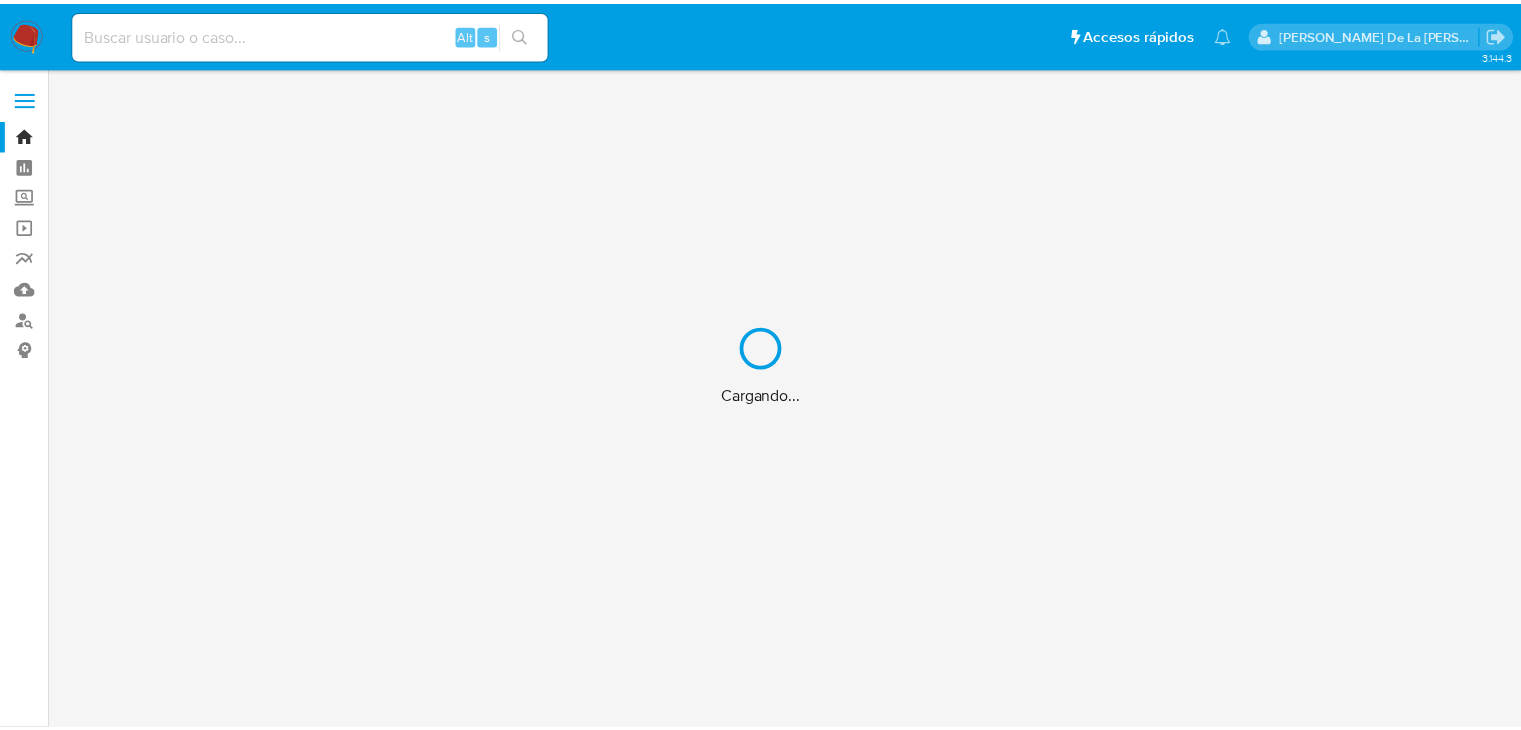 scroll, scrollTop: 0, scrollLeft: 0, axis: both 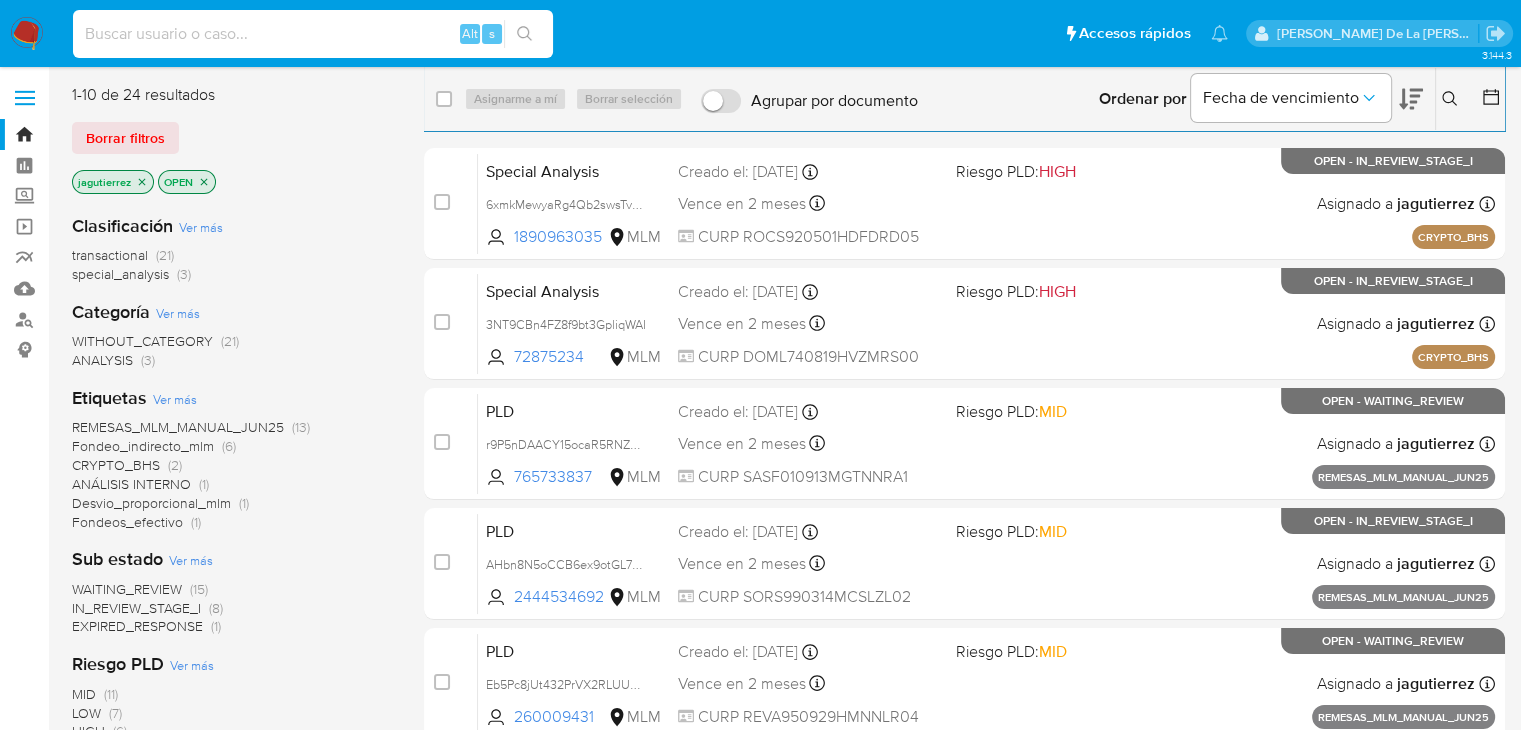 click at bounding box center [313, 34] 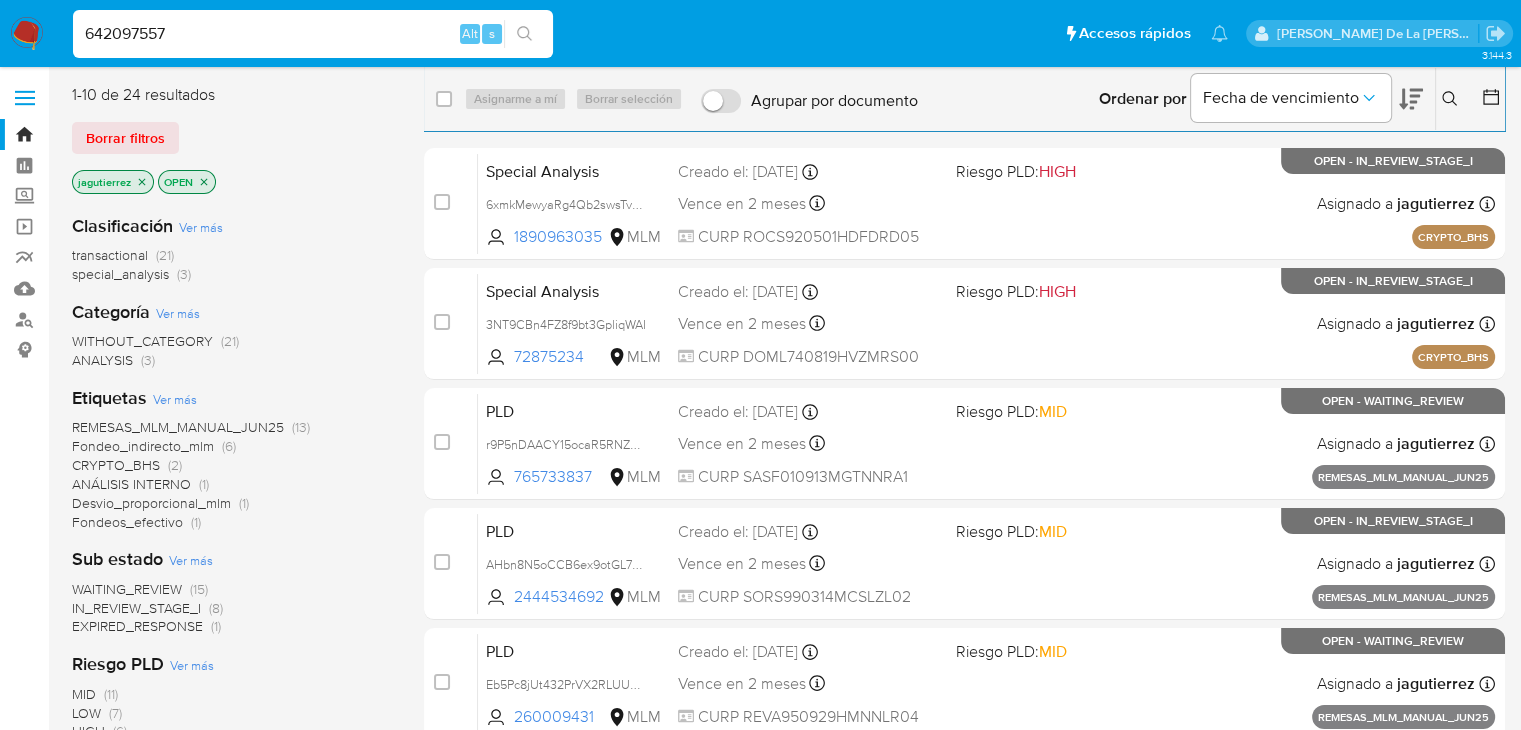type on "642097557" 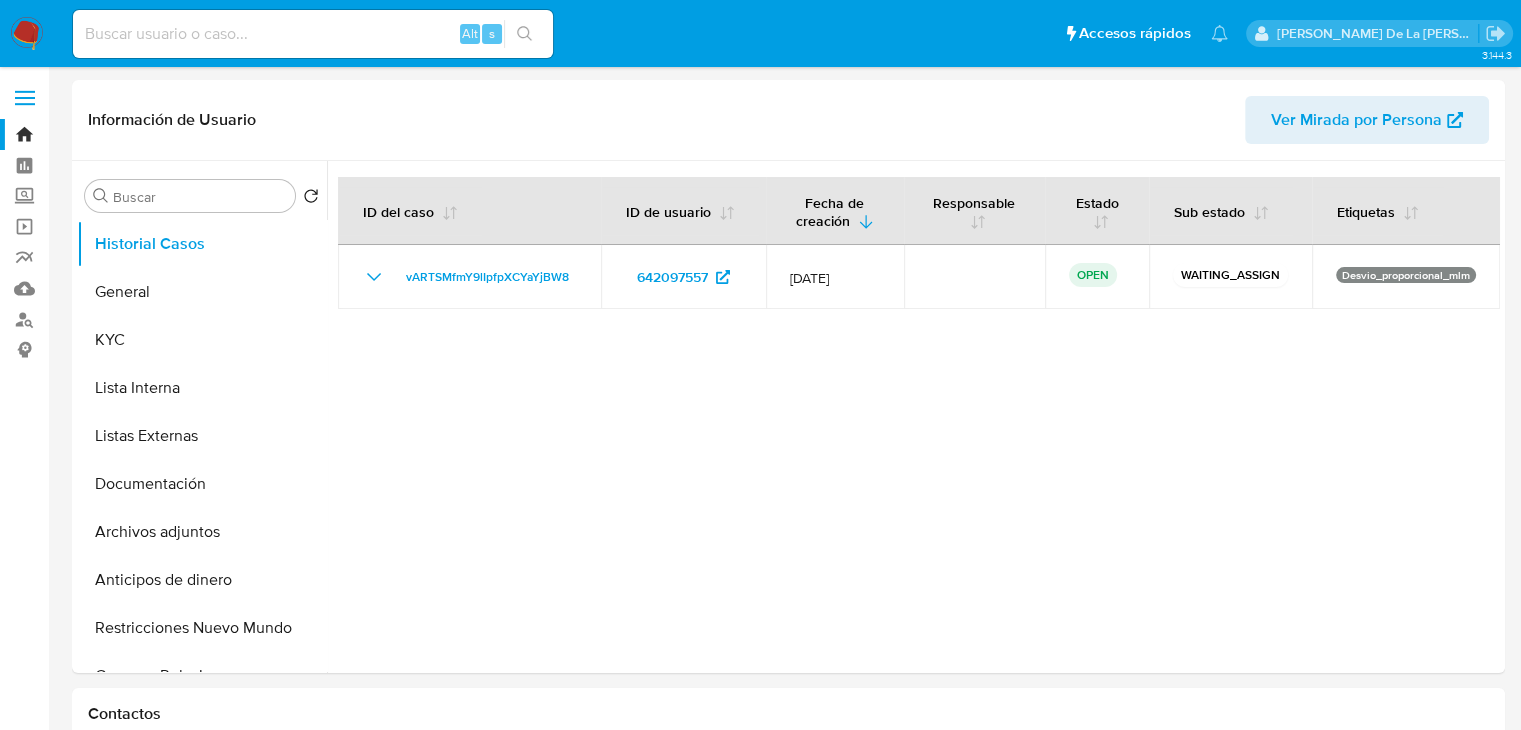 select on "10" 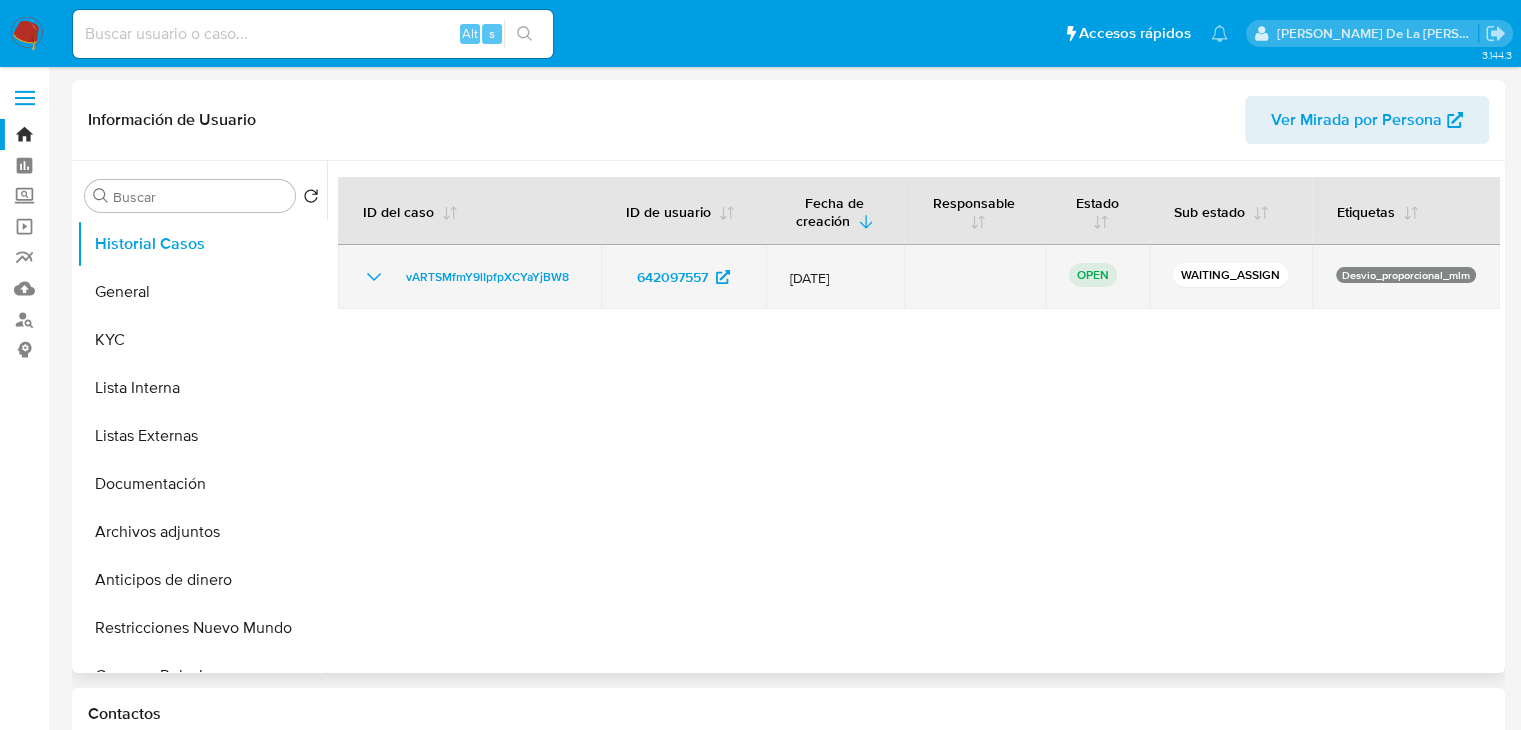click on "vARTSMfmY9lIpfpXCYaYjBW8" at bounding box center [469, 277] 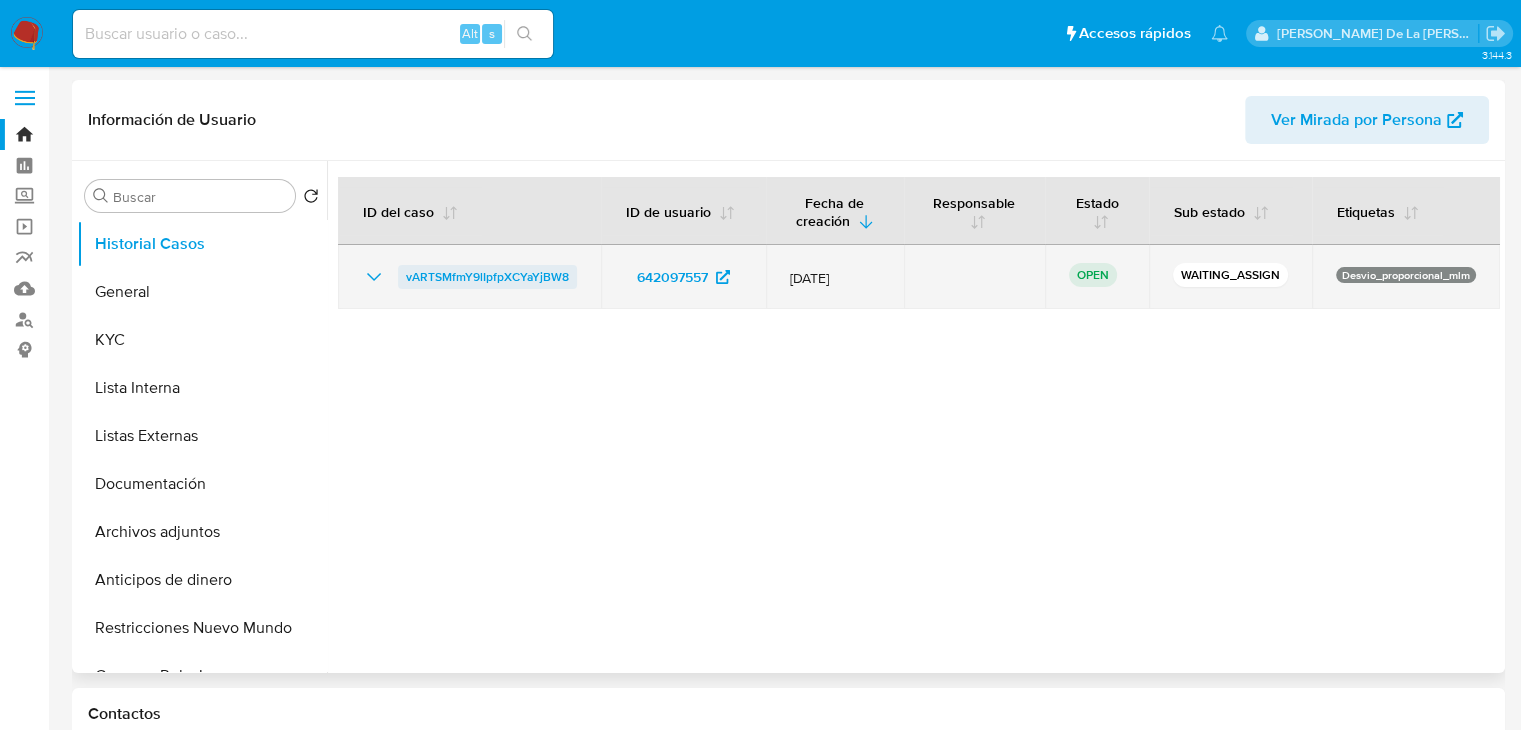 click on "vARTSMfmY9lIpfpXCYaYjBW8" at bounding box center (487, 277) 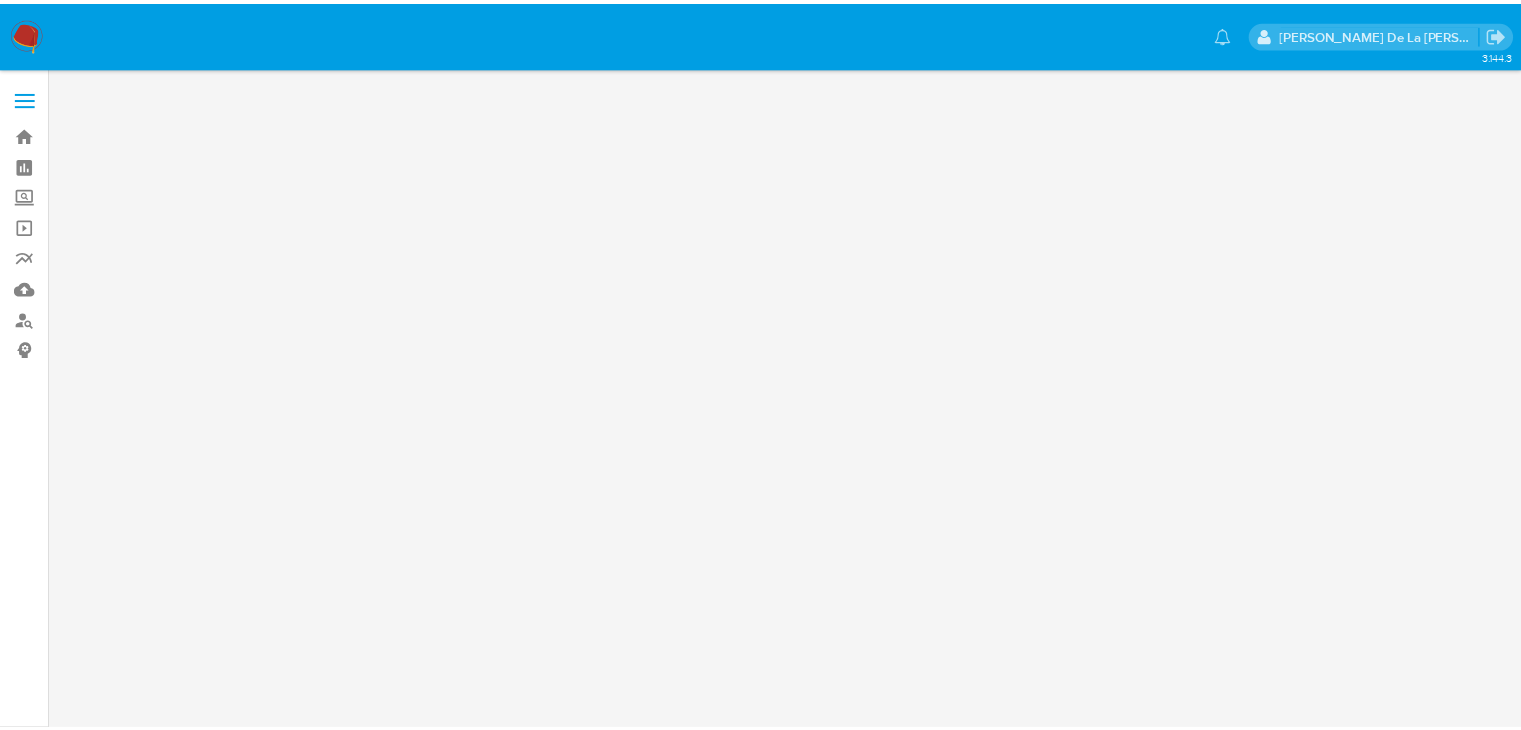 scroll, scrollTop: 0, scrollLeft: 0, axis: both 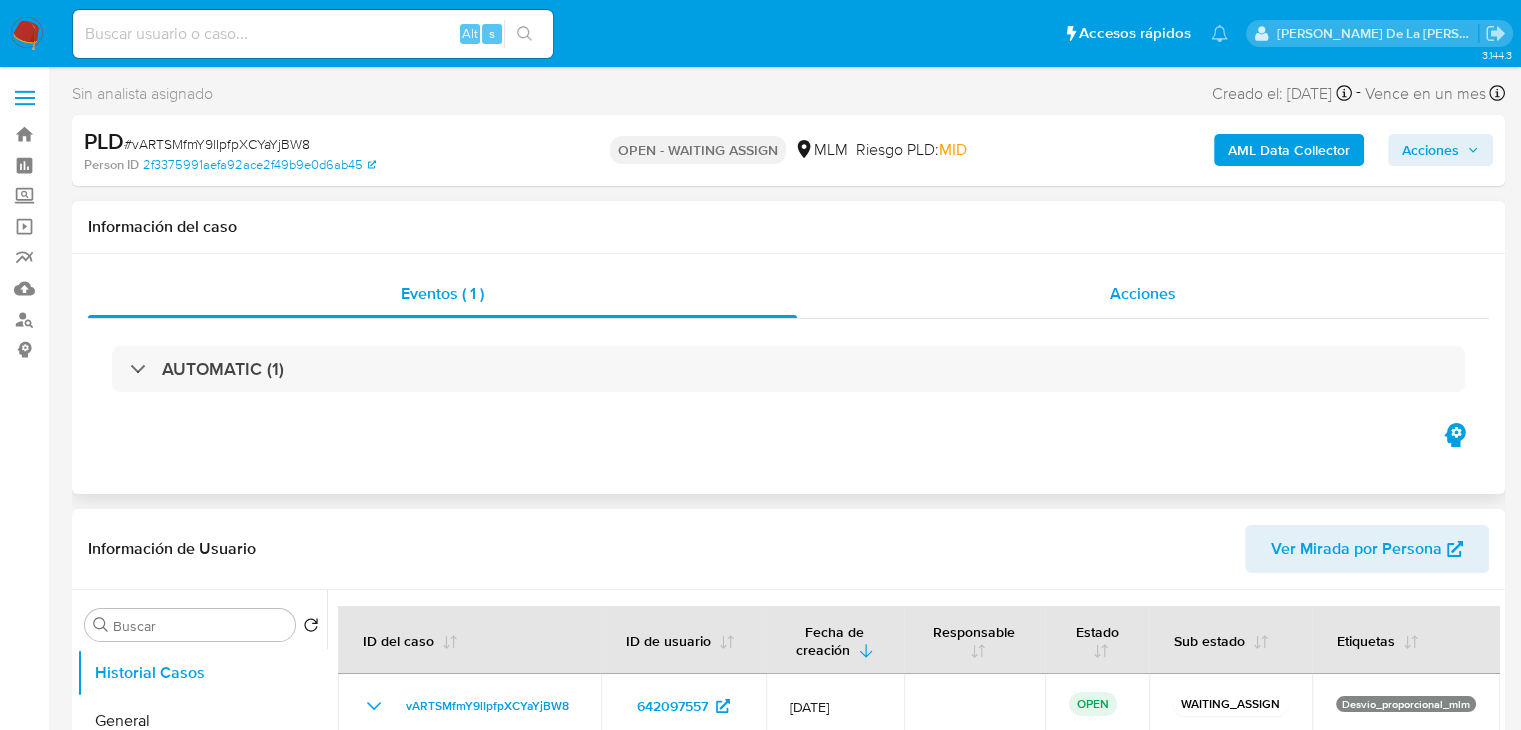 click on "Acciones" at bounding box center (1143, 294) 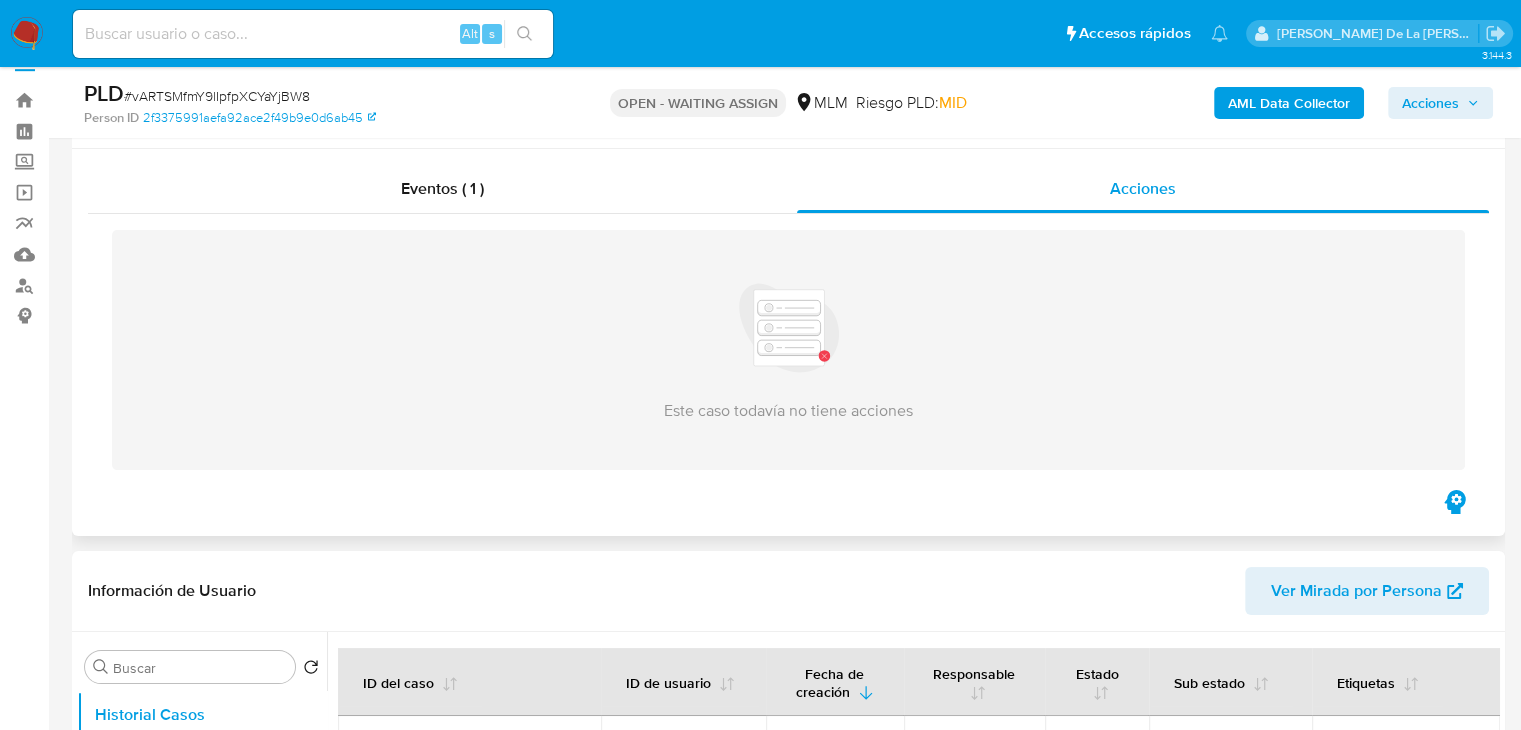 scroll, scrollTop: 0, scrollLeft: 0, axis: both 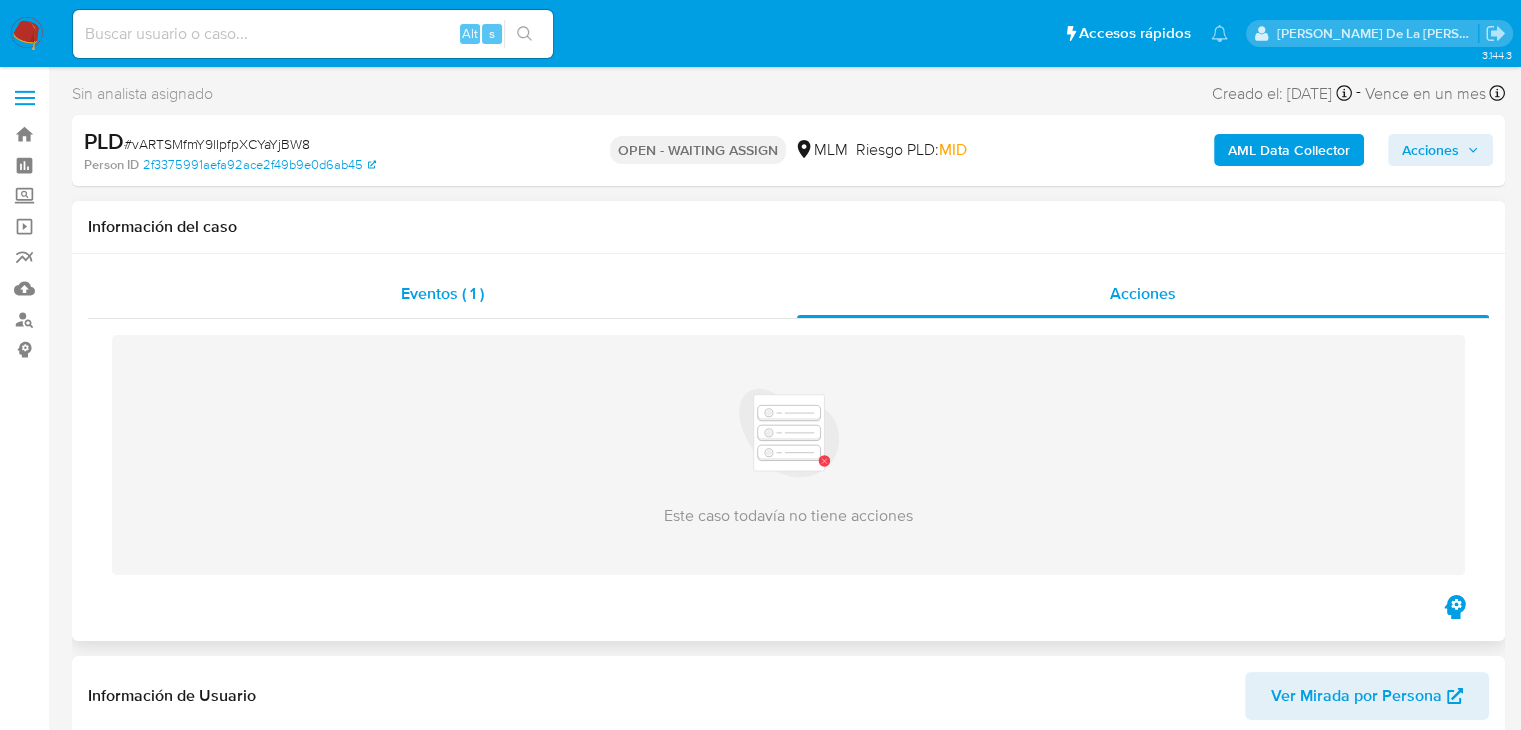 click on "Eventos ( 1 )" at bounding box center [442, 293] 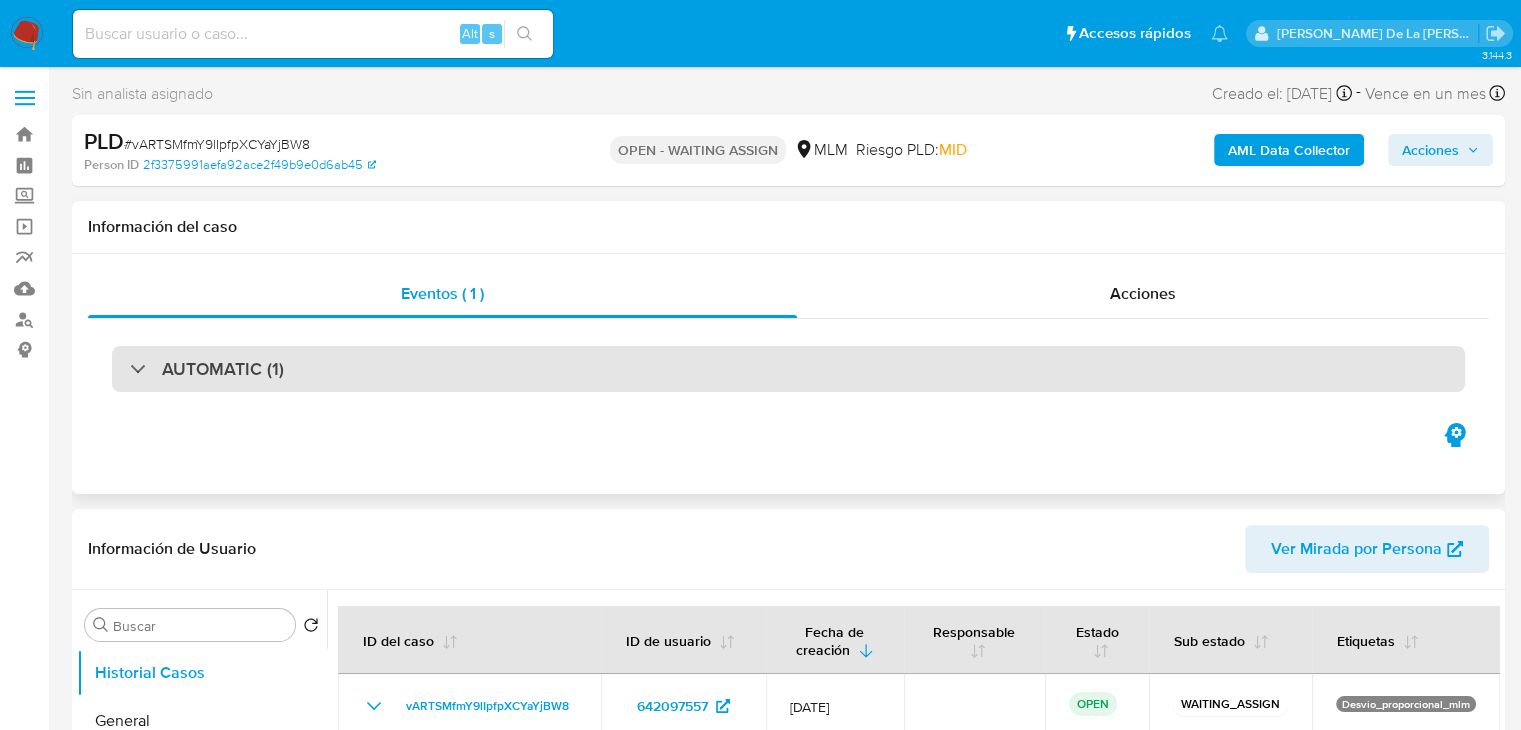 click on "AUTOMATIC (1)" at bounding box center [207, 369] 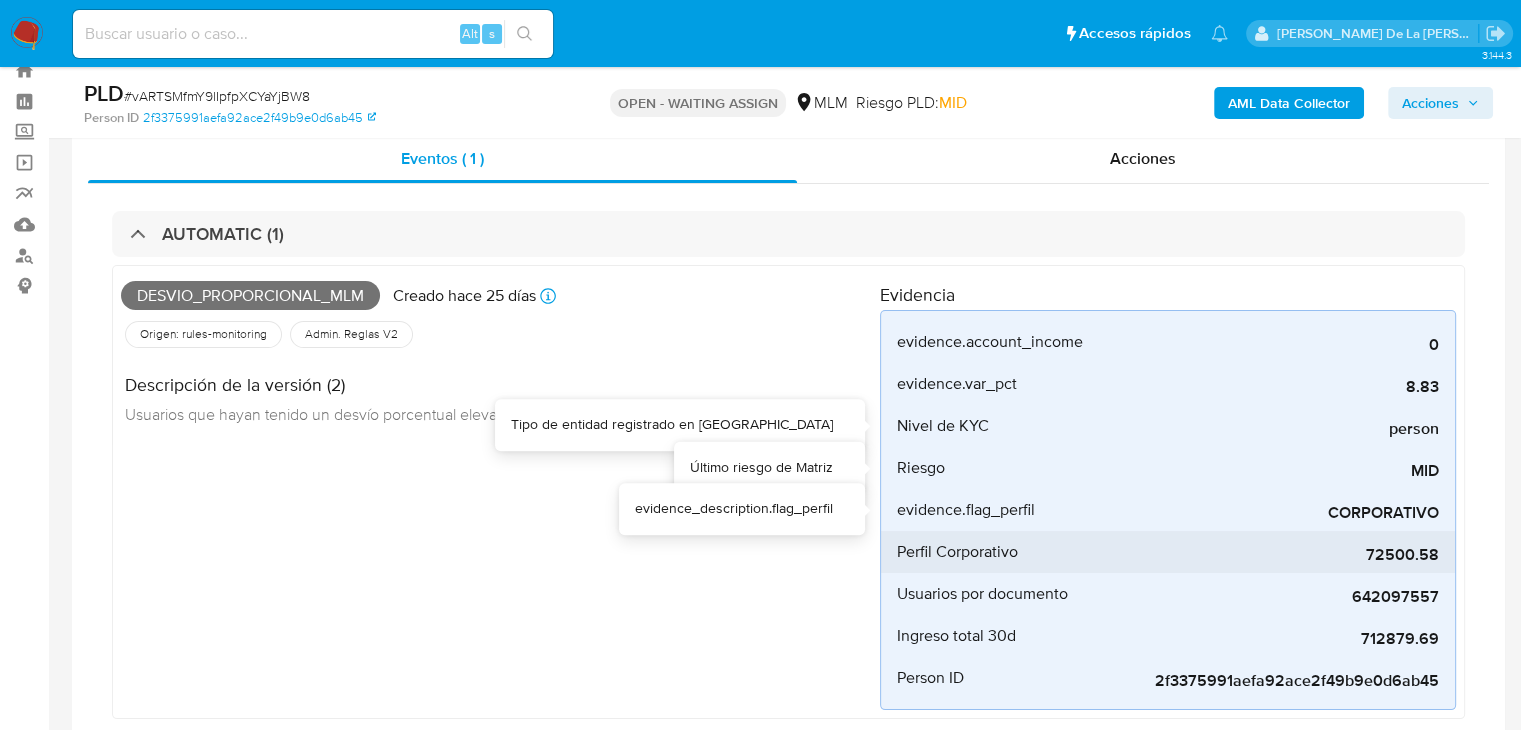 scroll, scrollTop: 100, scrollLeft: 0, axis: vertical 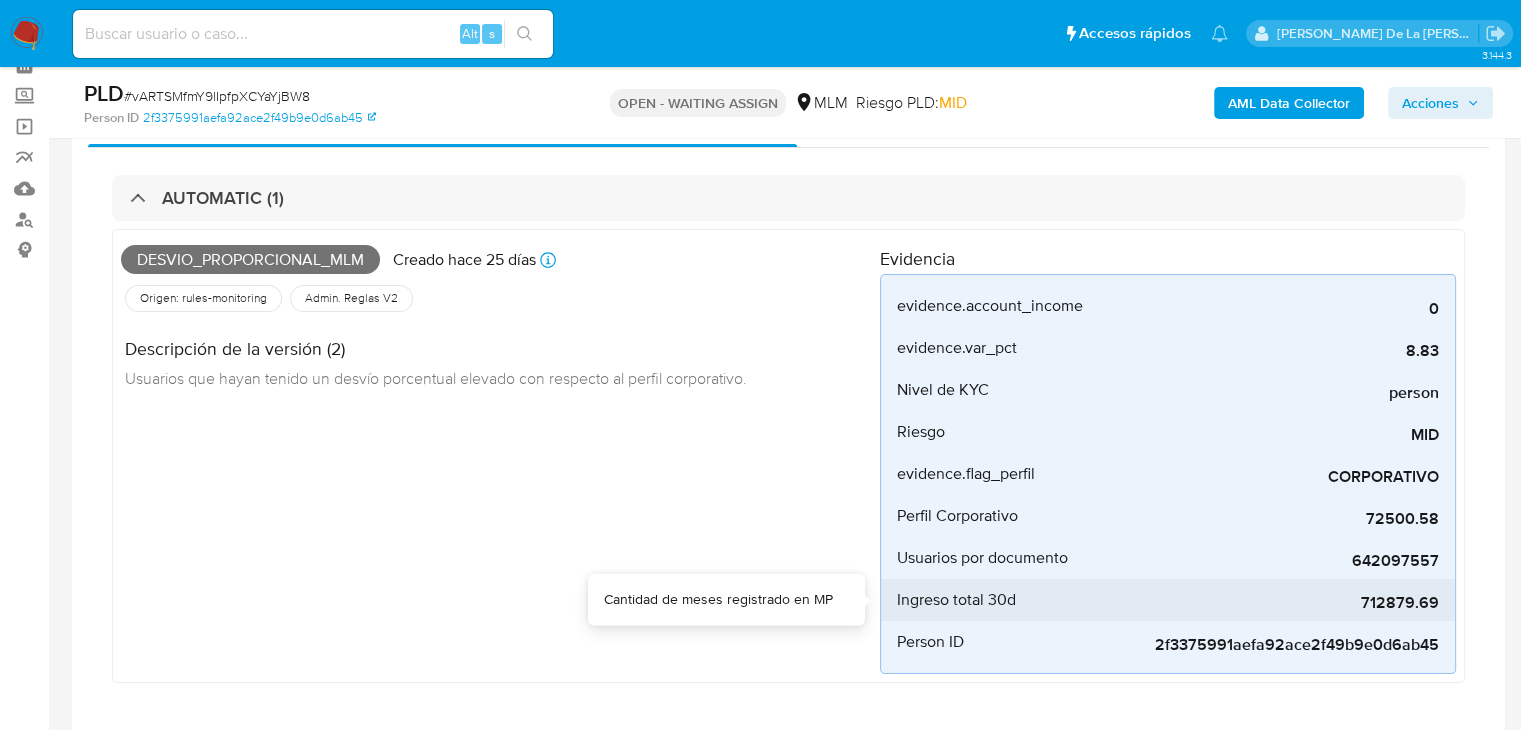 click on "712879.69" at bounding box center [1289, 603] 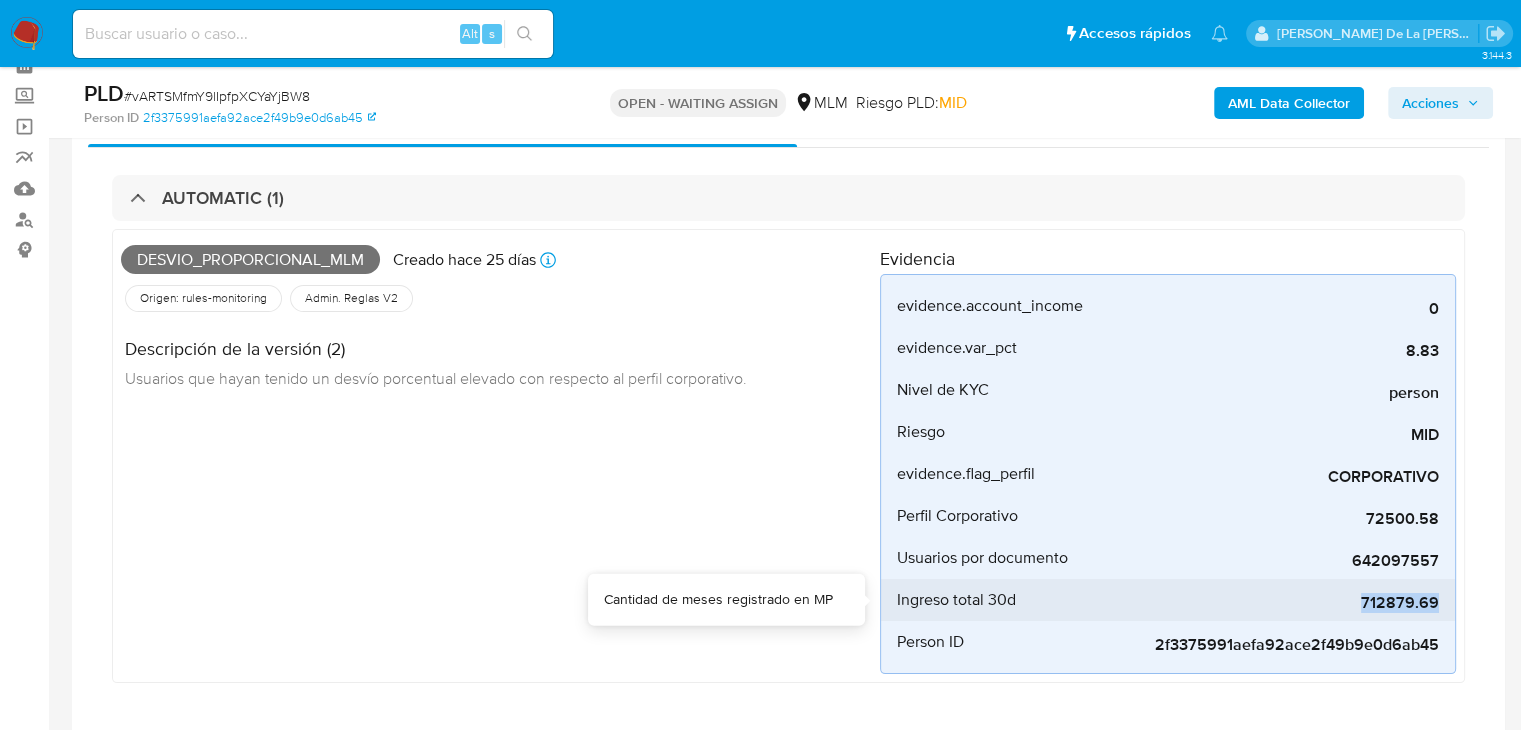 click on "712879.69" at bounding box center (1289, 603) 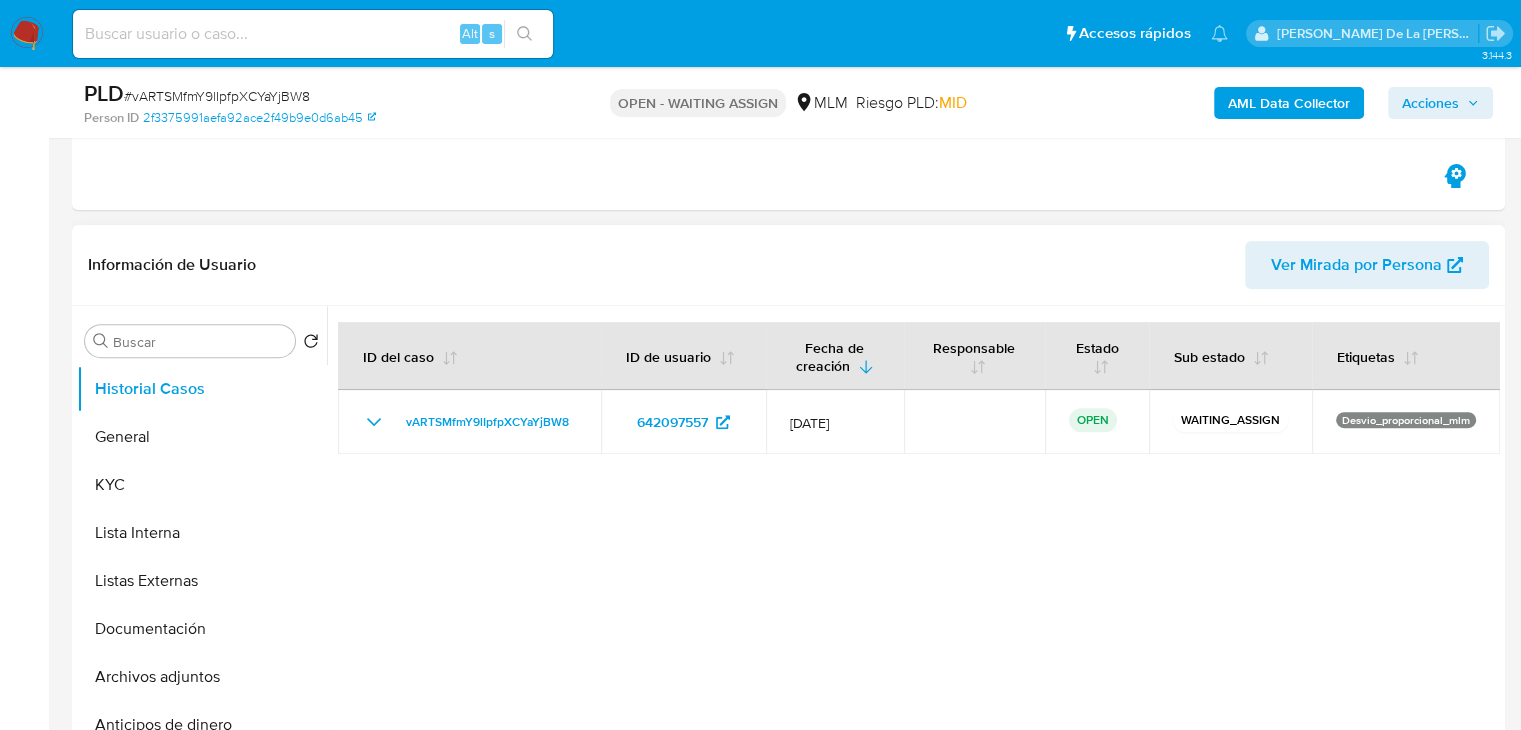 scroll, scrollTop: 800, scrollLeft: 0, axis: vertical 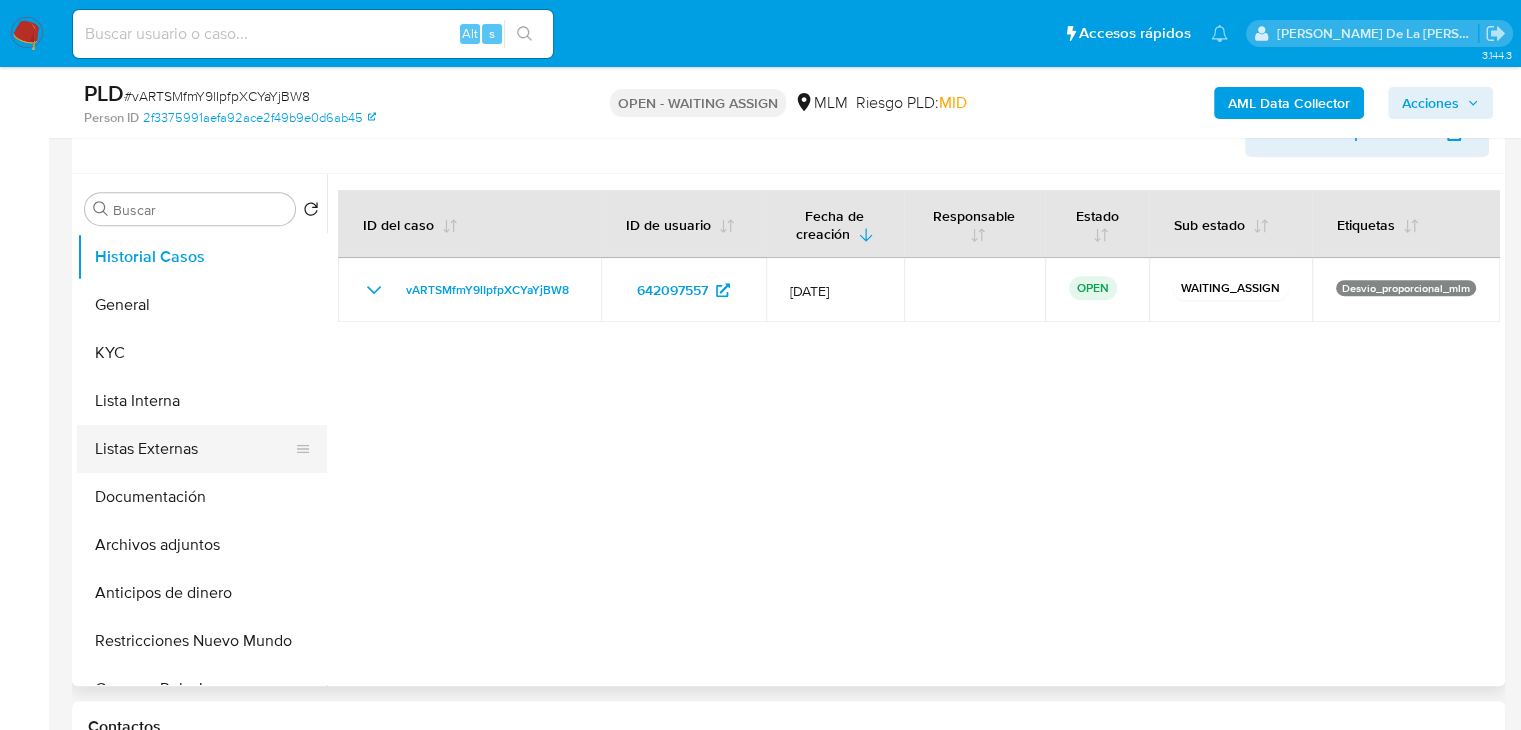 click on "Listas Externas" at bounding box center [194, 449] 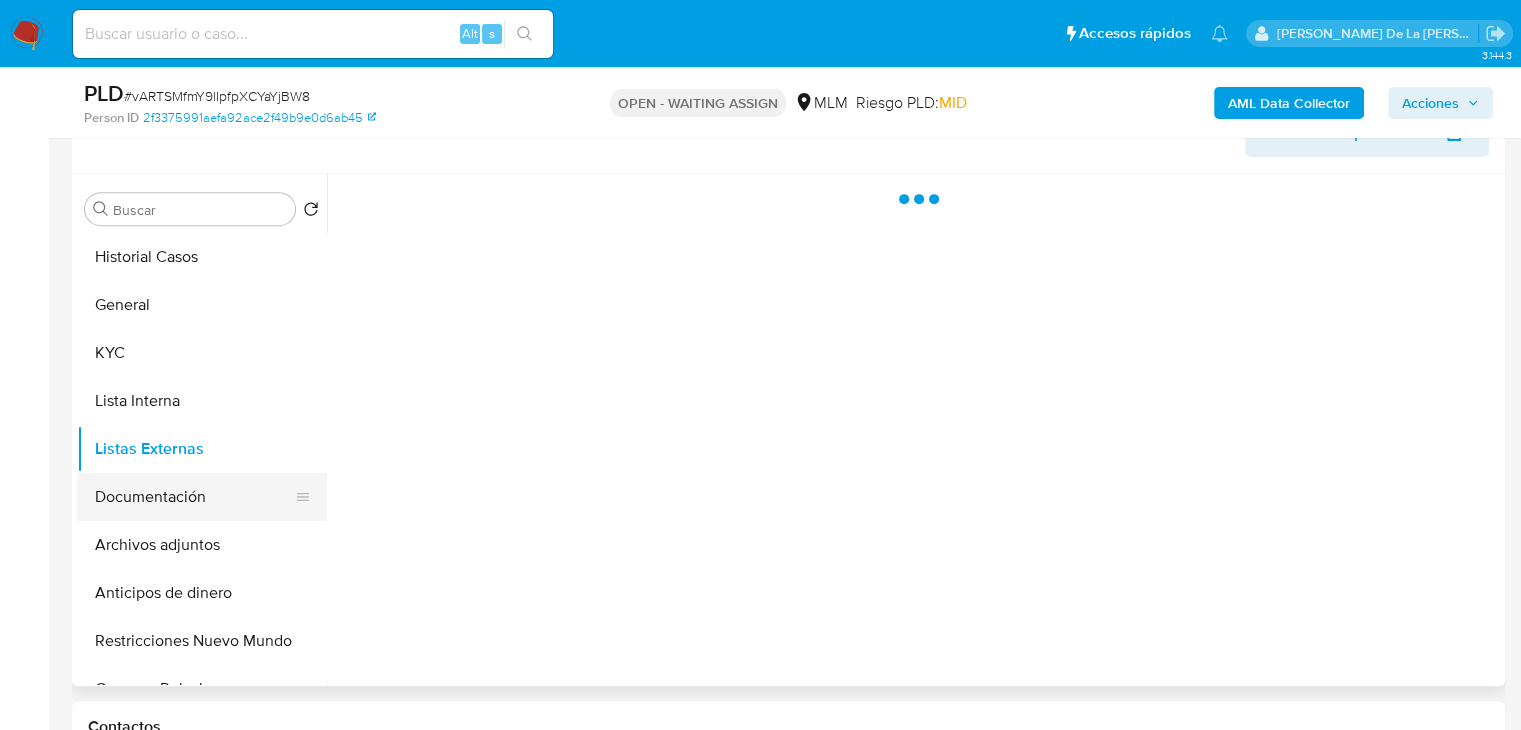 click on "Documentación" at bounding box center (194, 497) 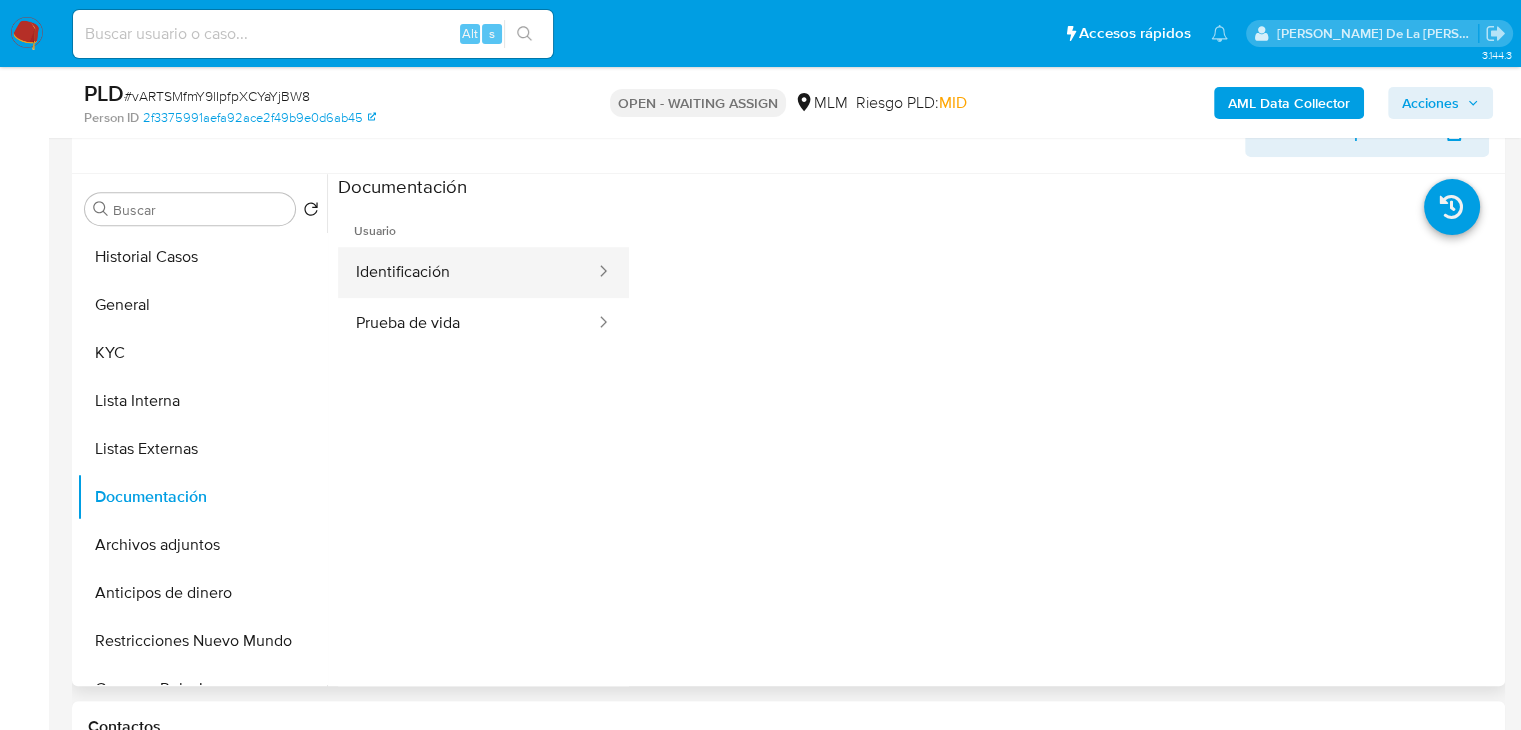 click on "Identificación" at bounding box center (467, 272) 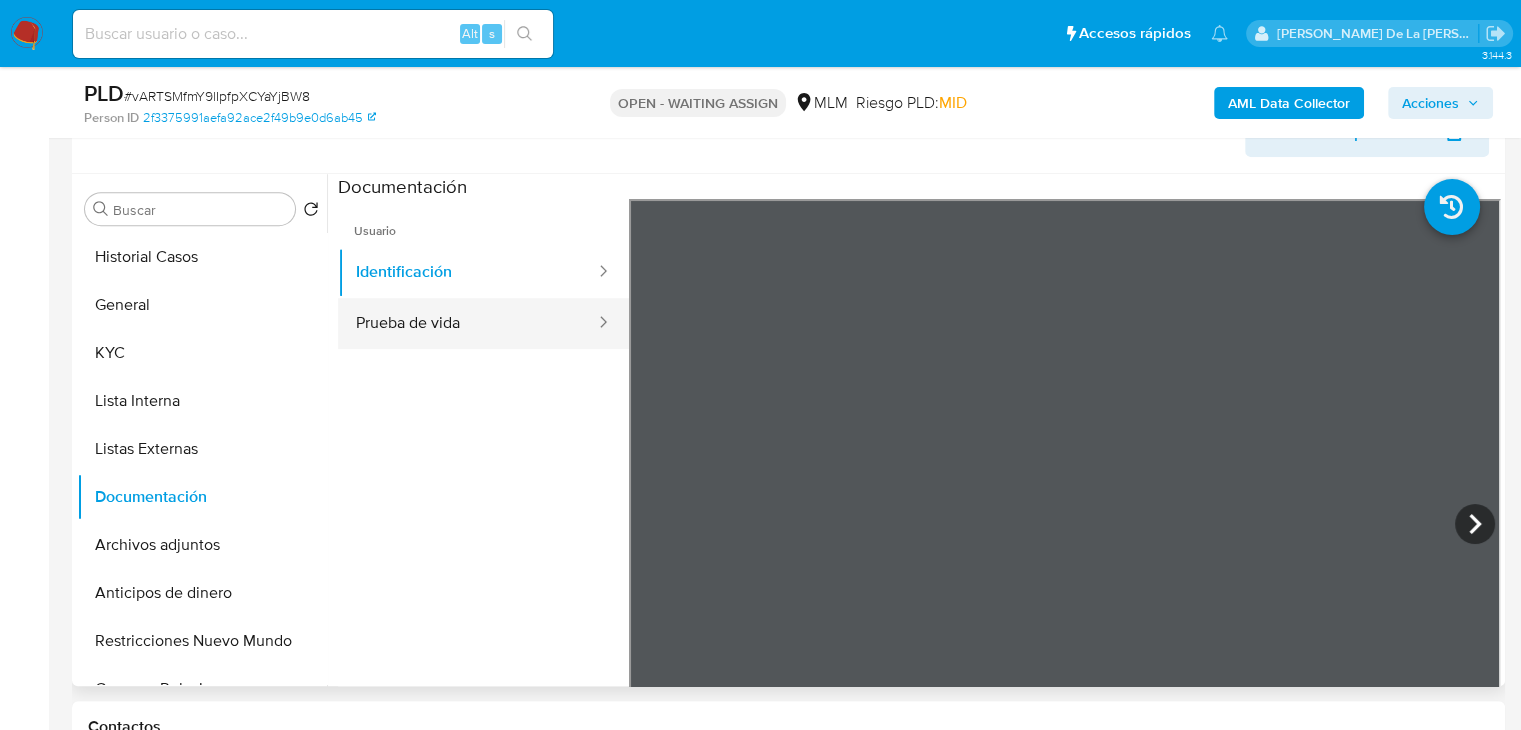 click on "Prueba de vida" at bounding box center [467, 323] 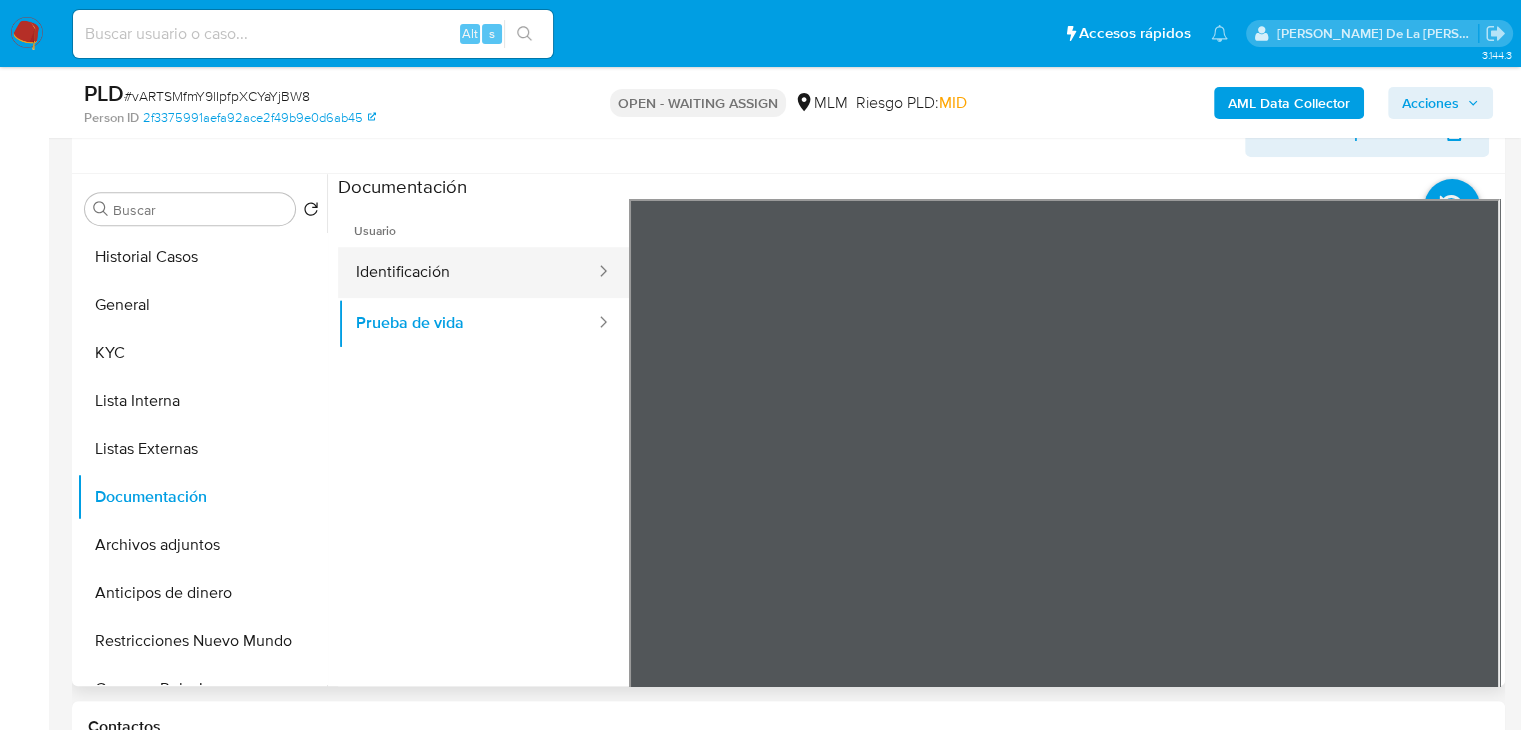 click on "Identificación" at bounding box center (467, 272) 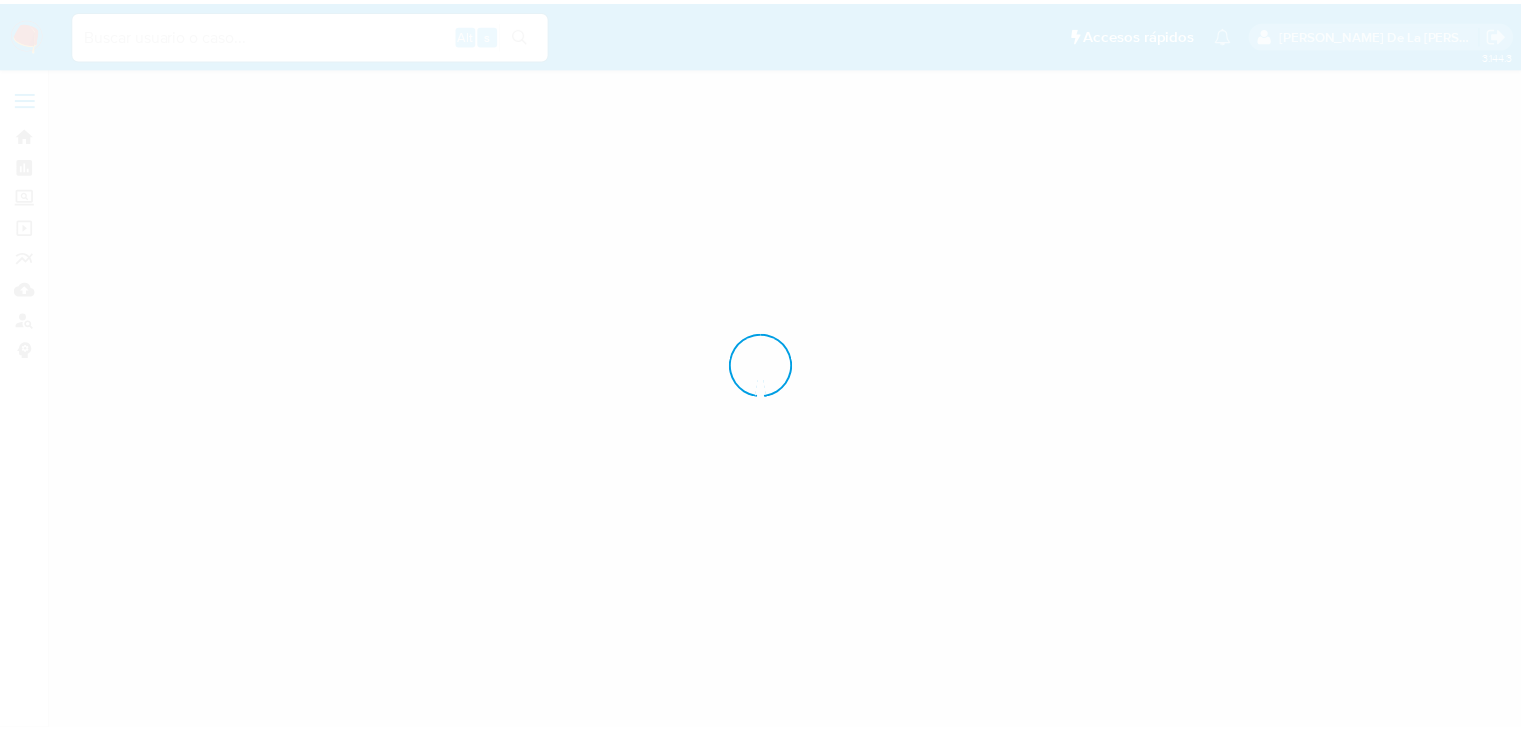 scroll, scrollTop: 0, scrollLeft: 0, axis: both 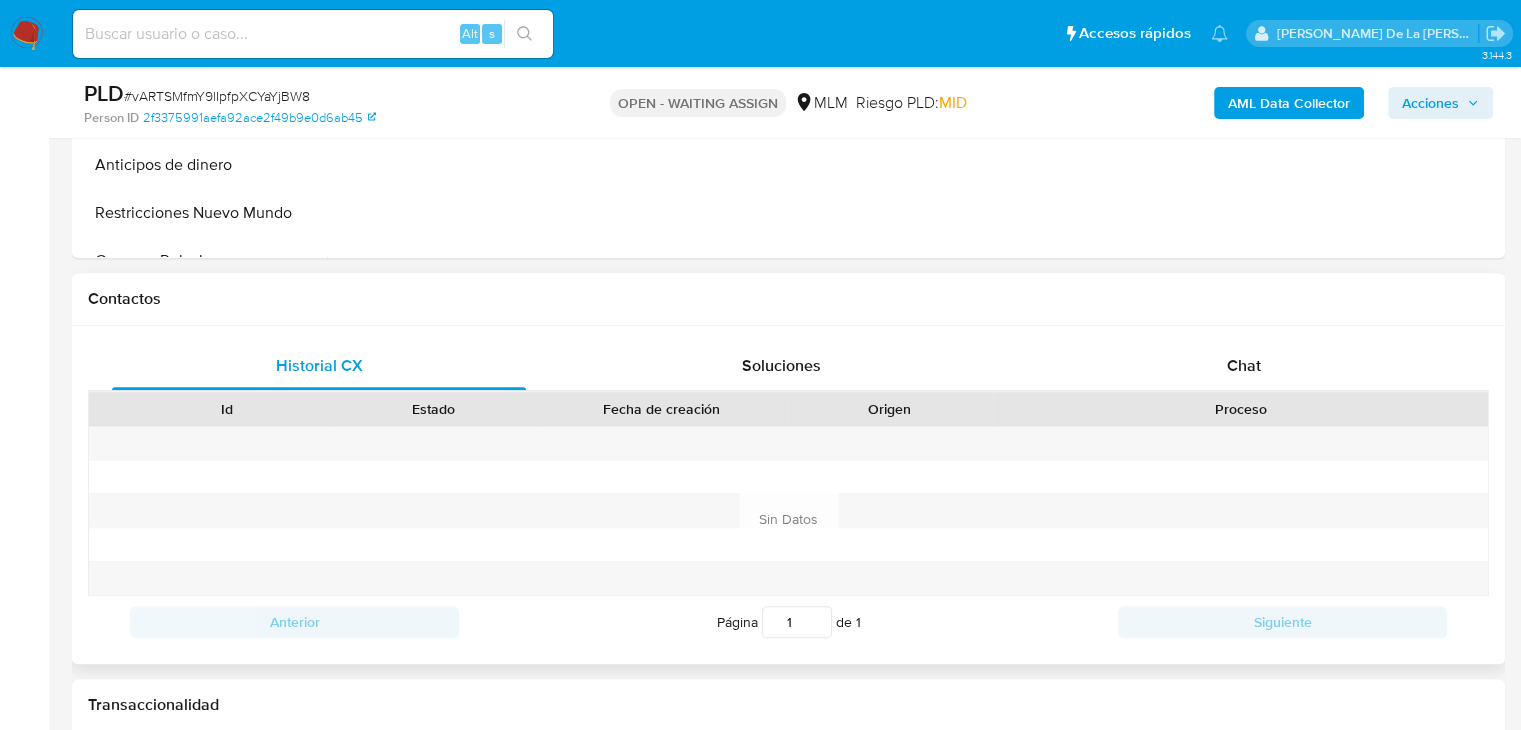 select on "10" 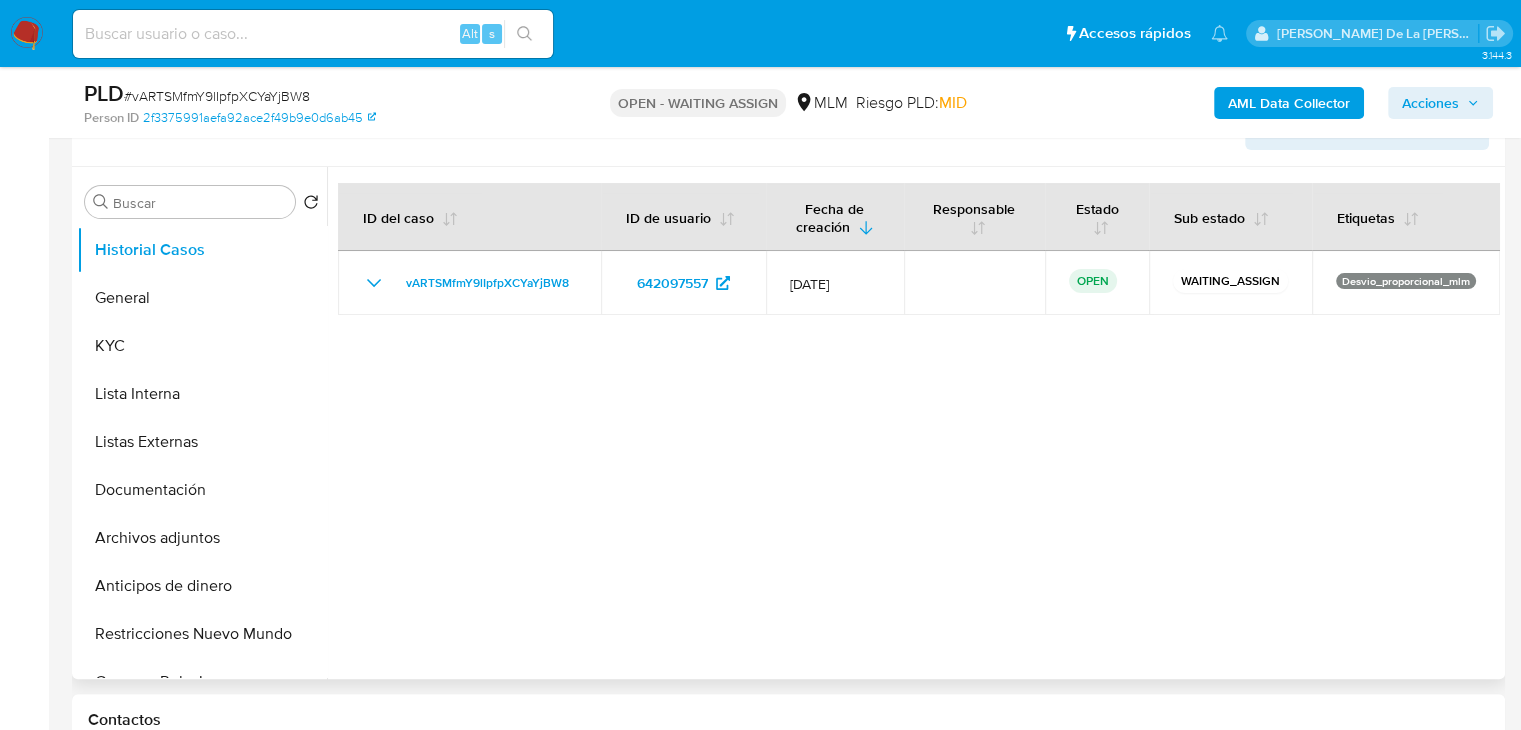 scroll, scrollTop: 400, scrollLeft: 0, axis: vertical 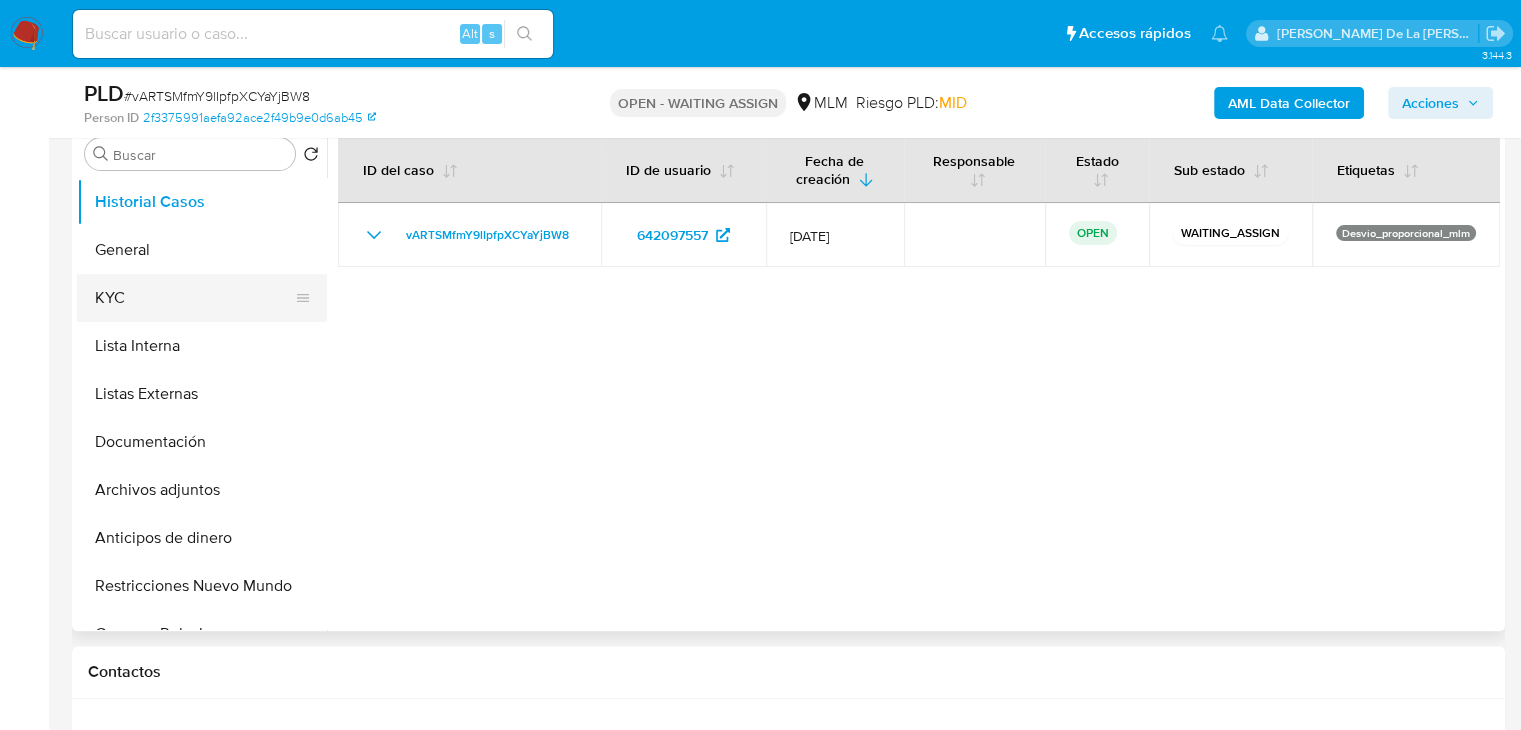 click on "KYC" at bounding box center [194, 298] 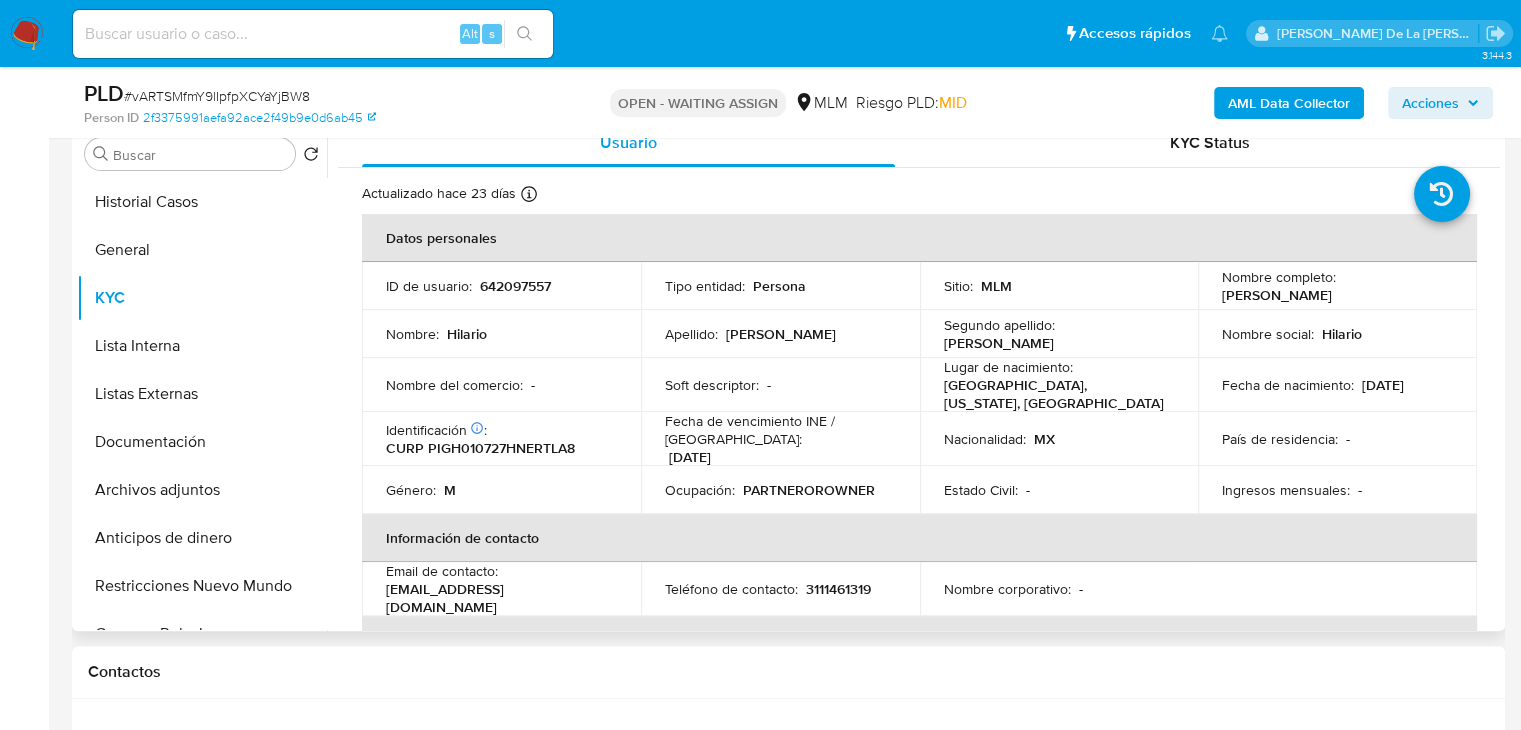 drag, startPoint x: 1212, startPoint y: 297, endPoint x: 1367, endPoint y: 305, distance: 155.20631 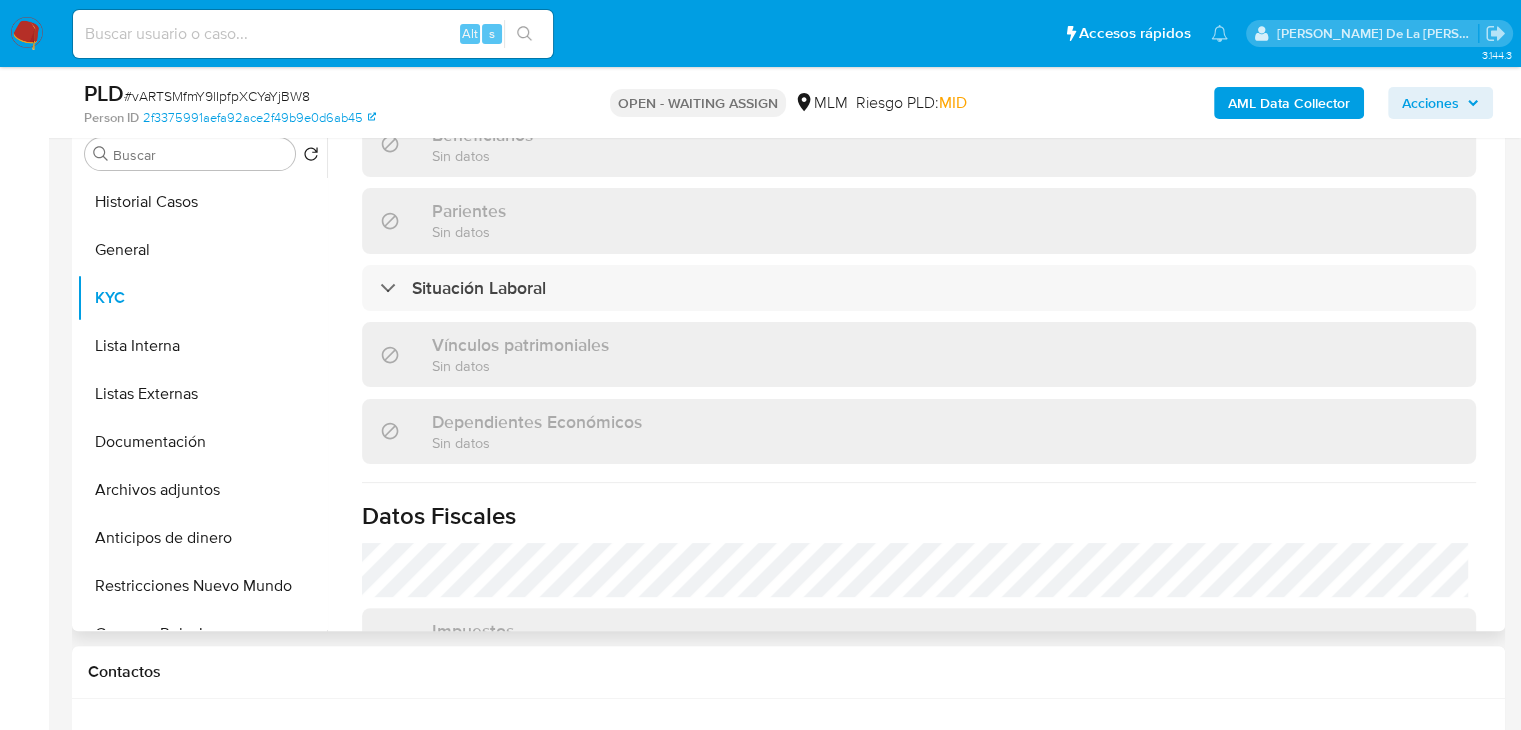 scroll, scrollTop: 800, scrollLeft: 0, axis: vertical 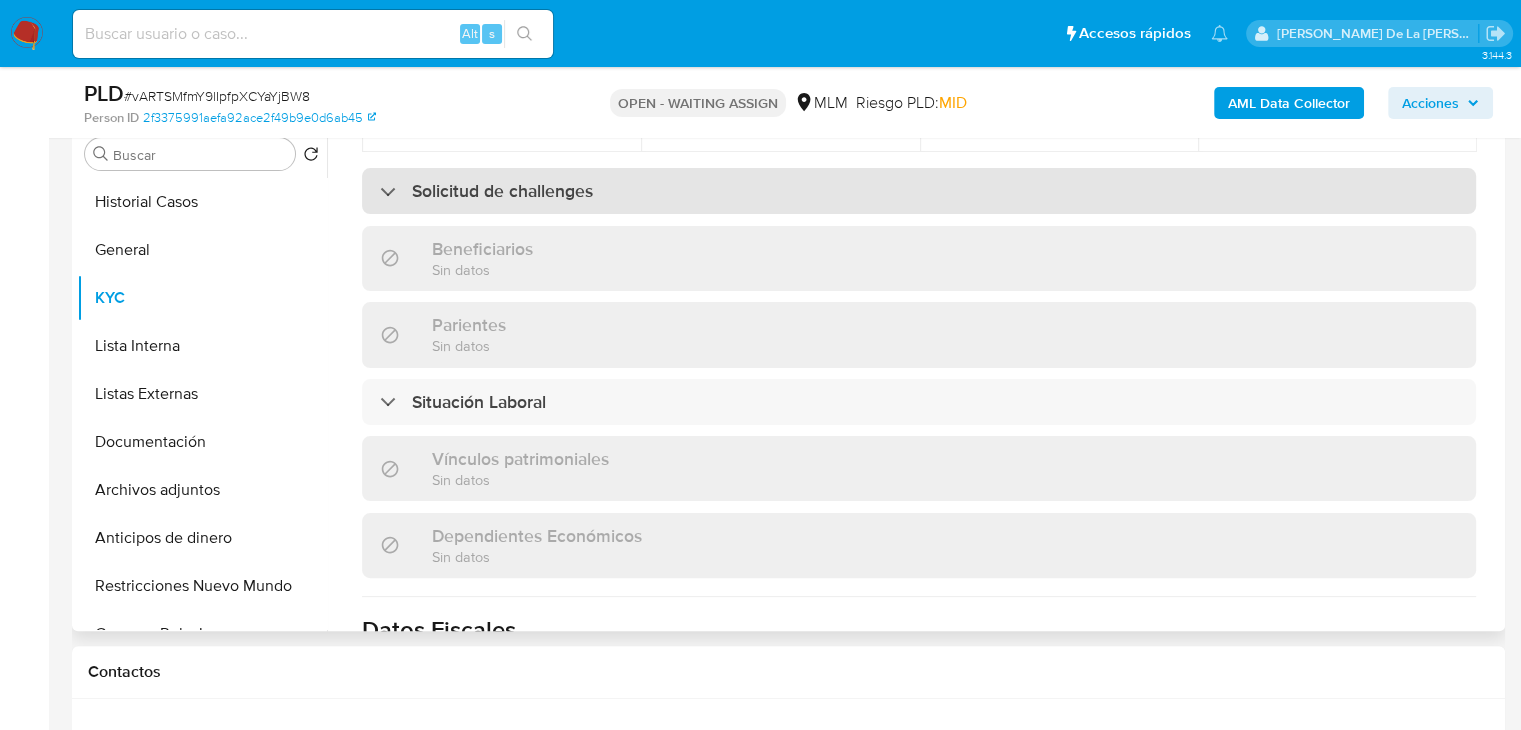 click on "Solicitud de challenges" at bounding box center (502, 191) 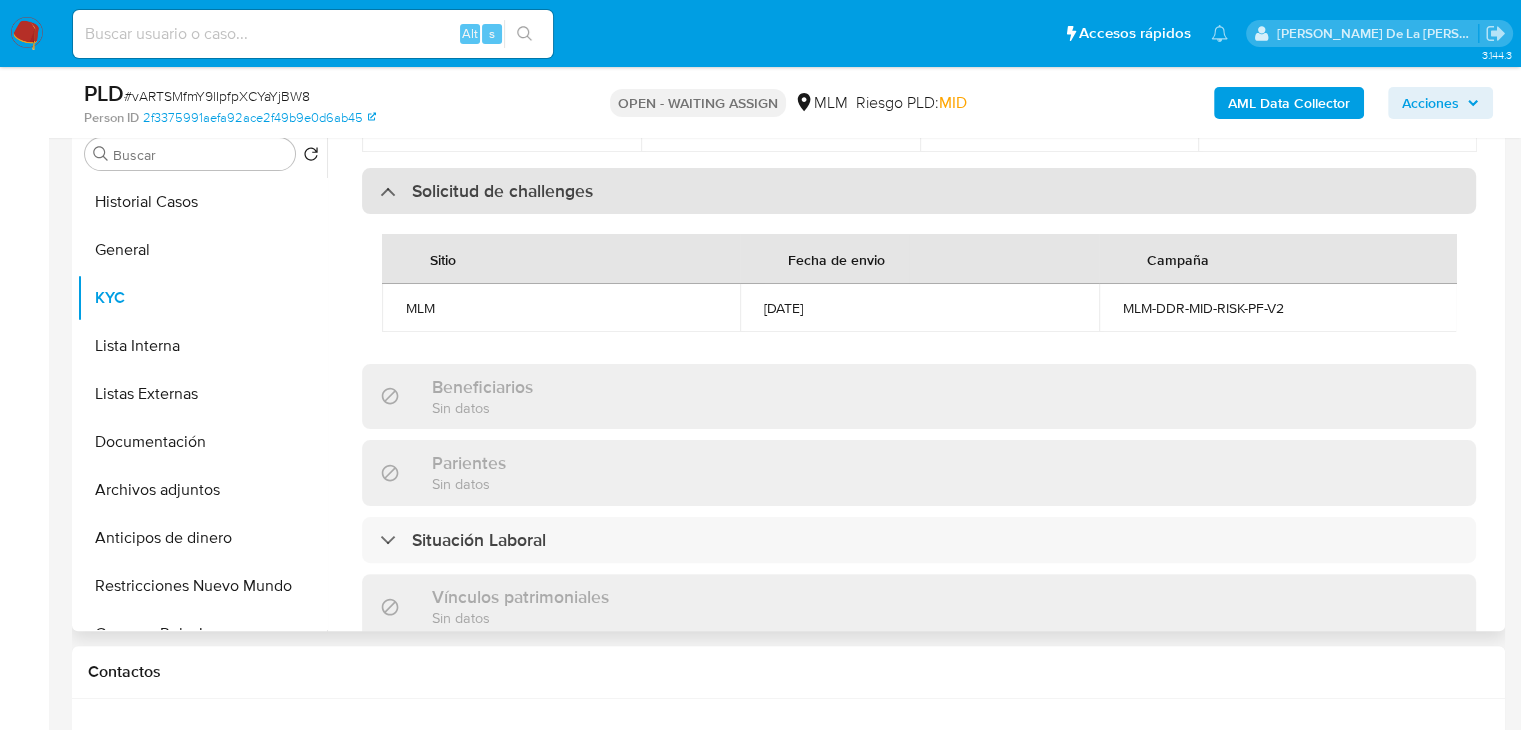 click on "Solicitud de challenges" at bounding box center (502, 191) 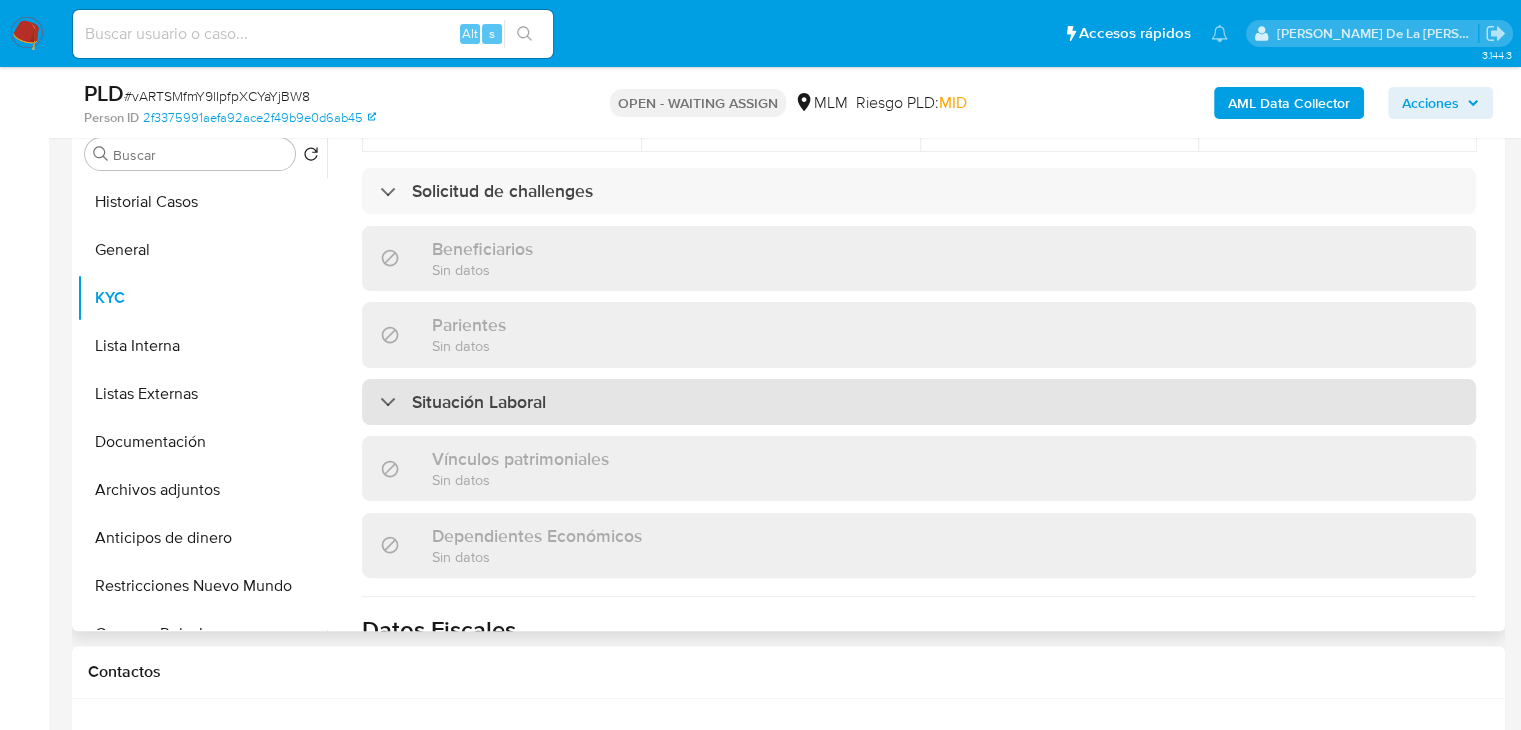 click on "Situación Laboral" at bounding box center [919, 402] 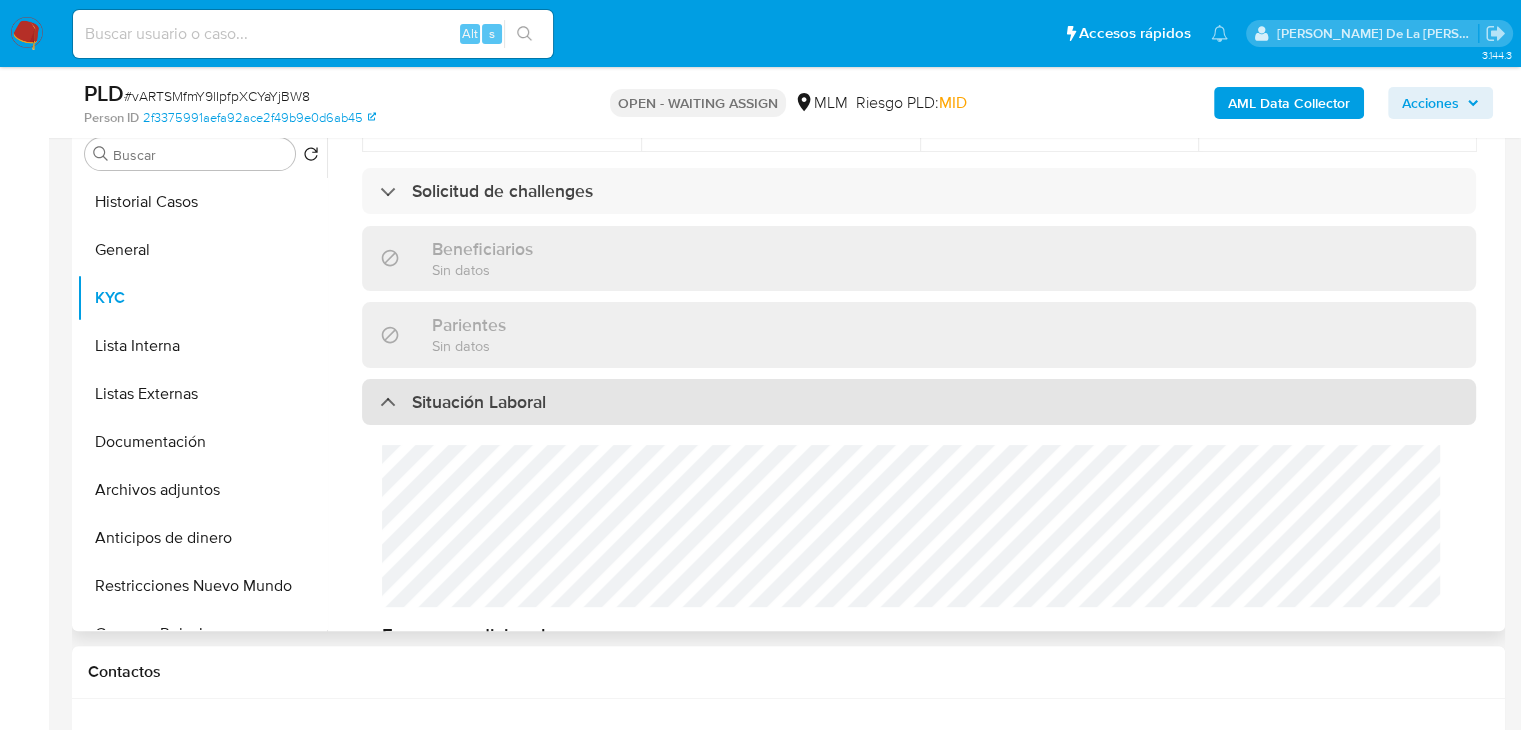 click on "Situación Laboral" at bounding box center (919, 402) 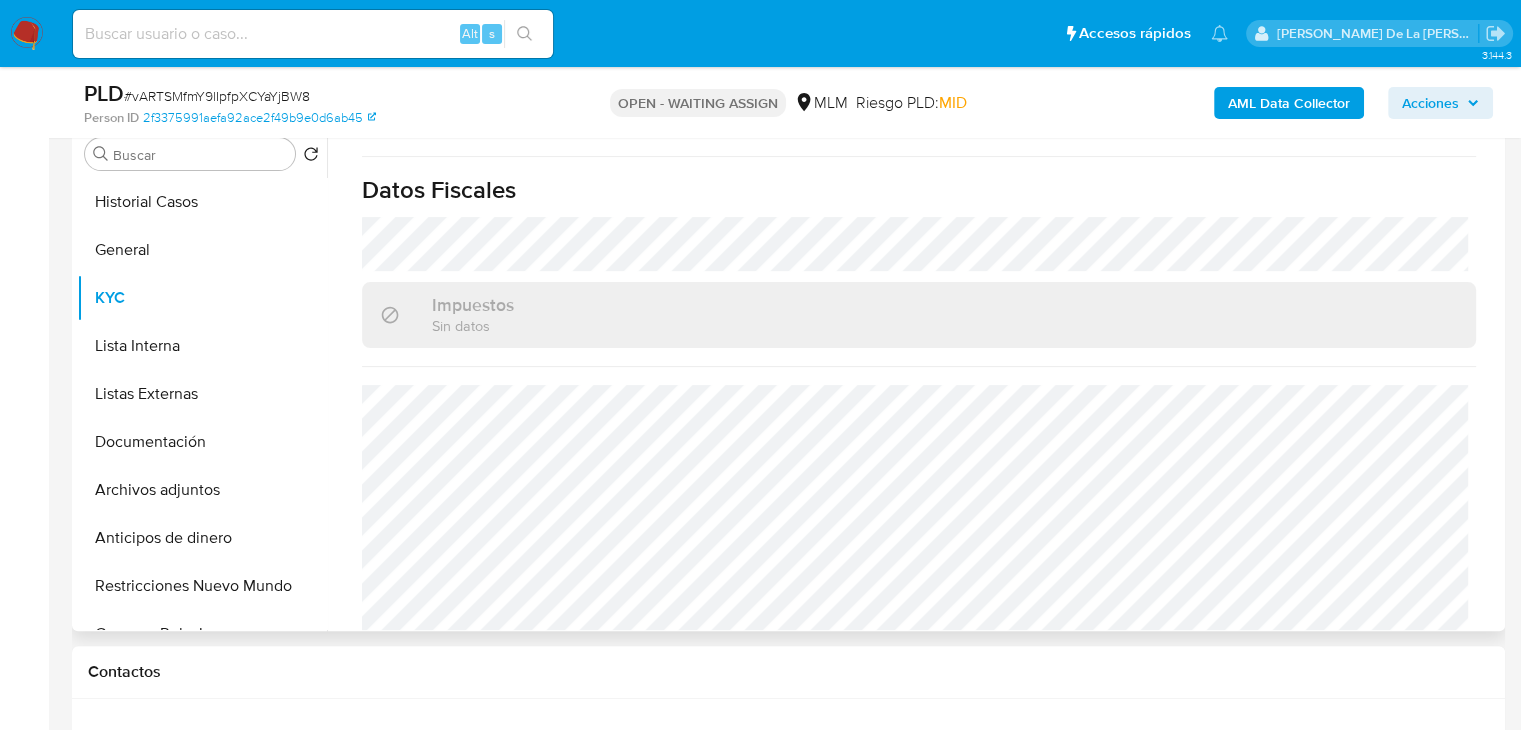 scroll, scrollTop: 1243, scrollLeft: 0, axis: vertical 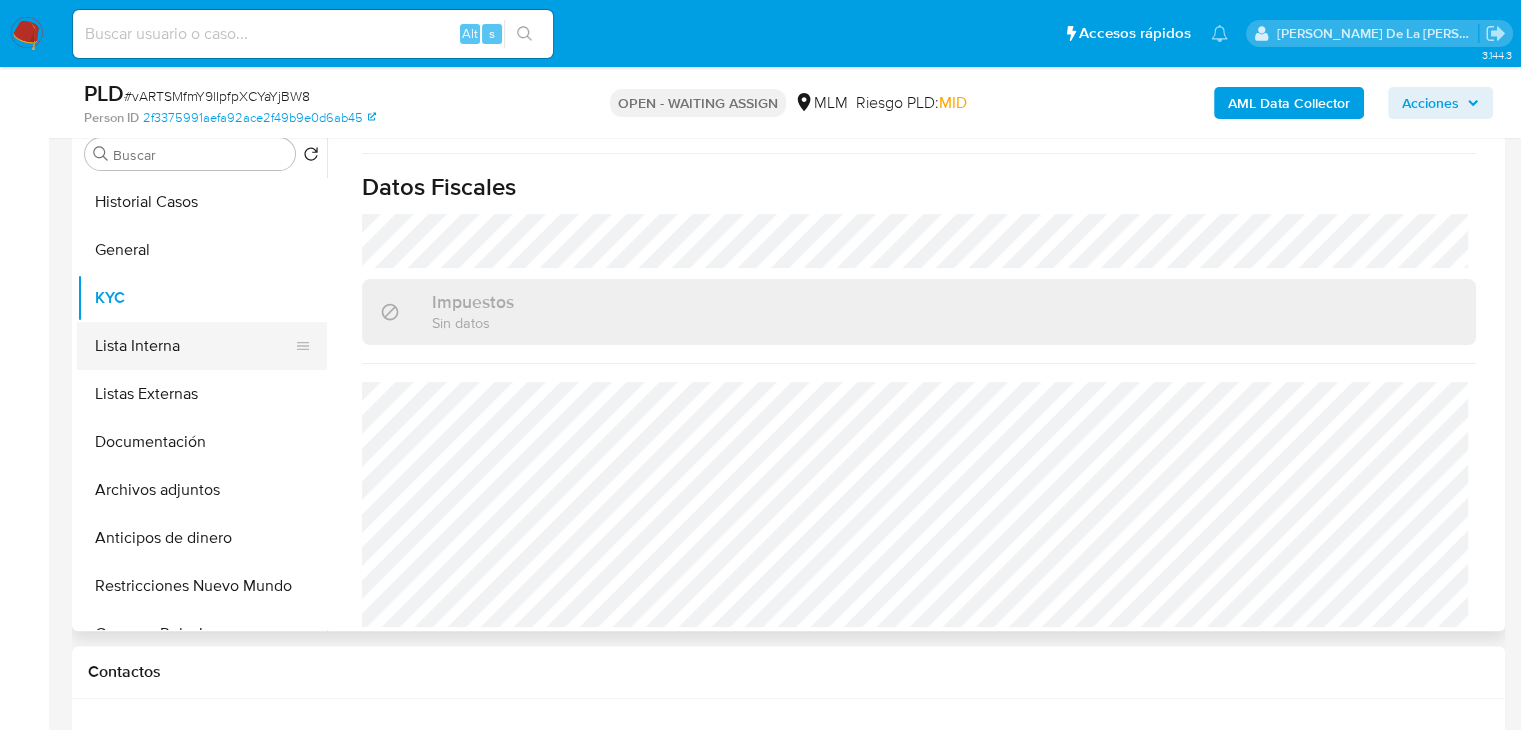 drag, startPoint x: 222, startPoint y: 337, endPoint x: 224, endPoint y: 353, distance: 16.124516 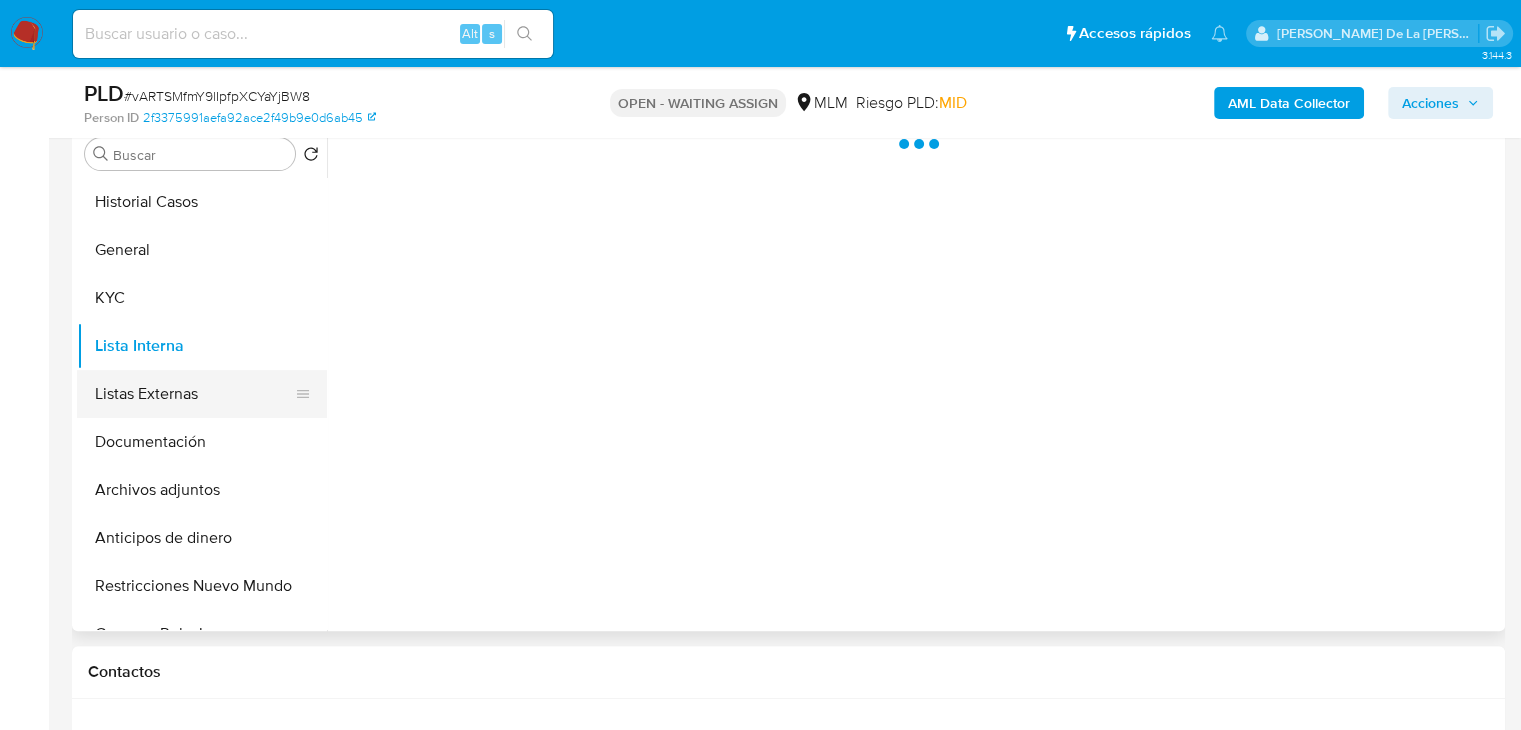 scroll, scrollTop: 0, scrollLeft: 0, axis: both 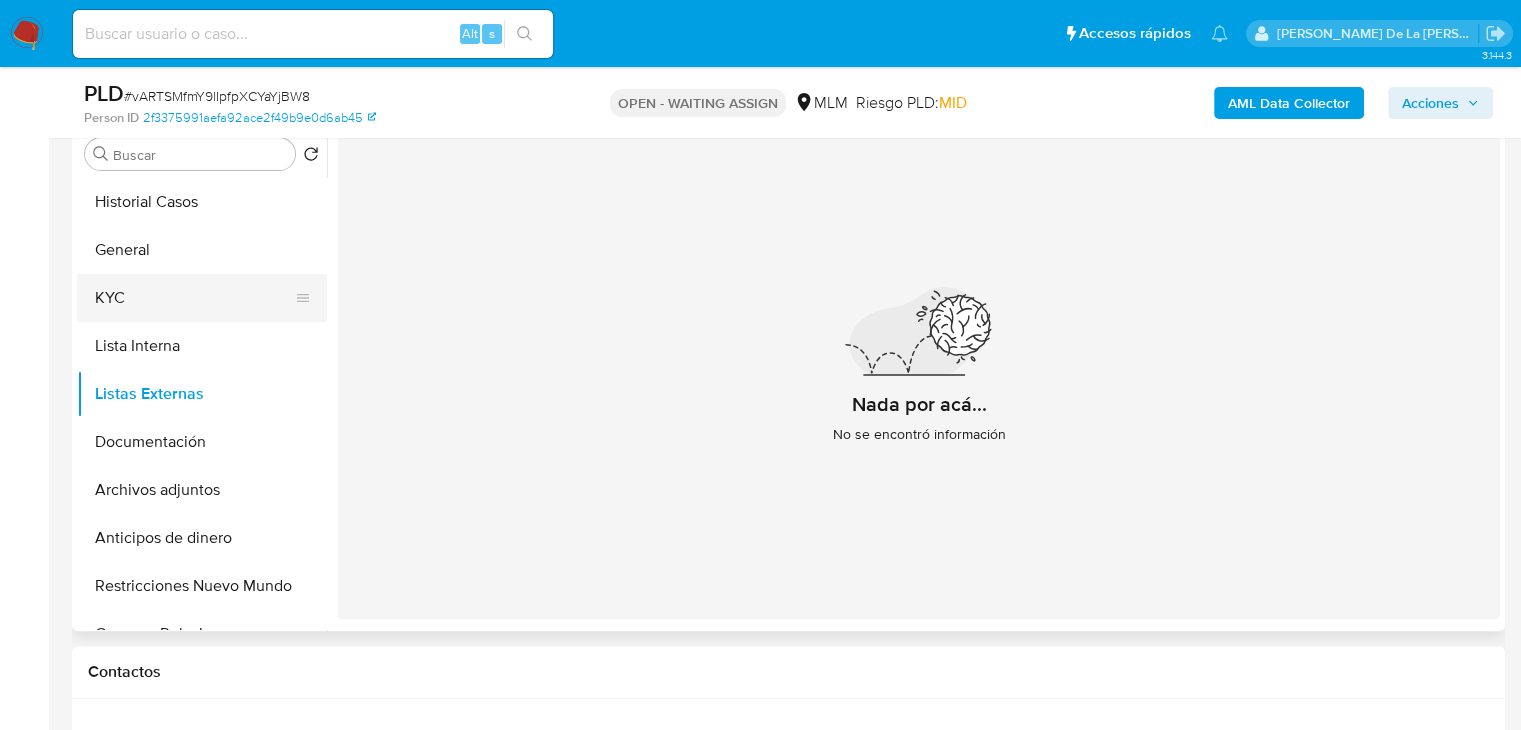 click on "KYC" at bounding box center [194, 298] 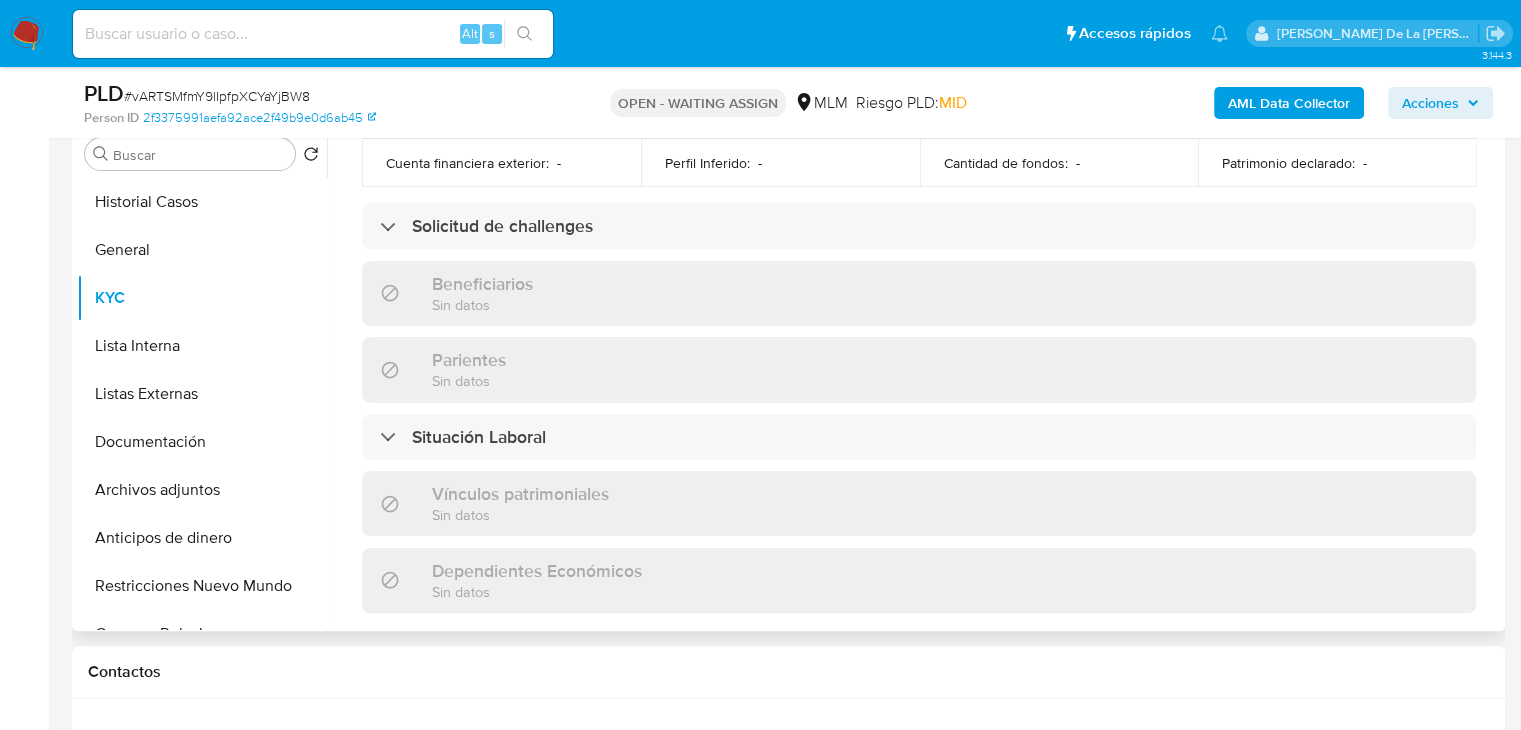 scroll, scrollTop: 1243, scrollLeft: 0, axis: vertical 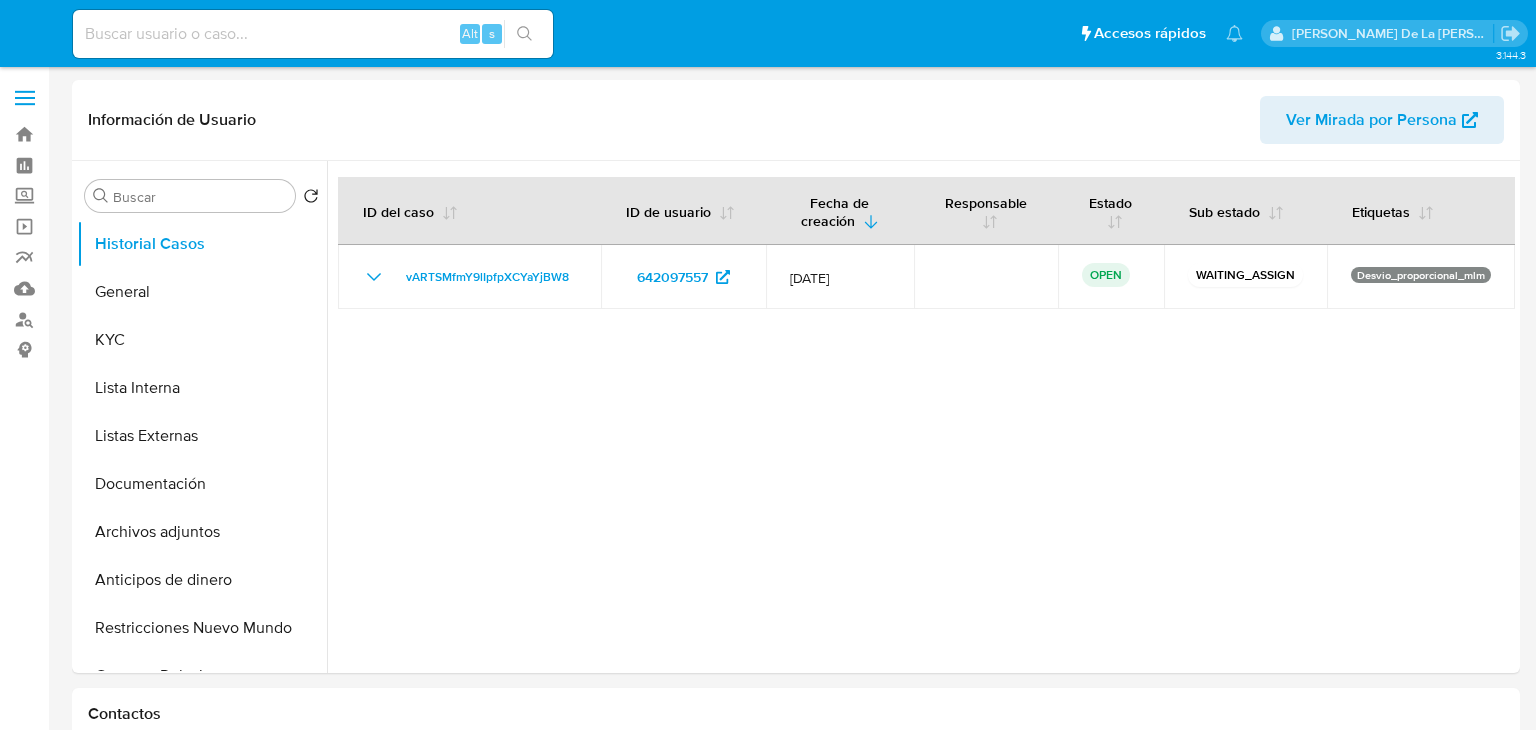 select on "10" 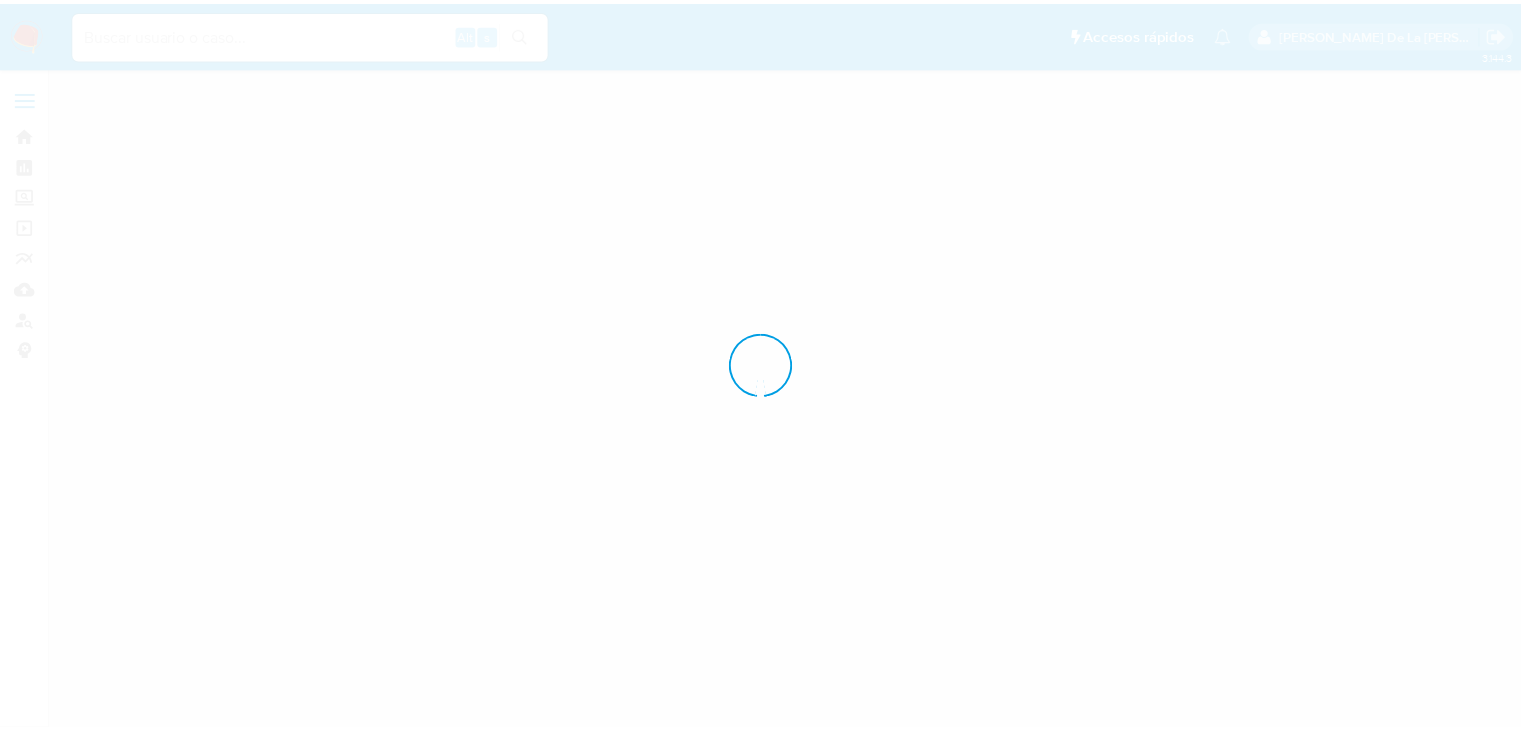 scroll, scrollTop: 0, scrollLeft: 0, axis: both 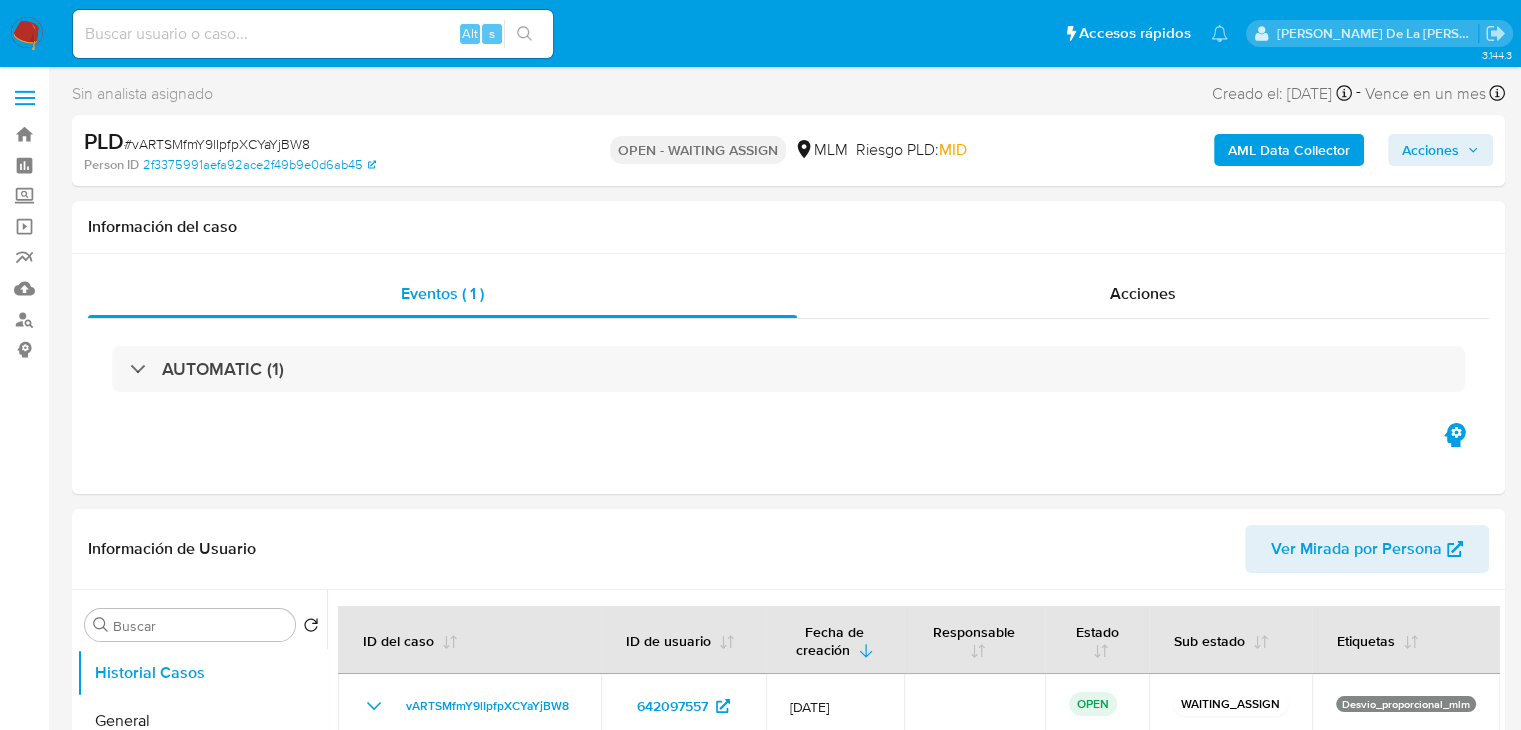 select on "10" 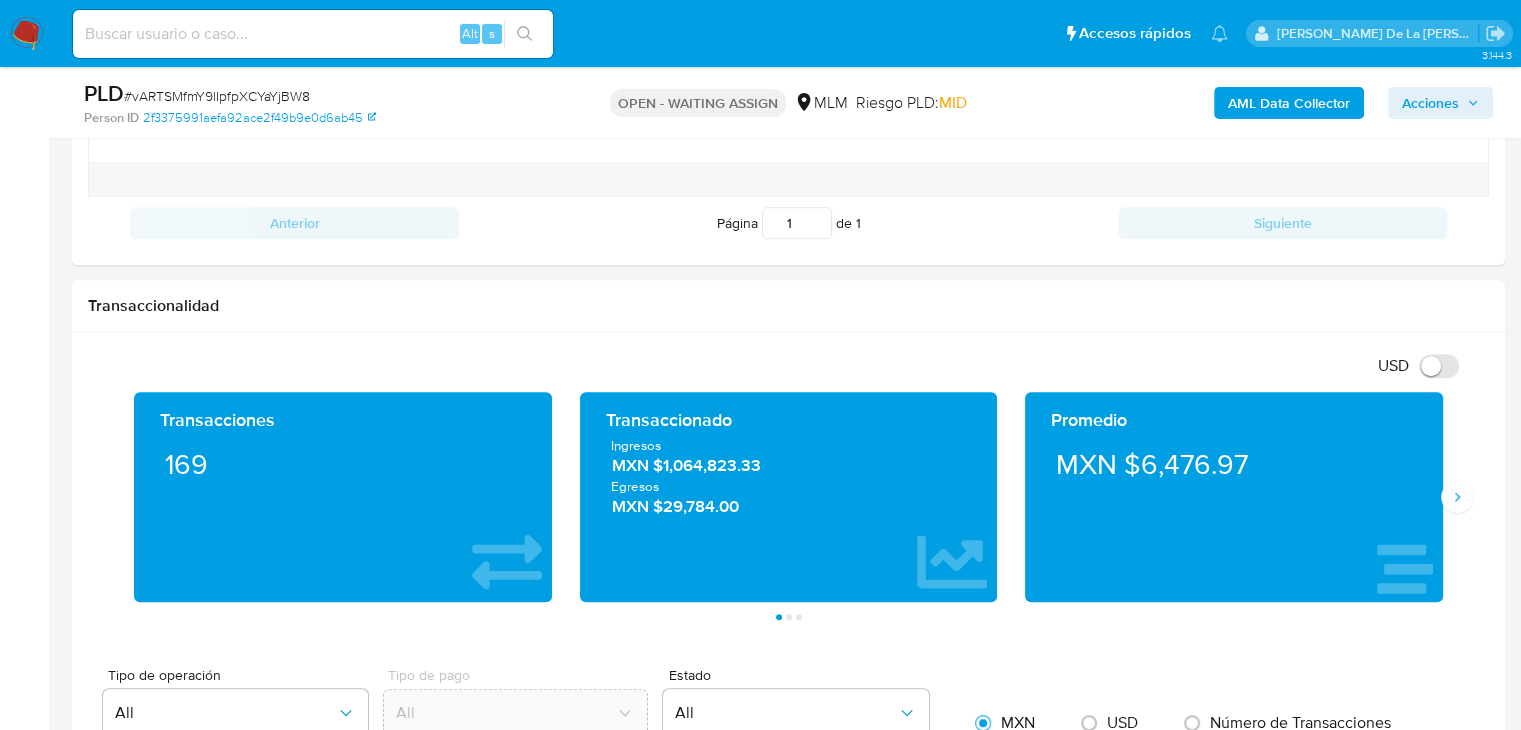 scroll, scrollTop: 1174, scrollLeft: 0, axis: vertical 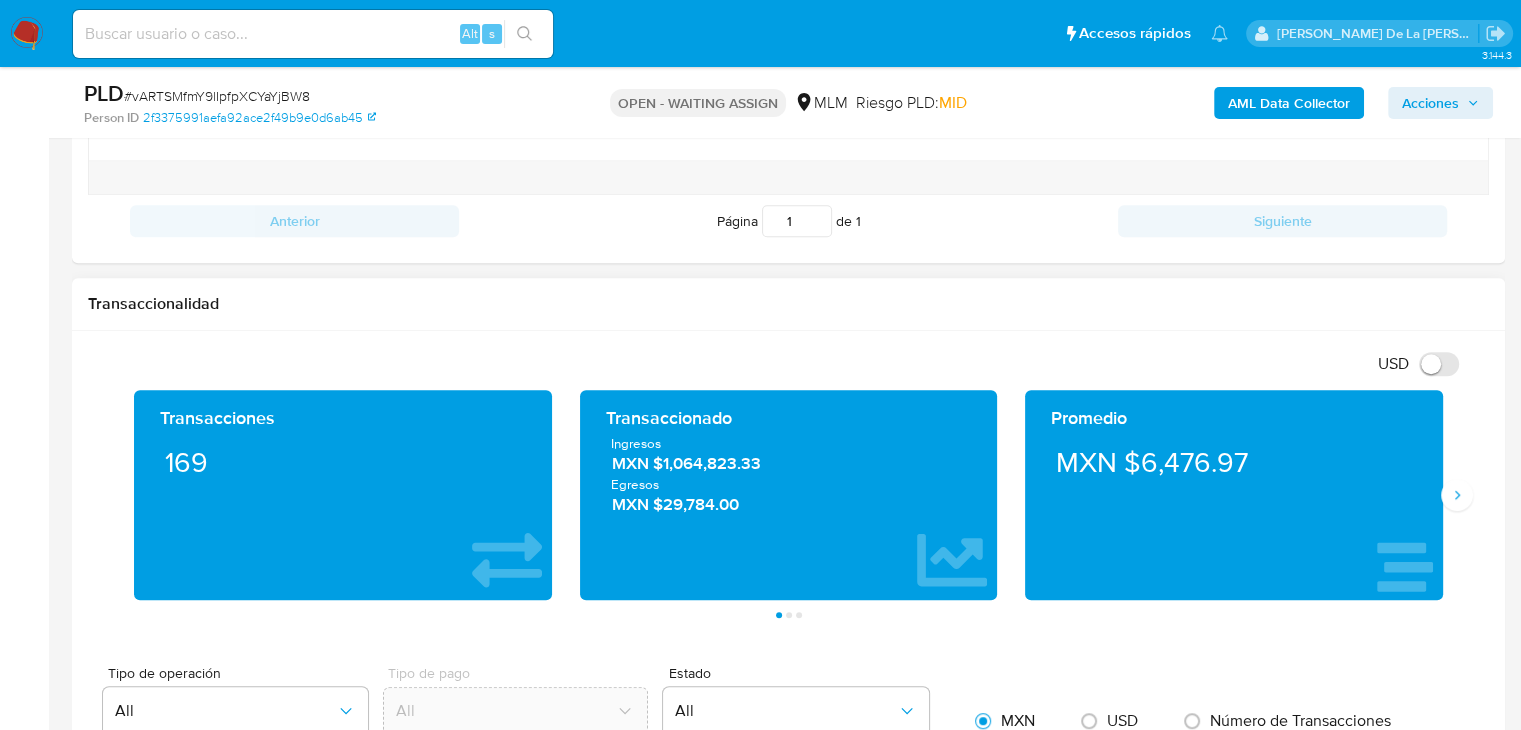 click on "Promedio MXN $6,476.97" at bounding box center [1234, 495] 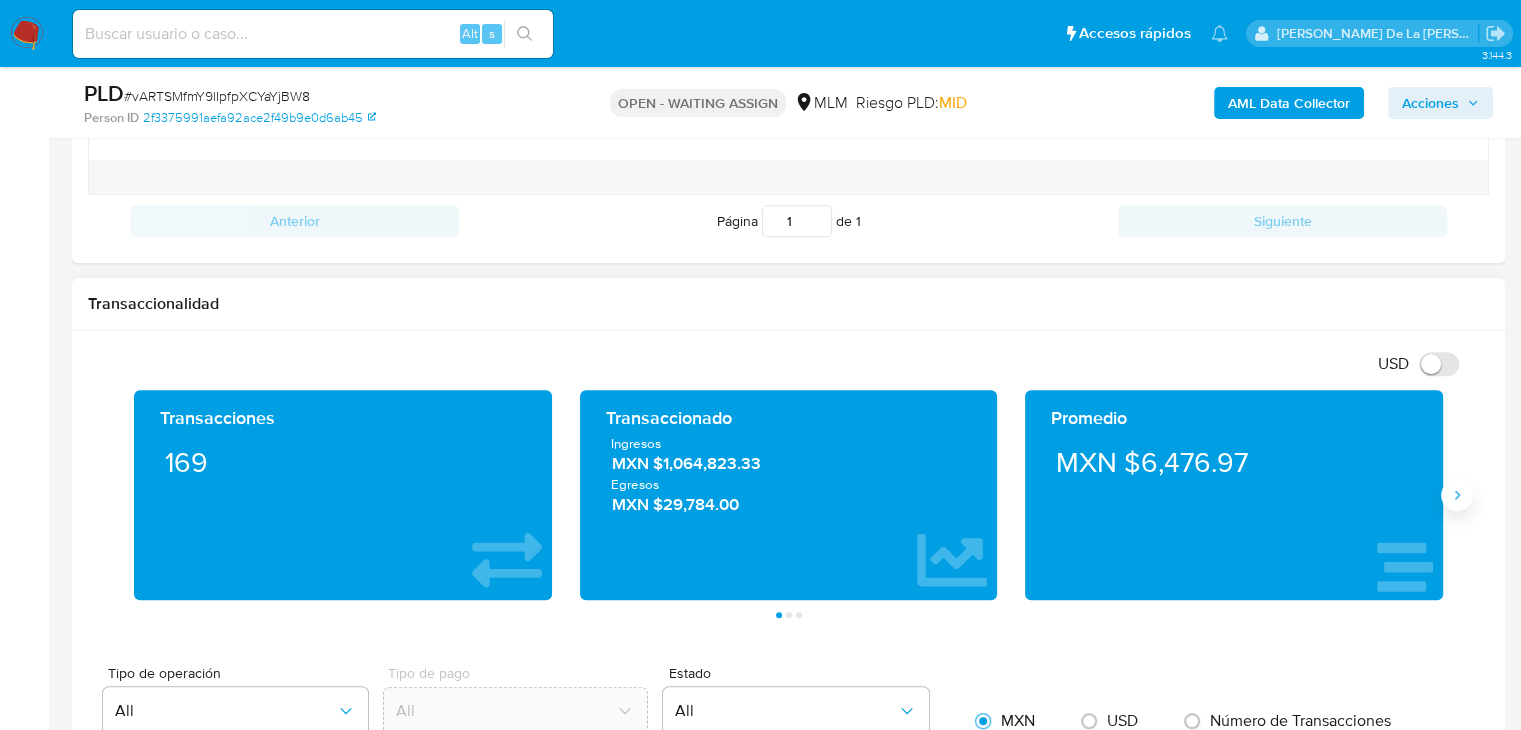 click 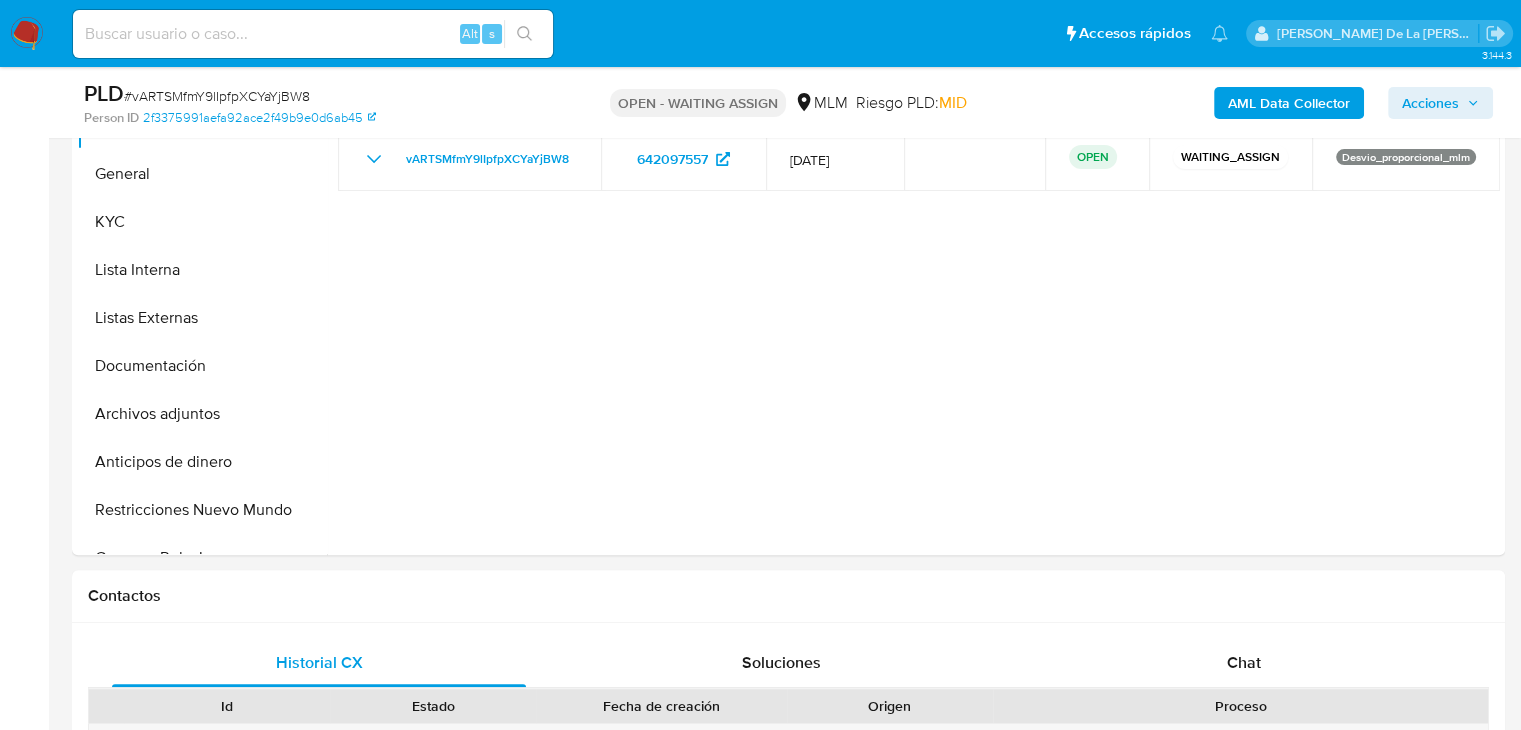 scroll, scrollTop: 410, scrollLeft: 0, axis: vertical 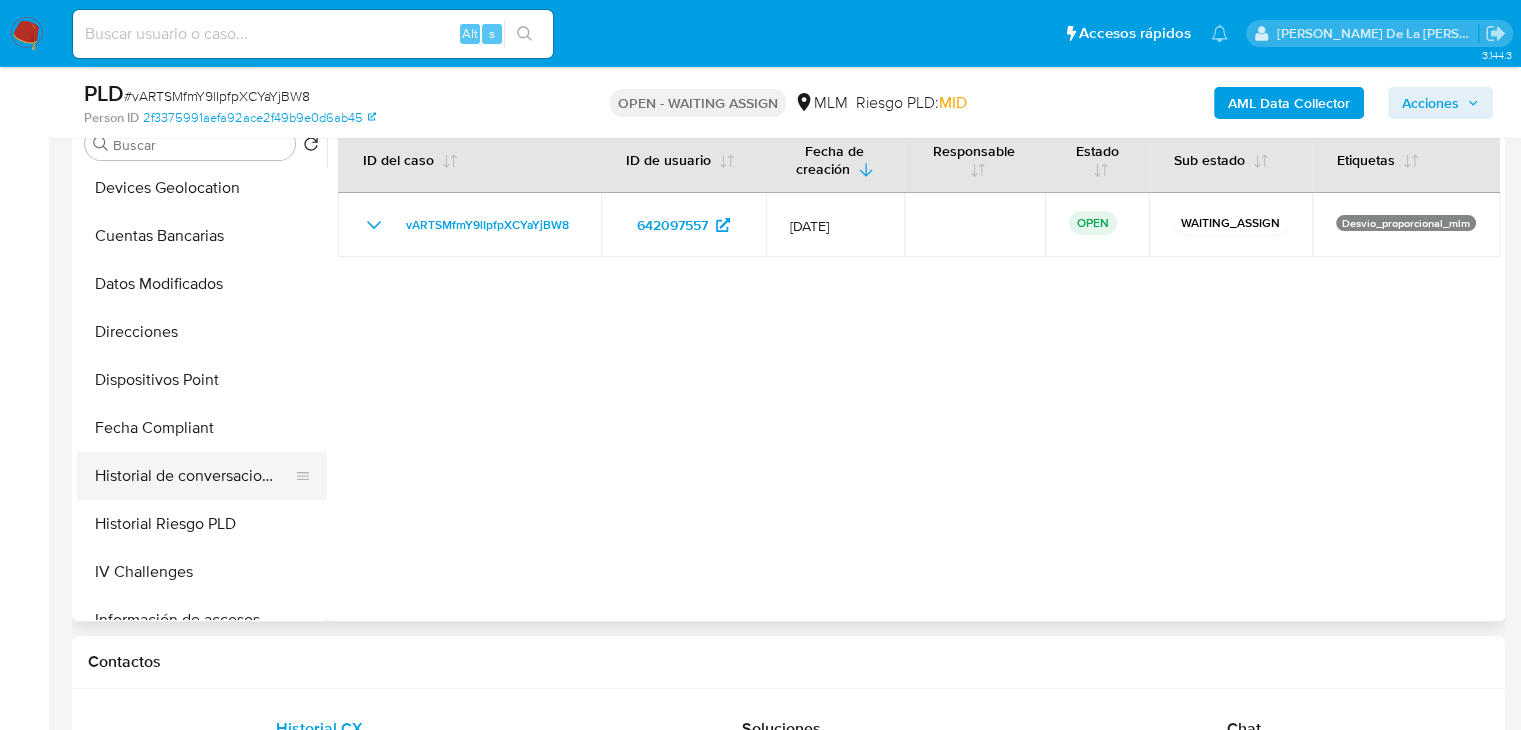 click on "Historial de conversaciones" at bounding box center [194, 476] 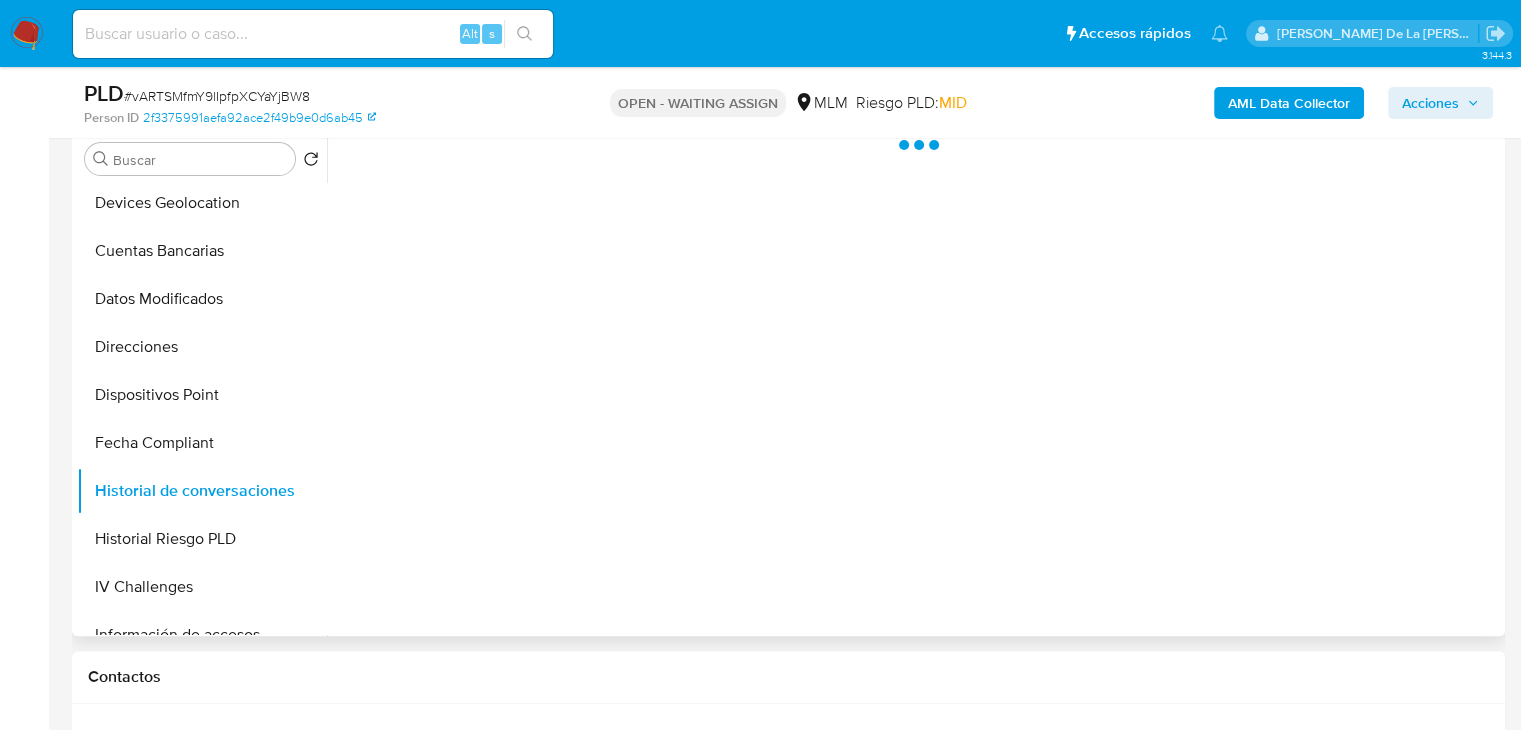 scroll, scrollTop: 394, scrollLeft: 0, axis: vertical 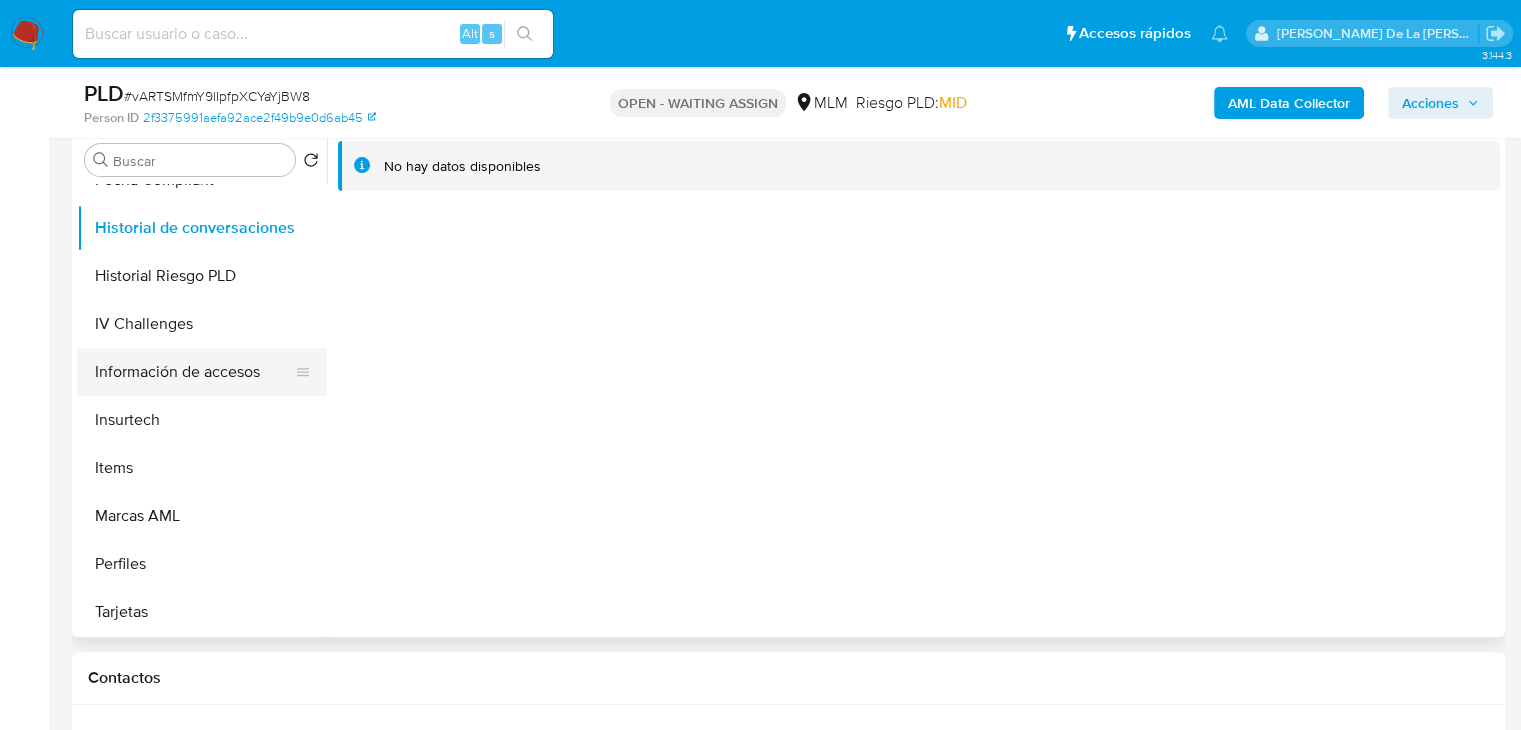 click on "Información de accesos" at bounding box center [194, 372] 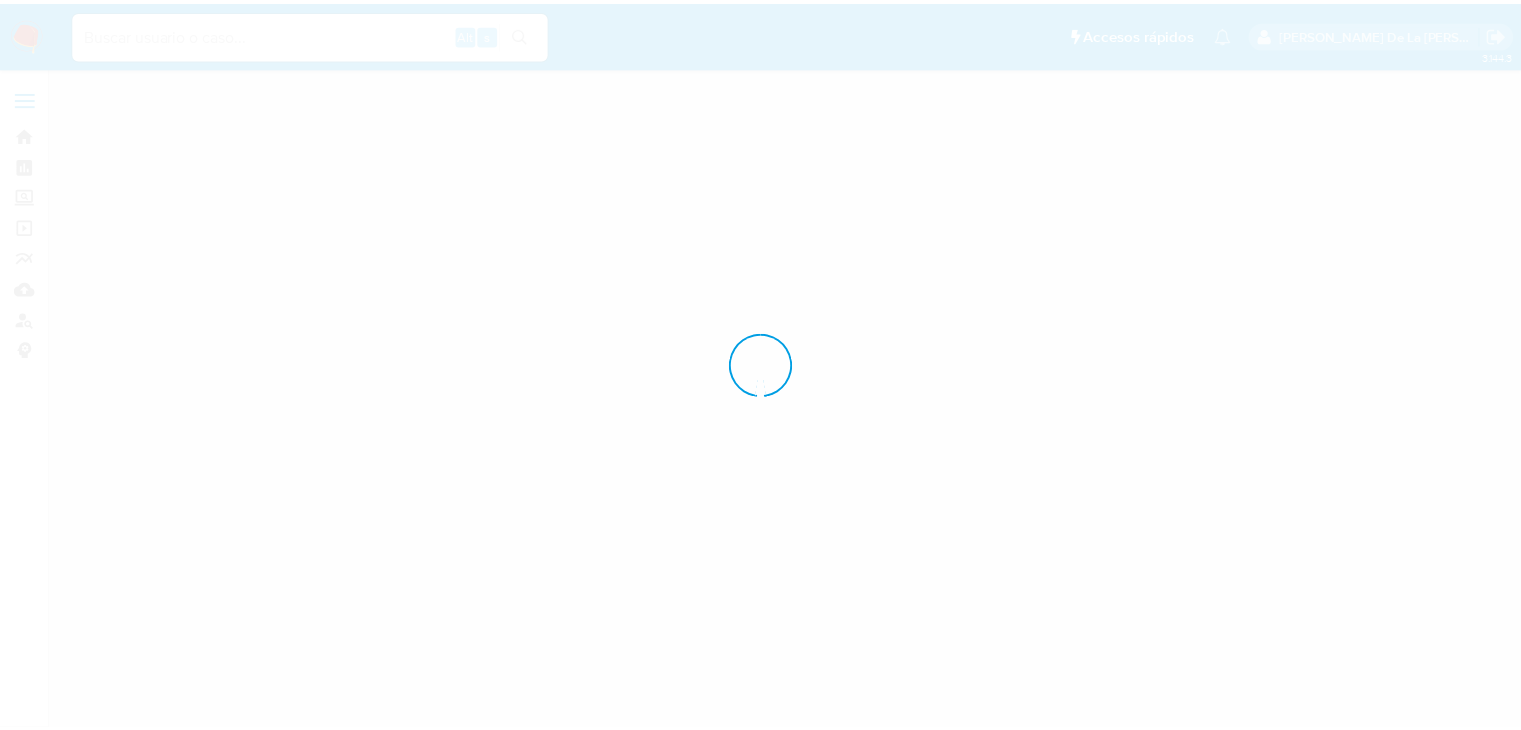 scroll, scrollTop: 0, scrollLeft: 0, axis: both 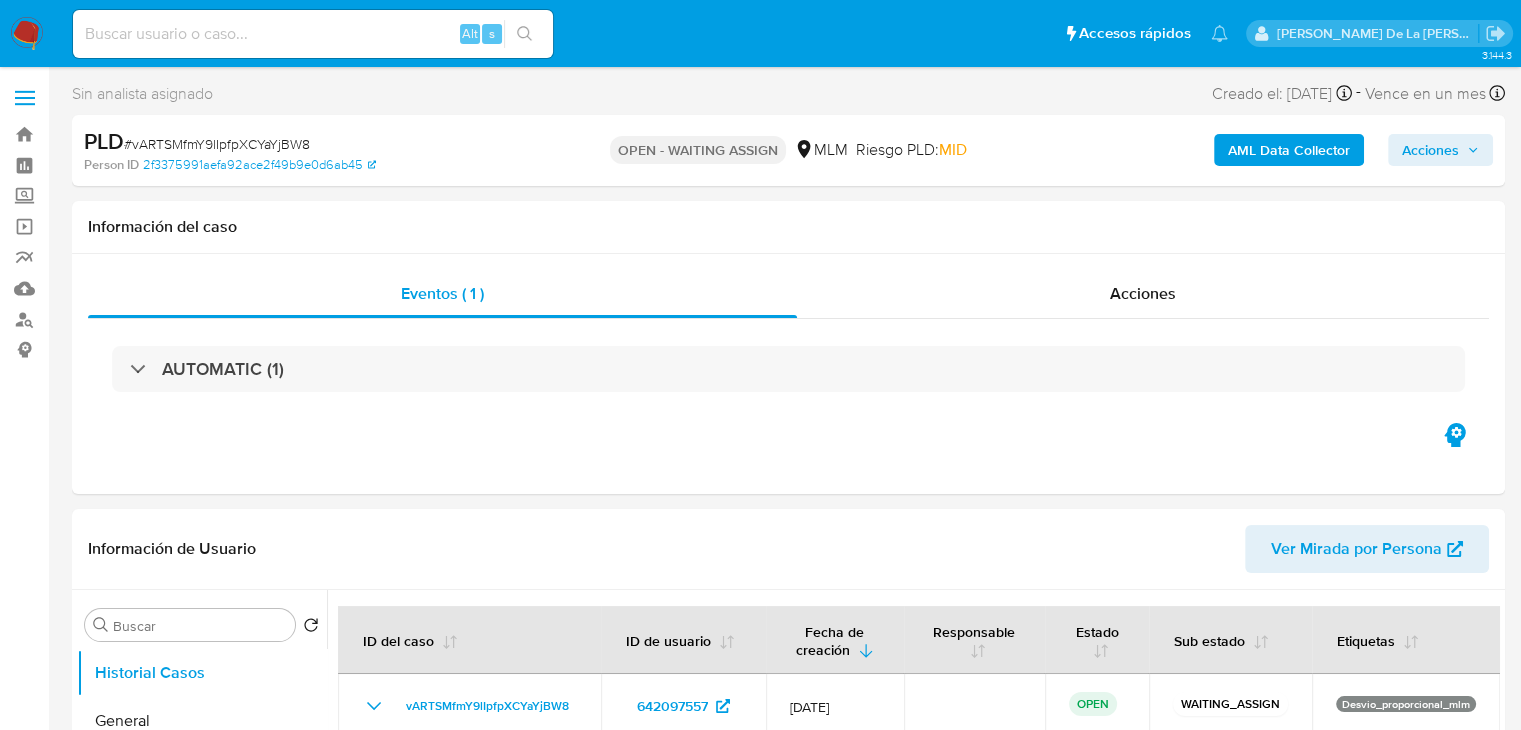select on "10" 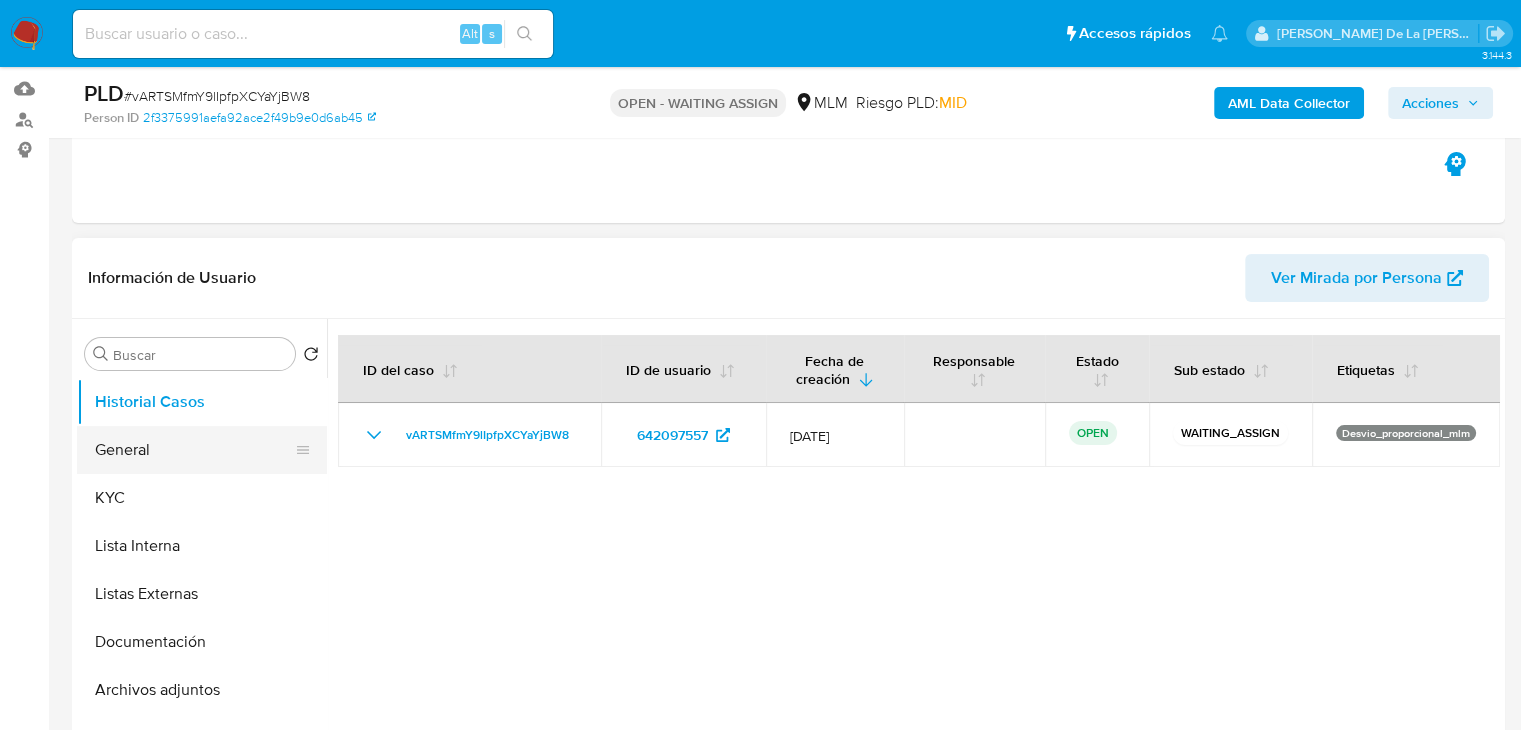 click on "General" at bounding box center [194, 450] 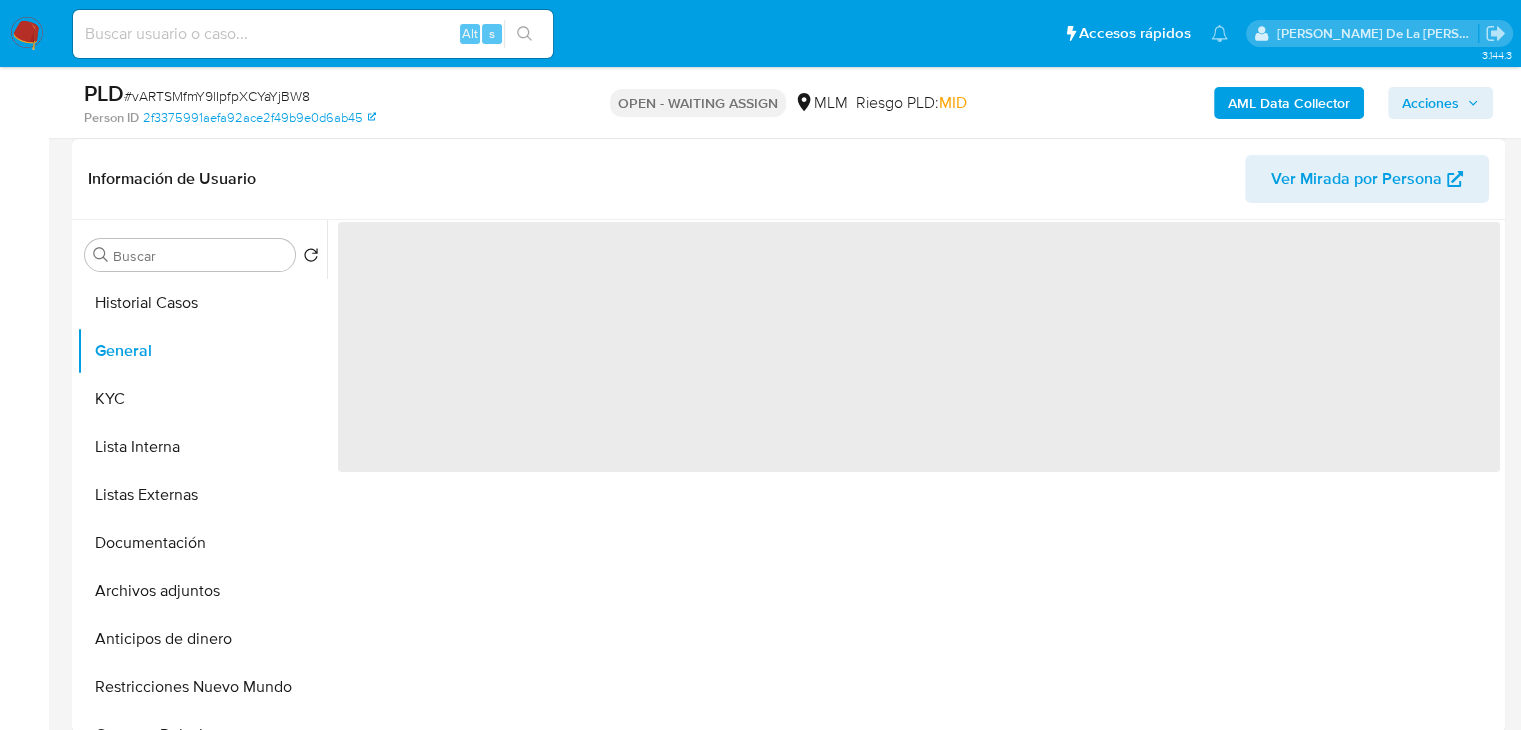 scroll, scrollTop: 300, scrollLeft: 0, axis: vertical 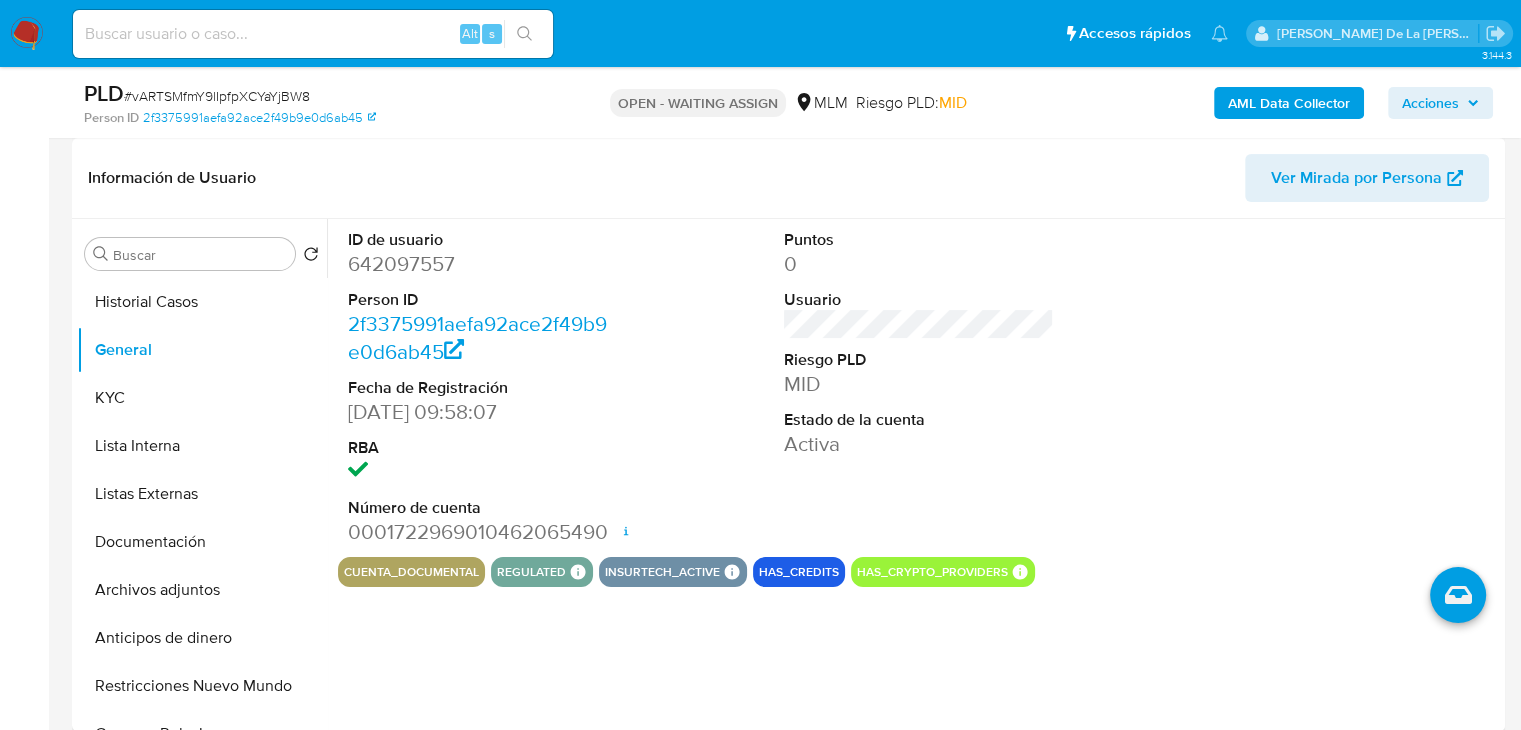 type 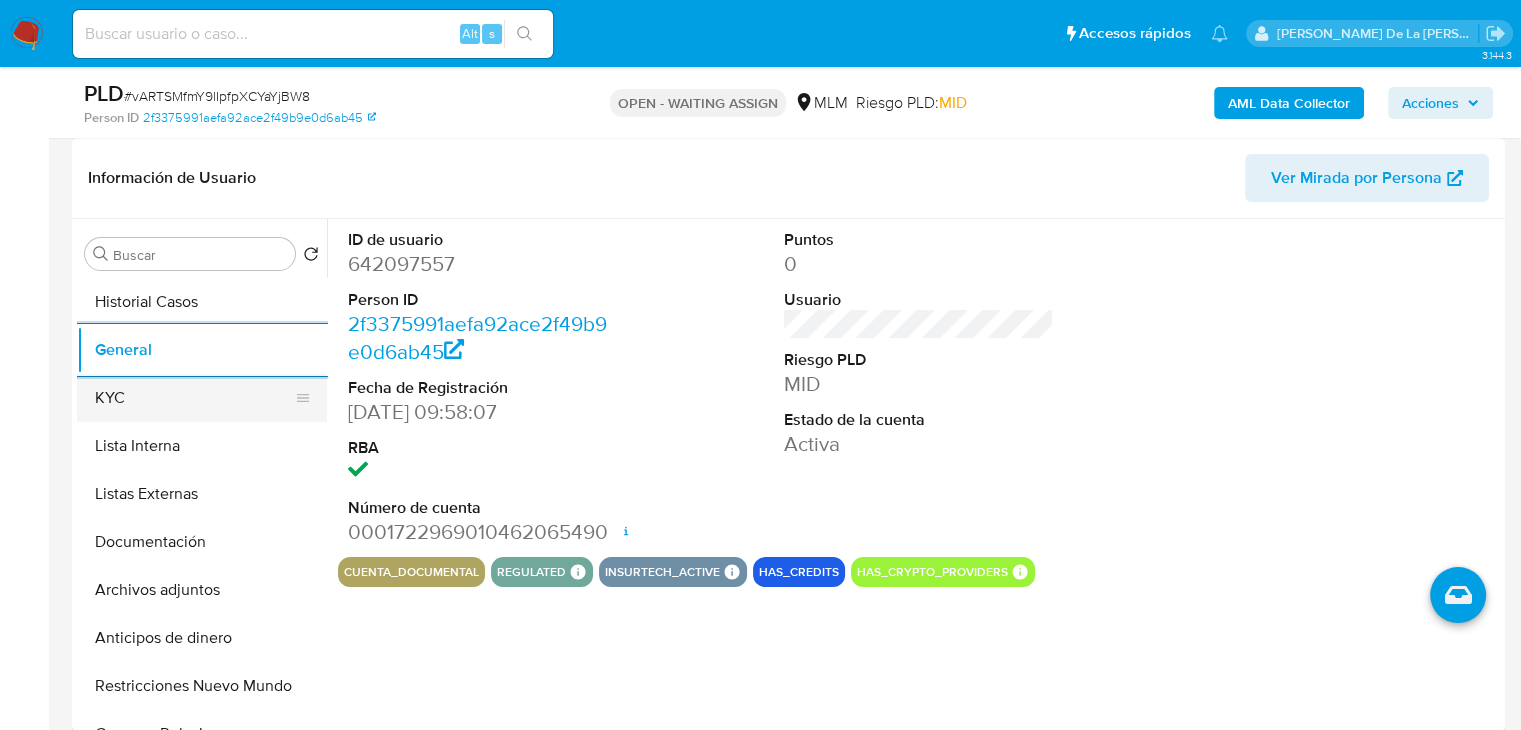click on "KYC" at bounding box center (194, 398) 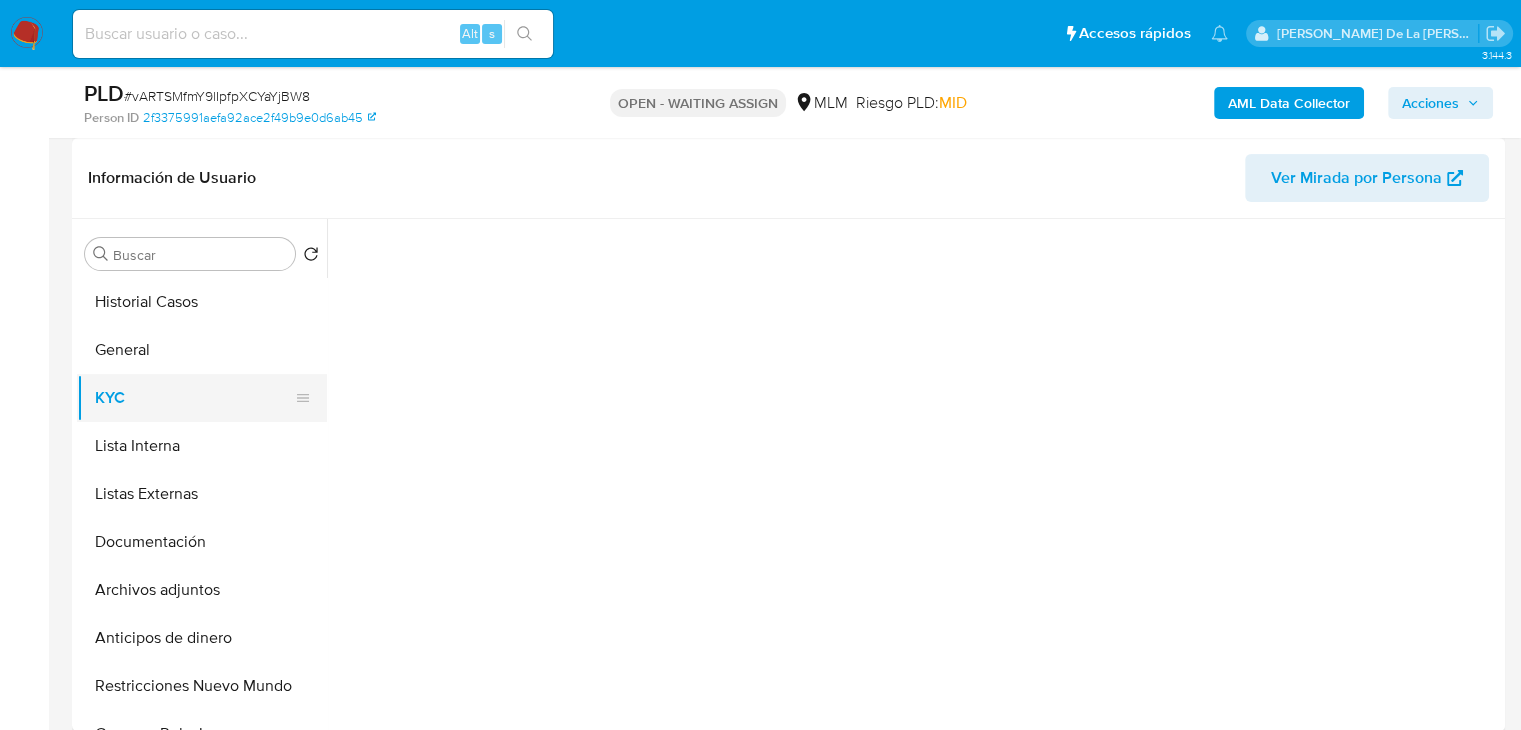 type 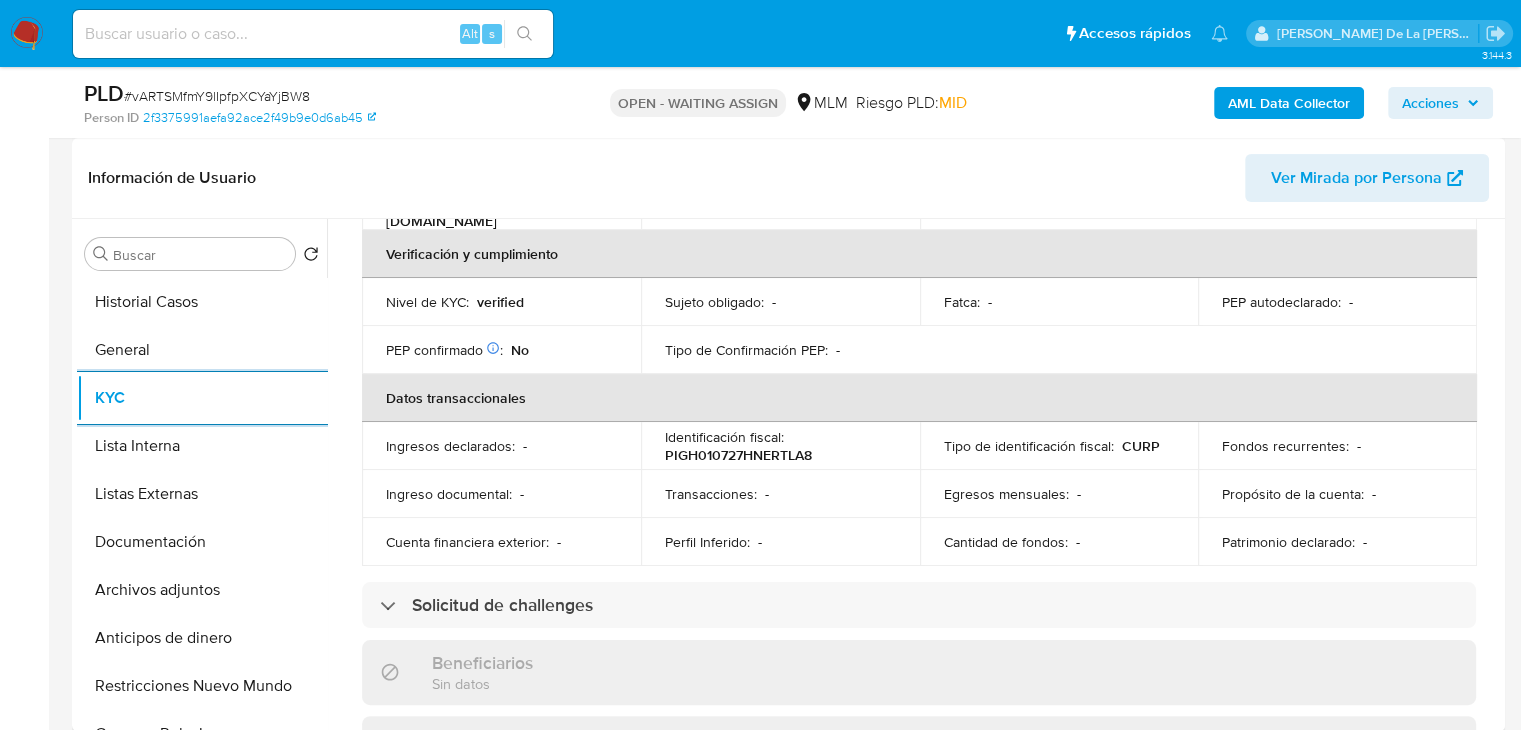 scroll, scrollTop: 488, scrollLeft: 0, axis: vertical 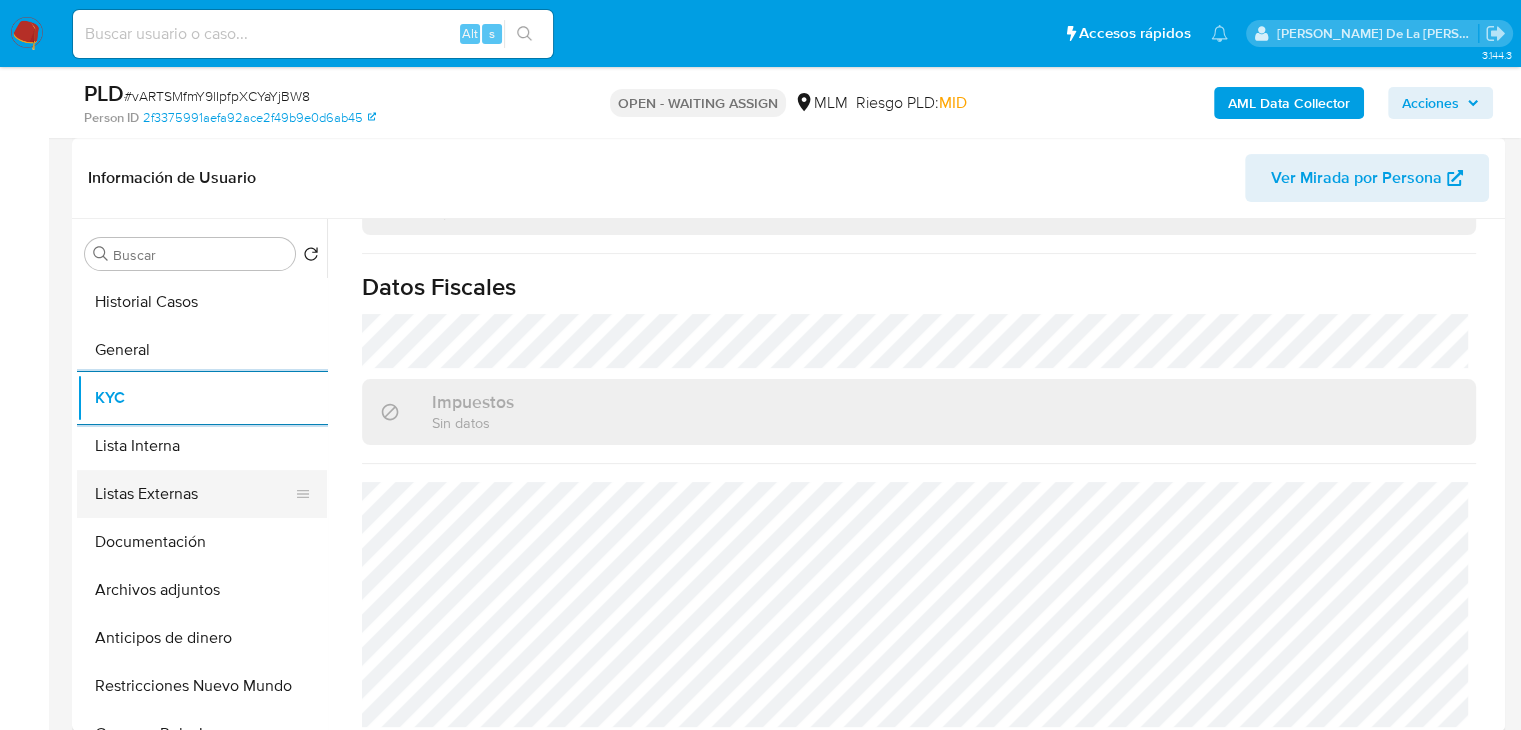 click on "Listas Externas" at bounding box center (194, 494) 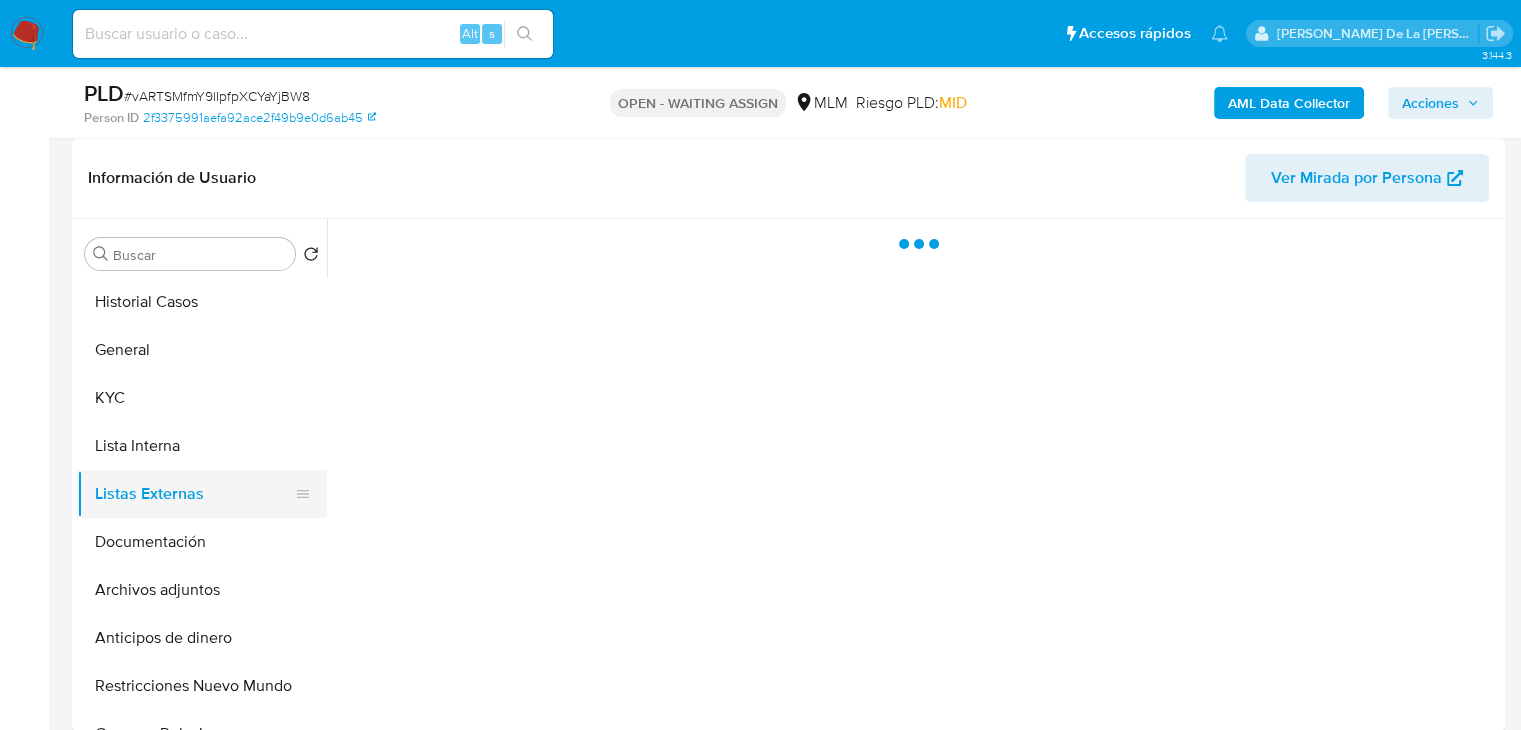 scroll, scrollTop: 0, scrollLeft: 0, axis: both 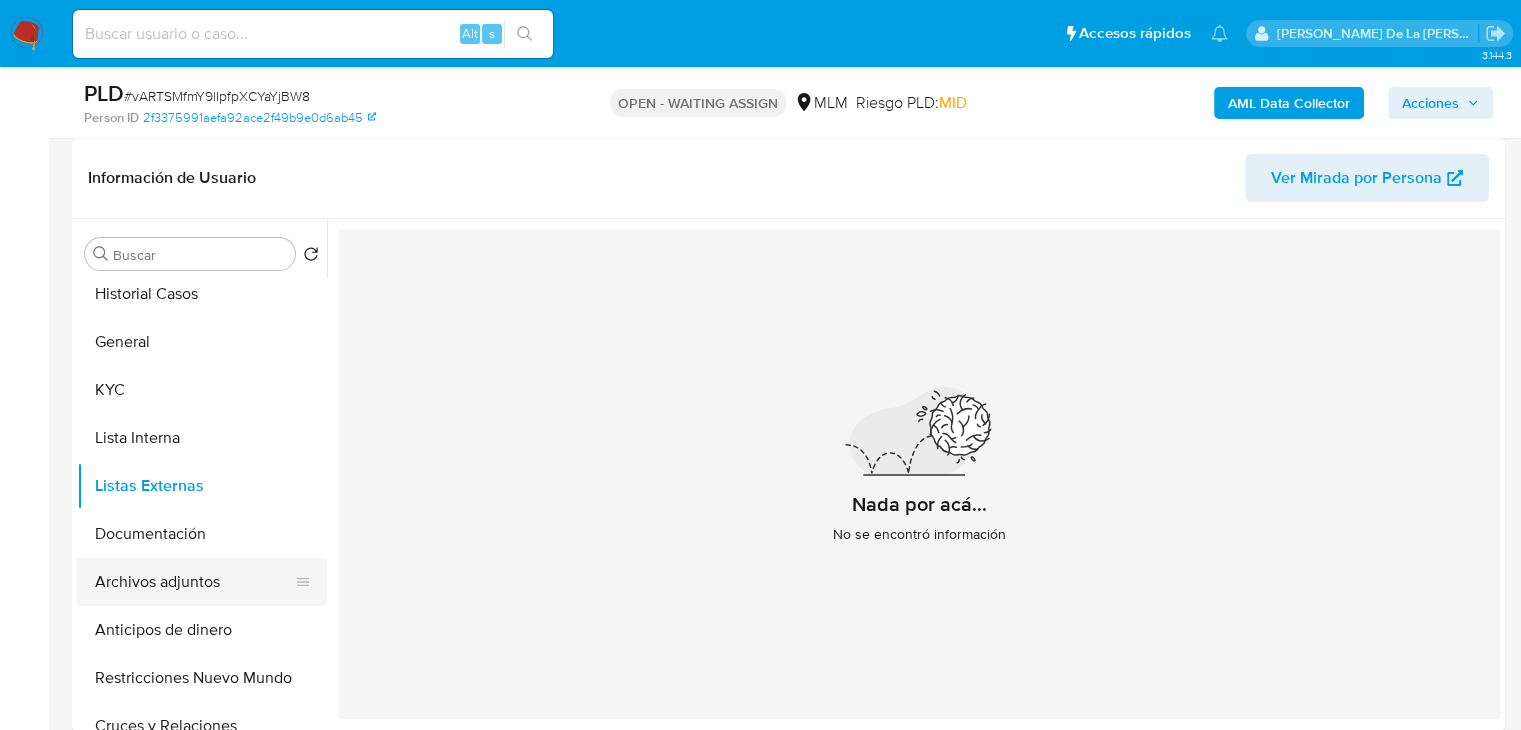click on "Archivos adjuntos" at bounding box center (194, 582) 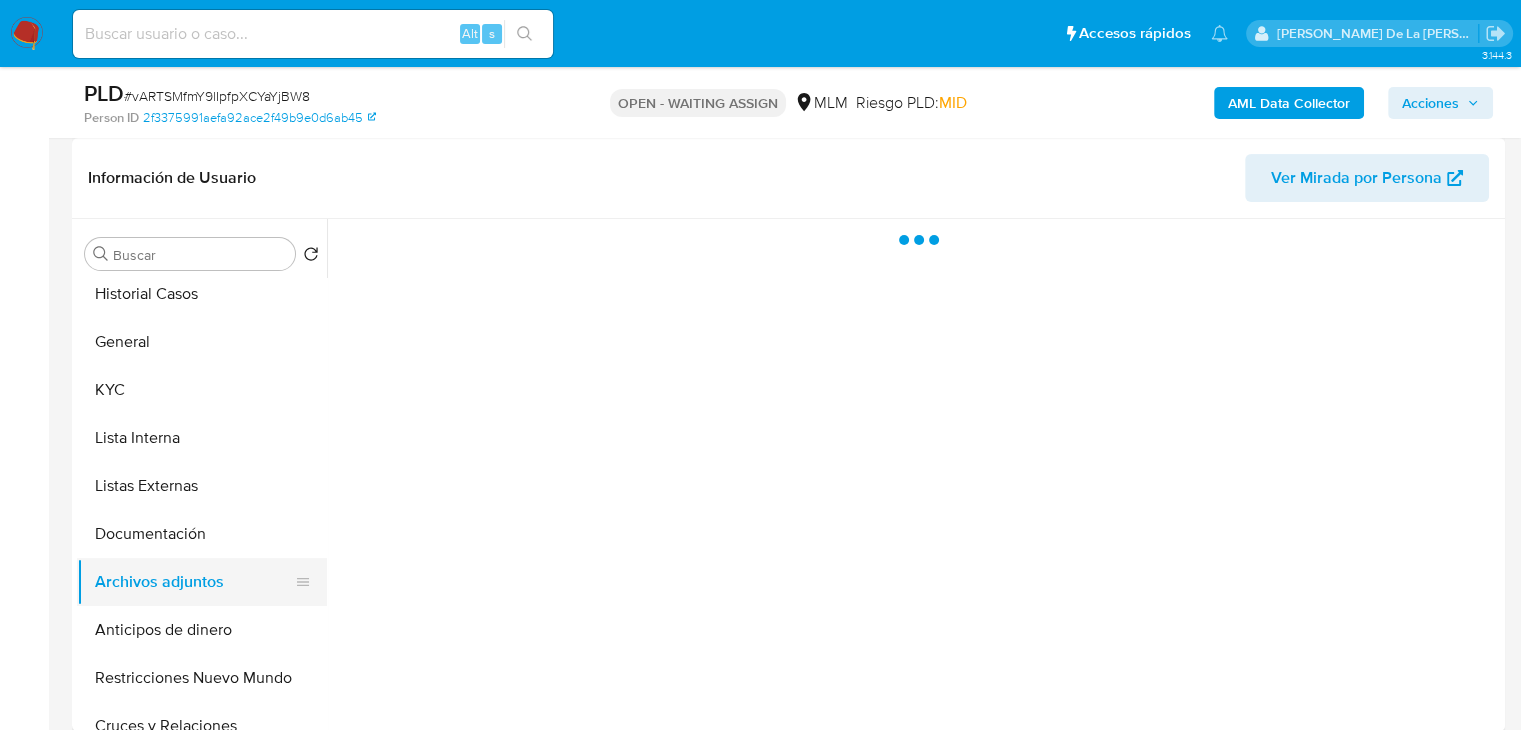 click on "Archivos adjuntos" at bounding box center (194, 582) 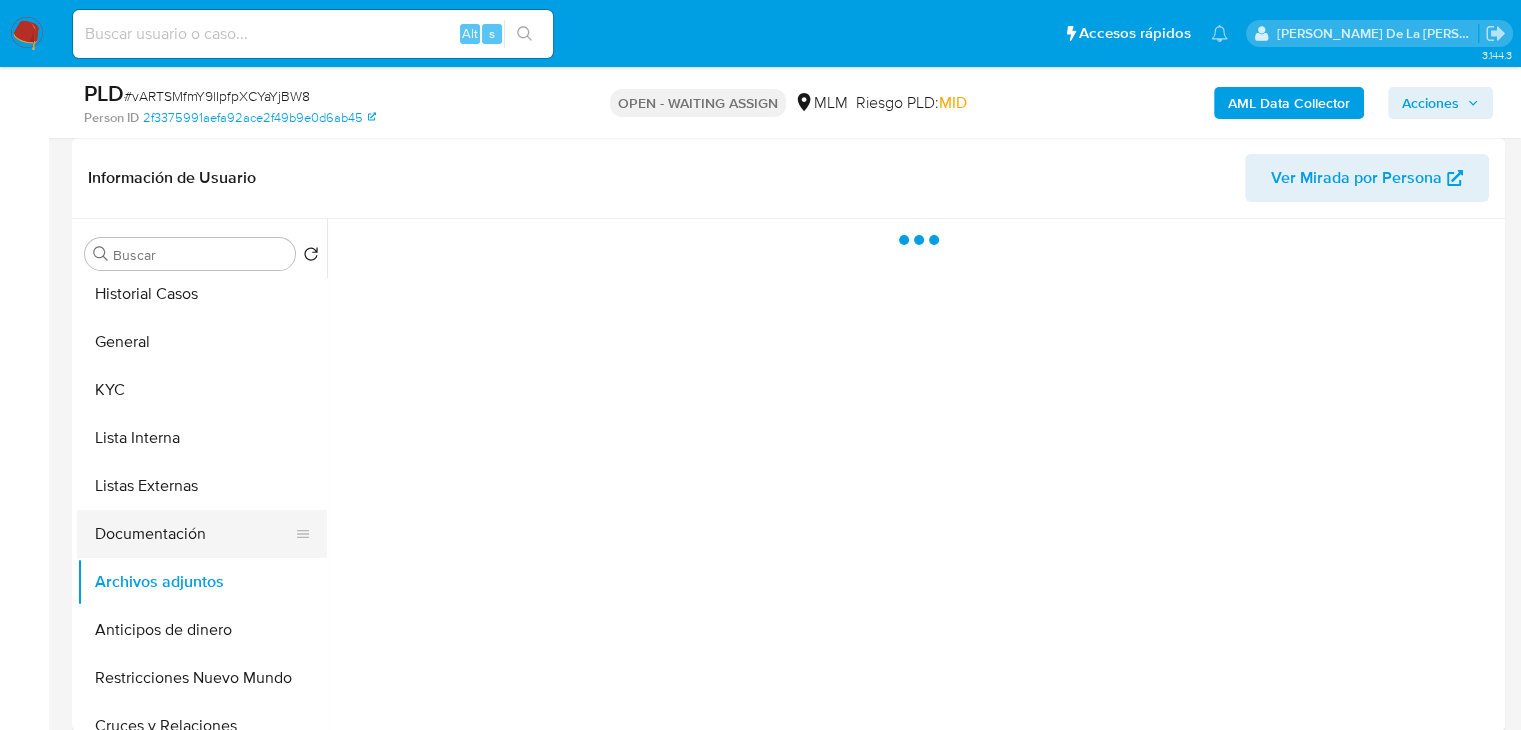 click on "Documentación" at bounding box center [194, 534] 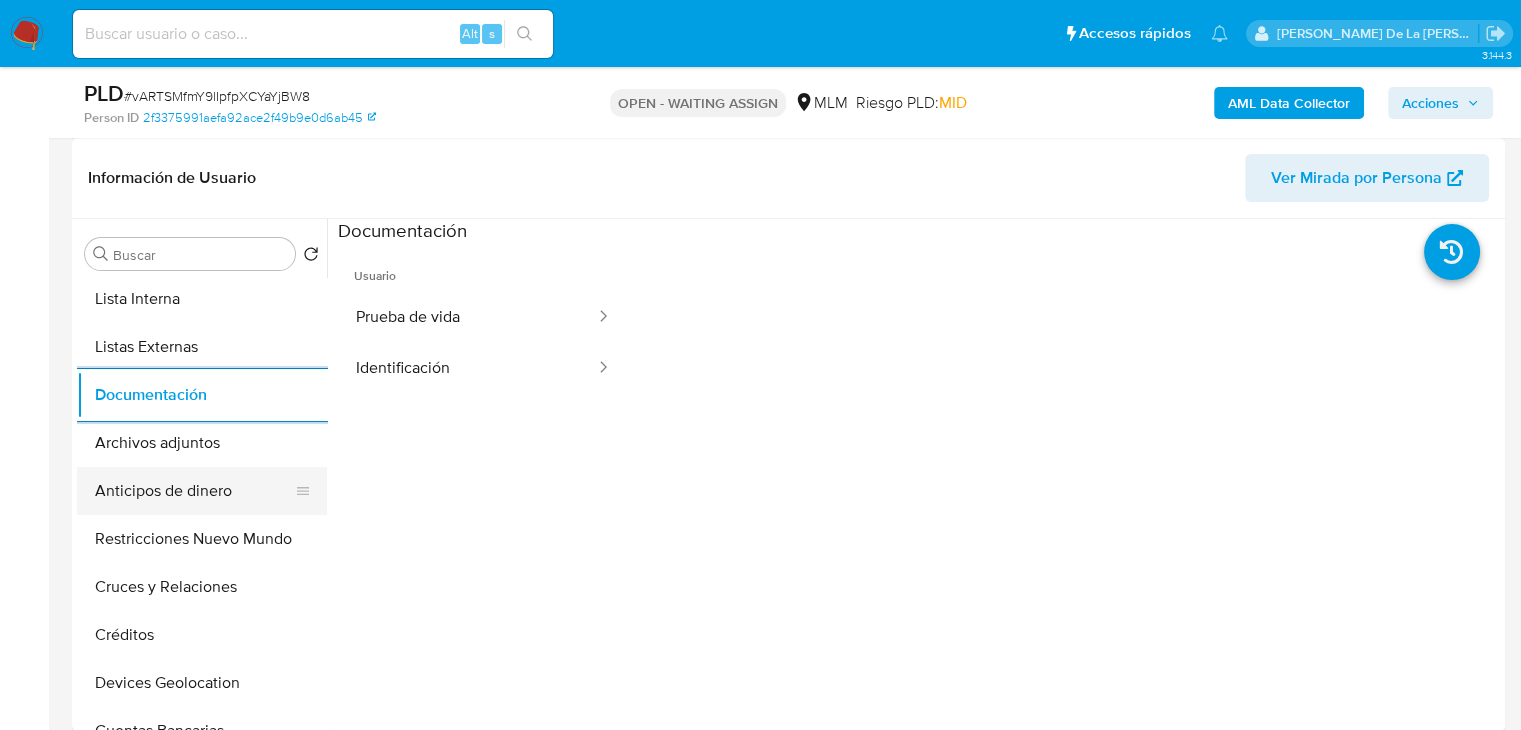 scroll, scrollTop: 156, scrollLeft: 0, axis: vertical 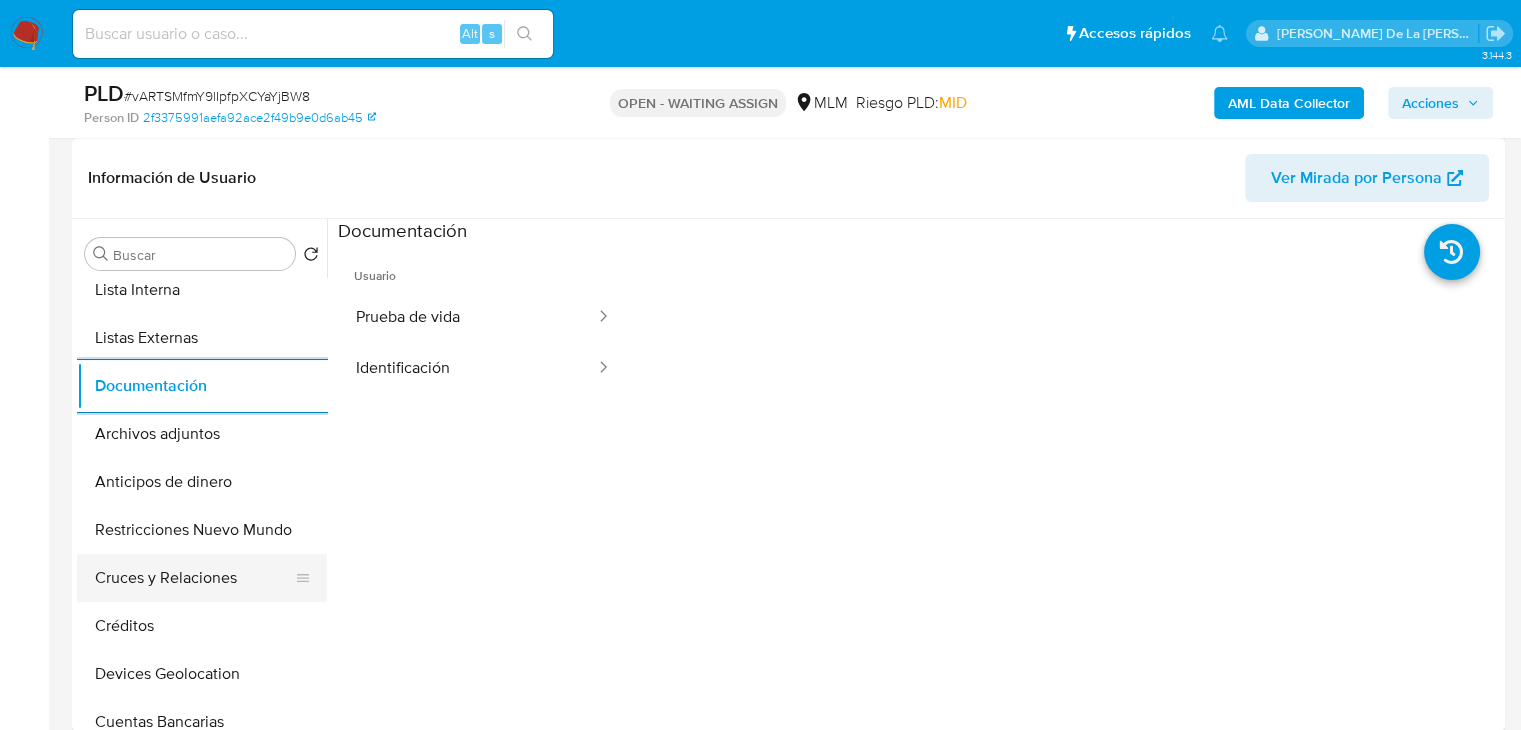 click on "Cruces y Relaciones" at bounding box center [194, 578] 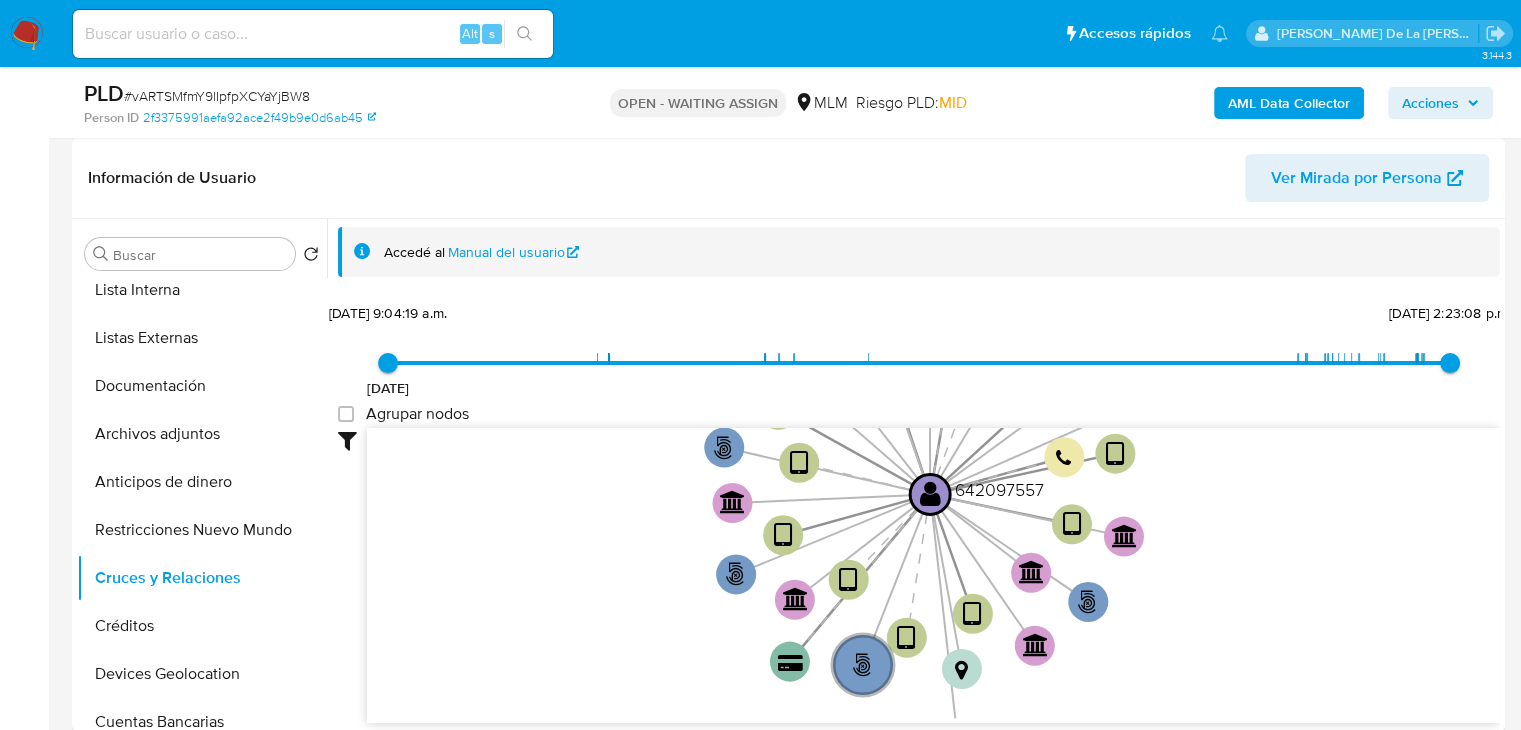 click on "21/6/2025, 2:23:08 p.m." at bounding box center [1450, 363] 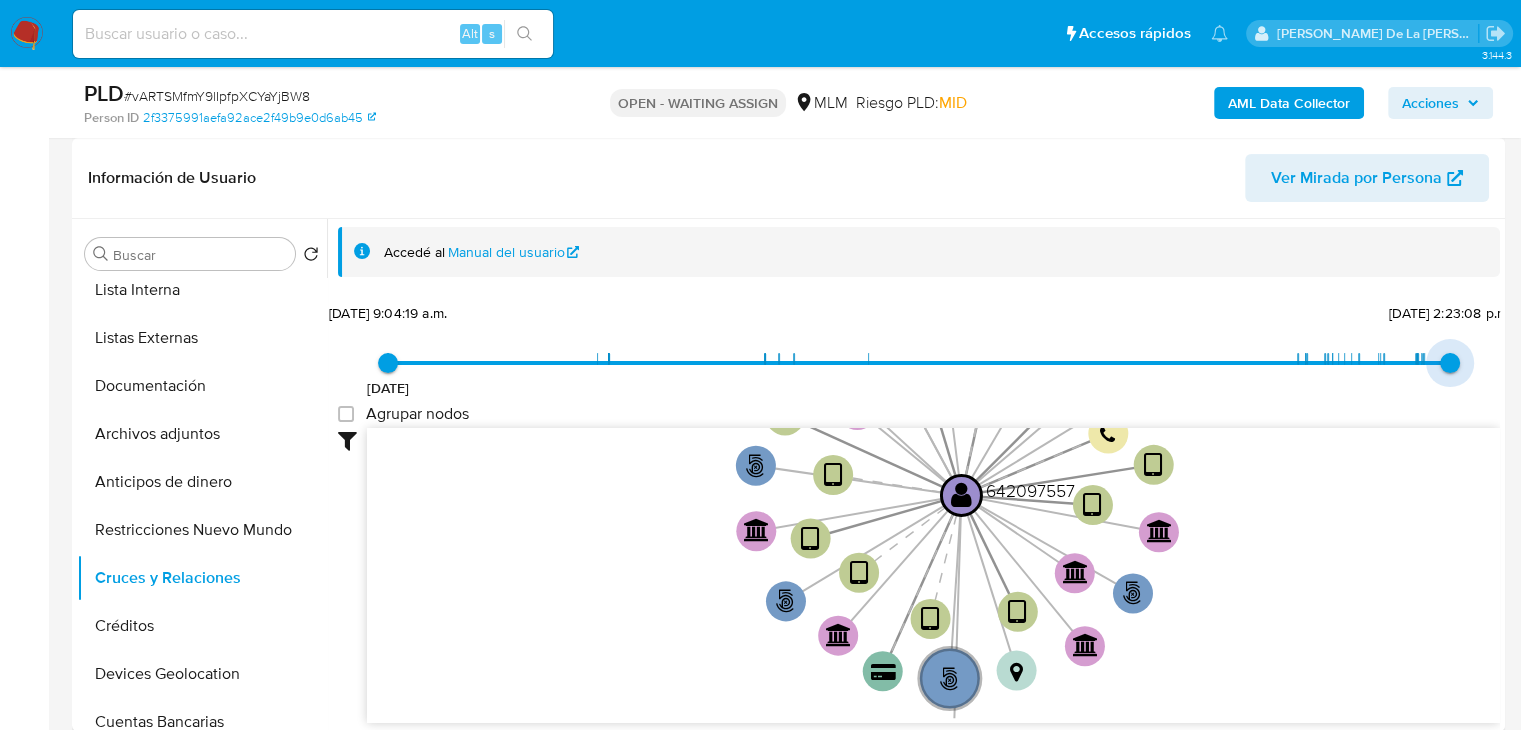 type on "1746925073000" 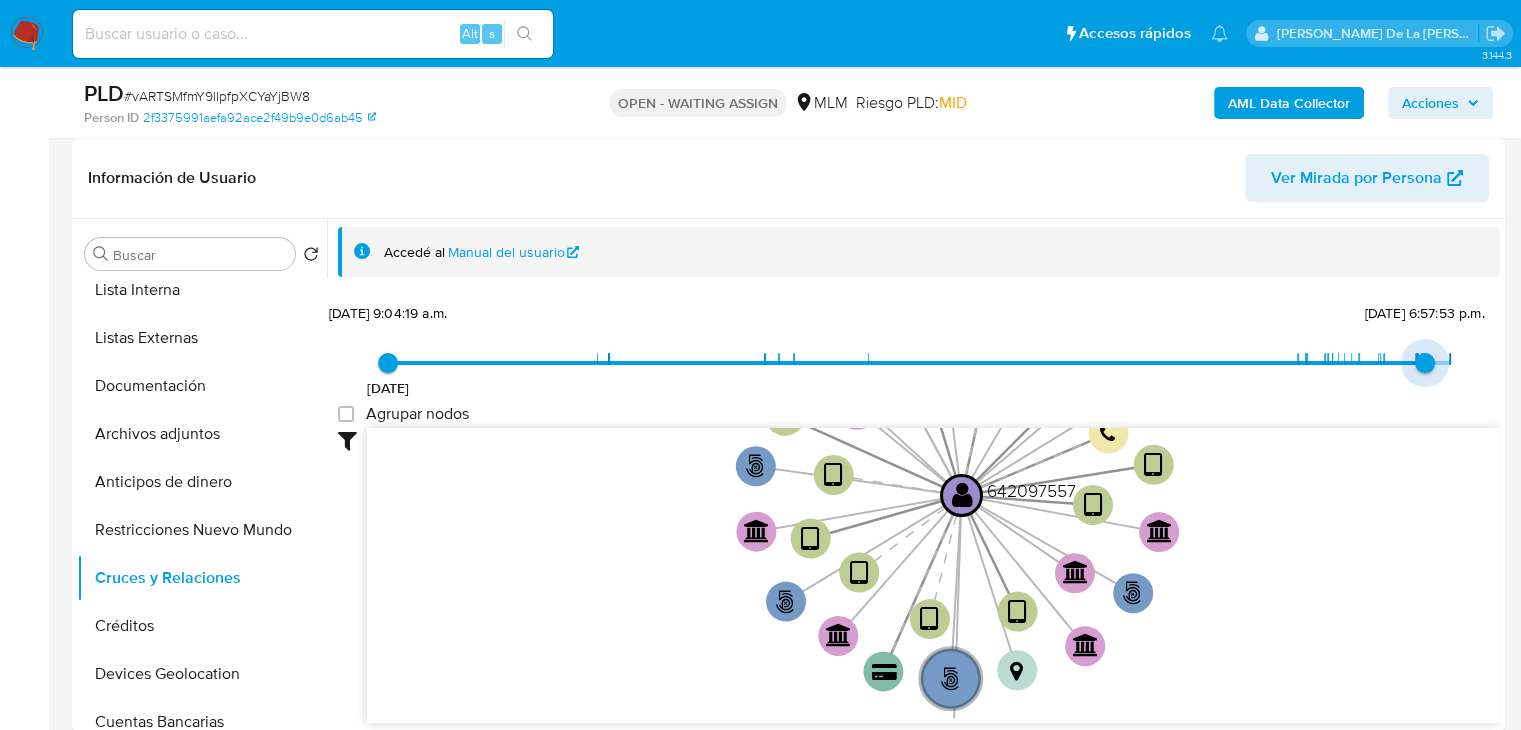 drag, startPoint x: 1439, startPoint y: 350, endPoint x: 1425, endPoint y: 365, distance: 20.518284 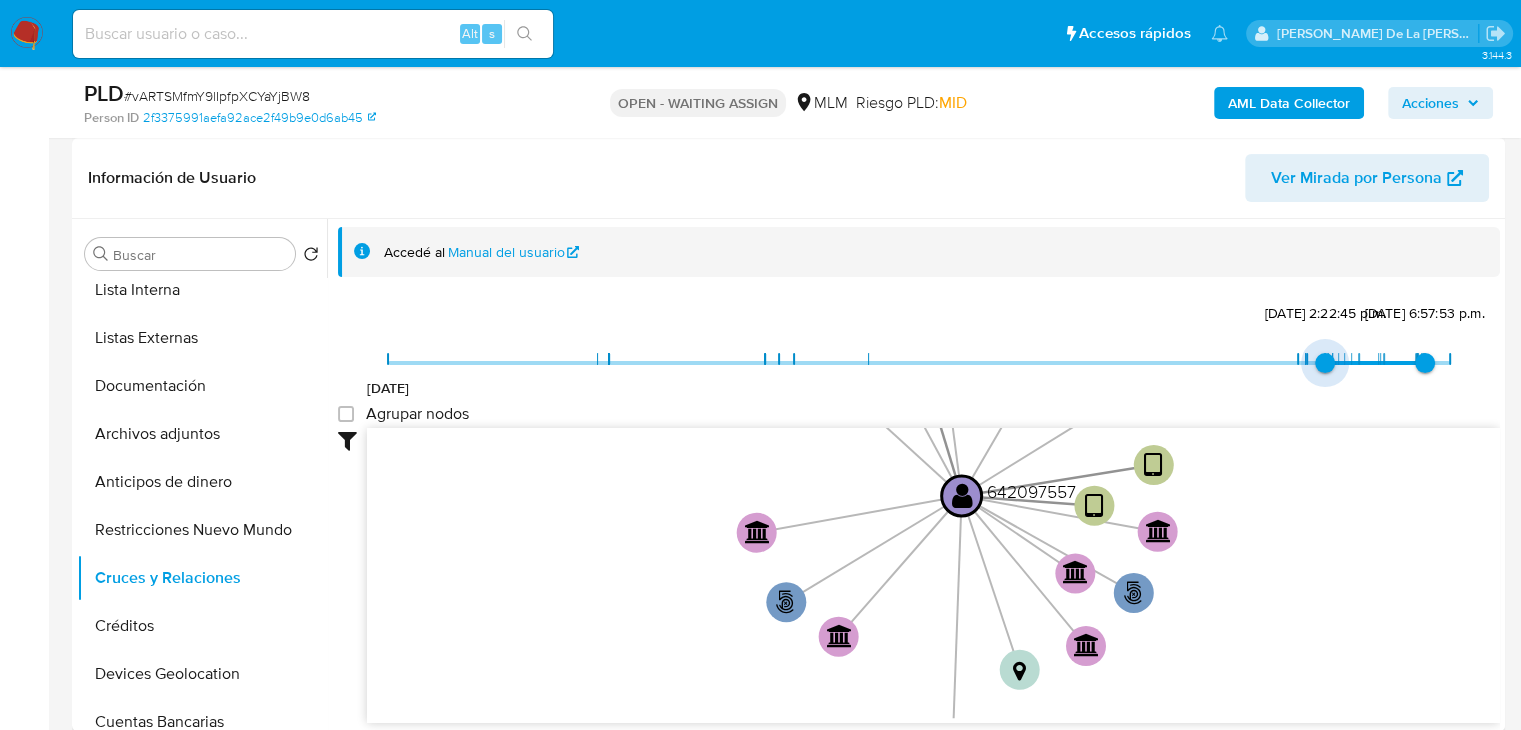 type on "1733252982000" 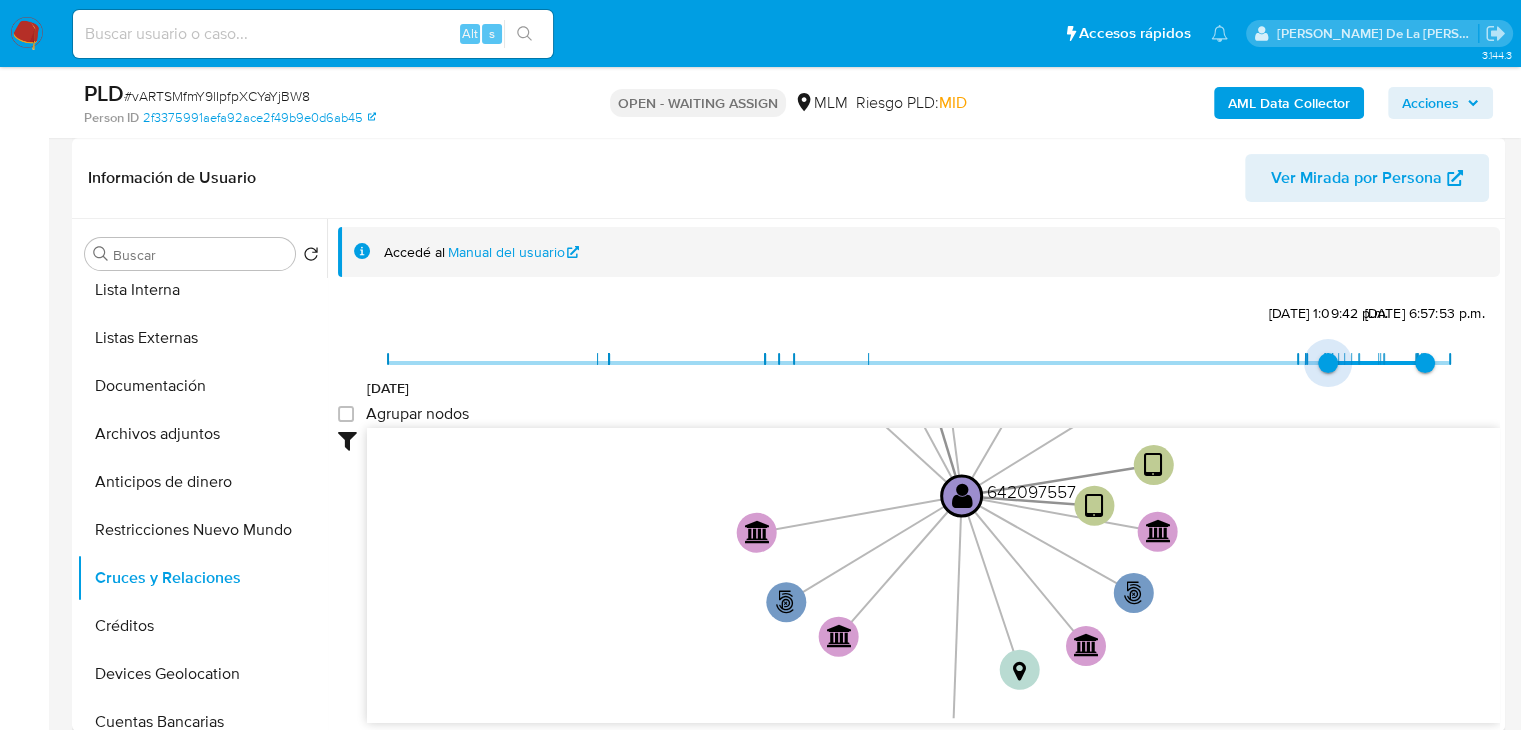 drag, startPoint x: 385, startPoint y: 366, endPoint x: 1321, endPoint y: 442, distance: 939.0804 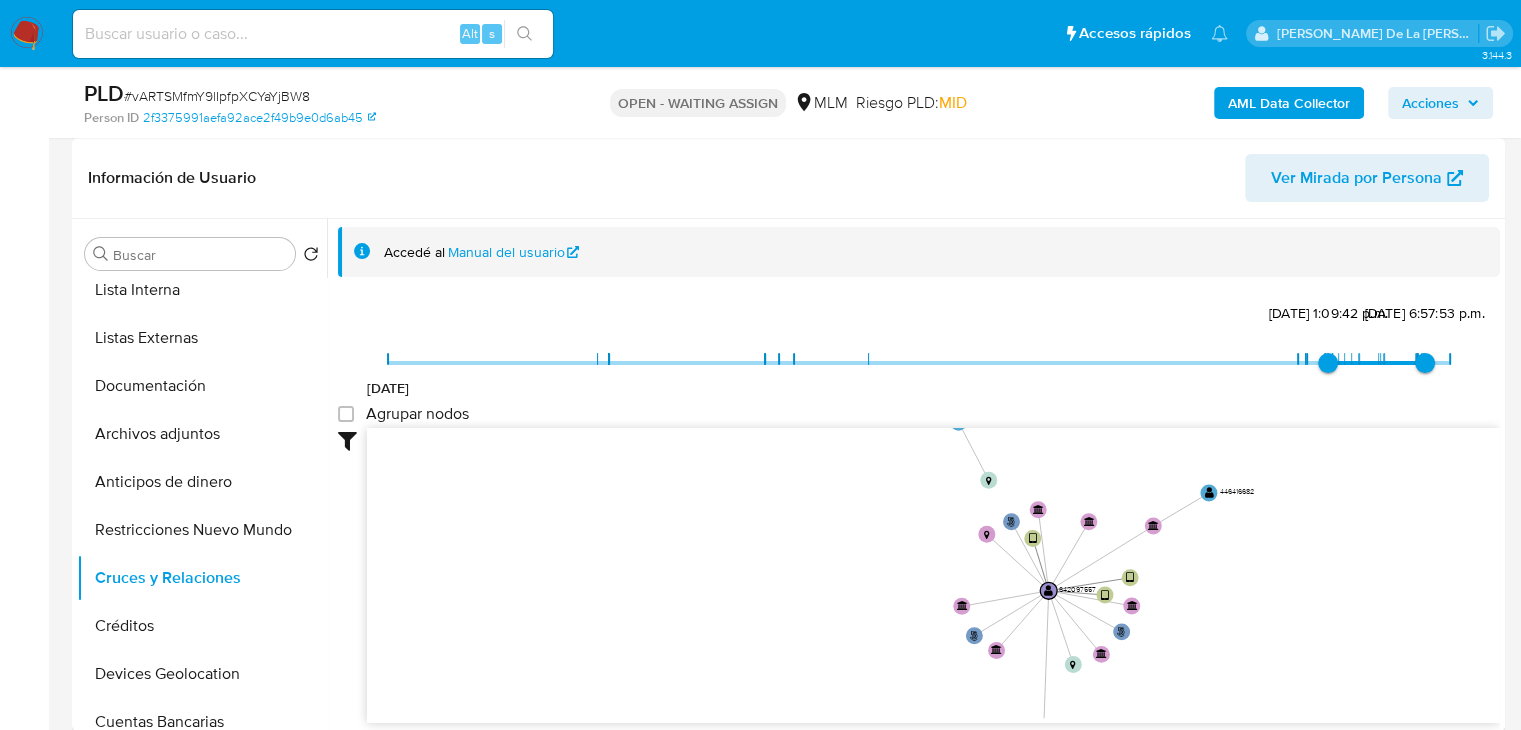 drag, startPoint x: 1206, startPoint y: 606, endPoint x: 1148, endPoint y: 629, distance: 62.39391 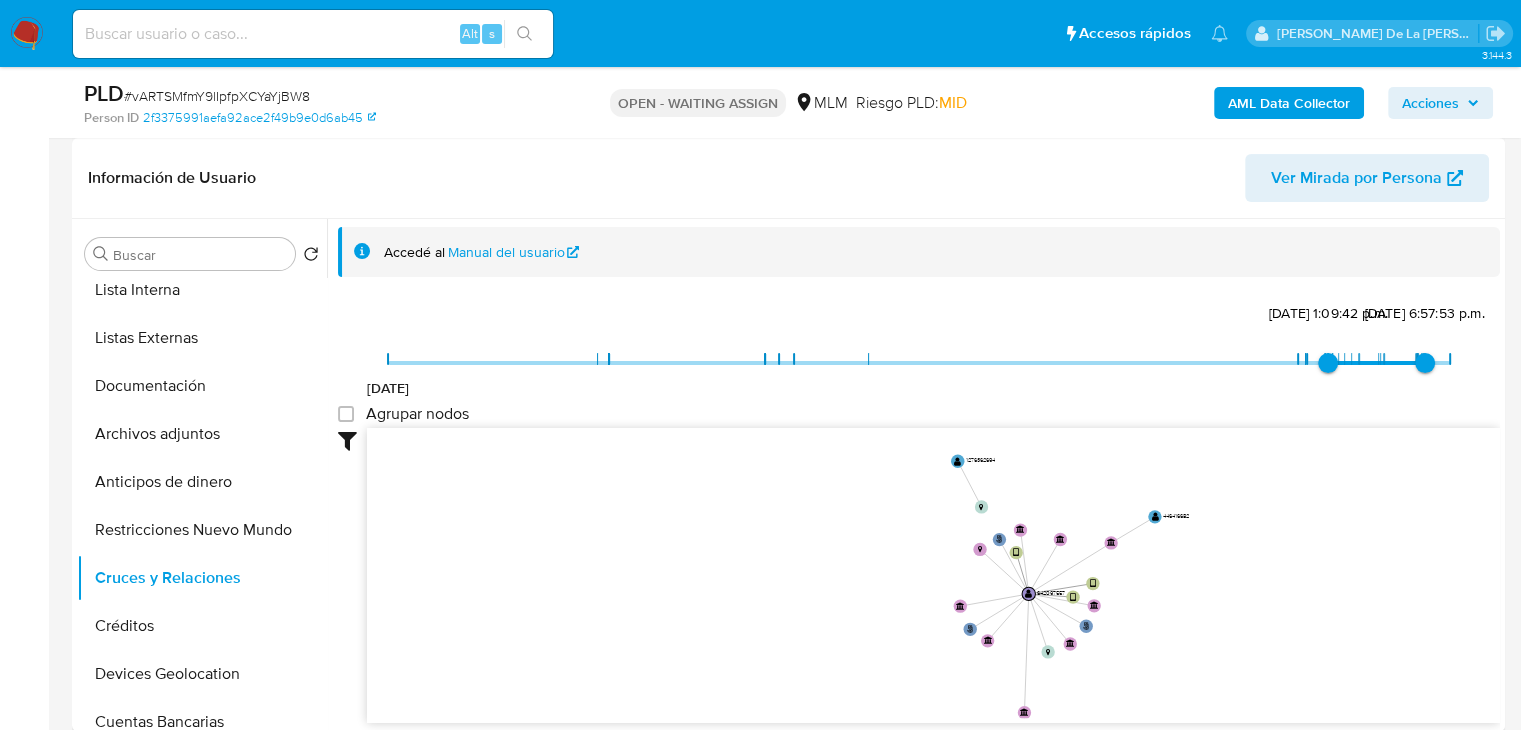 drag, startPoint x: 1148, startPoint y: 629, endPoint x: 1108, endPoint y: 627, distance: 40.04997 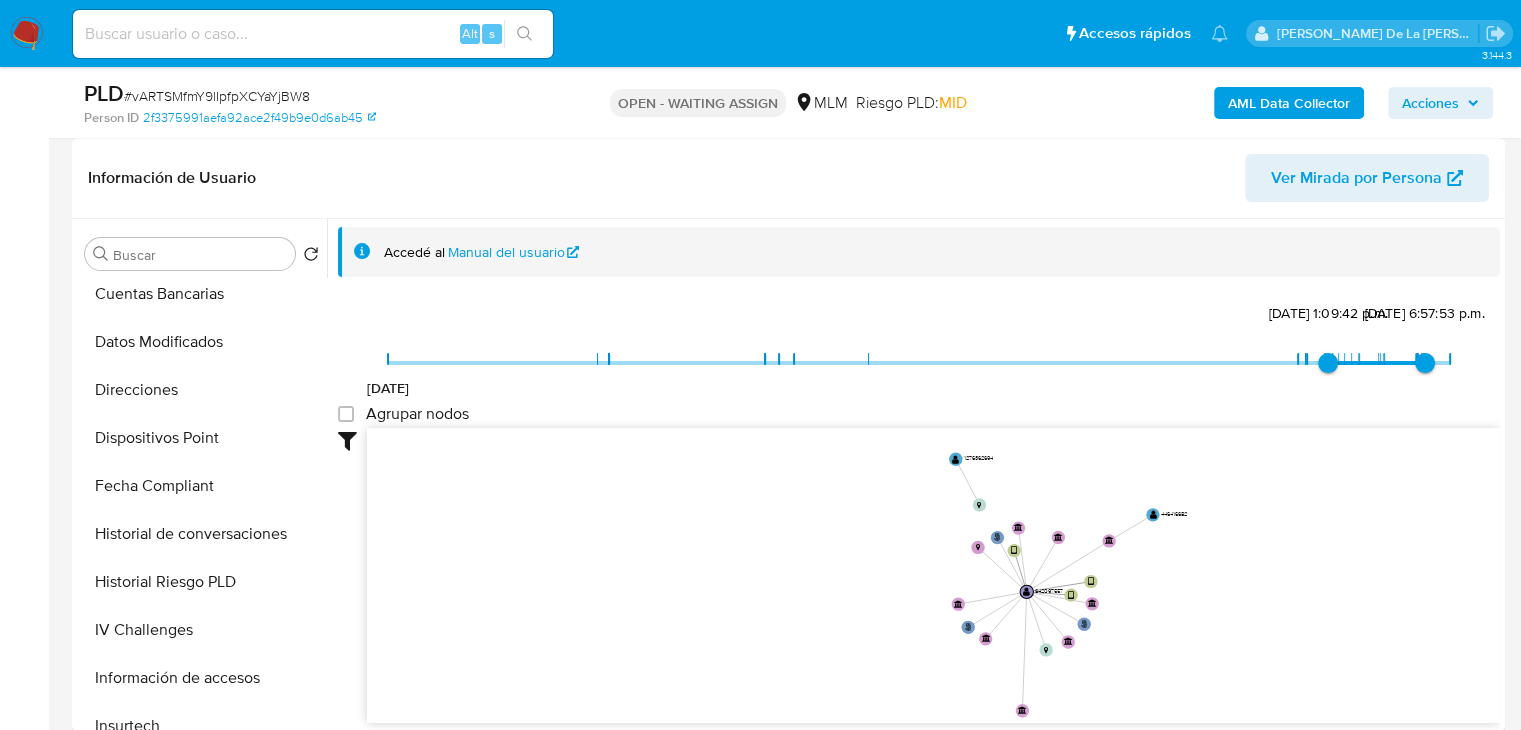 scroll, scrollTop: 584, scrollLeft: 0, axis: vertical 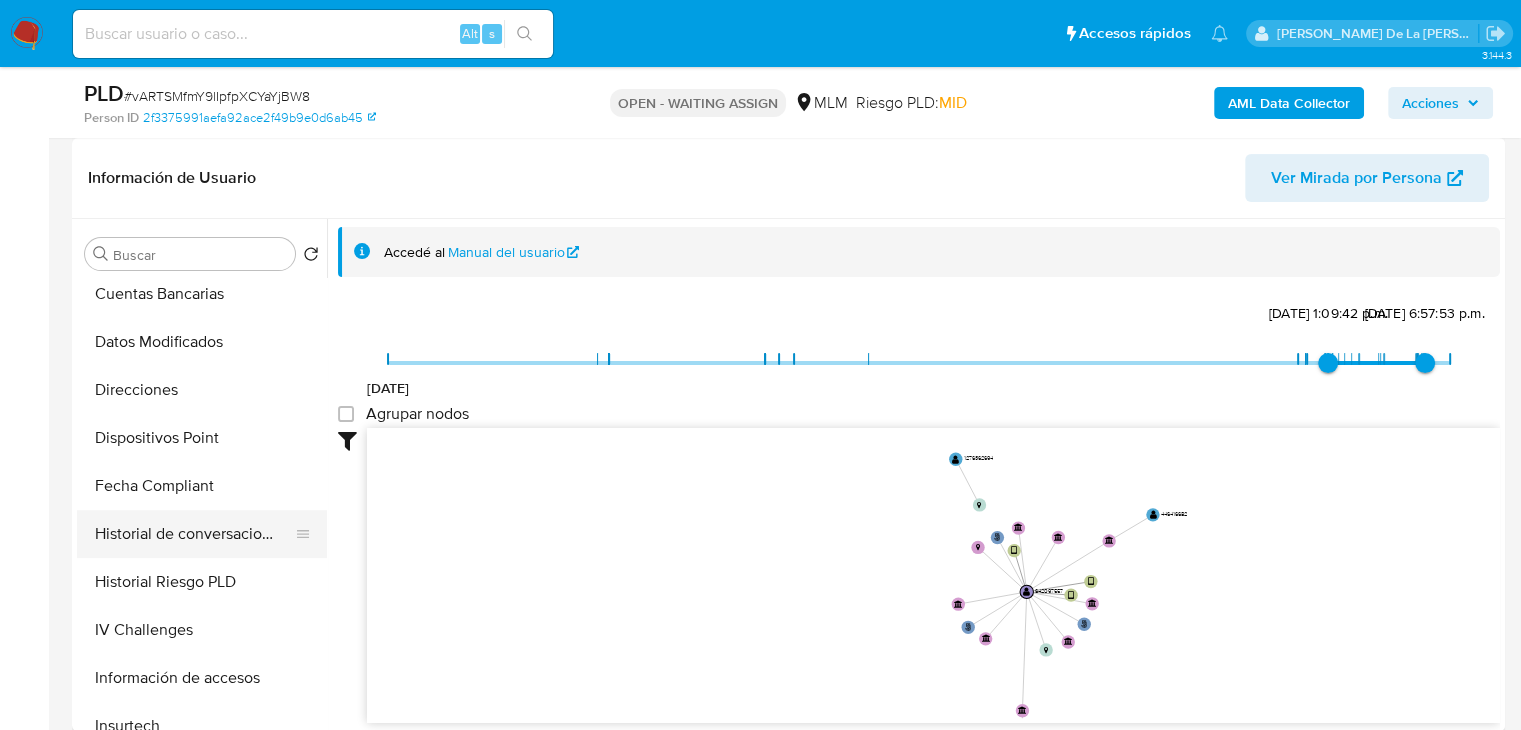 click on "Historial de conversaciones" at bounding box center [194, 534] 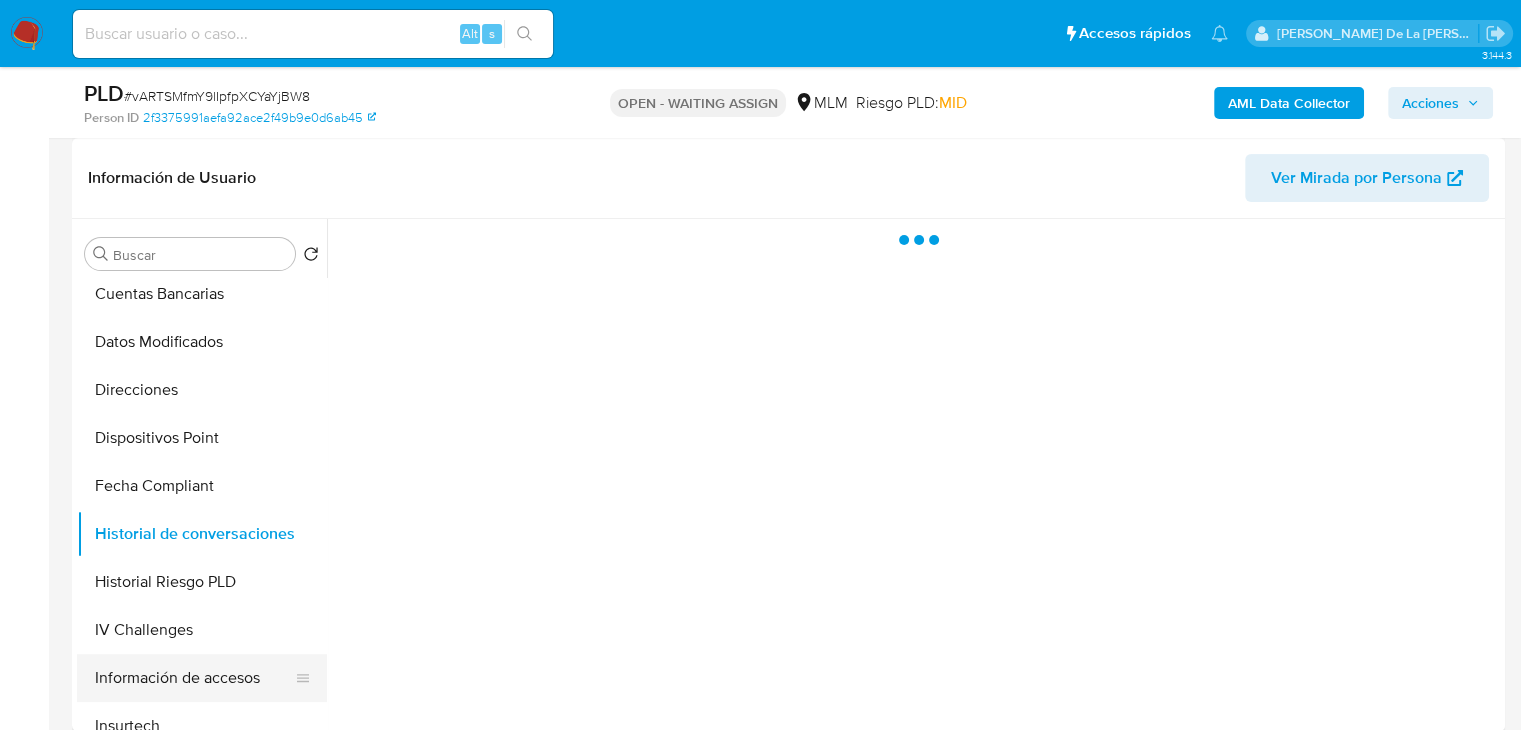 click on "Información de accesos" at bounding box center (194, 678) 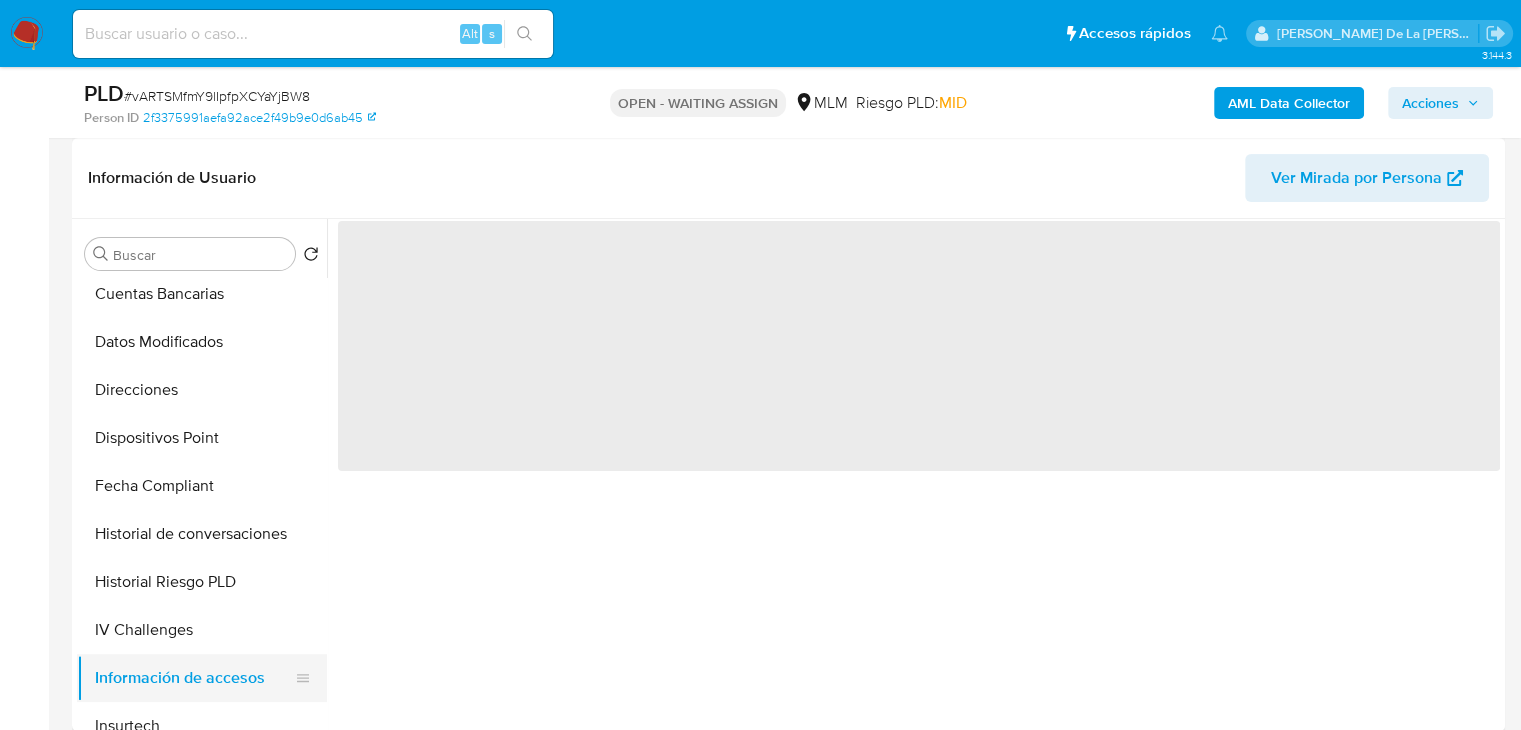 type 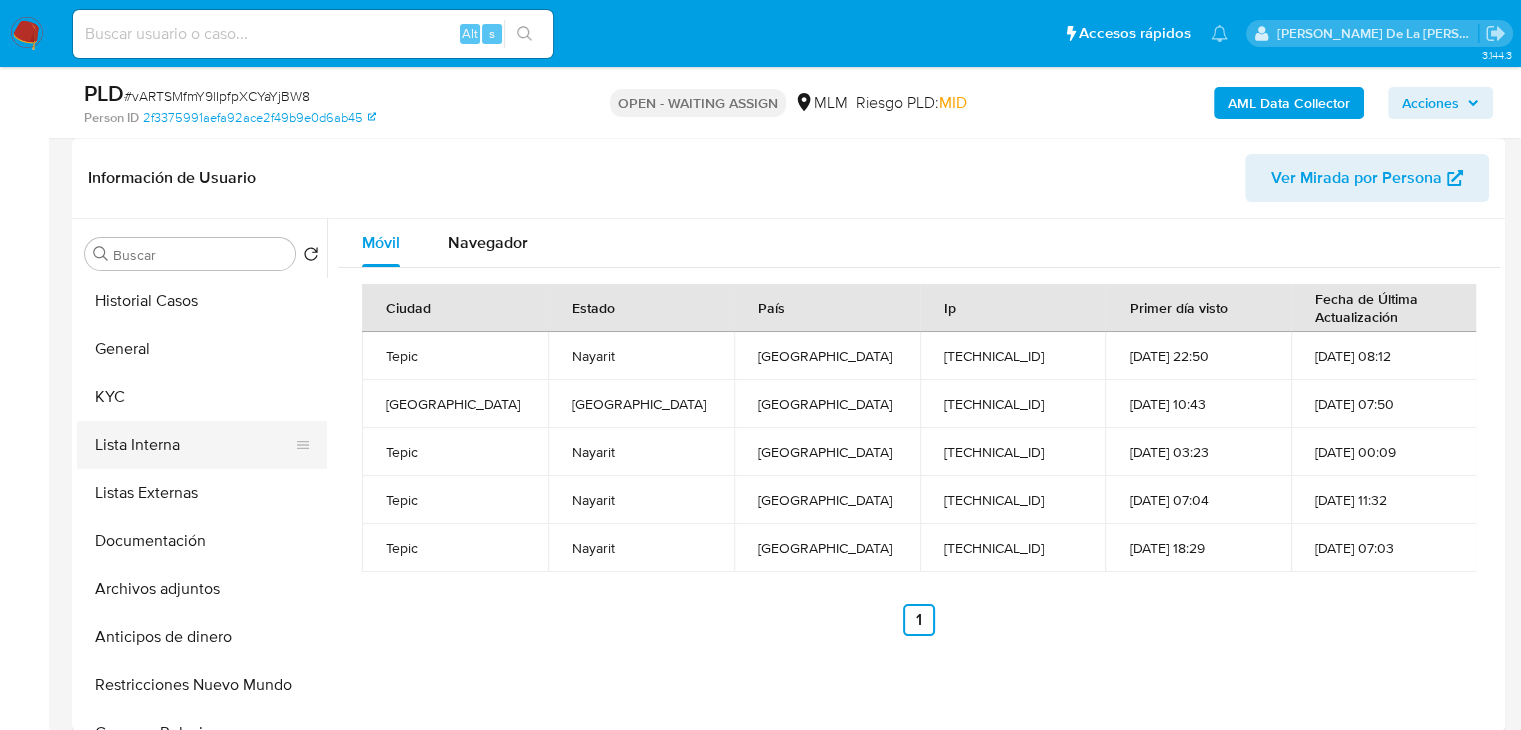 scroll, scrollTop: 0, scrollLeft: 0, axis: both 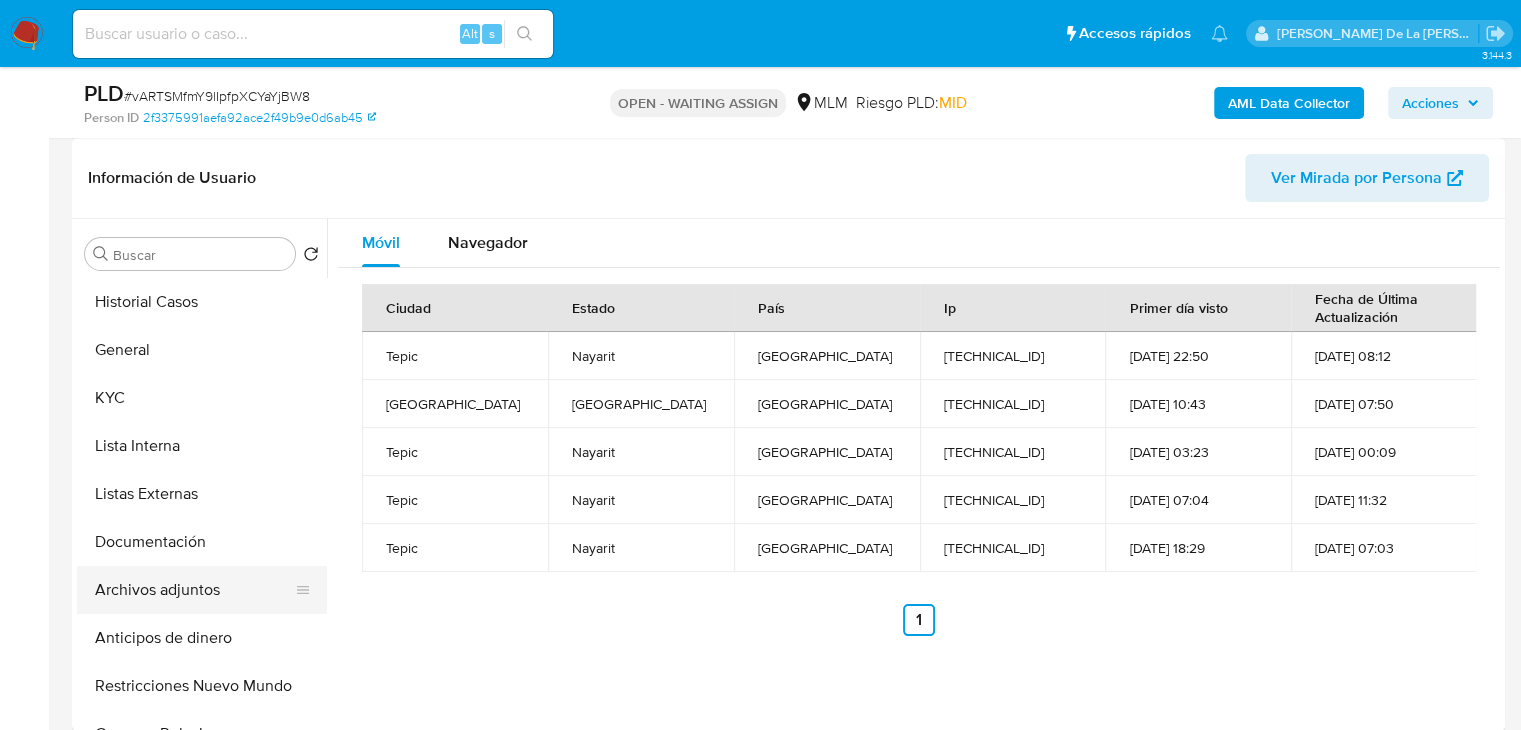 click on "Archivos adjuntos" at bounding box center (194, 590) 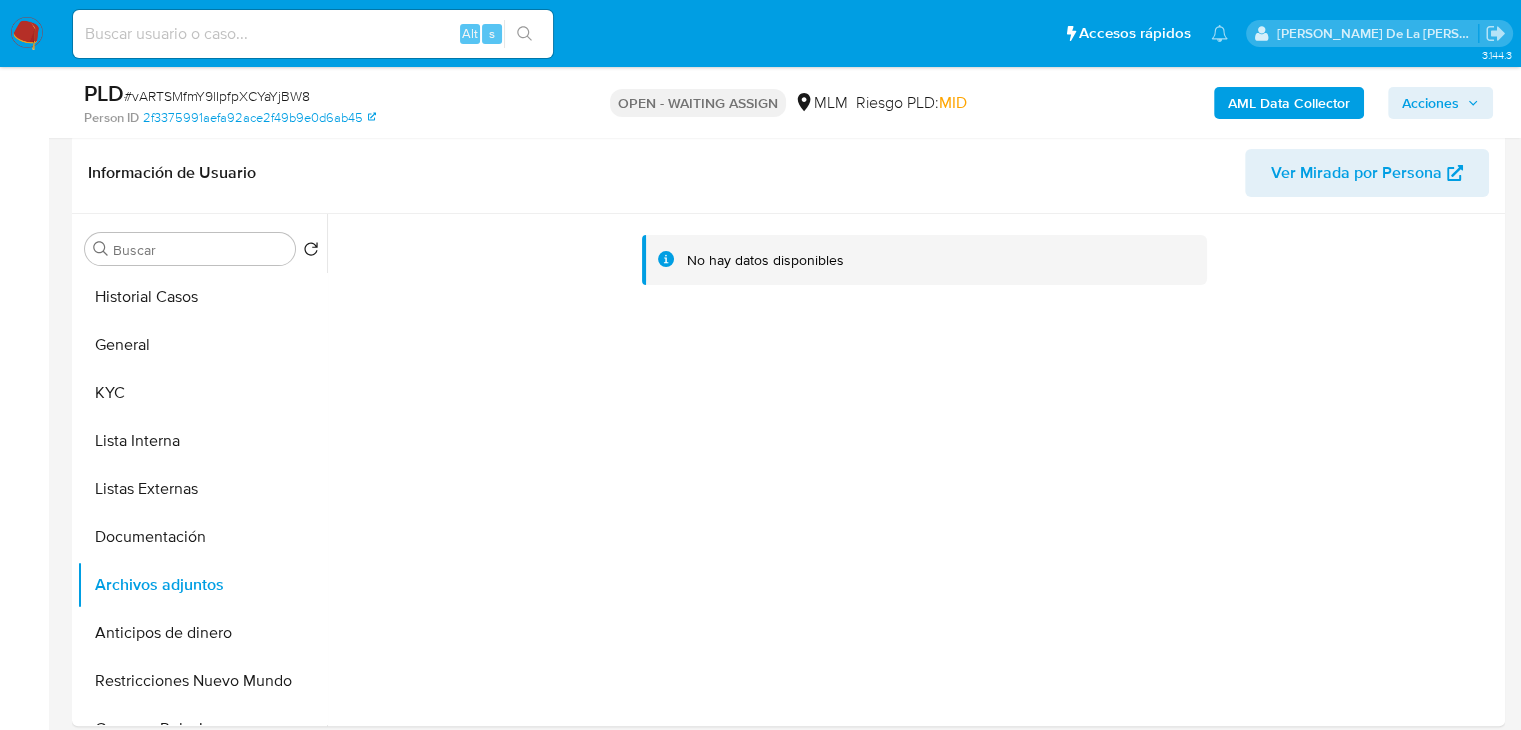 scroll, scrollTop: 200, scrollLeft: 0, axis: vertical 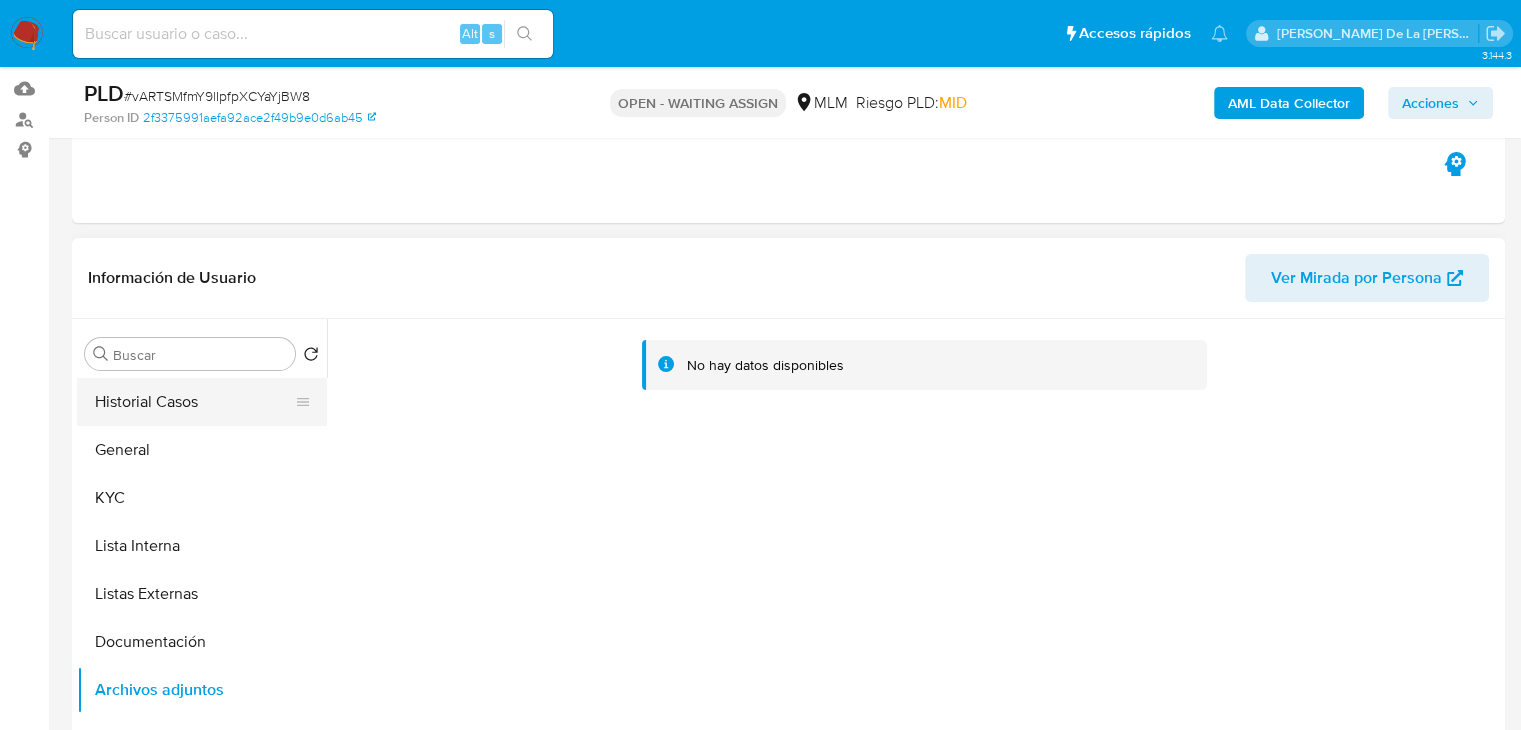 click on "Historial Casos" at bounding box center (194, 402) 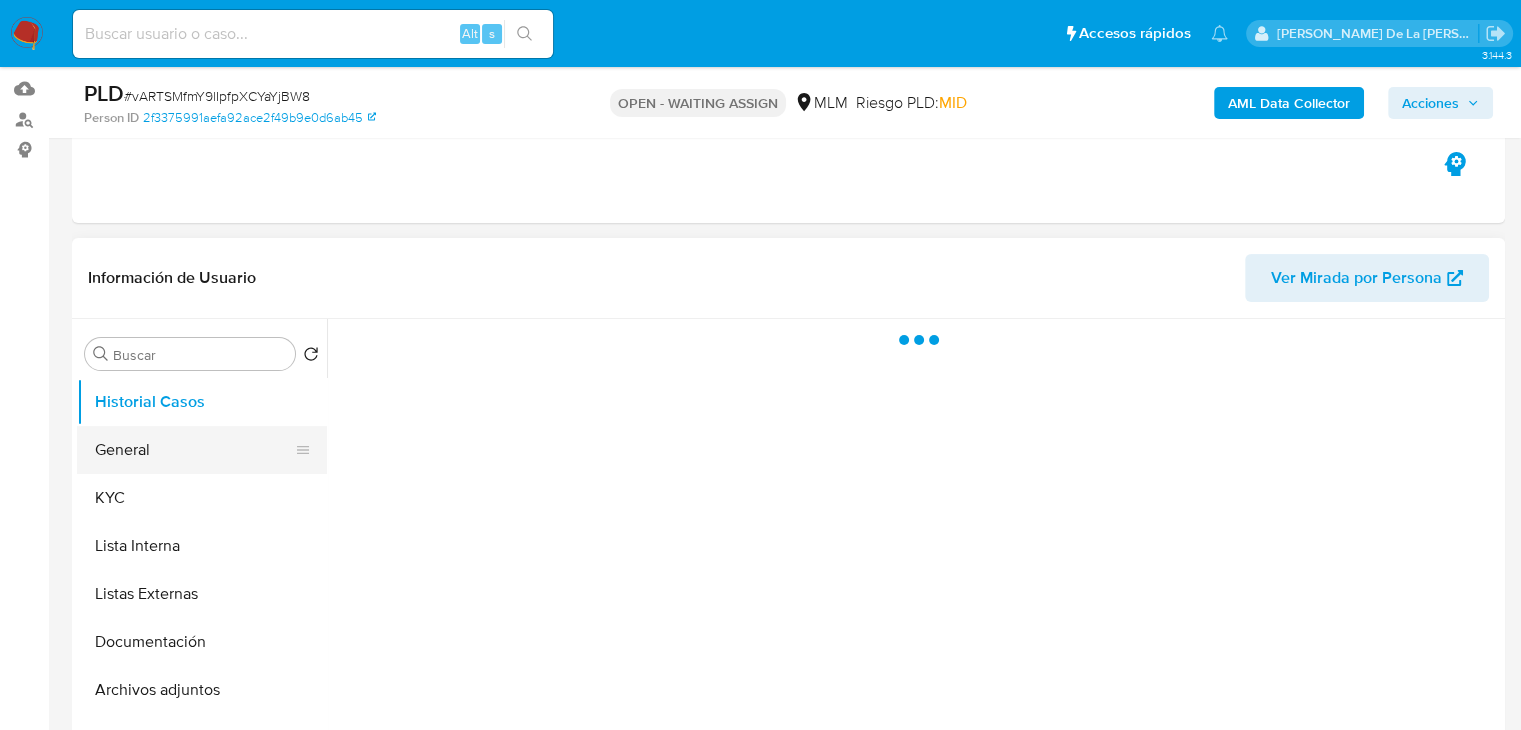 click on "General" at bounding box center (194, 450) 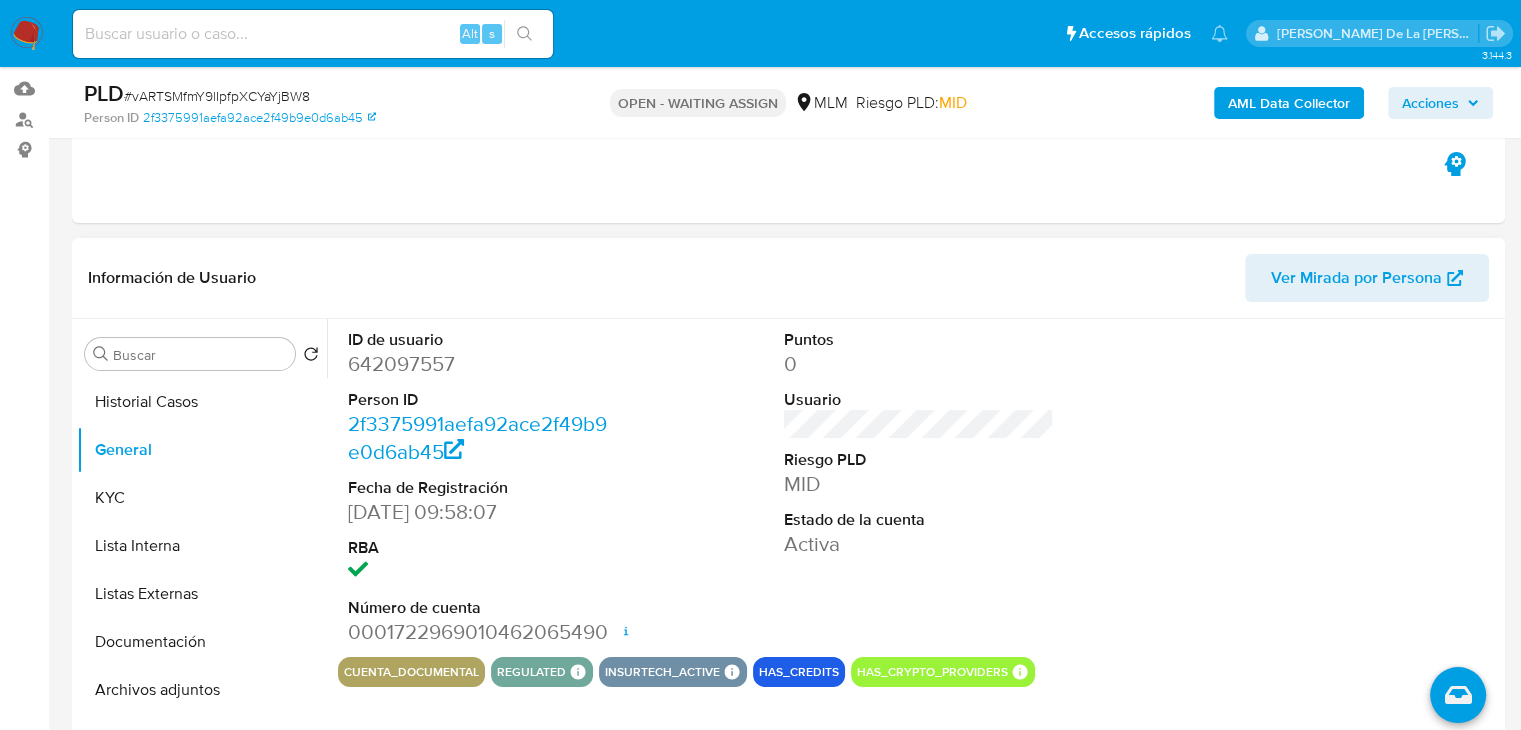 click on "642097557" at bounding box center (483, 364) 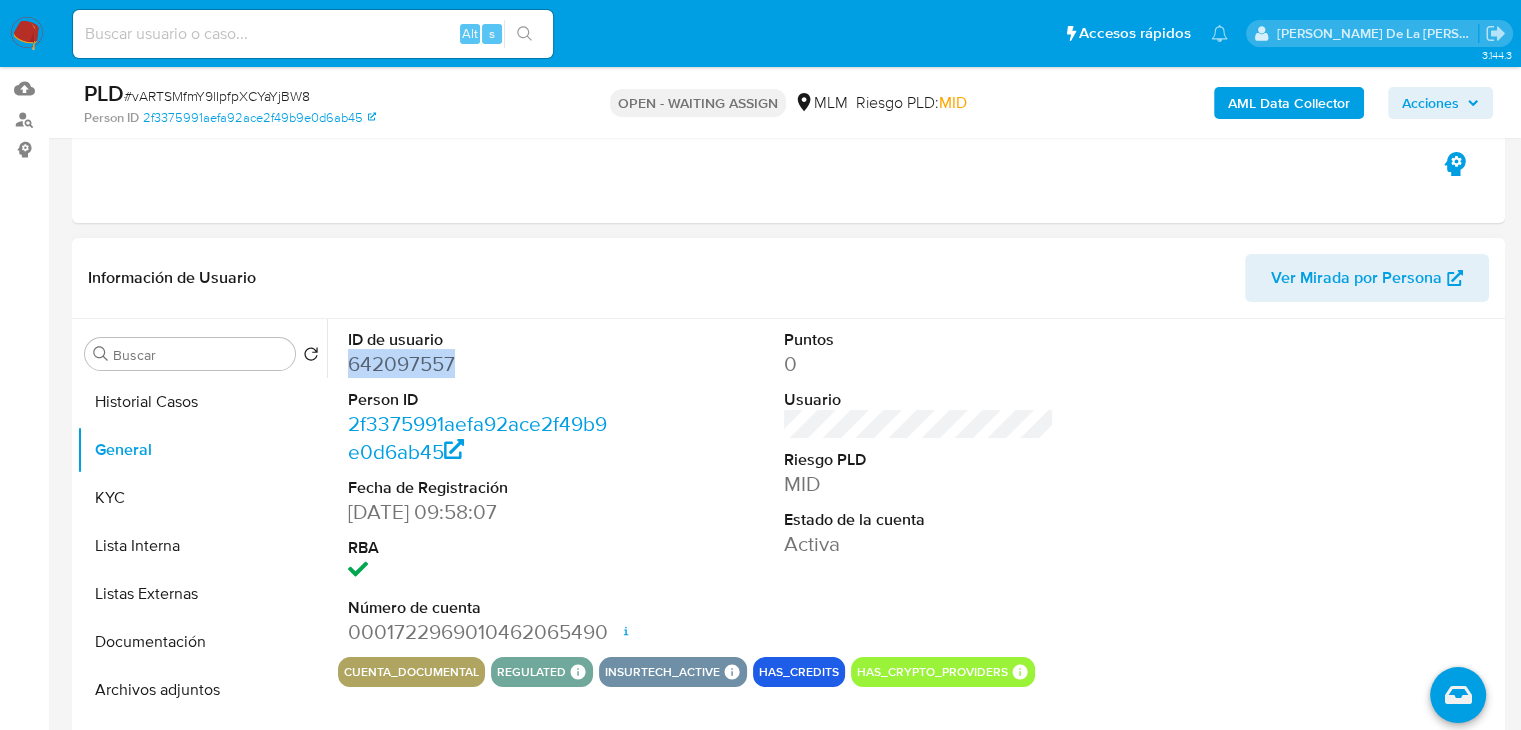 click on "642097557" at bounding box center (483, 364) 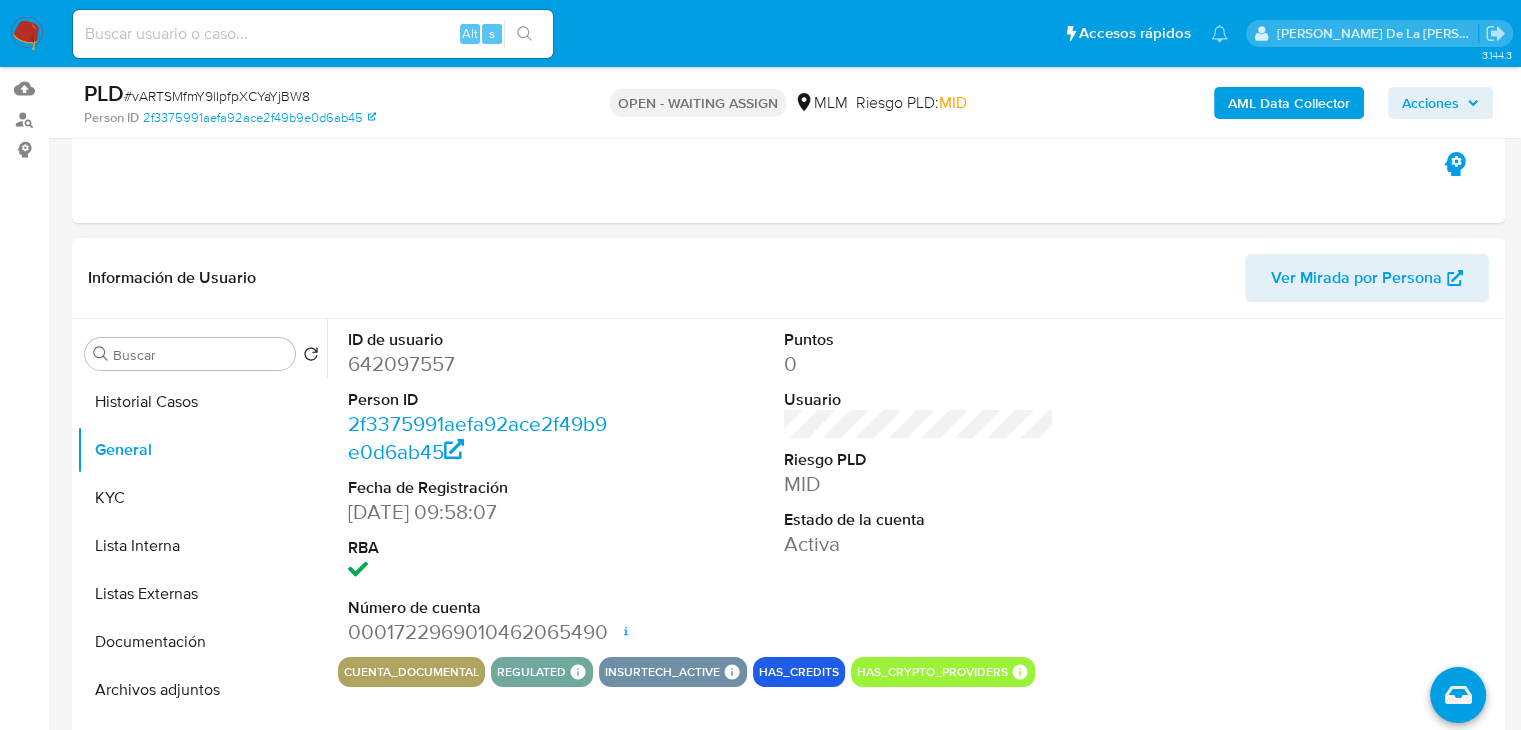 click on "Person ID" at bounding box center (483, 400) 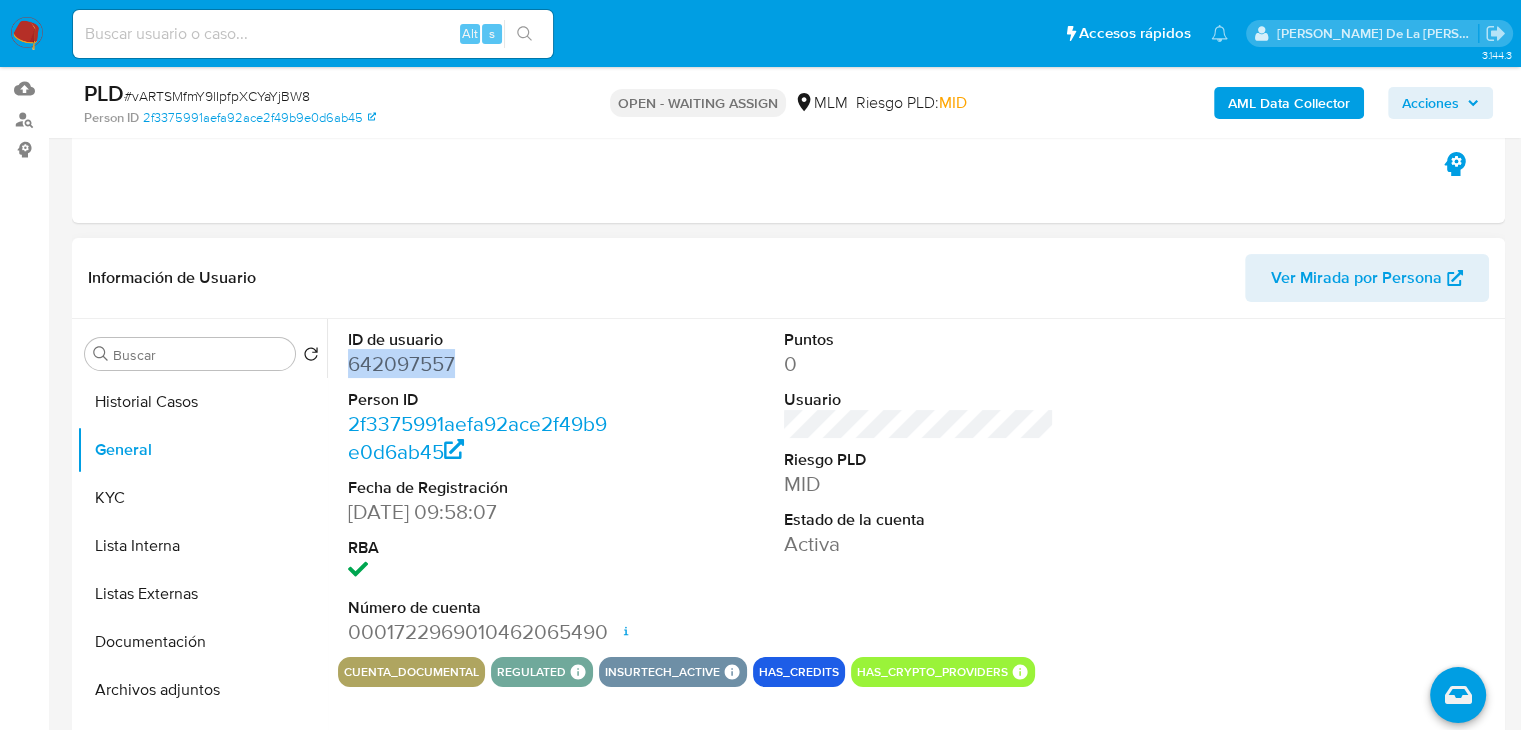 click on "642097557" at bounding box center [483, 364] 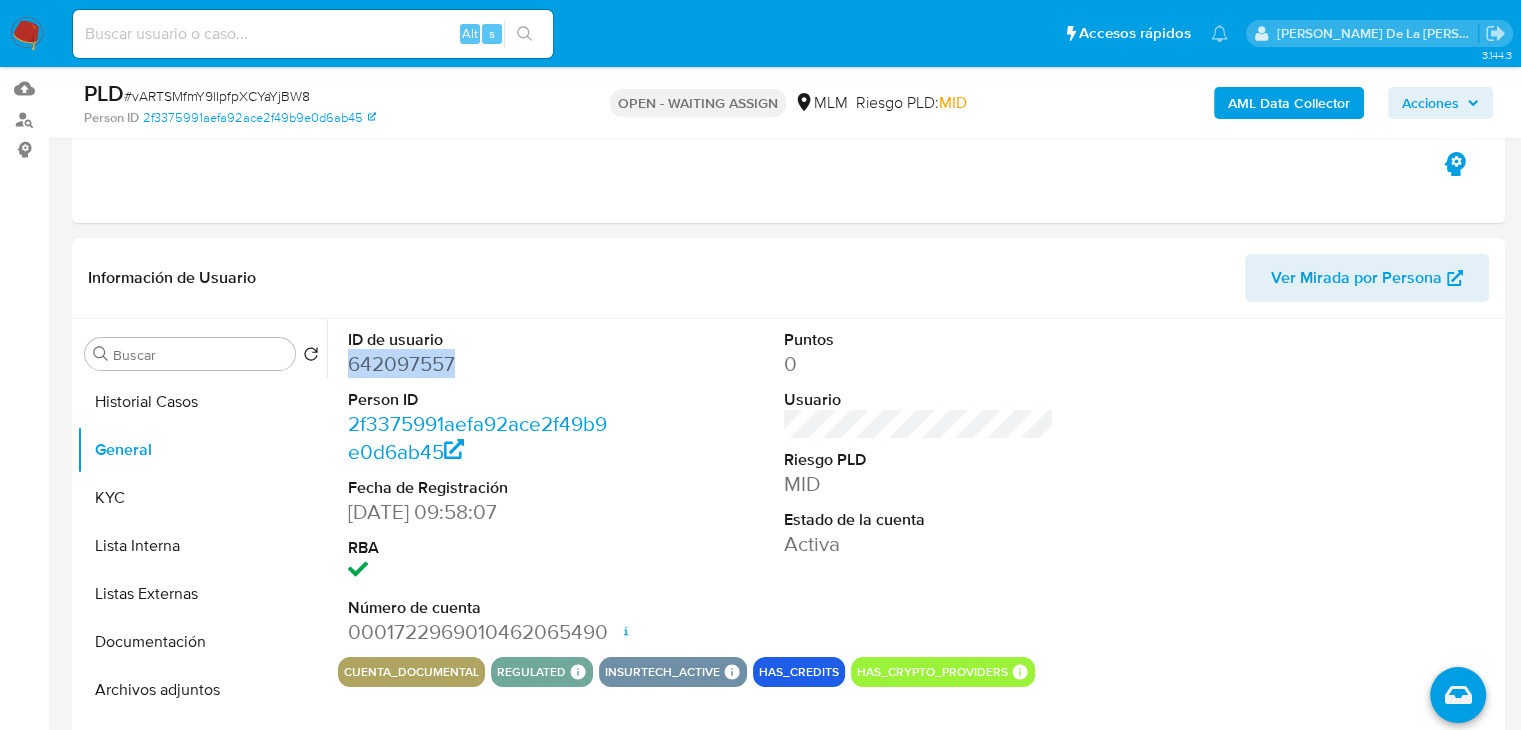click at bounding box center [27, 34] 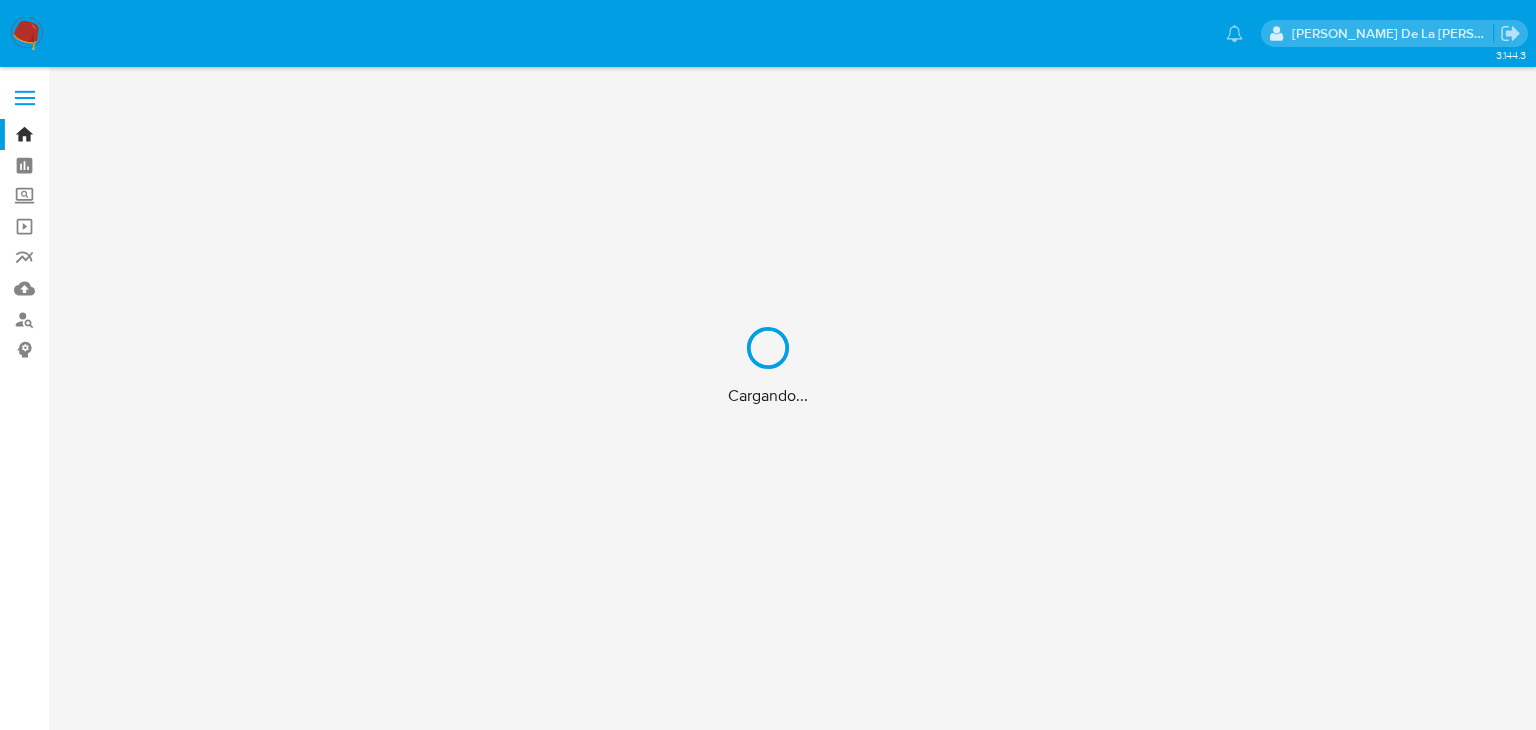 scroll, scrollTop: 0, scrollLeft: 0, axis: both 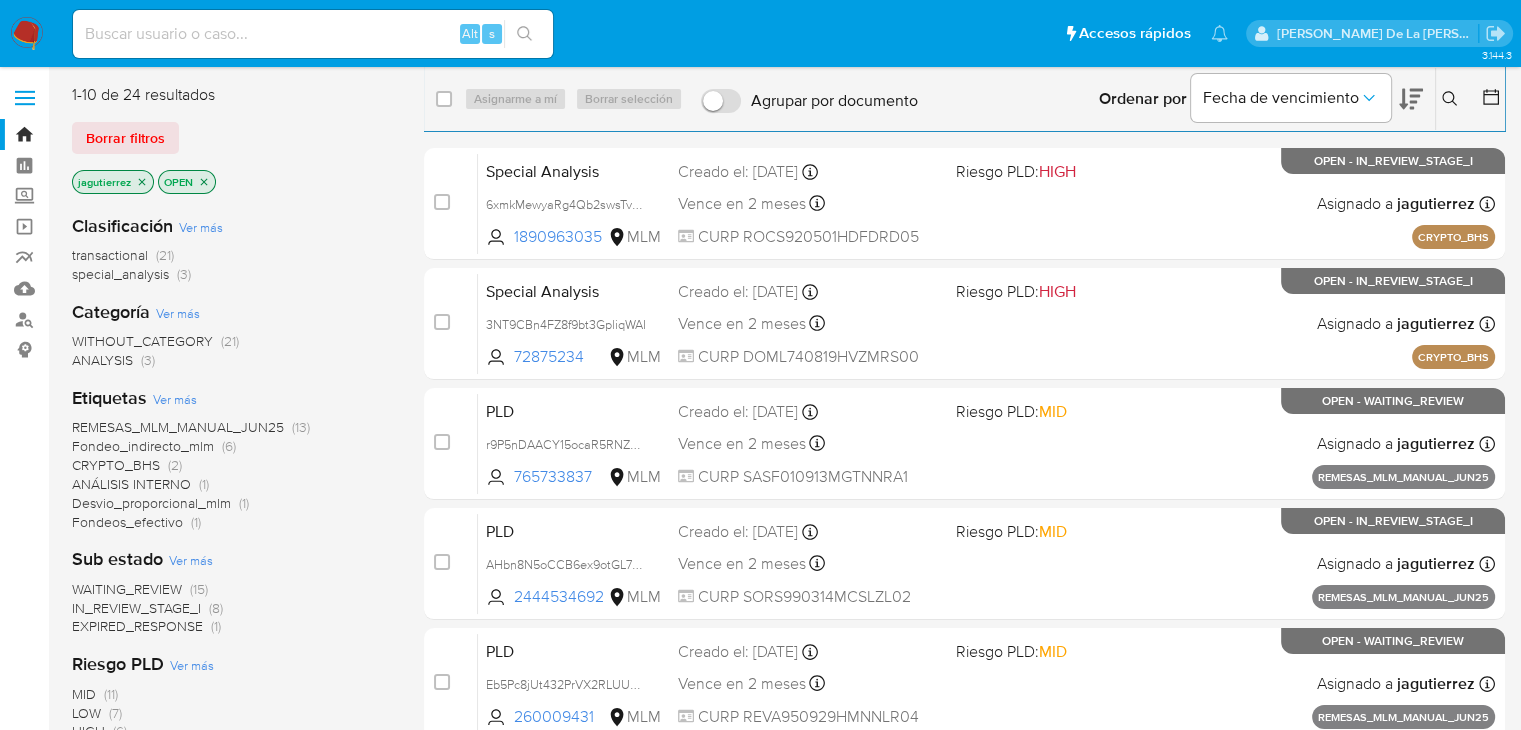 click 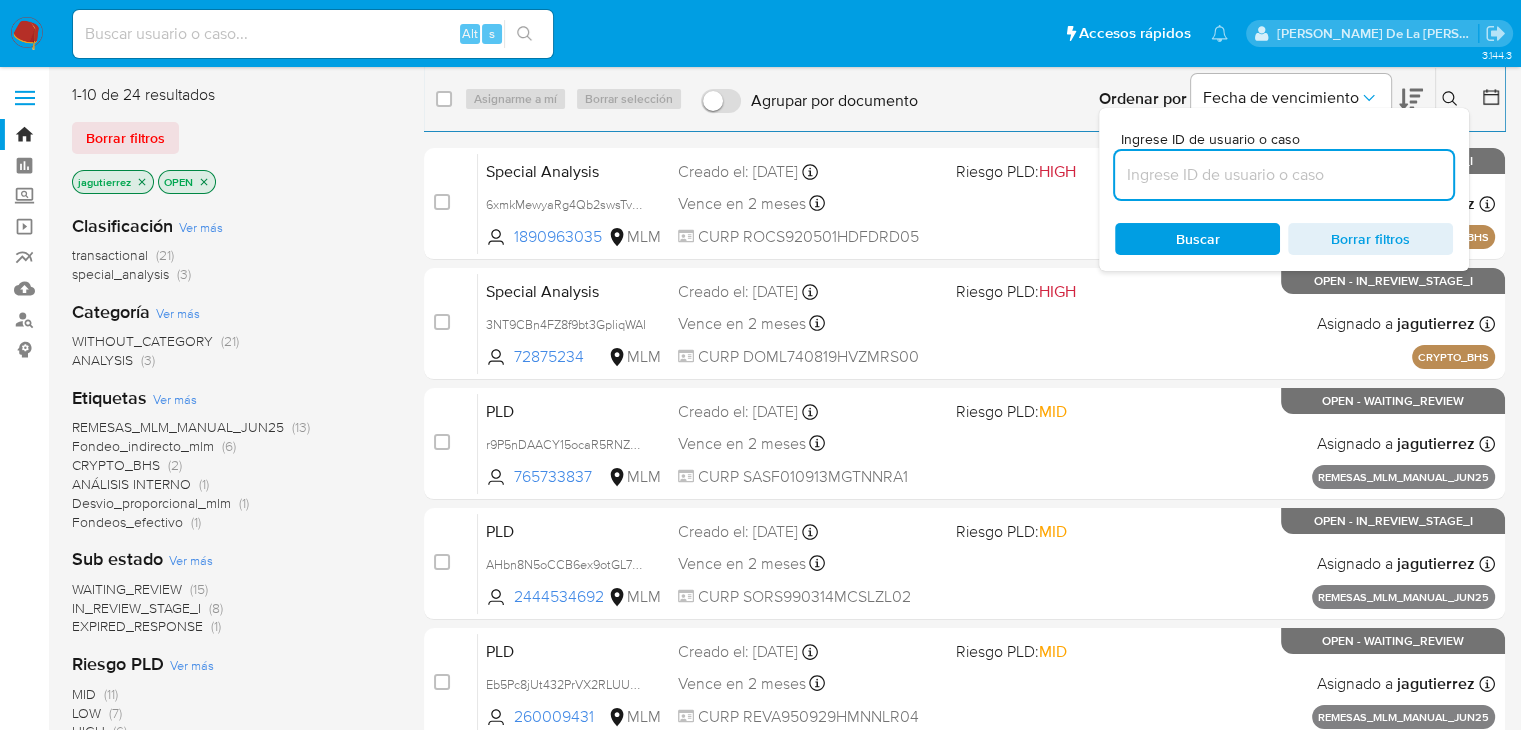 click at bounding box center [1284, 175] 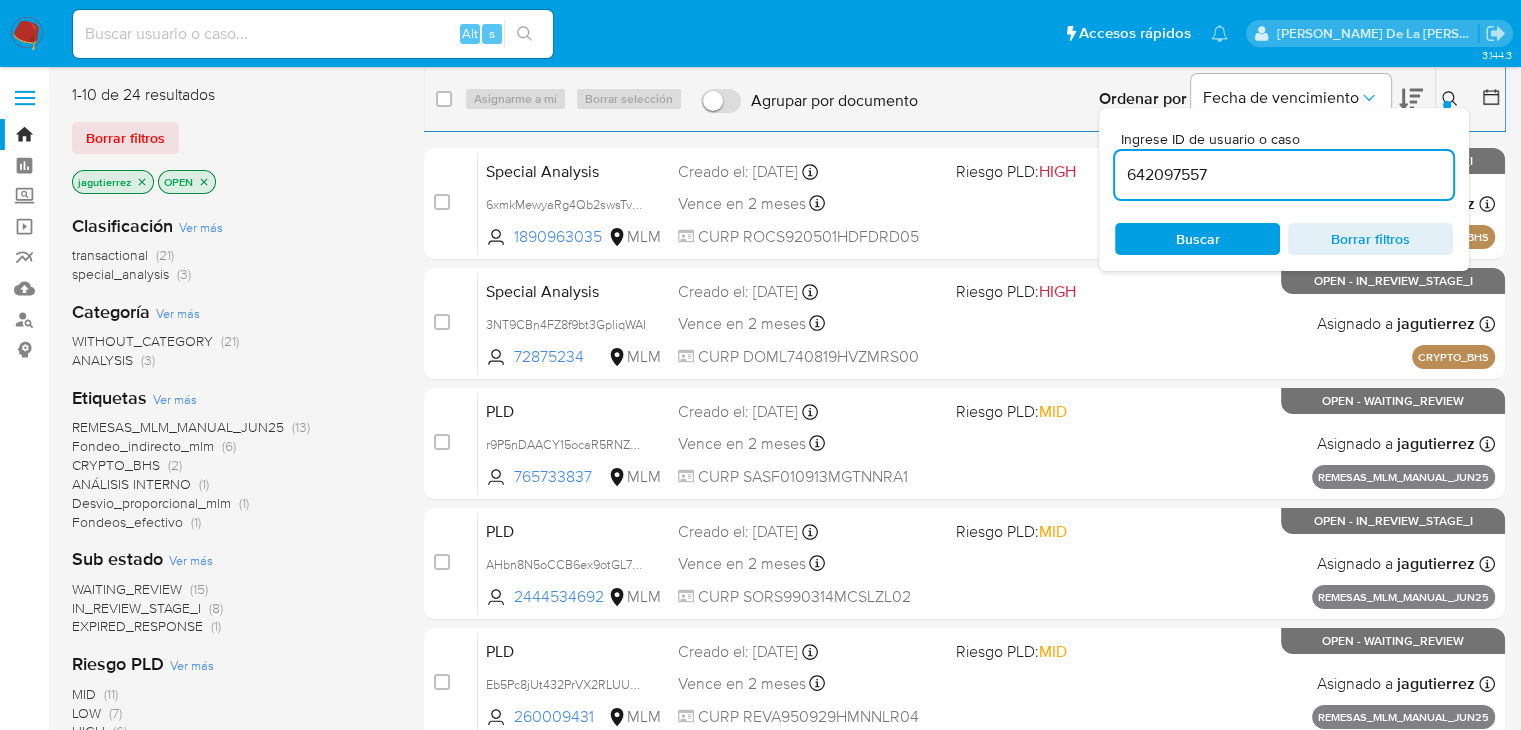 type on "642097557" 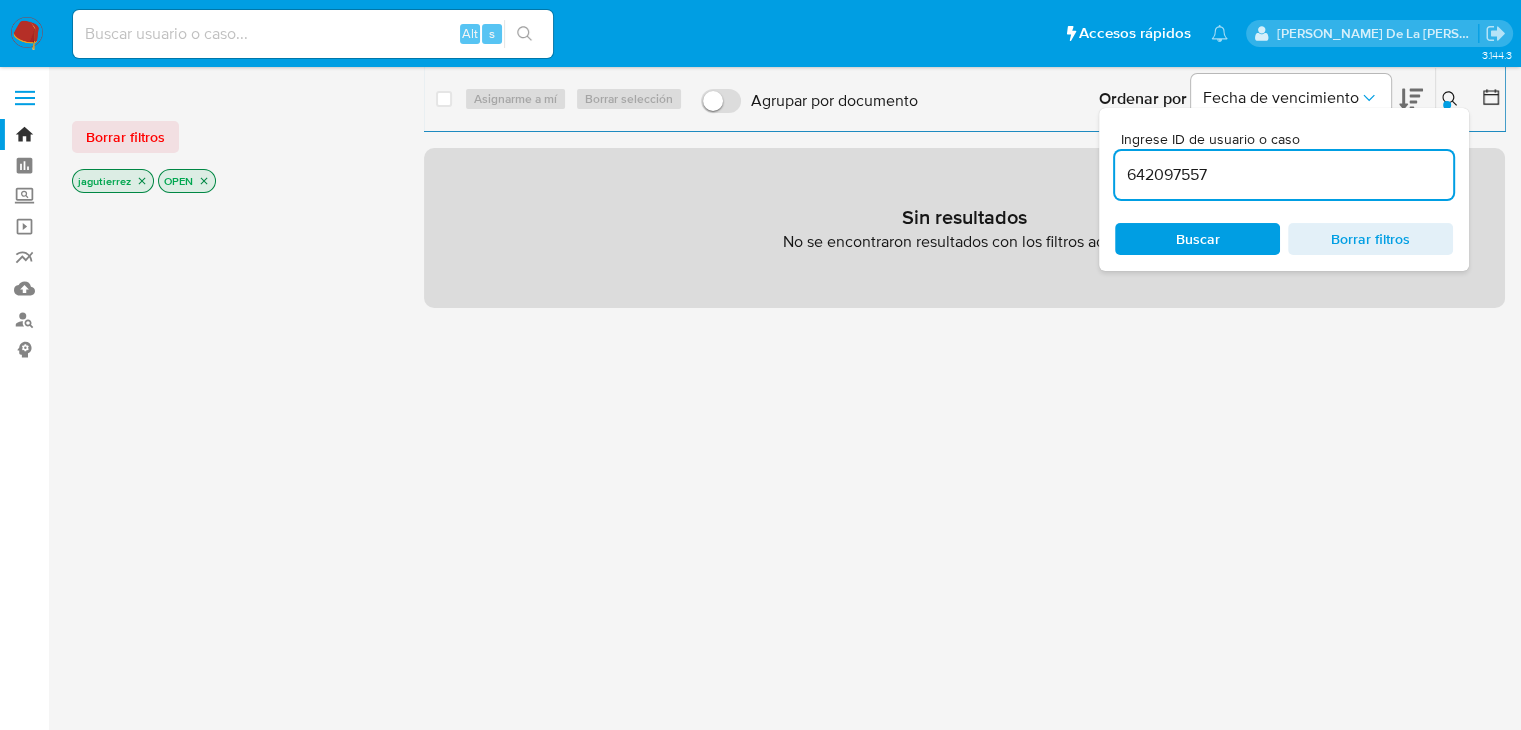 click on "jagutierrez" at bounding box center [113, 181] 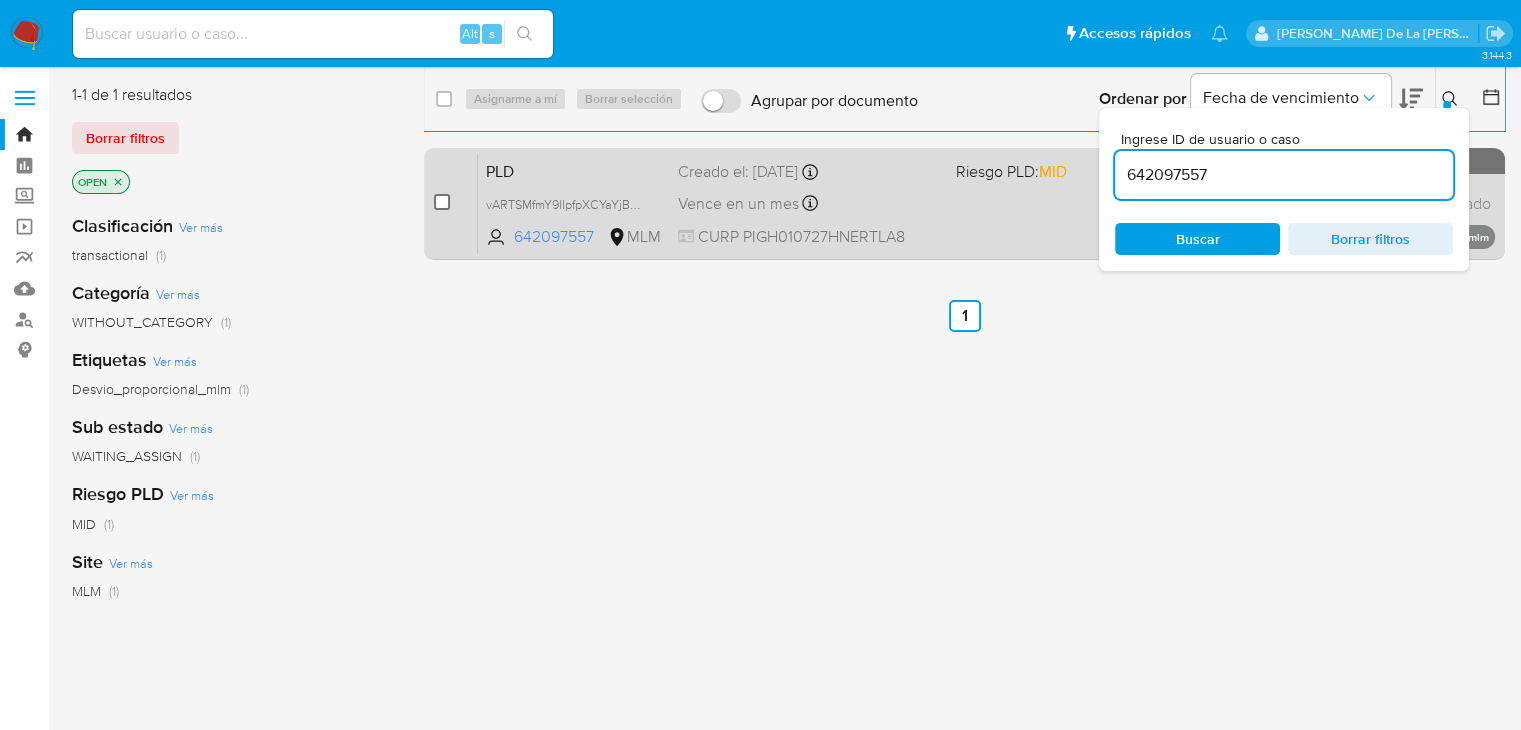 click at bounding box center [442, 202] 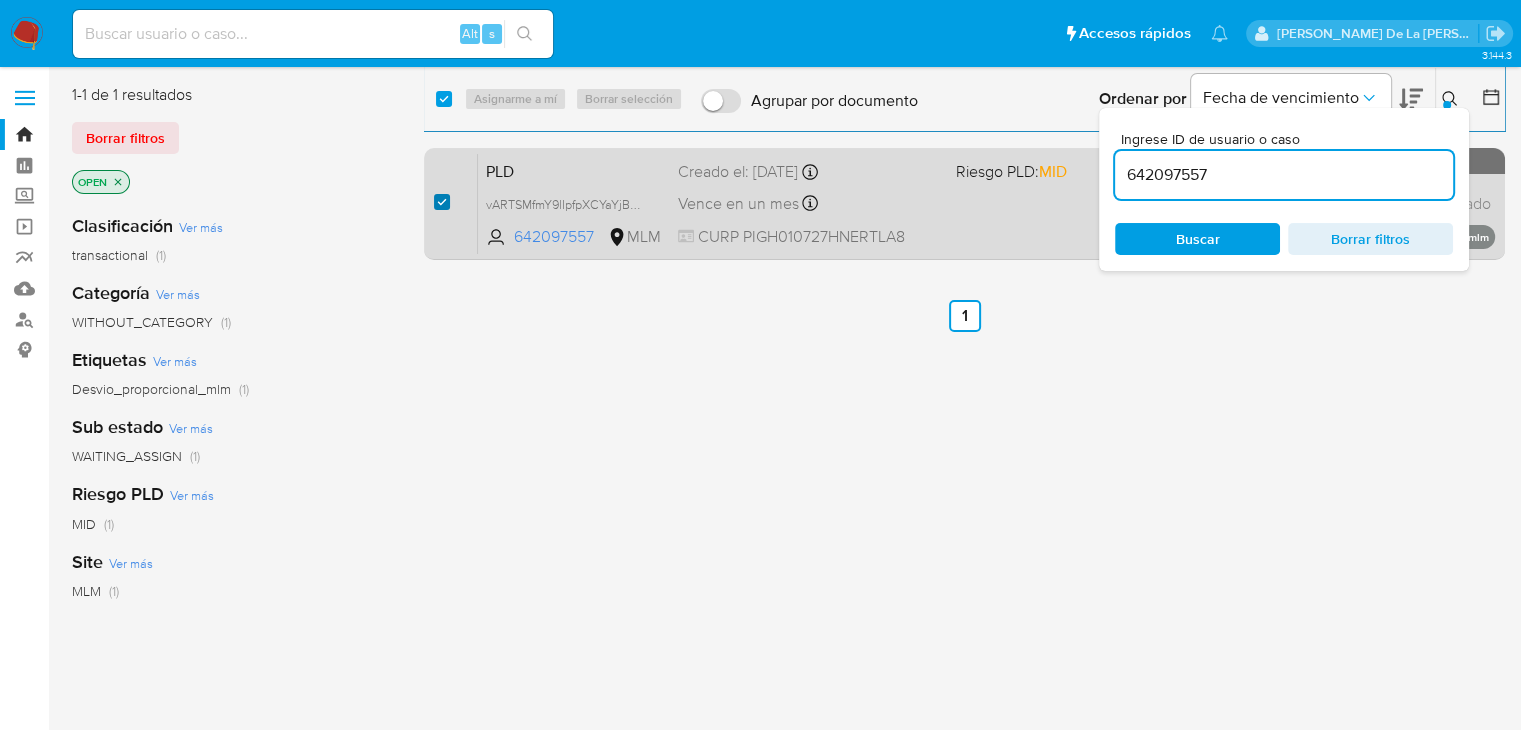 checkbox on "true" 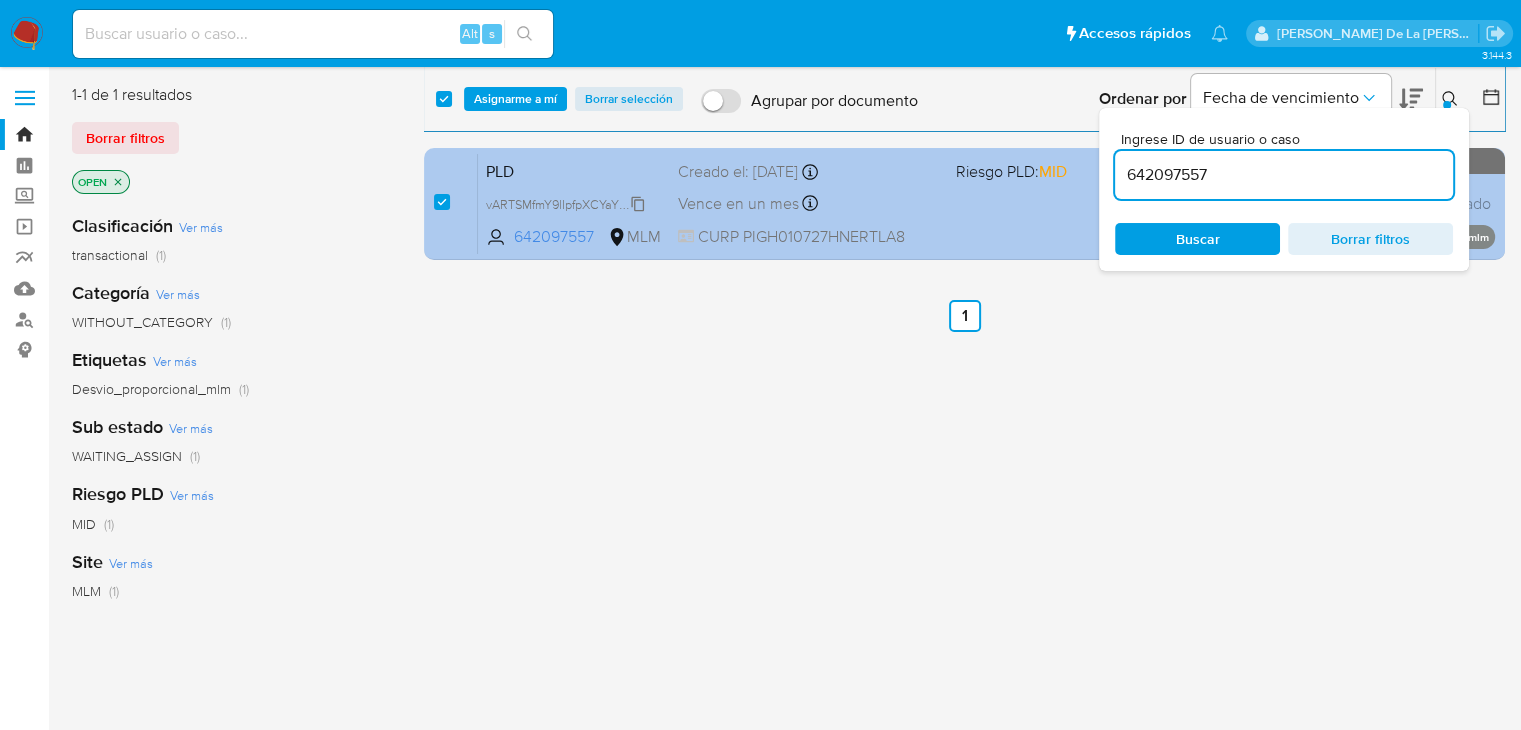 click on "vARTSMfmY9lIpfpXCYaYjBW8" at bounding box center [567, 203] 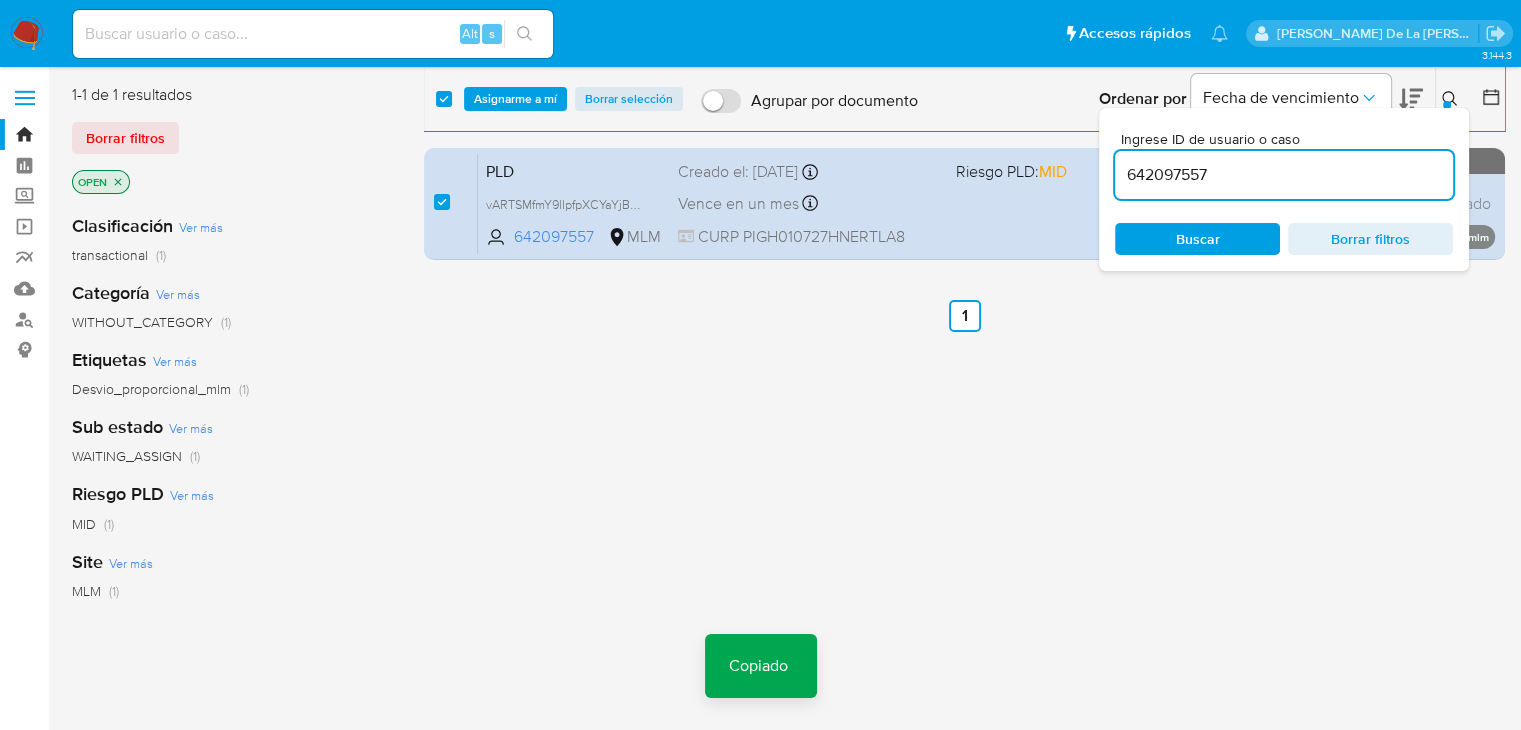 click on "Asignarme a mí" at bounding box center [515, 99] 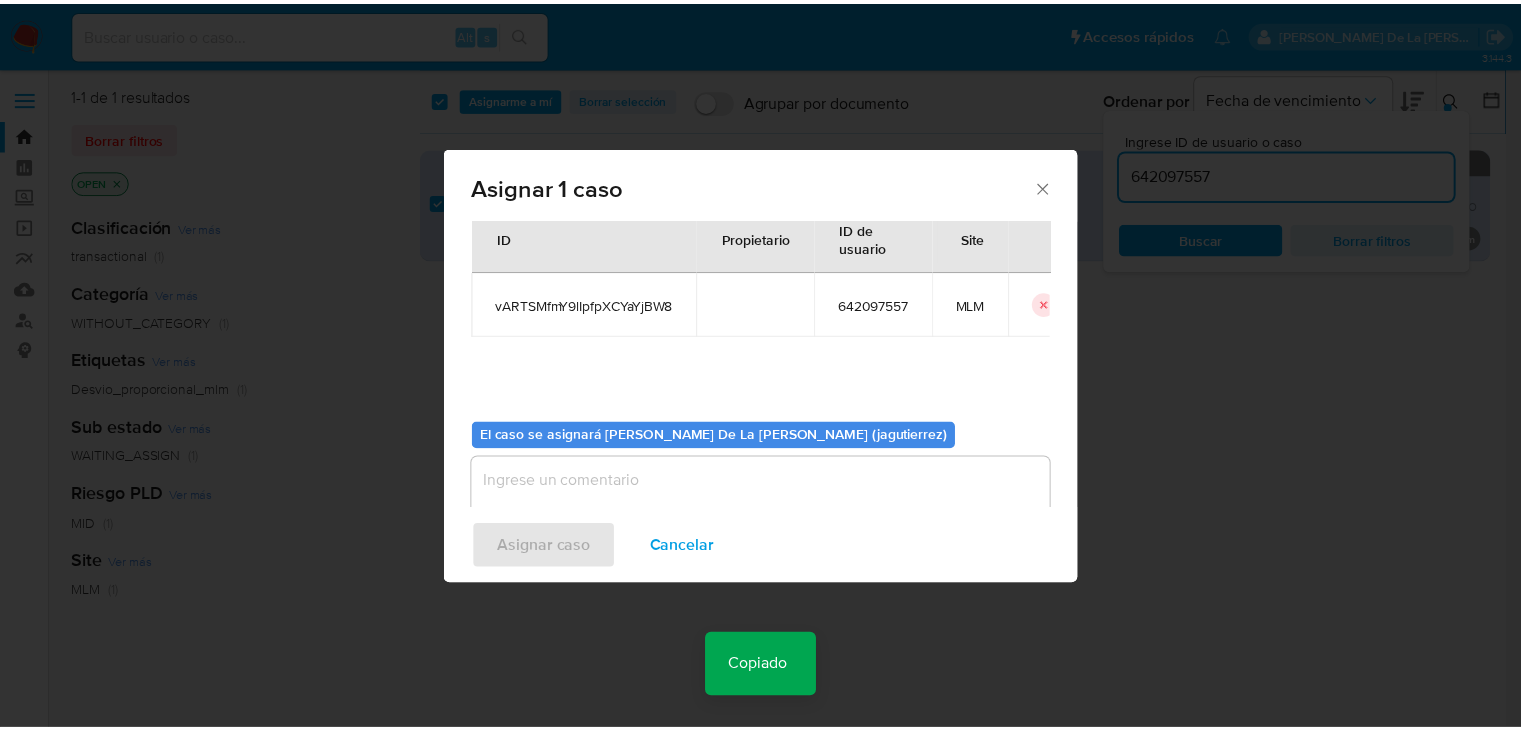 scroll, scrollTop: 104, scrollLeft: 0, axis: vertical 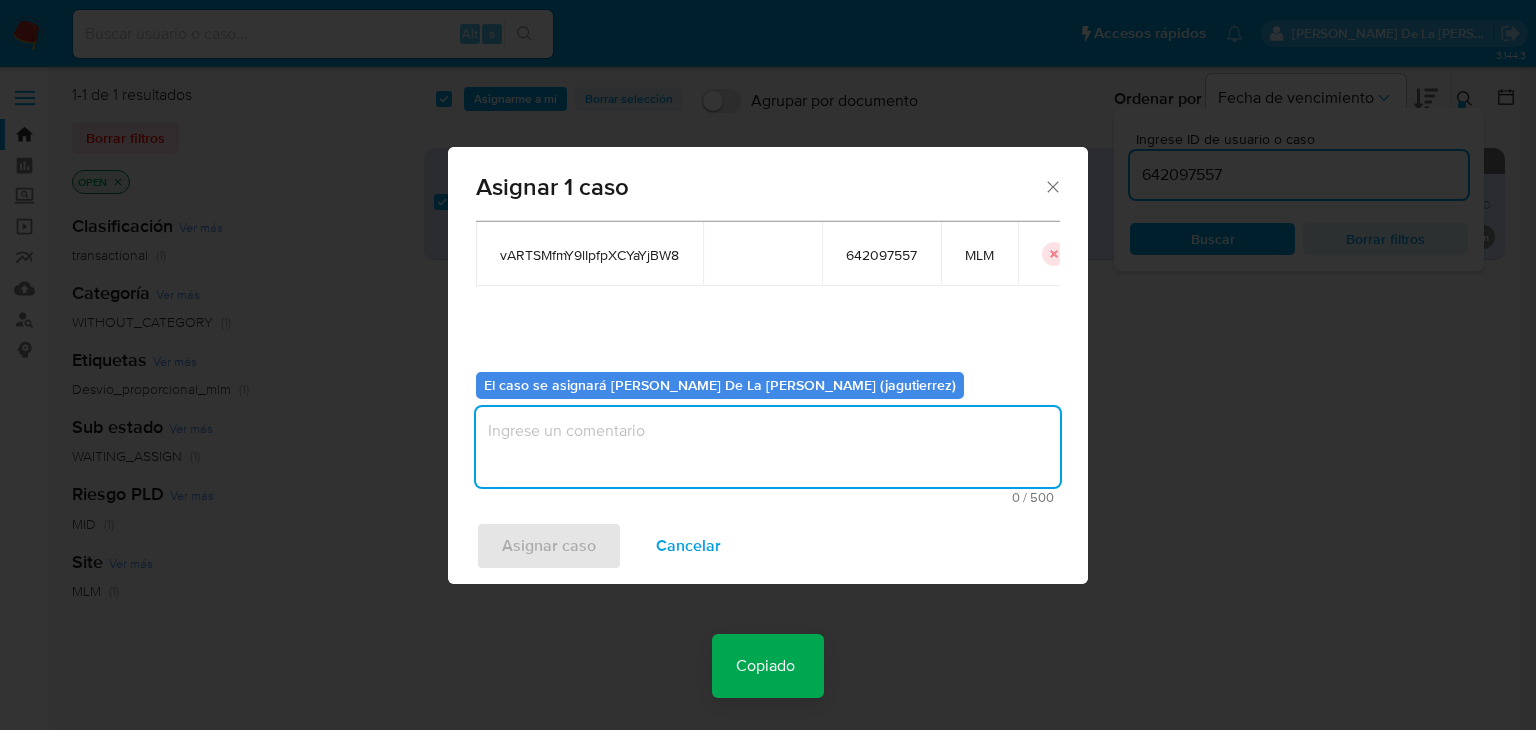 click at bounding box center [768, 447] 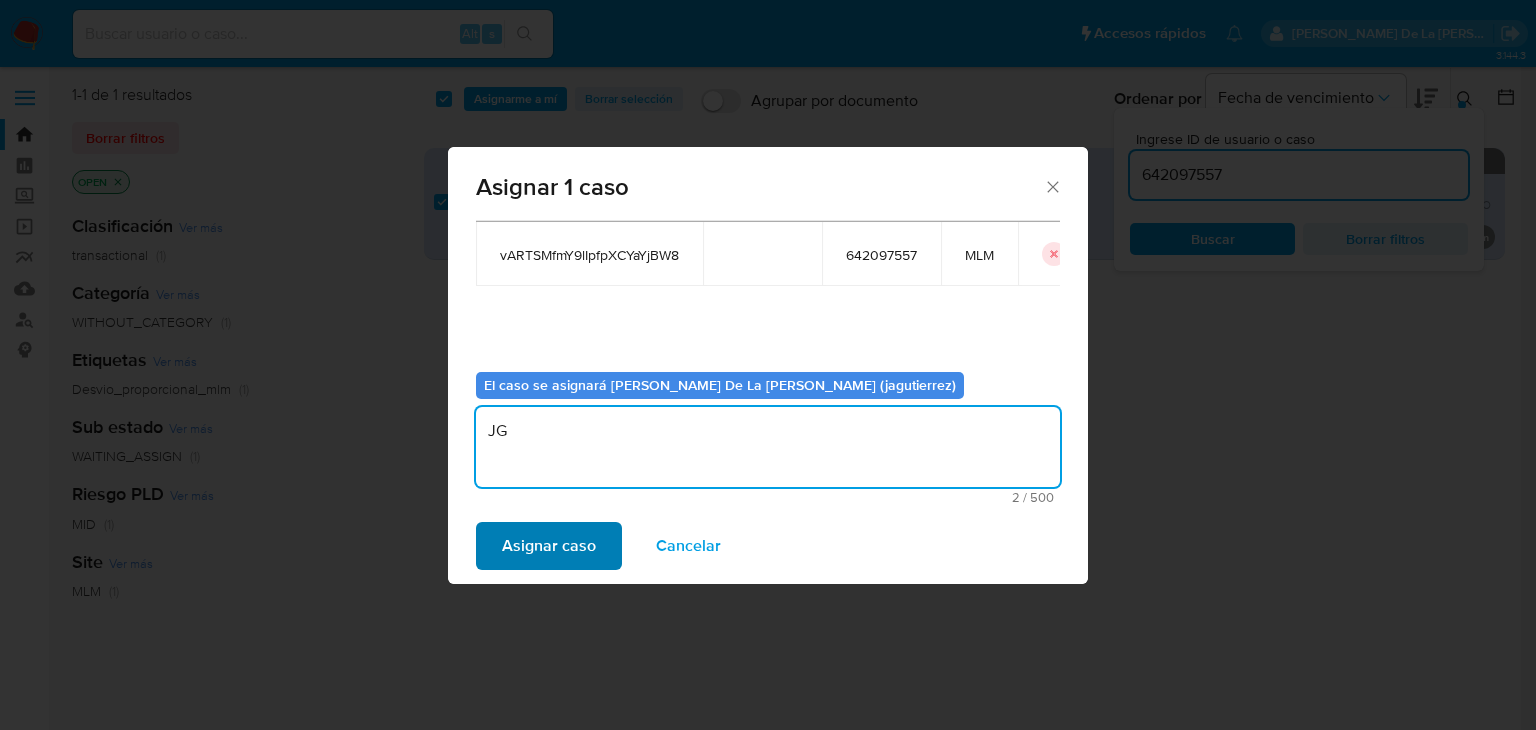 type on "JG" 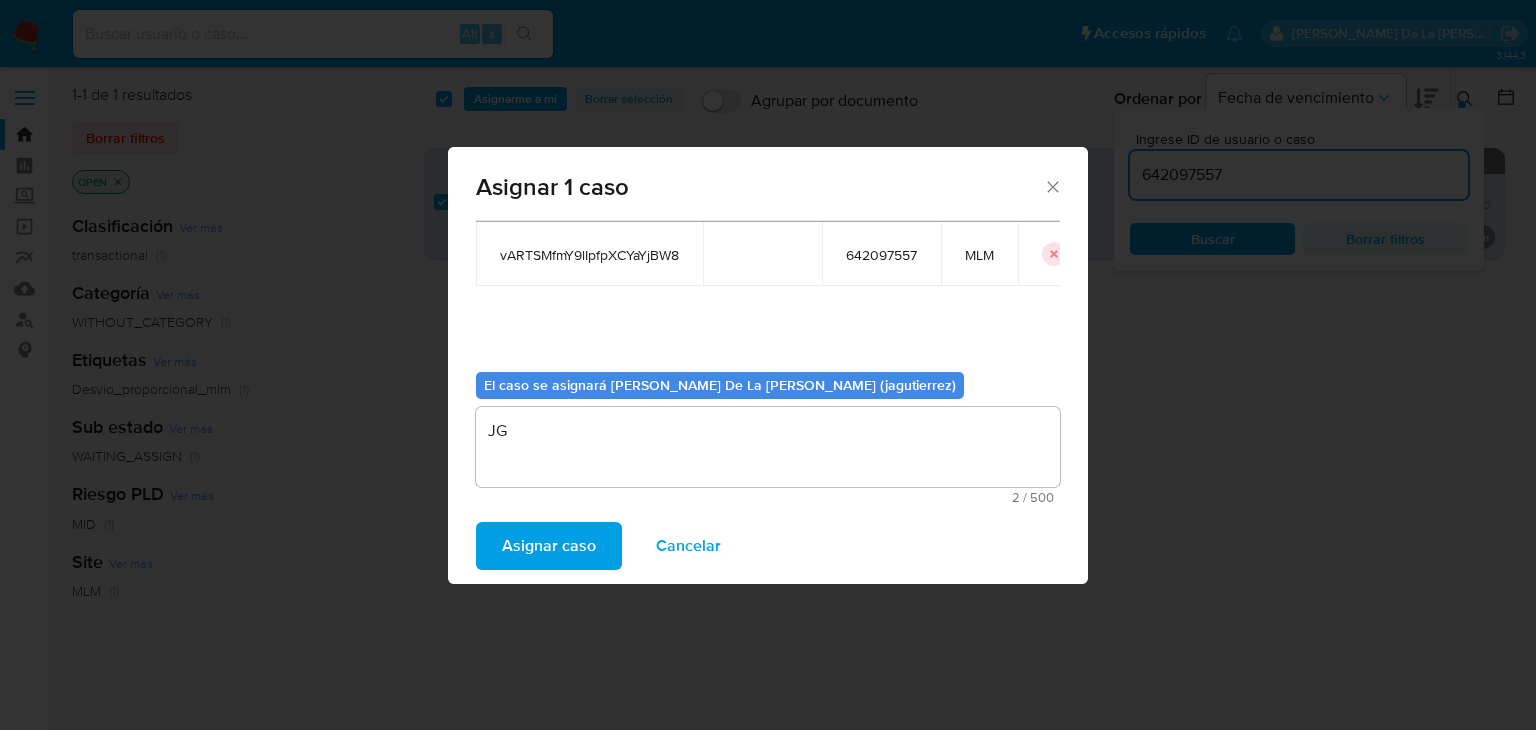 click on "Asignar caso" at bounding box center [549, 546] 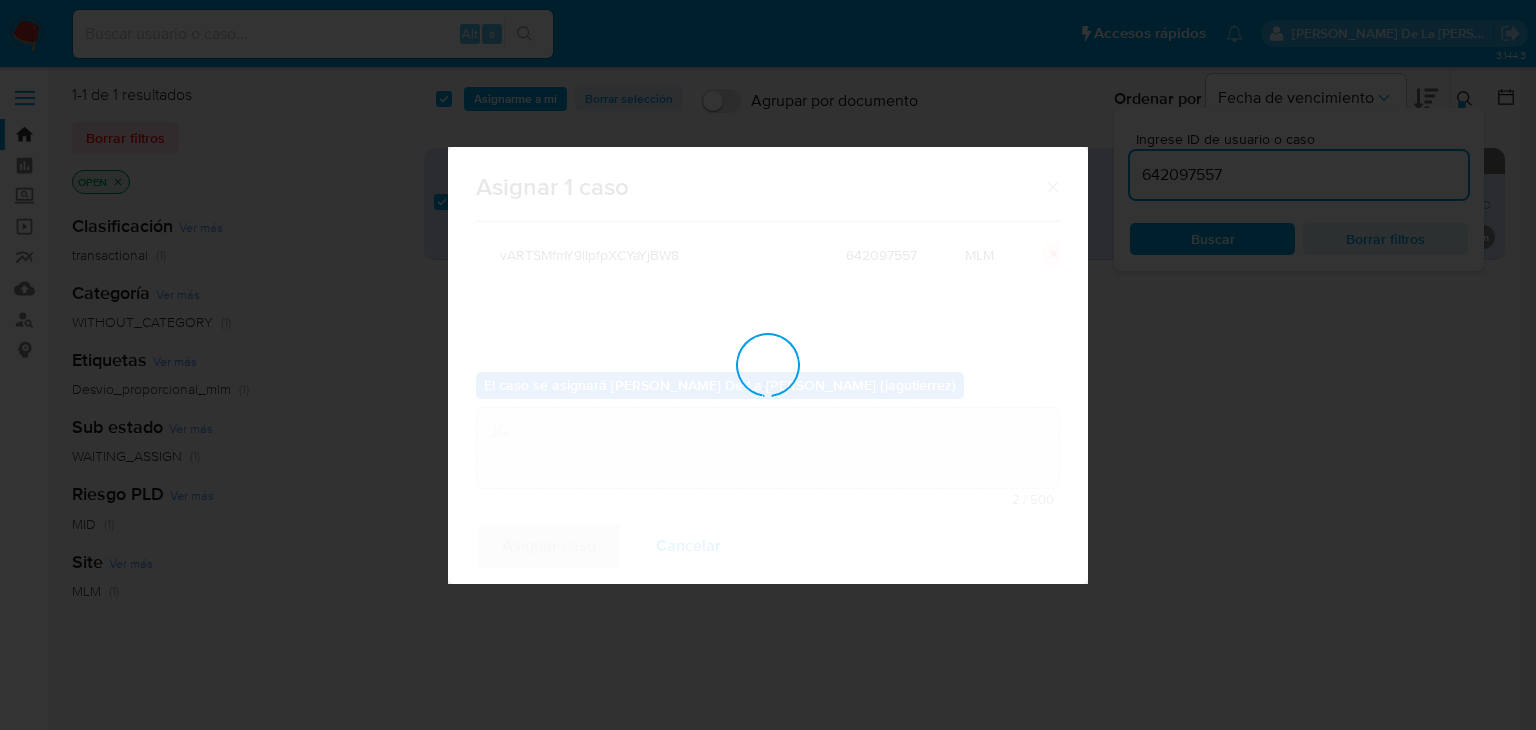 type 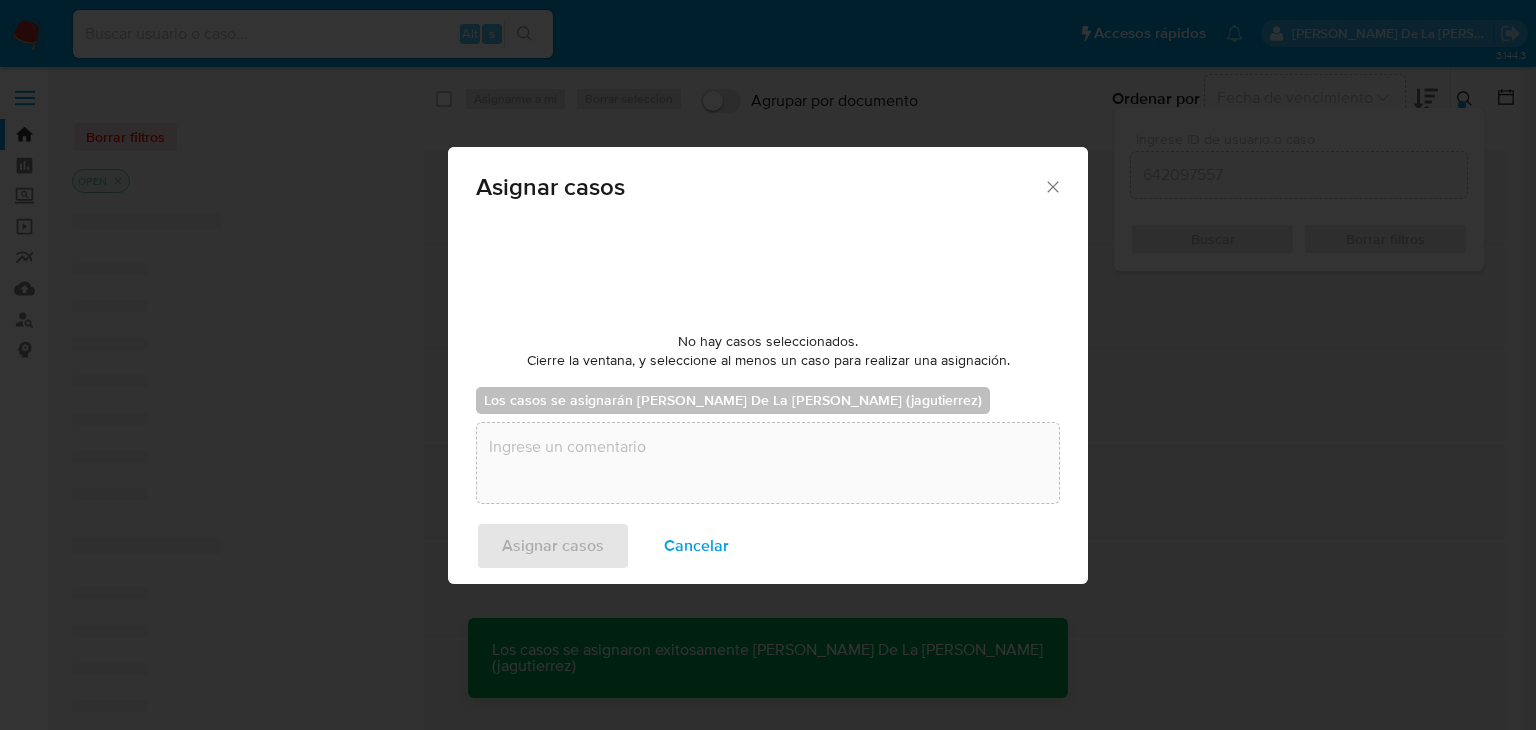 checkbox on "false" 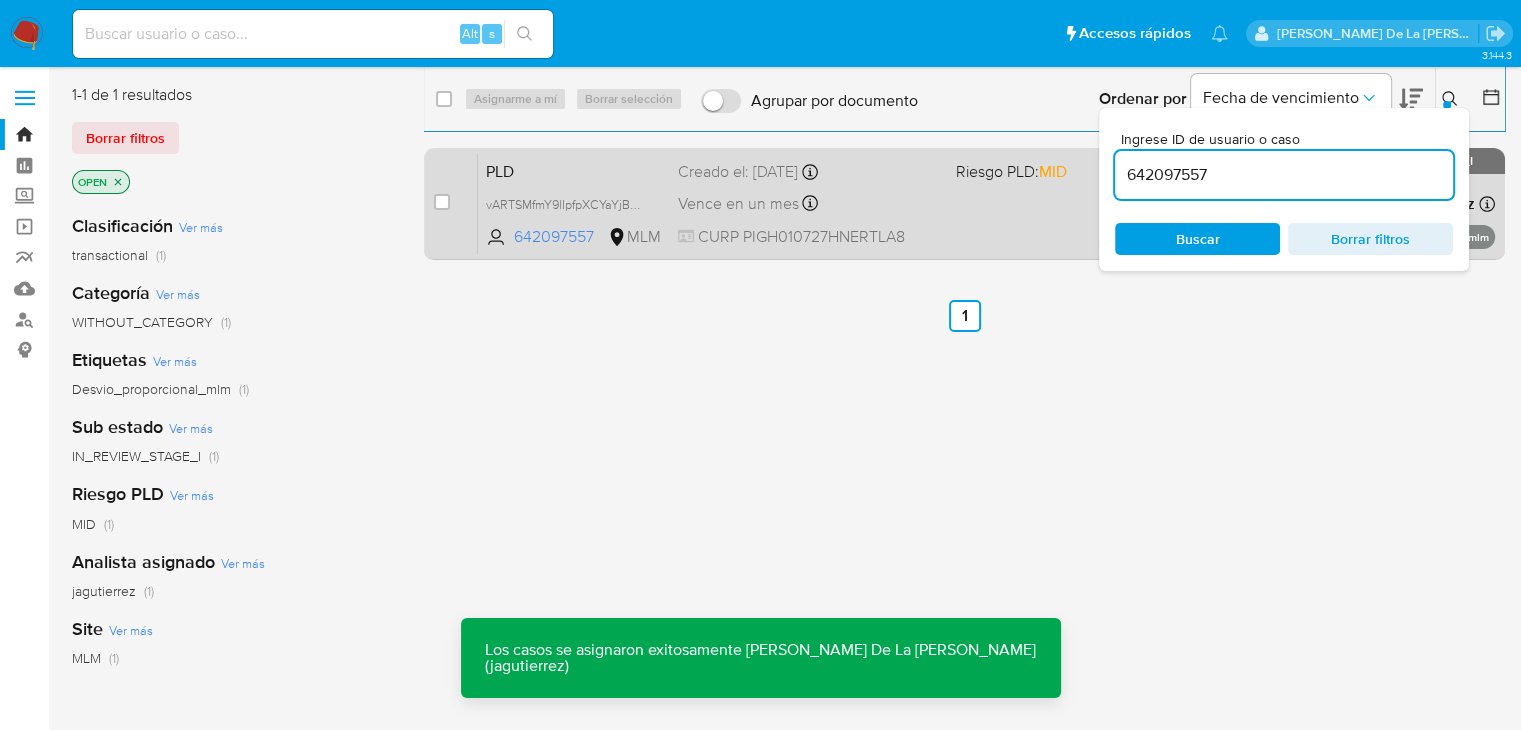 click on "Riesgo PLD:  MID" at bounding box center [1011, 171] 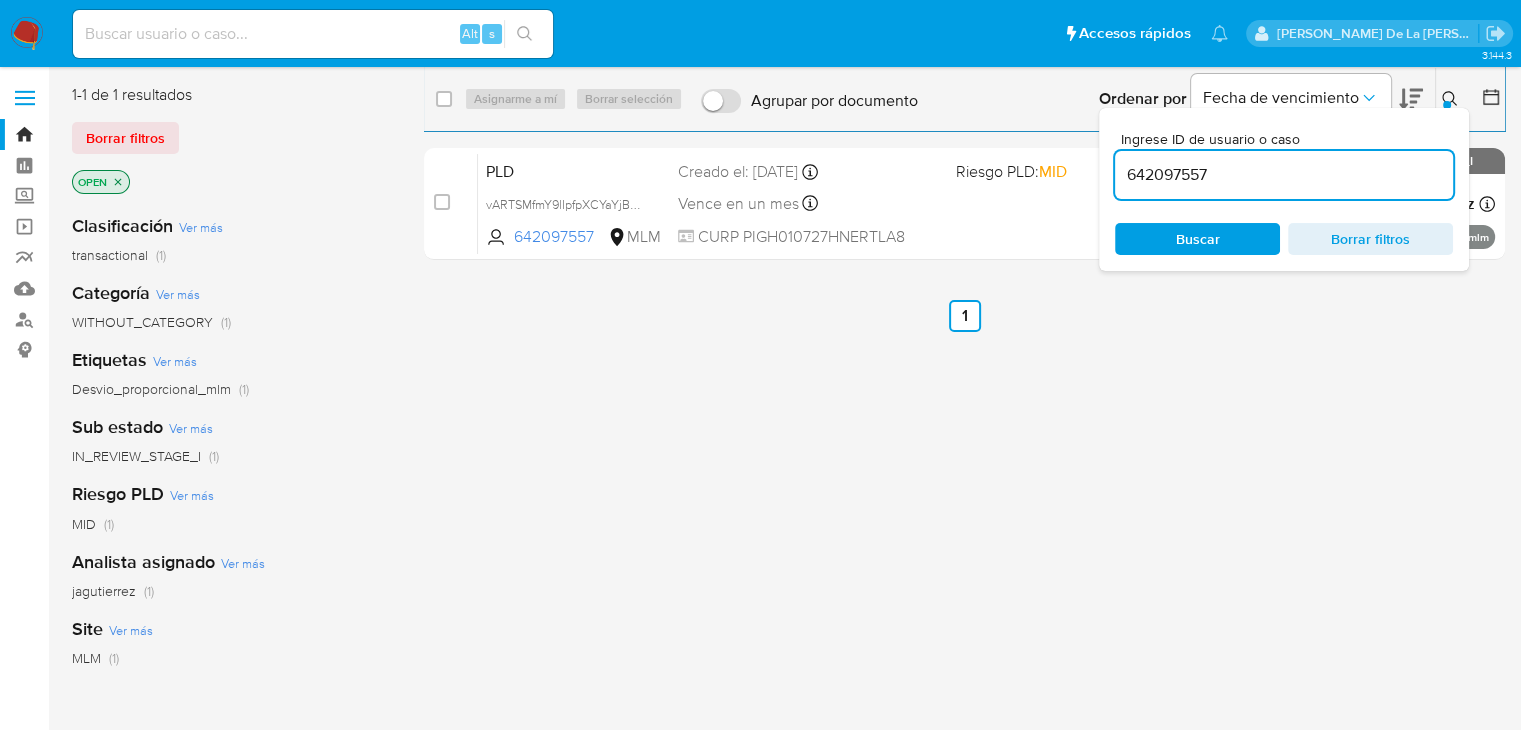 click on "642097557" at bounding box center [1284, 175] 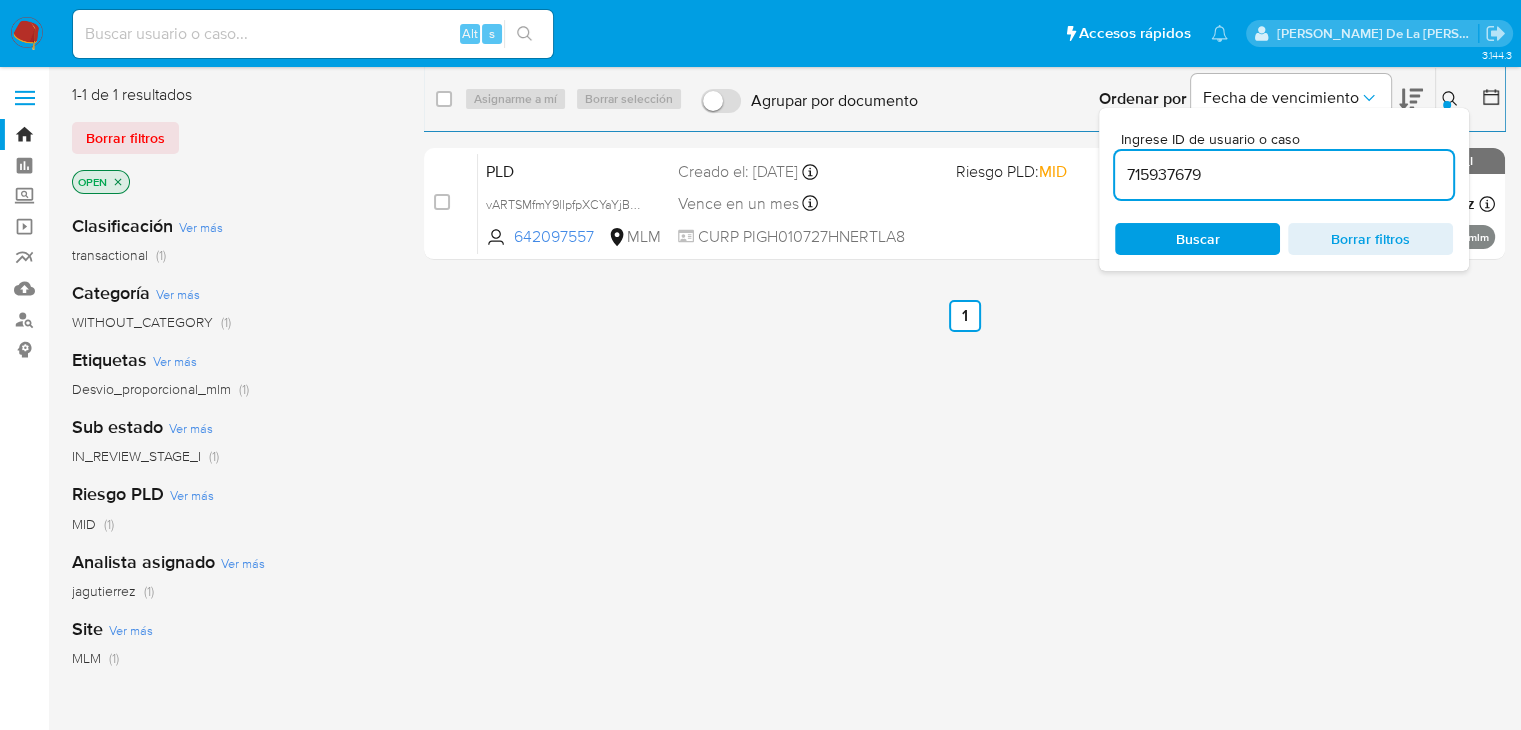 type on "715937679" 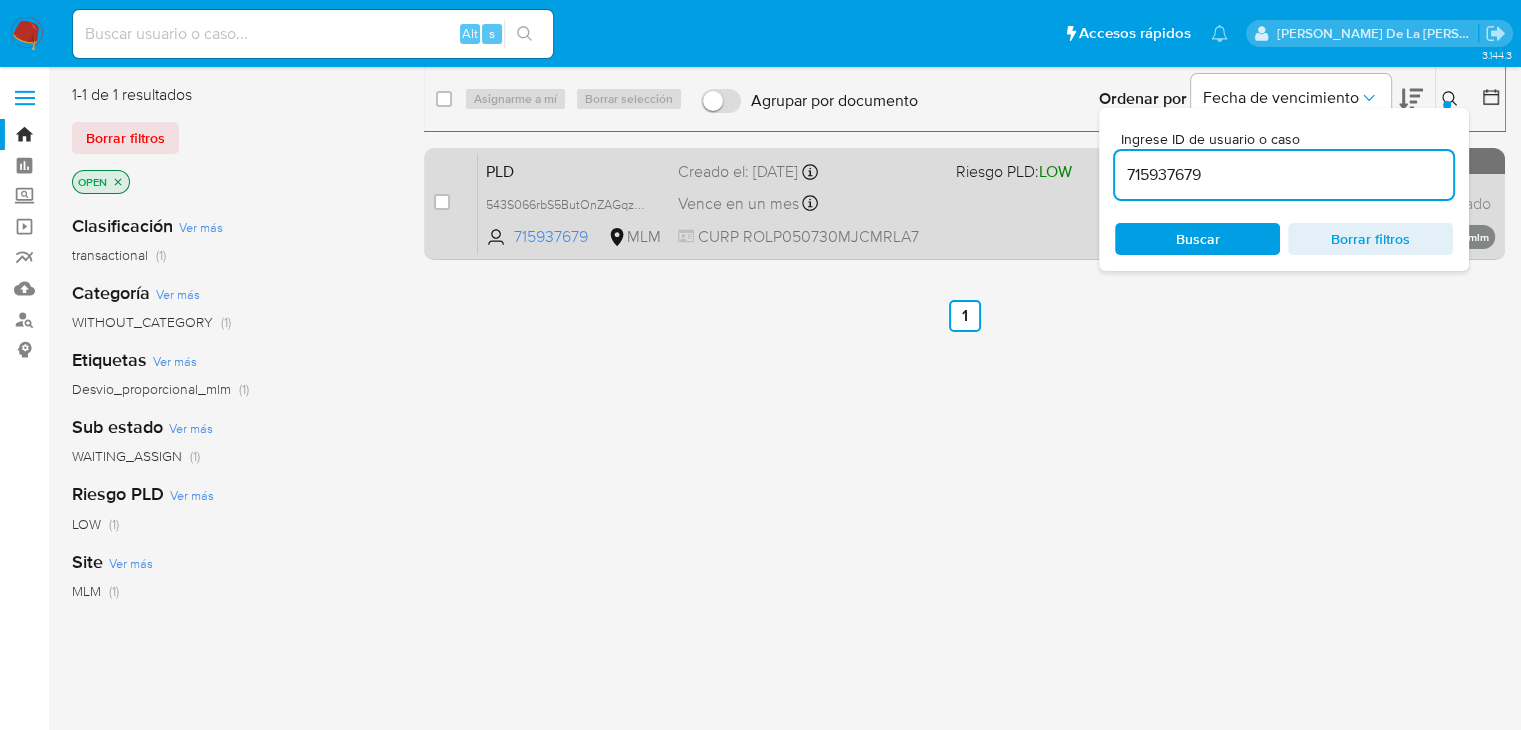click on "PLD 543S066rbS5ButOnZAGqzbVB 715937679 MLM Riesgo PLD:  LOW Creado el: 12/06/2025   Creado el: 12/06/2025 02:11:17 Vence en un mes   Vence el 11/08/2025 02:11:17 CURP   ROLP050730MJCMRLA7 Sin analista asignado   Asignado el: - Desvio_proporcional_mlm OPEN - WAITING_ASSIGN" at bounding box center [986, 203] 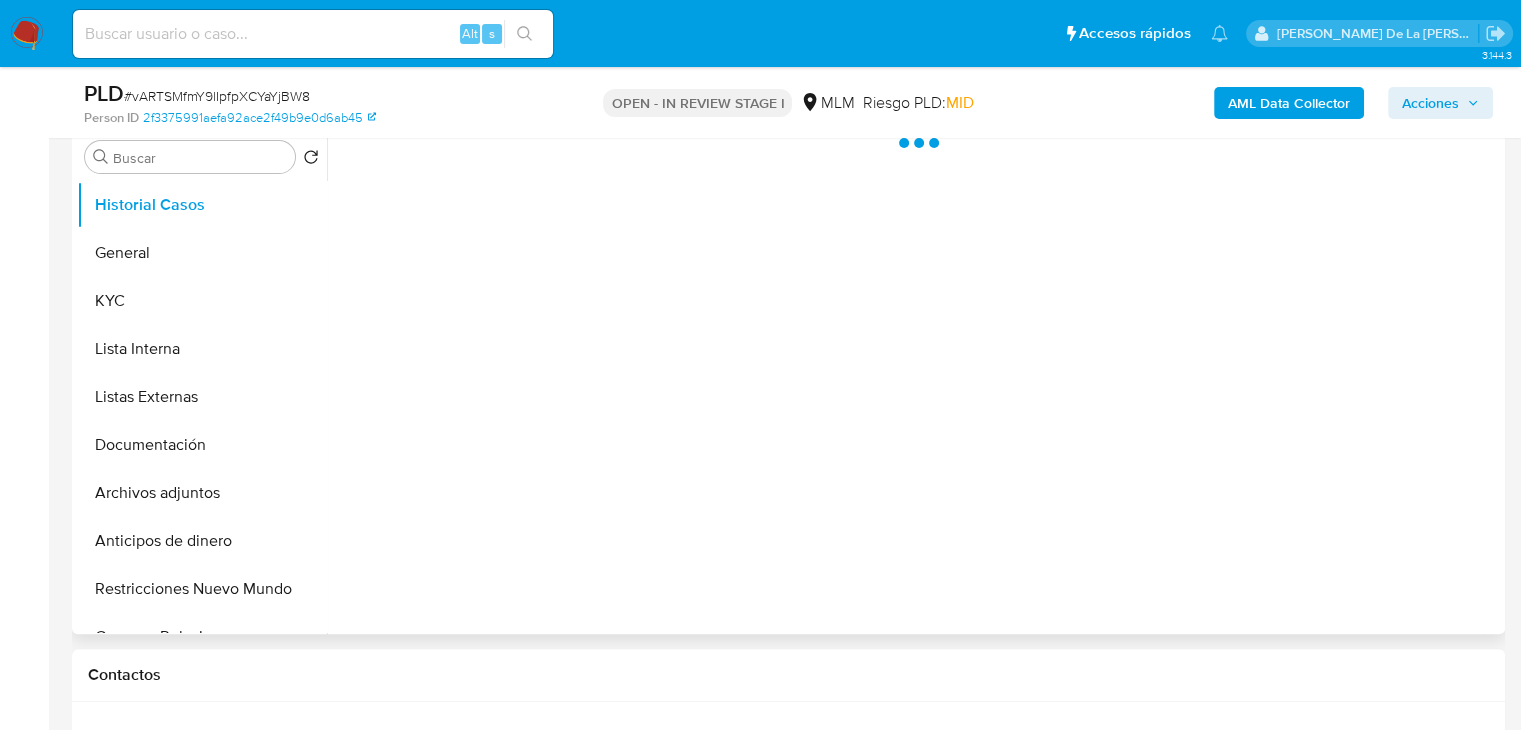scroll, scrollTop: 400, scrollLeft: 0, axis: vertical 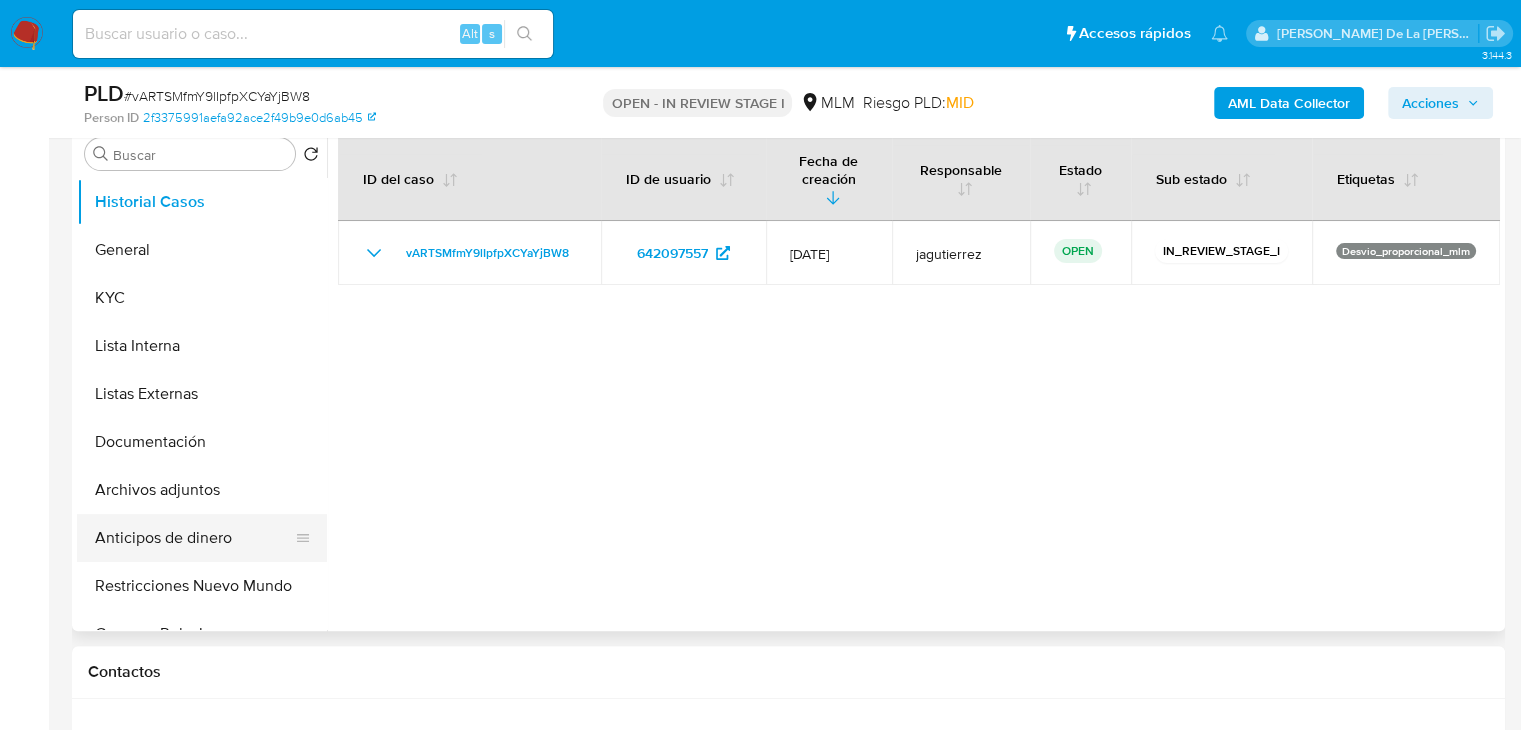 select on "10" 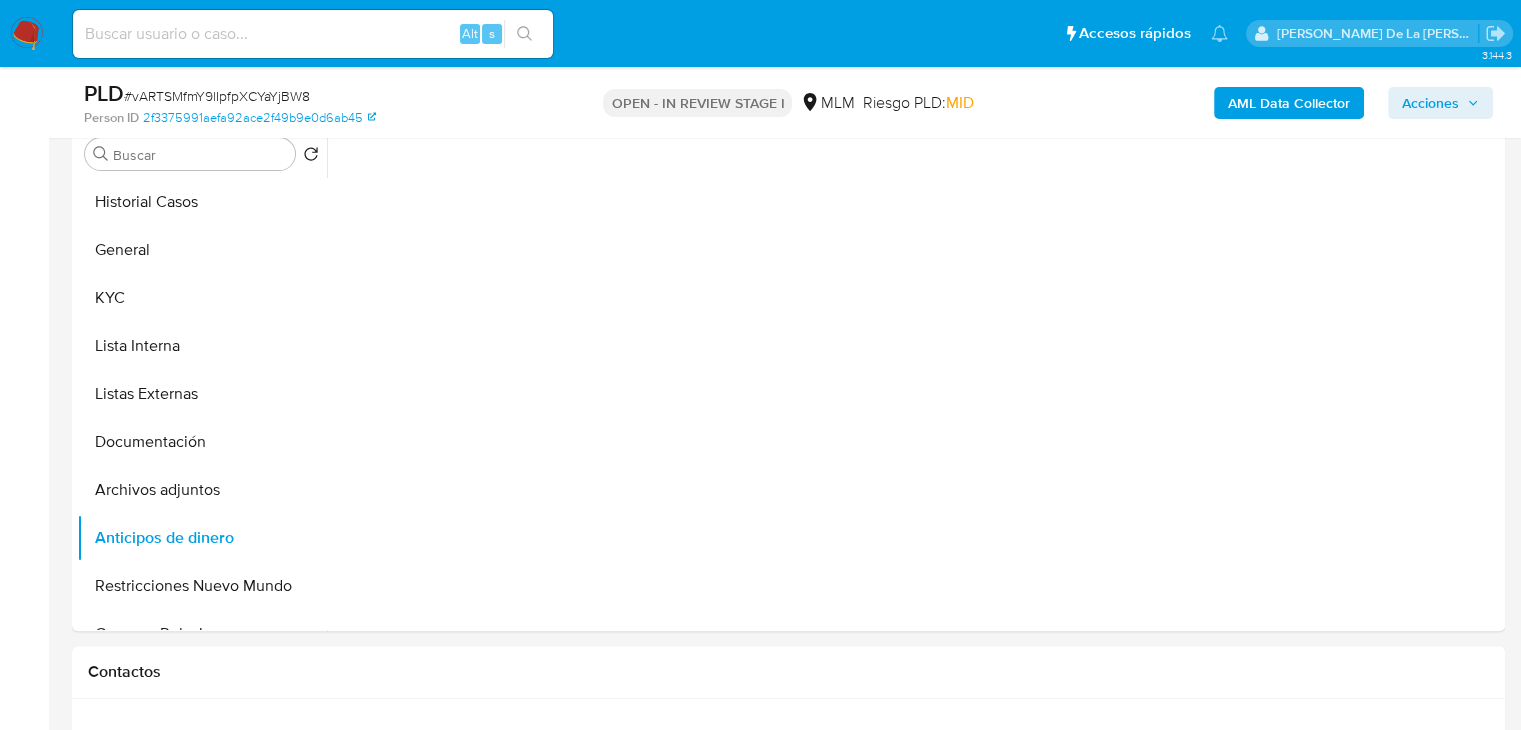 click on "3.144.3 Asignado a   jagutierrez   Asignado el: 07/07/2025 13:20:24 Creado el: 12/06/2025   Creado el: 12/06/2025 03:04:58 - Vence en un mes   Vence el 11/08/2025 03:04:59 PLD # vARTSMfmY9lIpfpXCYaYjBW8 Person ID 2f3375991aefa92ace2f49b9e0d6ab45 OPEN - IN REVIEW STAGE I  MLM Riesgo PLD:  MID AML Data Collector Acciones Información del caso Eventos ( 1 ) Acciones AUTOMATIC (1) Información de Usuario Ver Mirada por Persona Buscar   Volver al orden por defecto Historial Casos General KYC Lista Interna Listas Externas Documentación Archivos adjuntos Anticipos de dinero Restricciones Nuevo Mundo Cruces y Relaciones Créditos Devices Geolocation Cuentas Bancarias Datos Modificados Direcciones Dispositivos Point Fecha Compliant Historial de conversaciones Historial Riesgo PLD IV Challenges Información de accesos Insurtech Items Marcas AML Perfiles Tarjetas Contactos Historial CX Soluciones Chat Id Estado Fecha de creación Origen Proceso" at bounding box center [760, 1625] 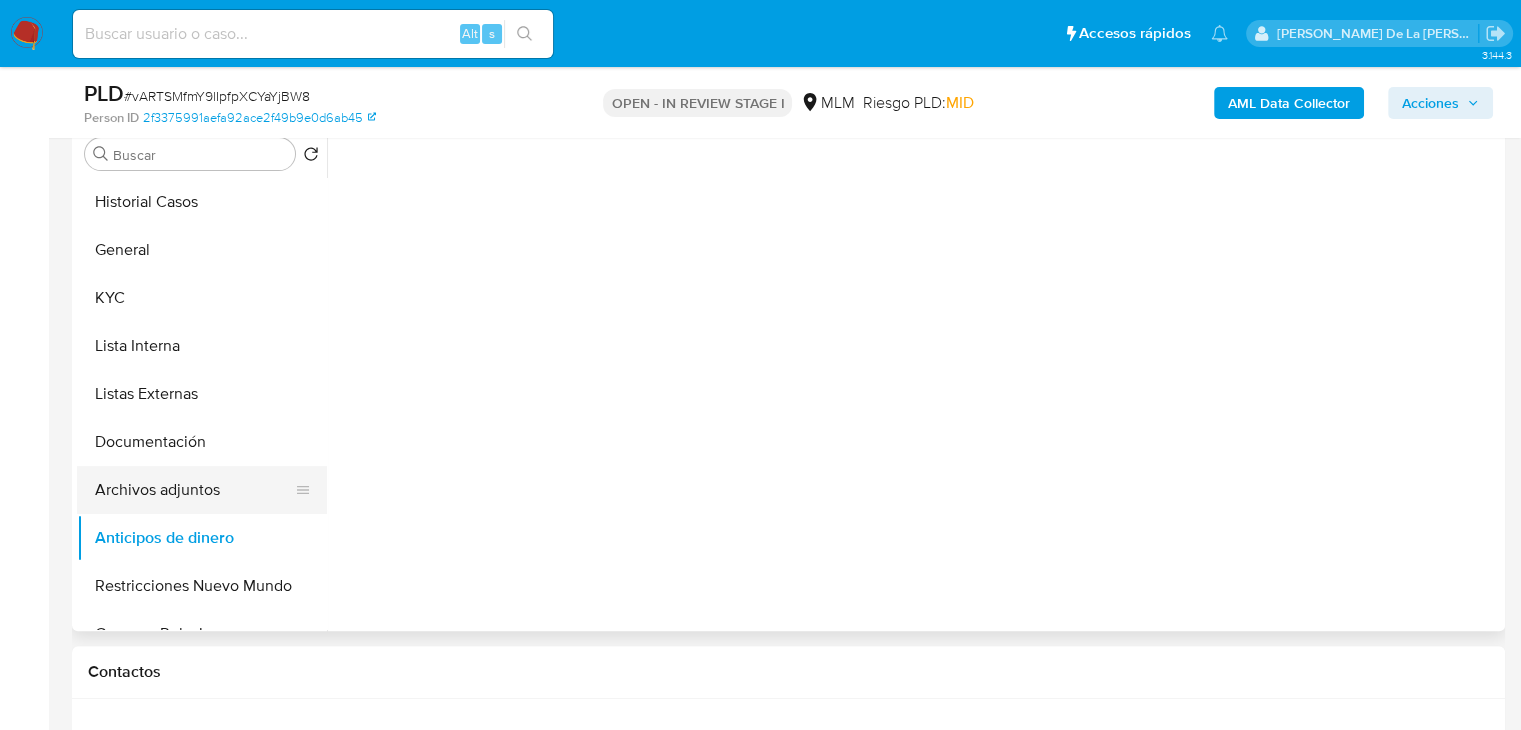 drag, startPoint x: 119, startPoint y: 502, endPoint x: 136, endPoint y: 494, distance: 18.788294 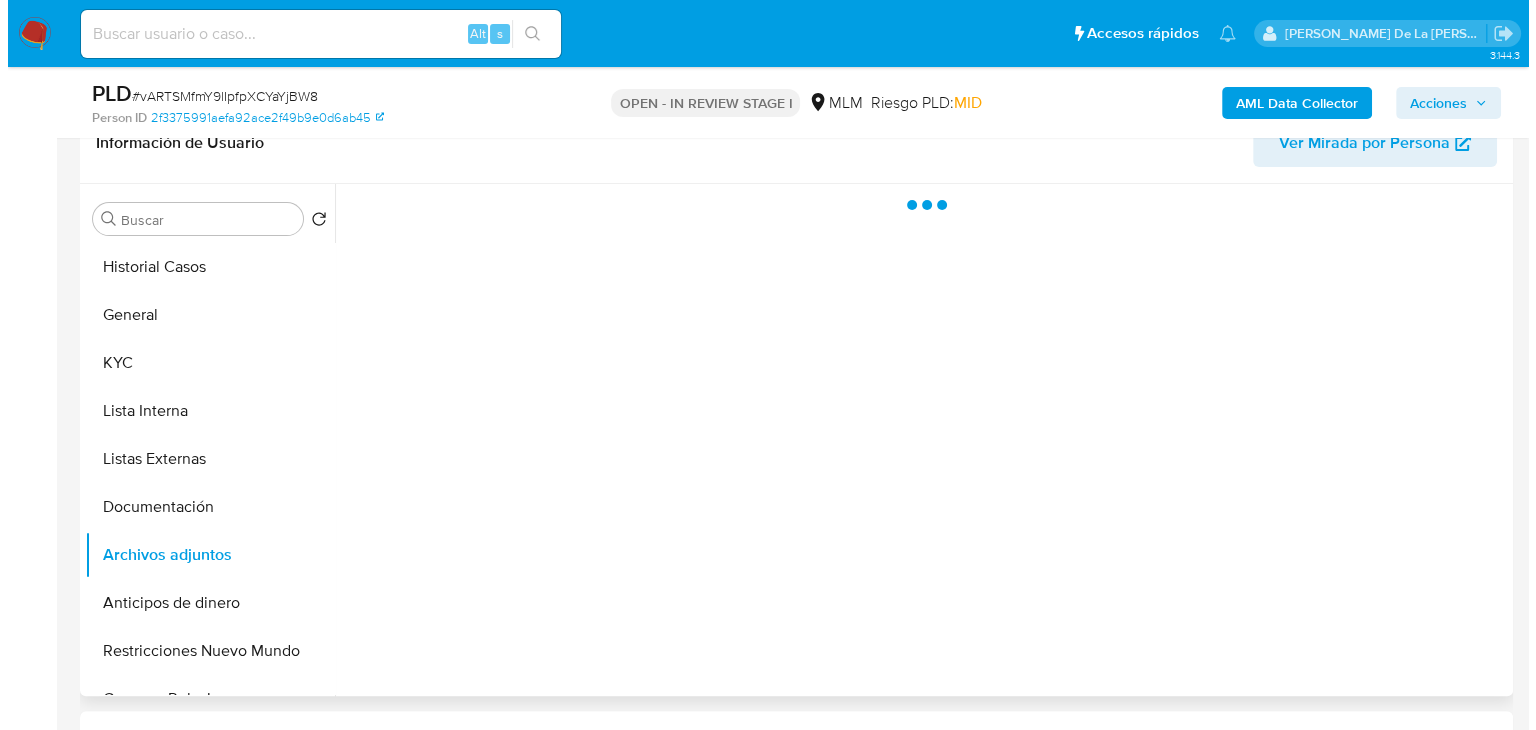 scroll, scrollTop: 300, scrollLeft: 0, axis: vertical 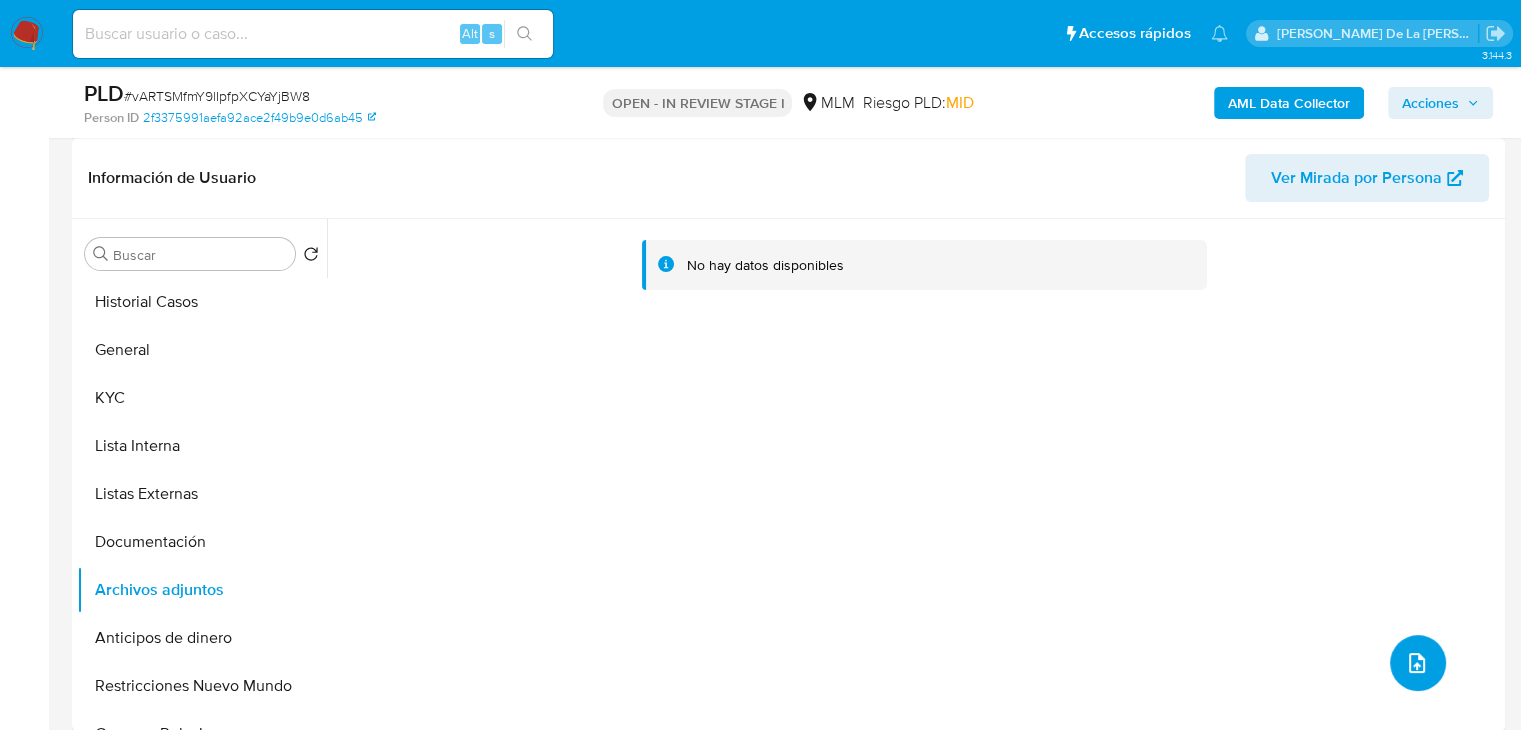 click at bounding box center [1418, 663] 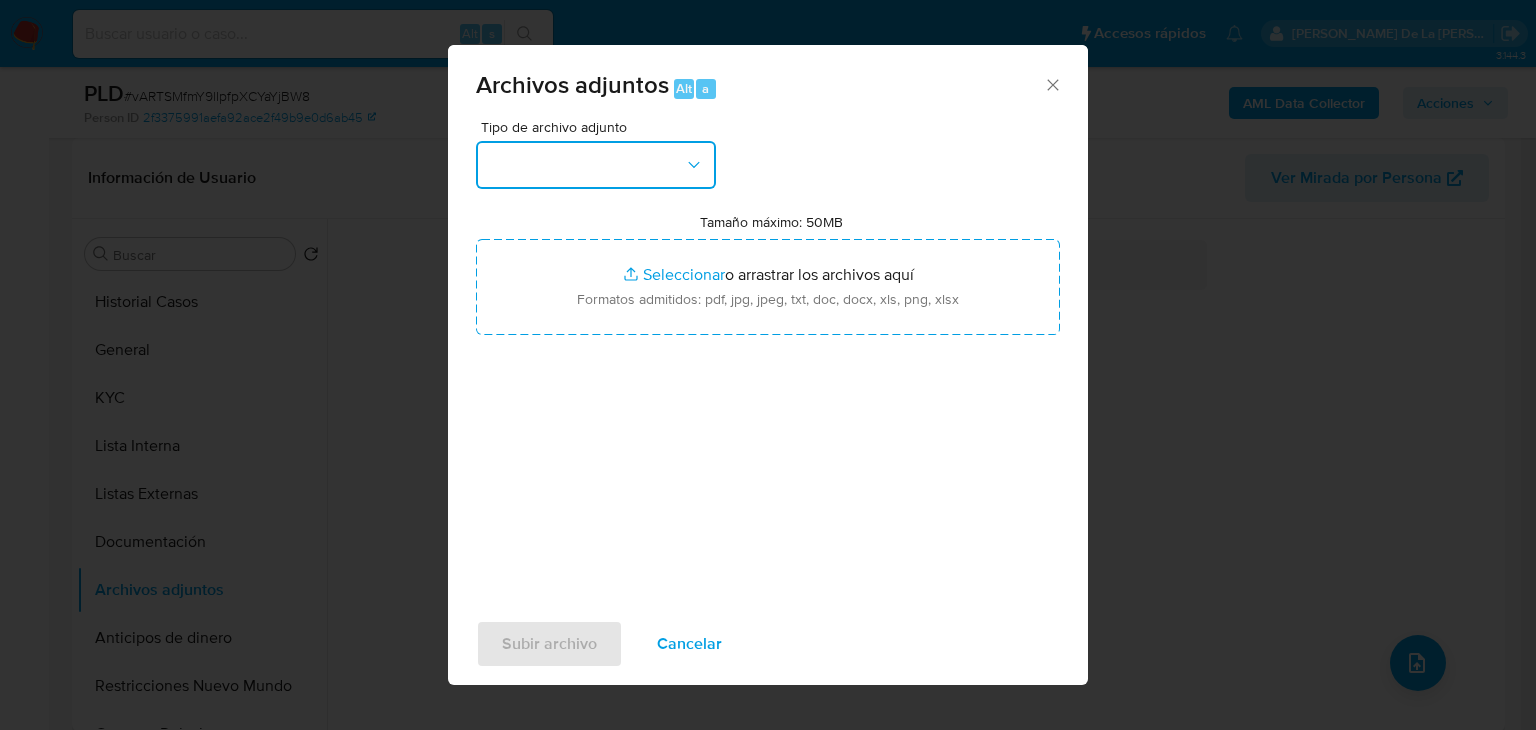 click at bounding box center [596, 165] 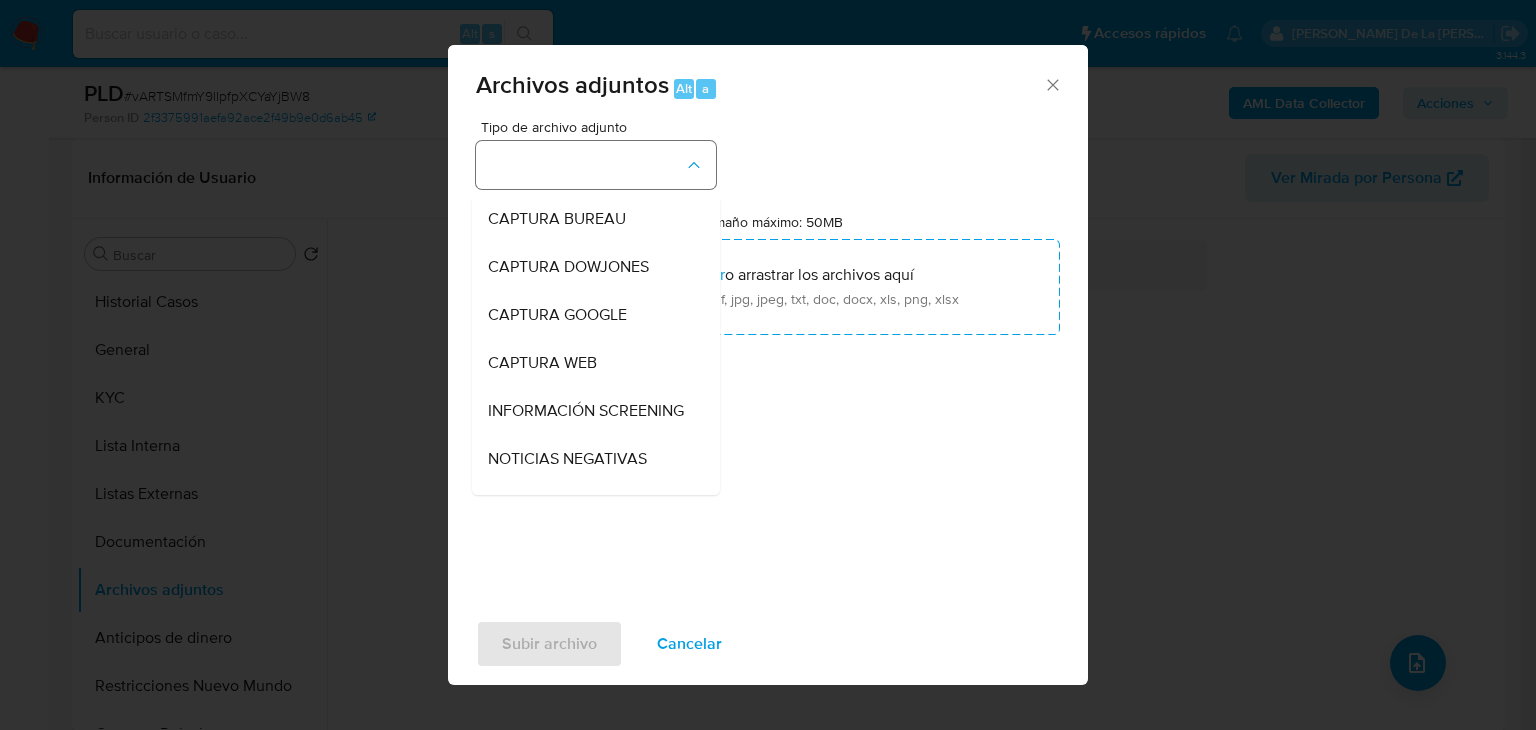 type 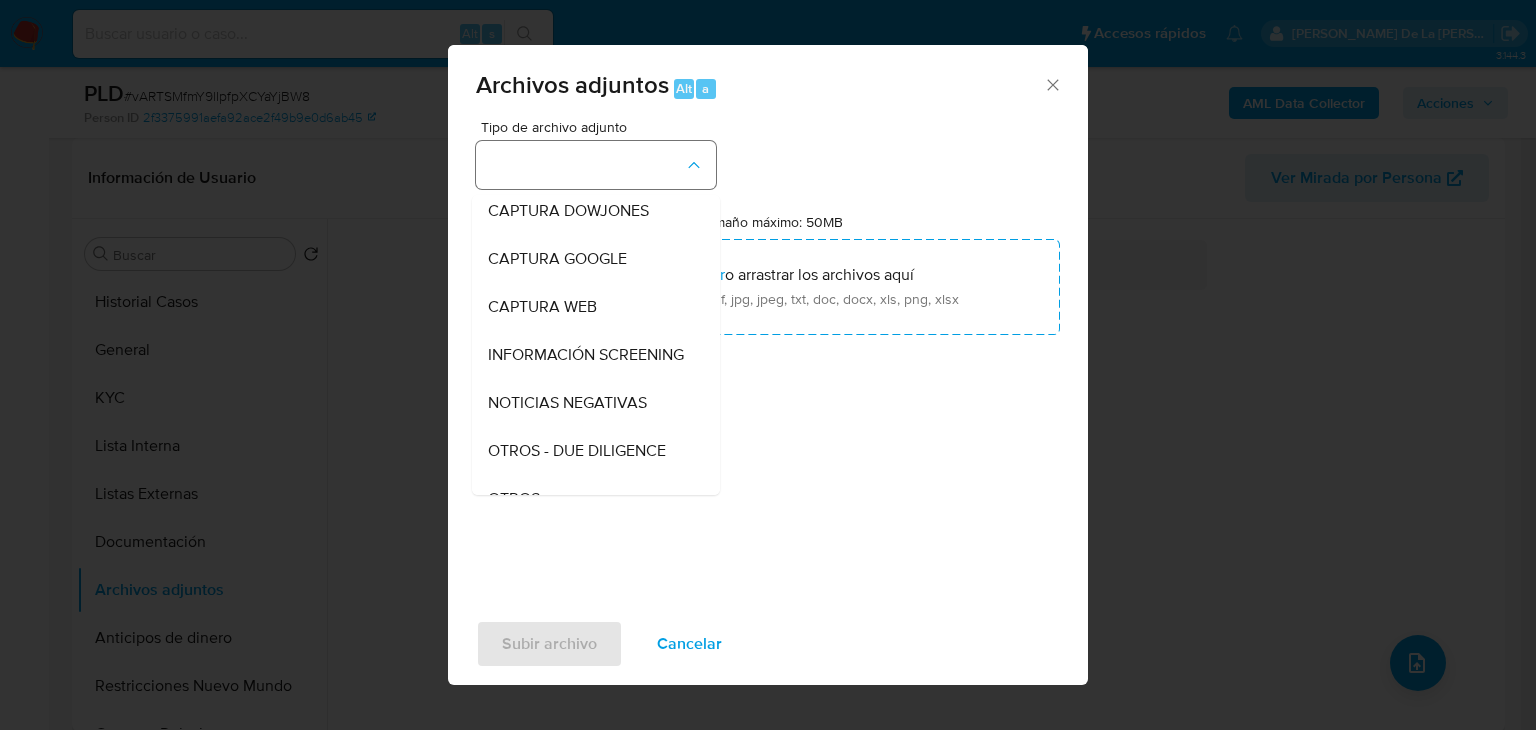 type 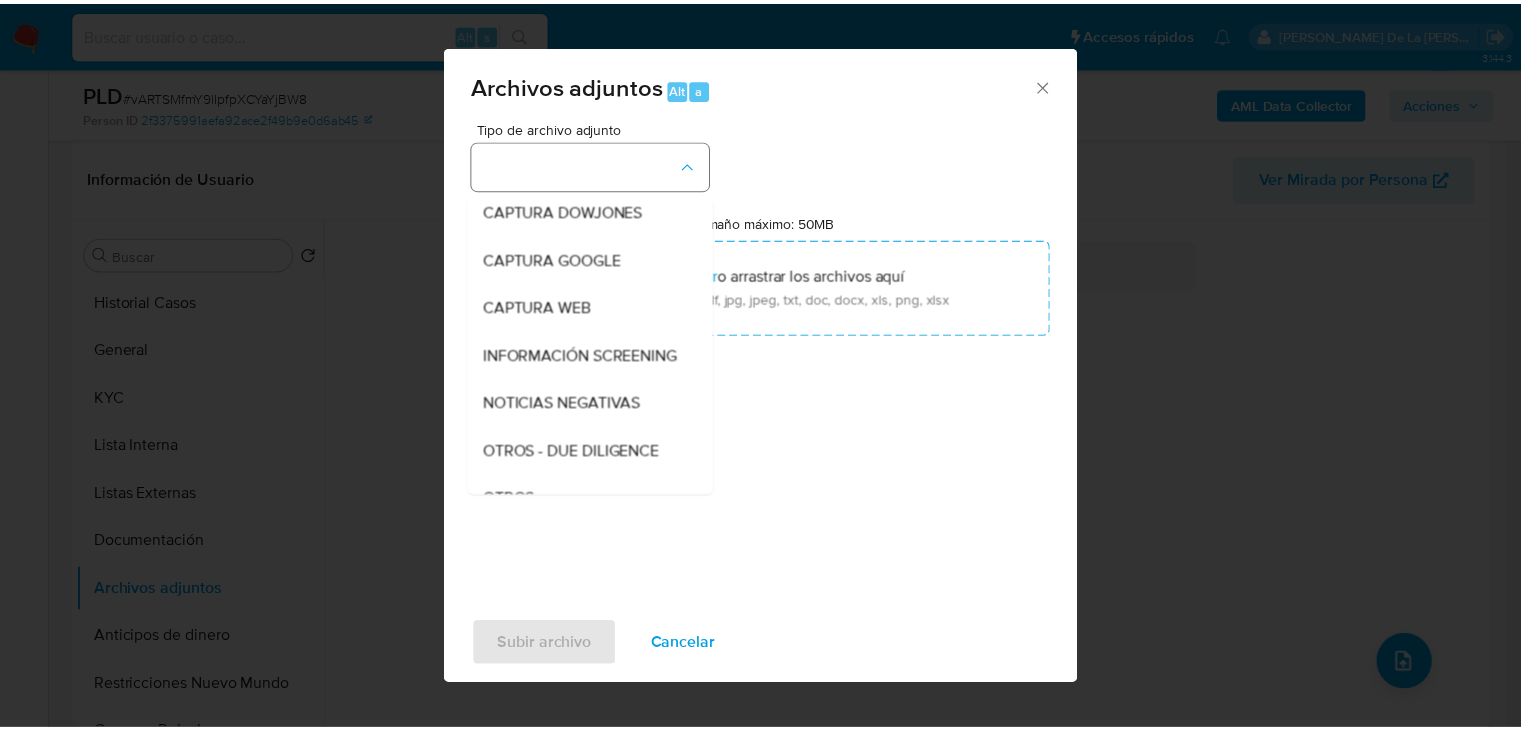 scroll, scrollTop: 104, scrollLeft: 0, axis: vertical 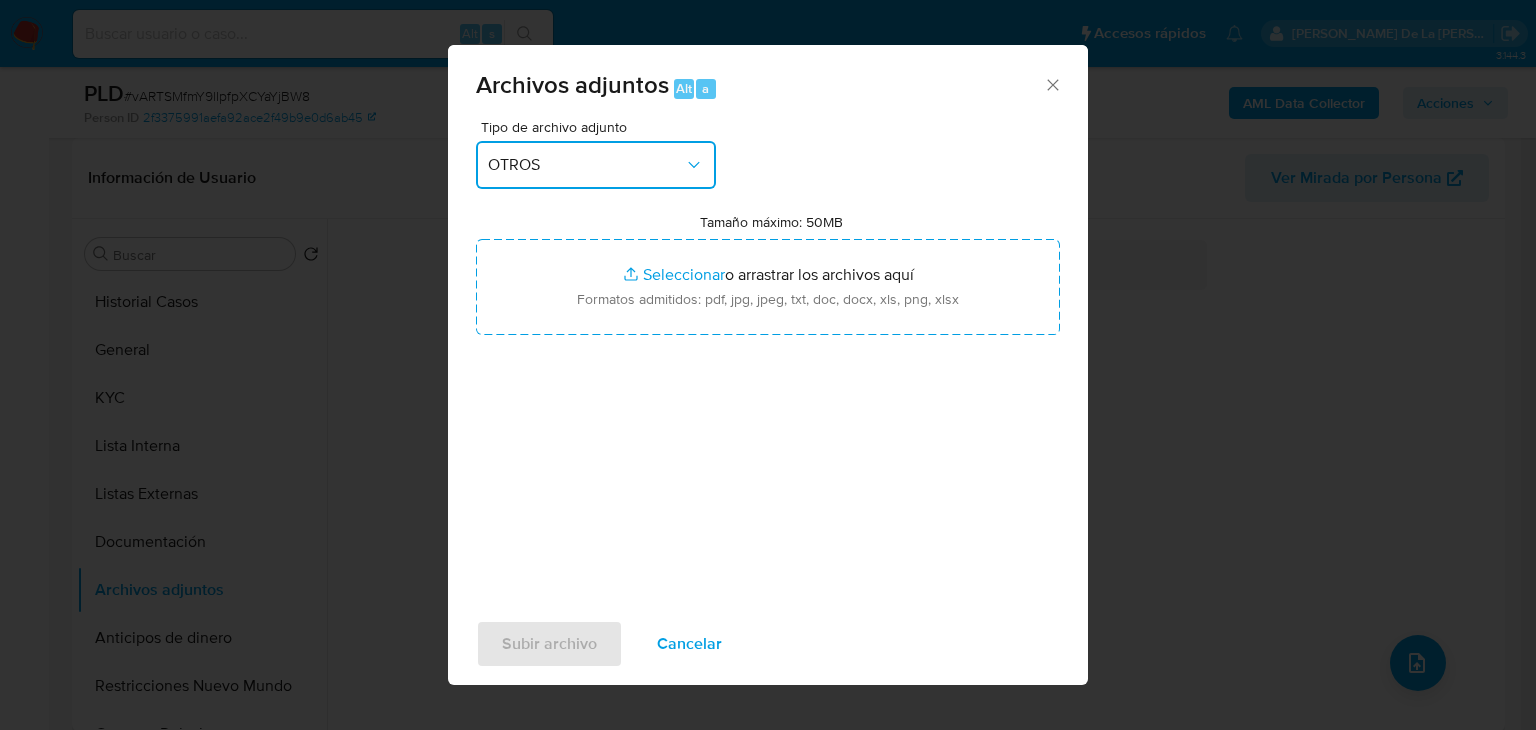type 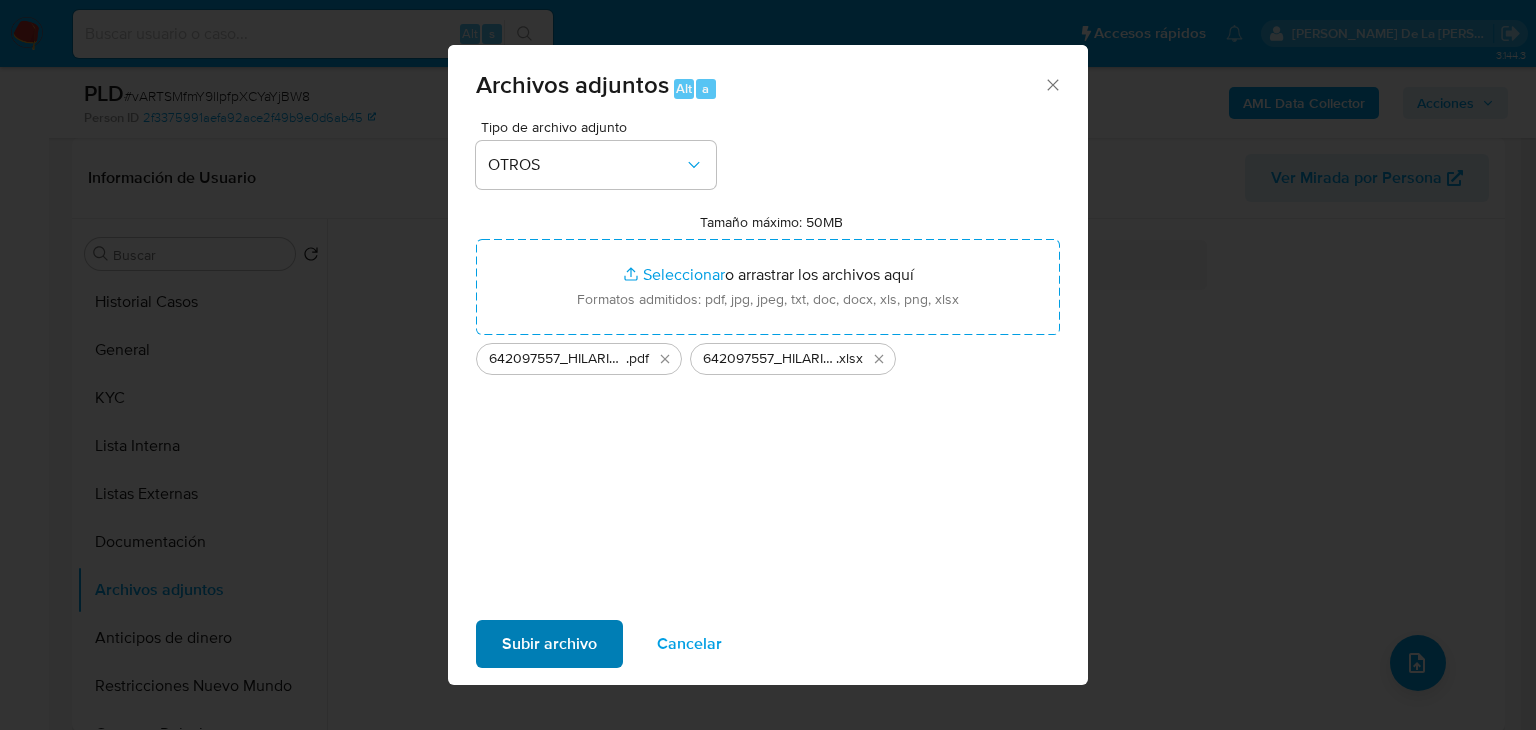 click on "Subir archivo Cancelar" at bounding box center (768, 644) 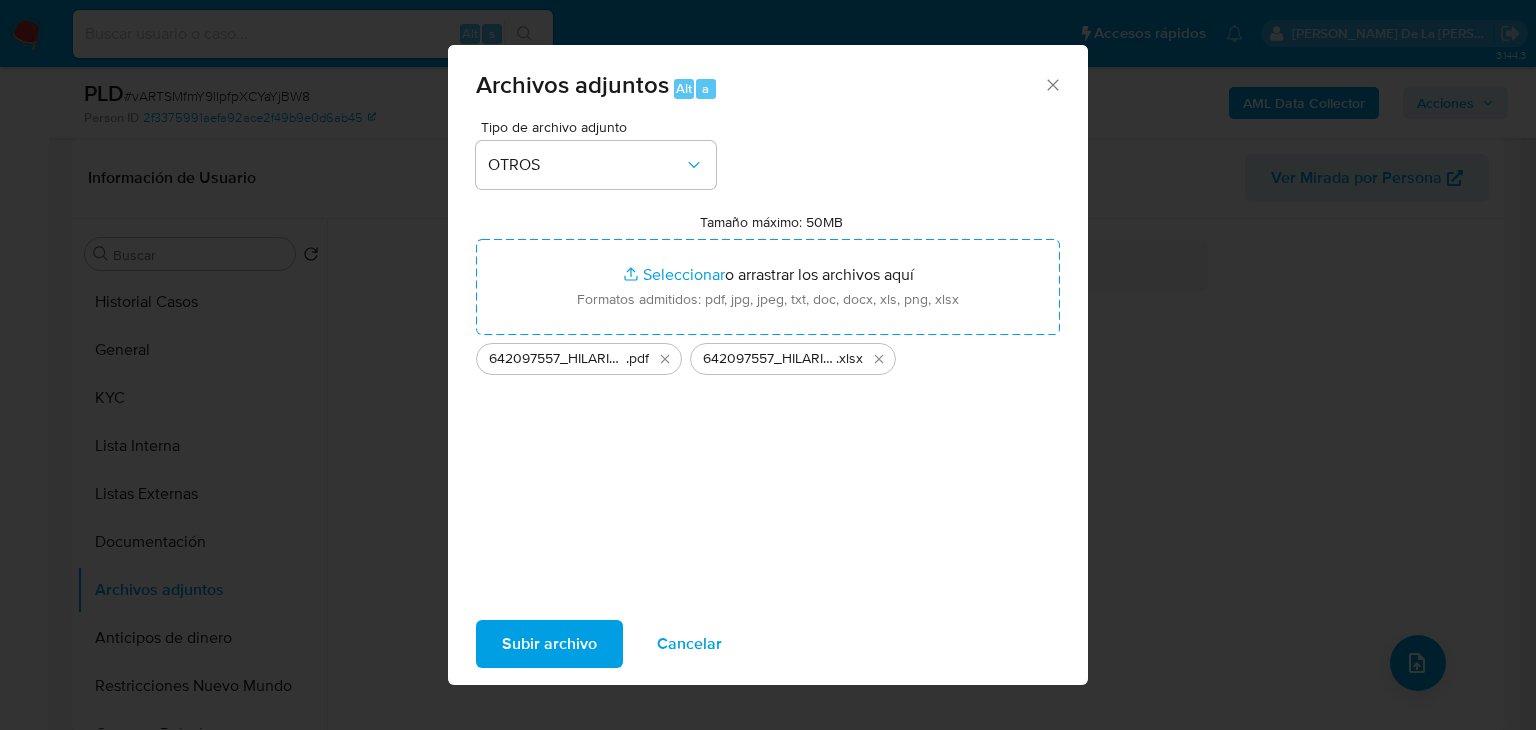 click on "Subir archivo" at bounding box center (549, 644) 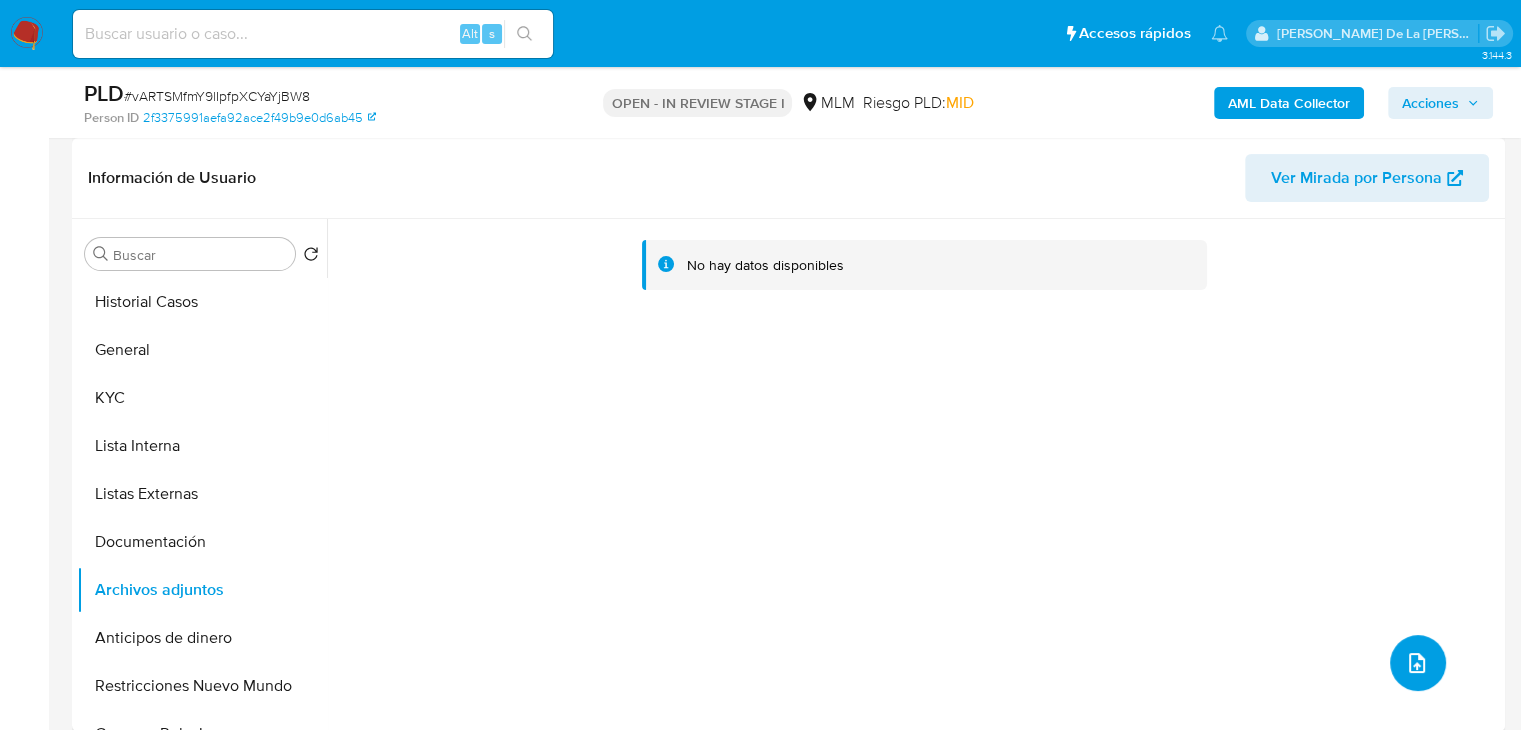 click 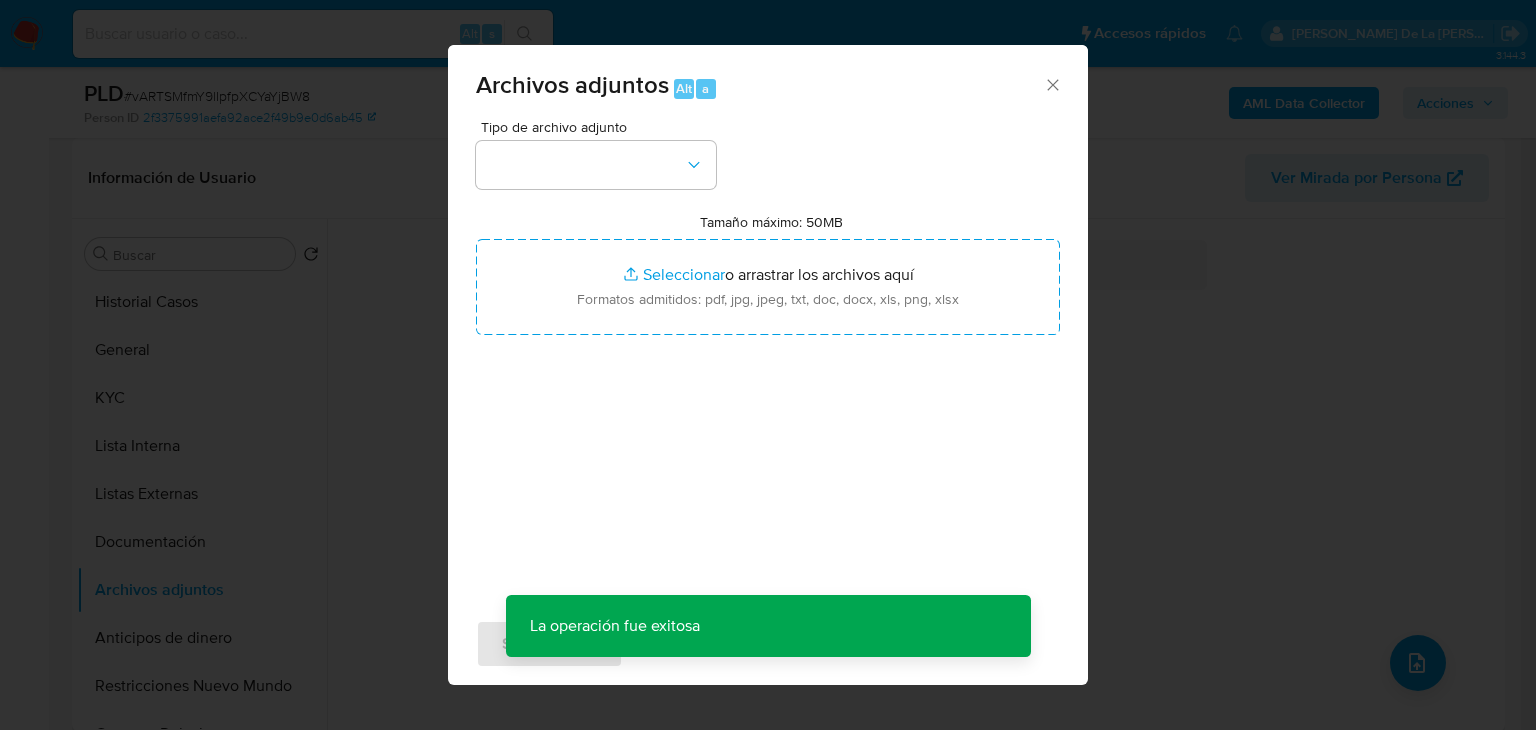 click on "Archivos adjuntos Alt a Tipo de archivo adjunto Tamaño máximo: 50MB Seleccionar archivos Seleccionar  o arrastrar los archivos aquí Formatos admitidos: pdf, jpg, jpeg, txt, doc, docx, xls, png, xlsx La operación fue exitosa La operación fue exitosa Subir archivo Cancelar" at bounding box center [768, 365] 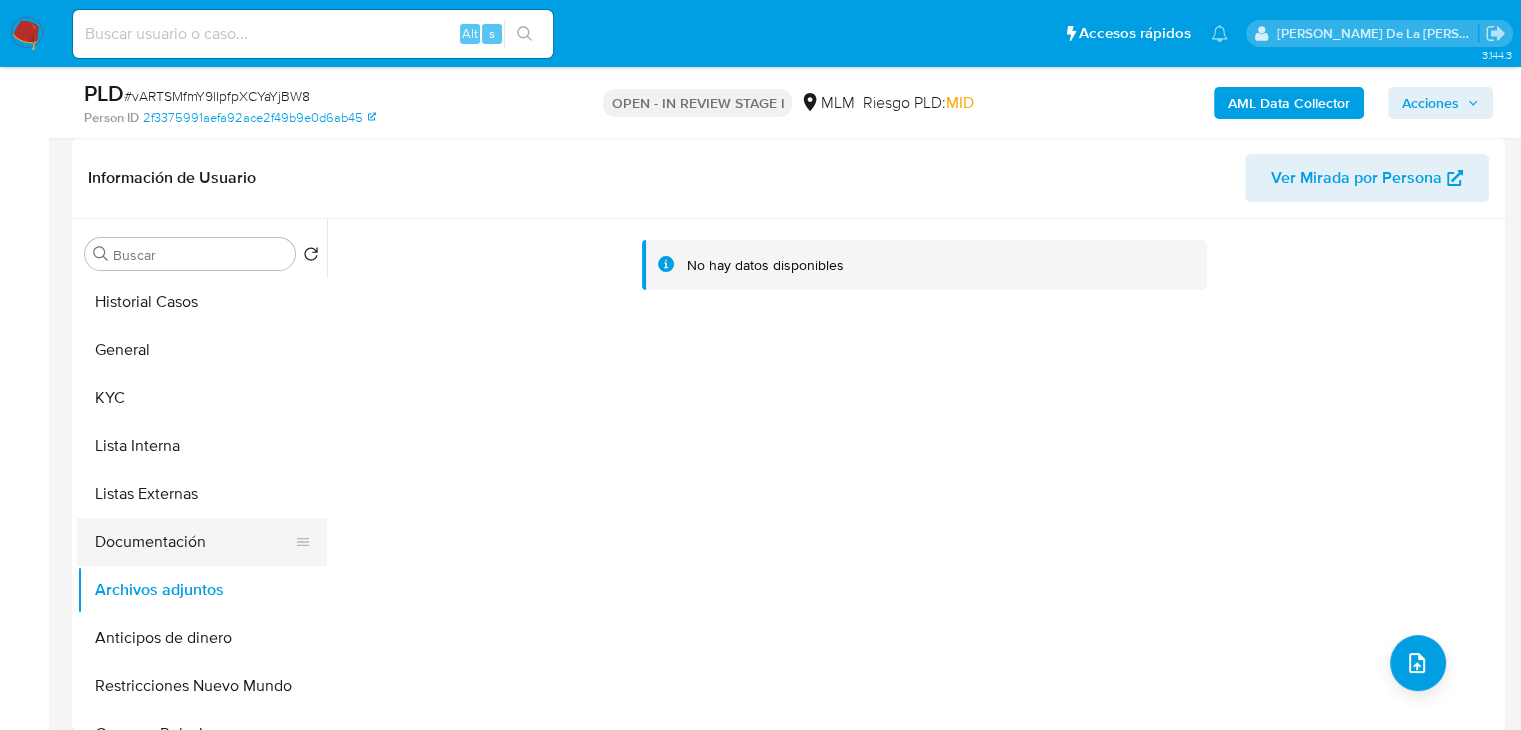 click on "Documentación" at bounding box center (194, 542) 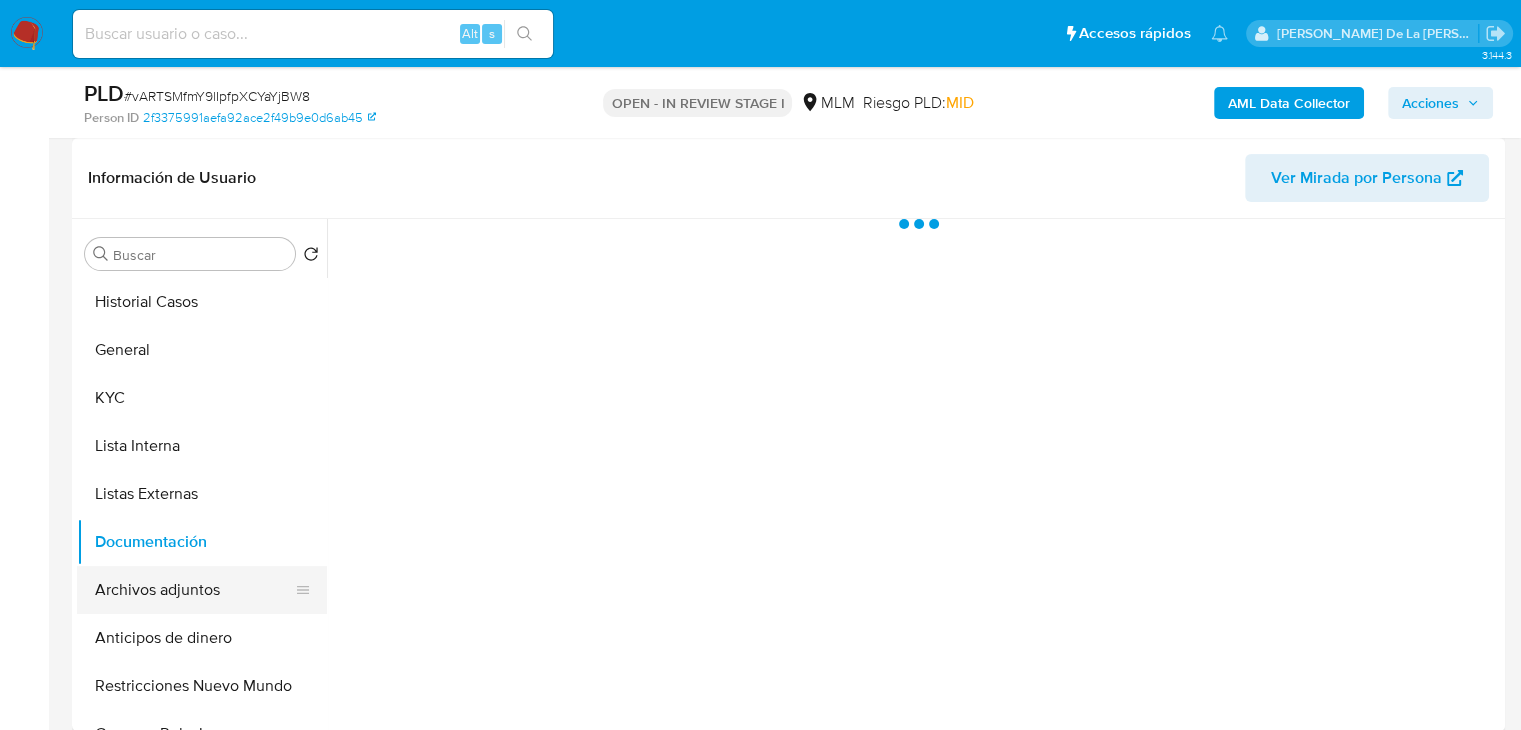 click on "Archivos adjuntos" at bounding box center (194, 590) 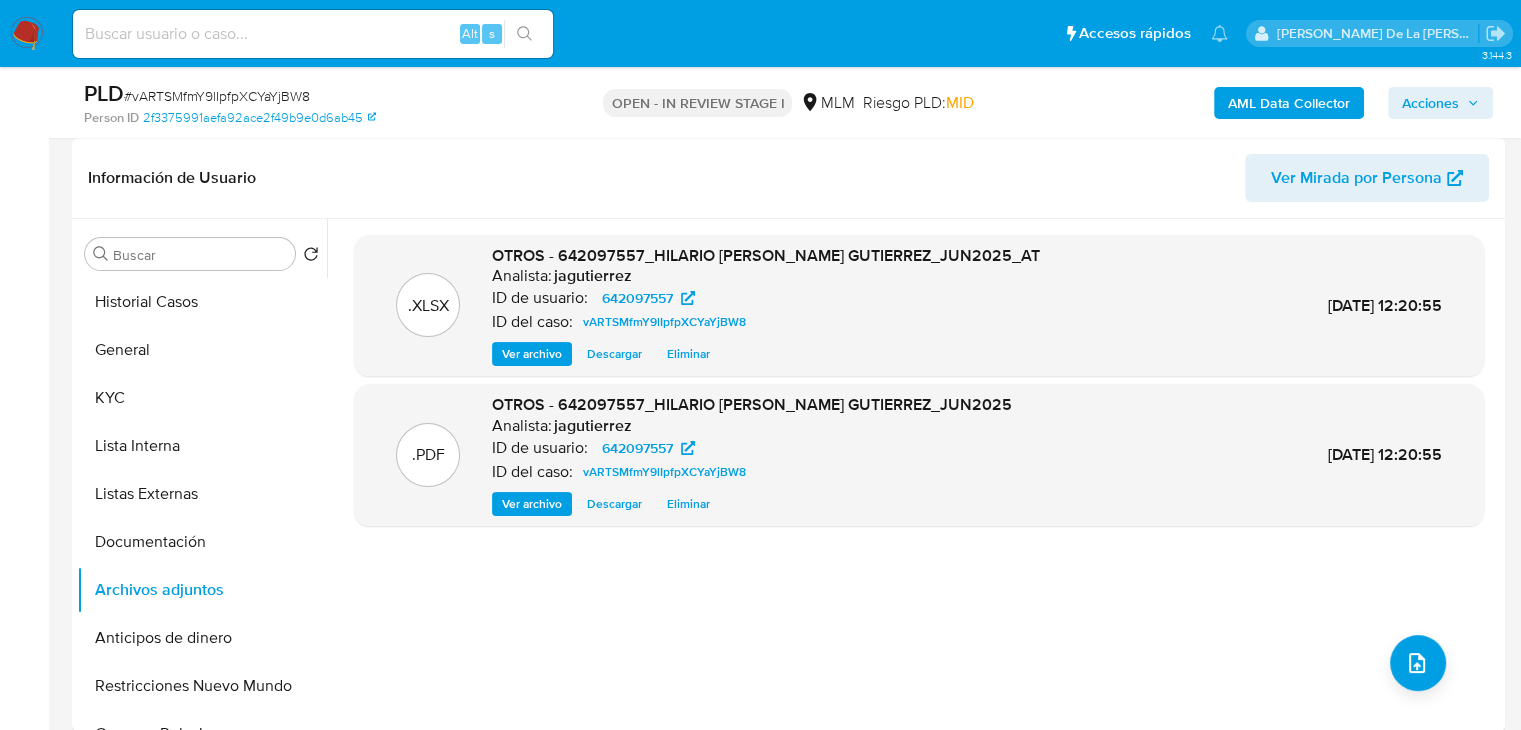 click on "Acciones" at bounding box center [1430, 103] 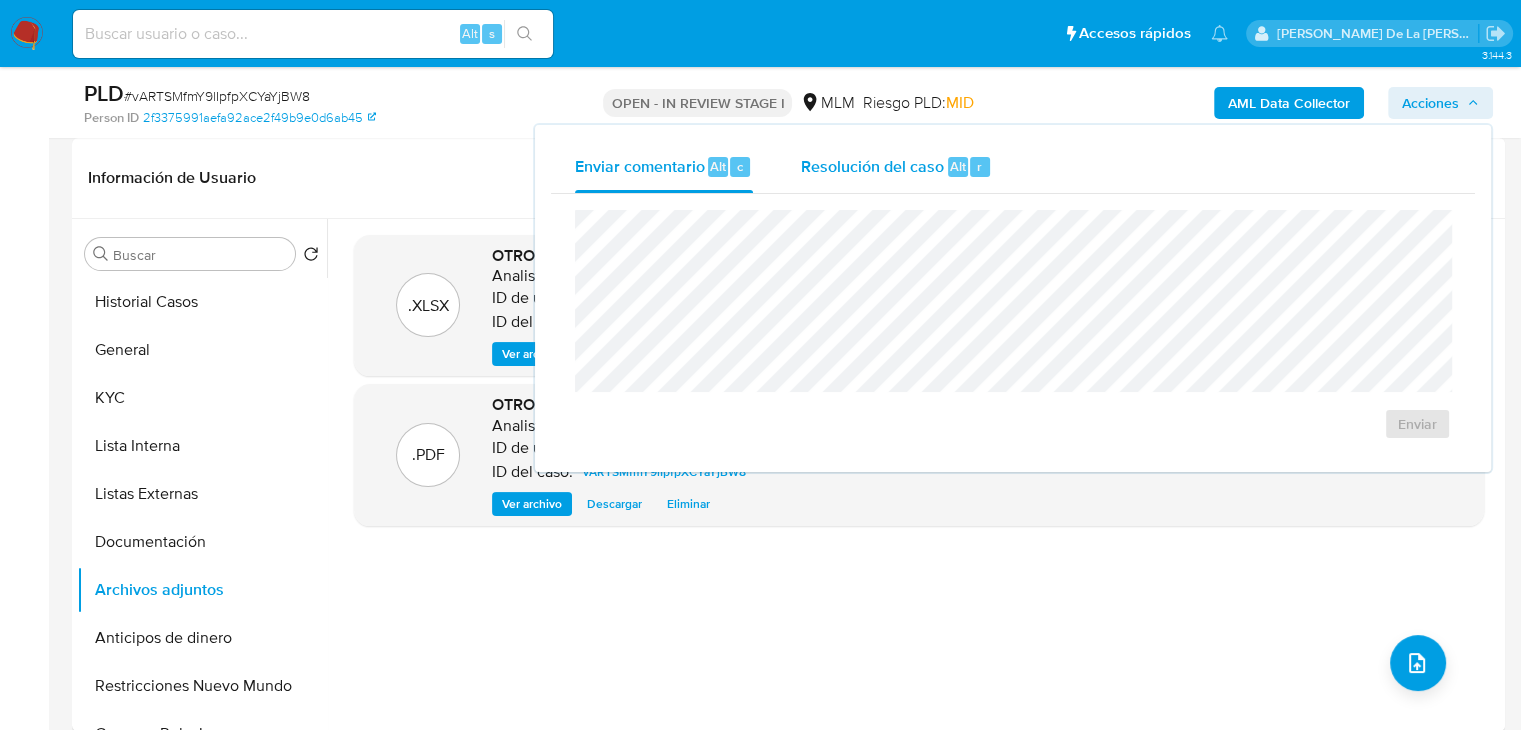 click on "Resolución del caso" at bounding box center [872, 165] 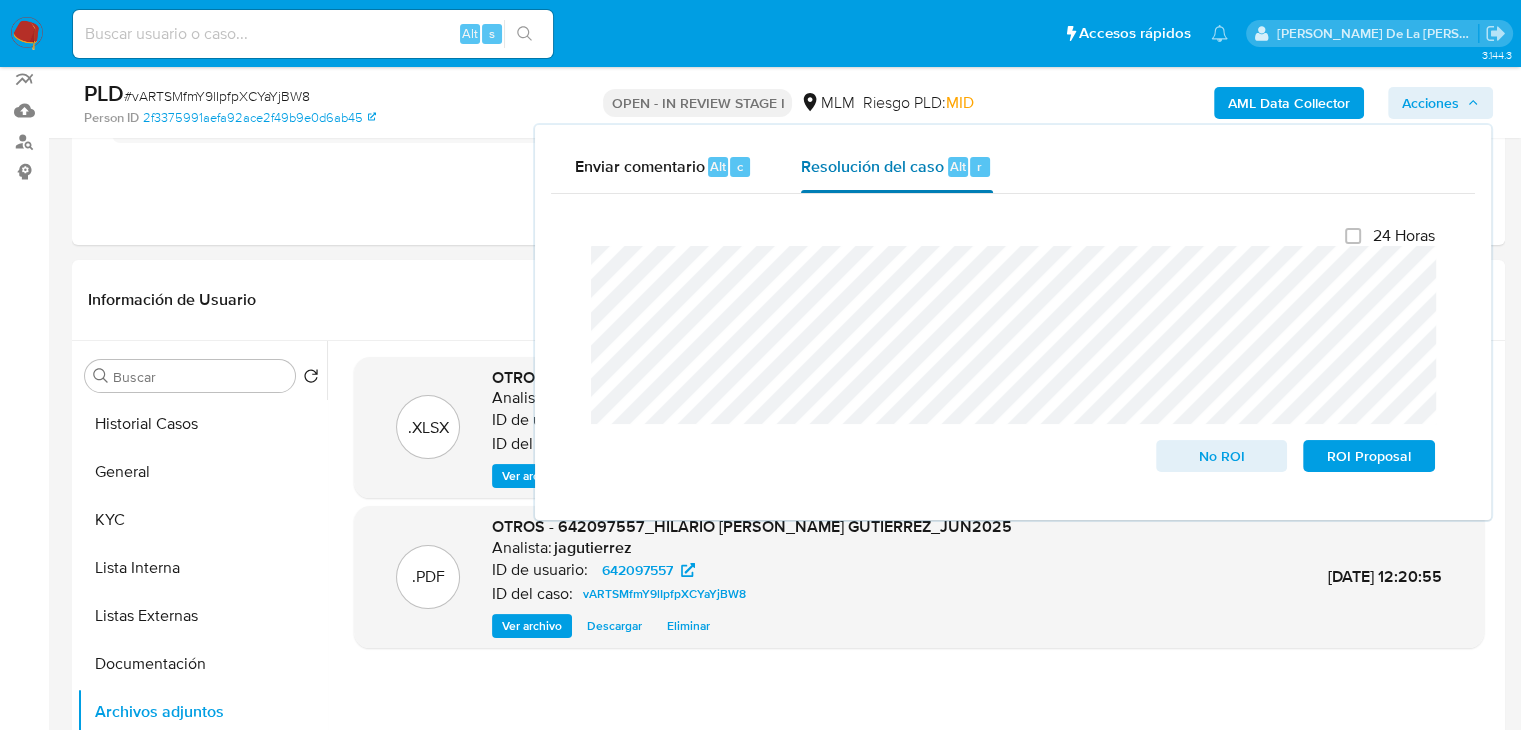 scroll, scrollTop: 0, scrollLeft: 0, axis: both 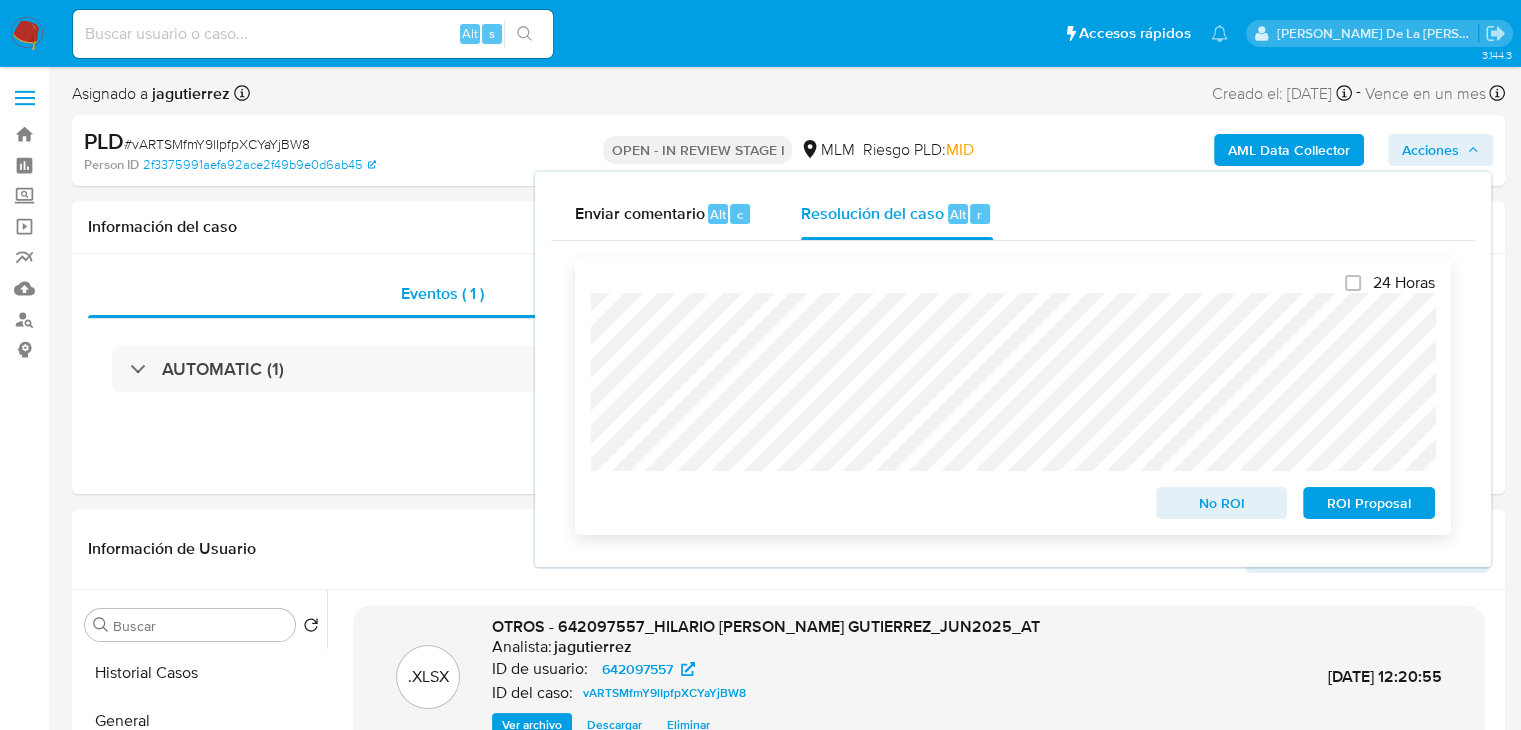 click on "ROI Proposal" at bounding box center [1369, 503] 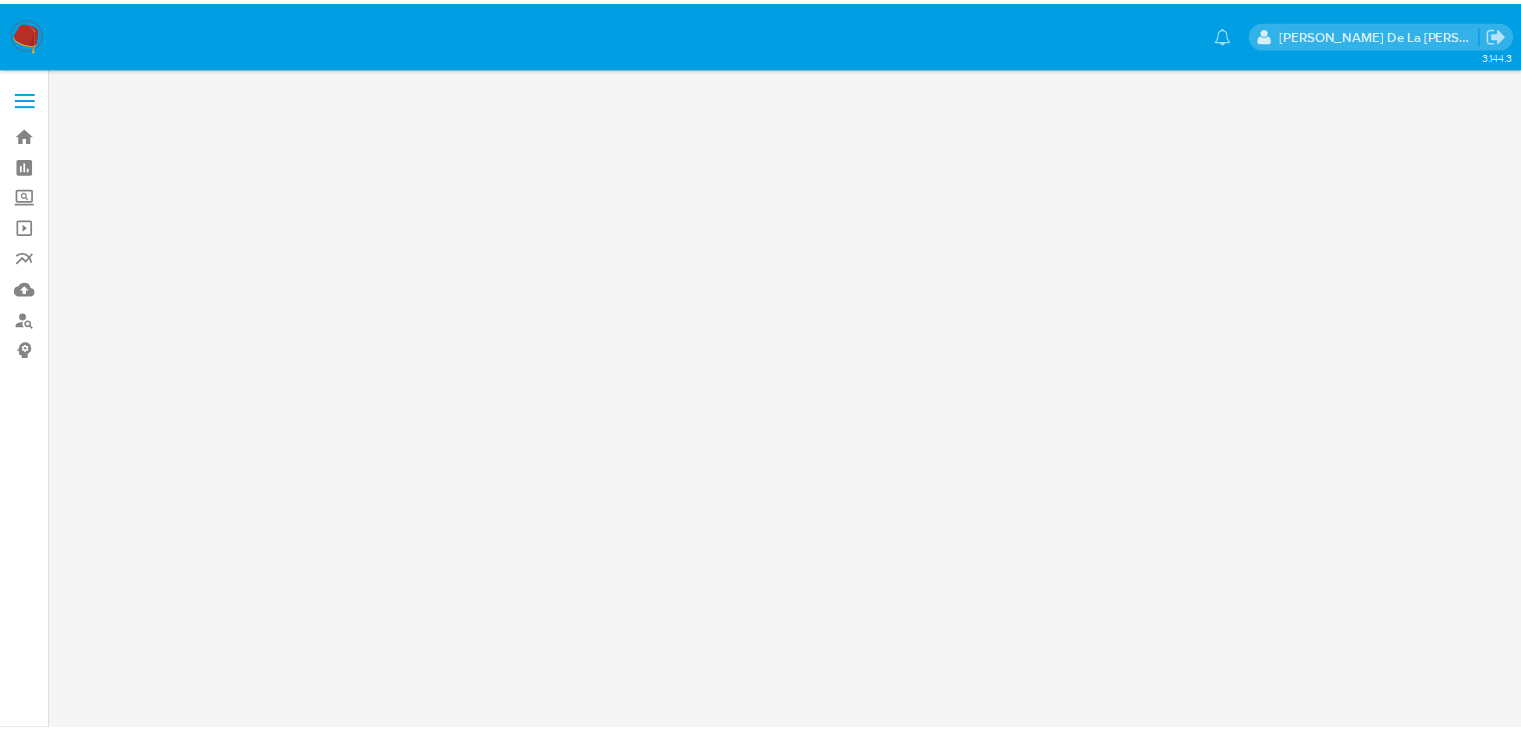 scroll, scrollTop: 0, scrollLeft: 0, axis: both 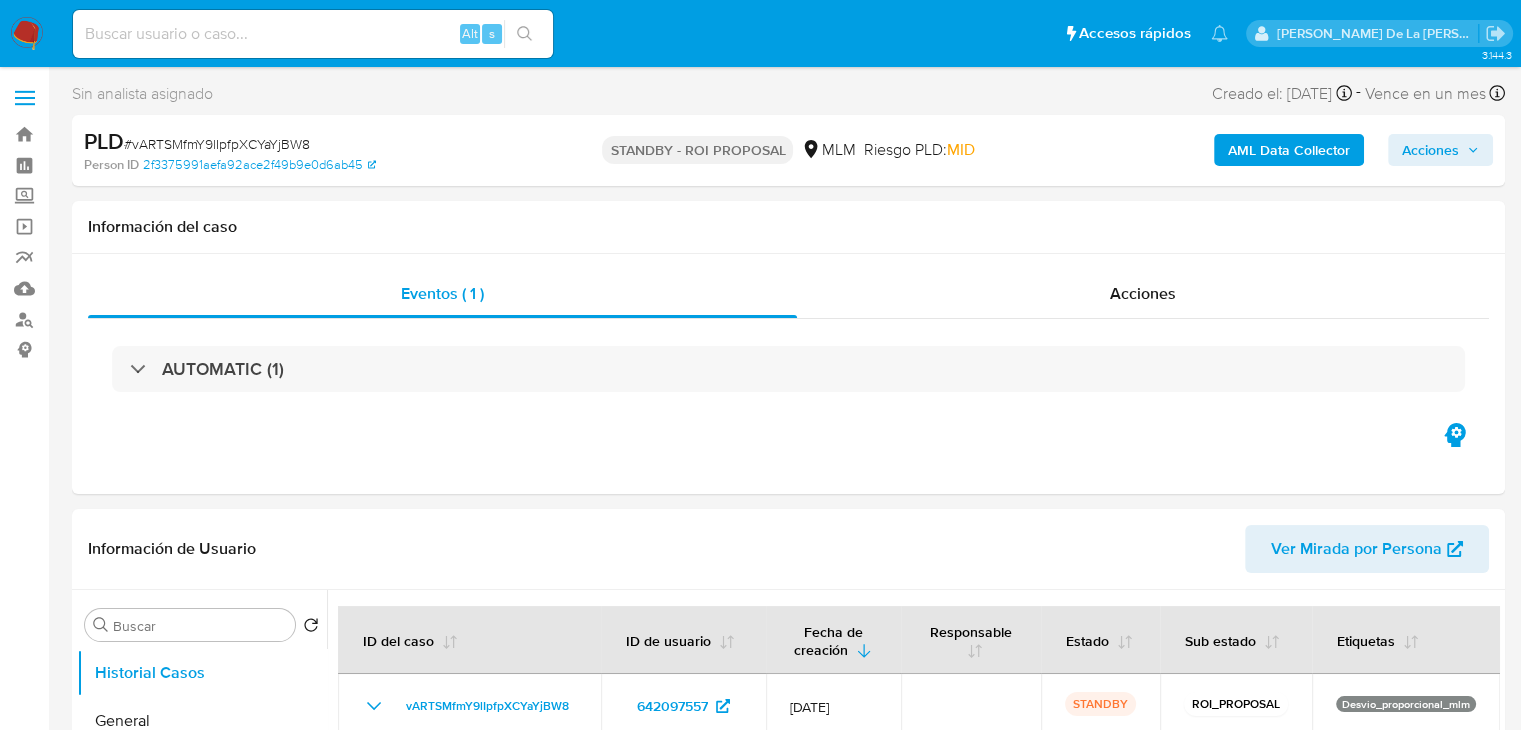 select on "10" 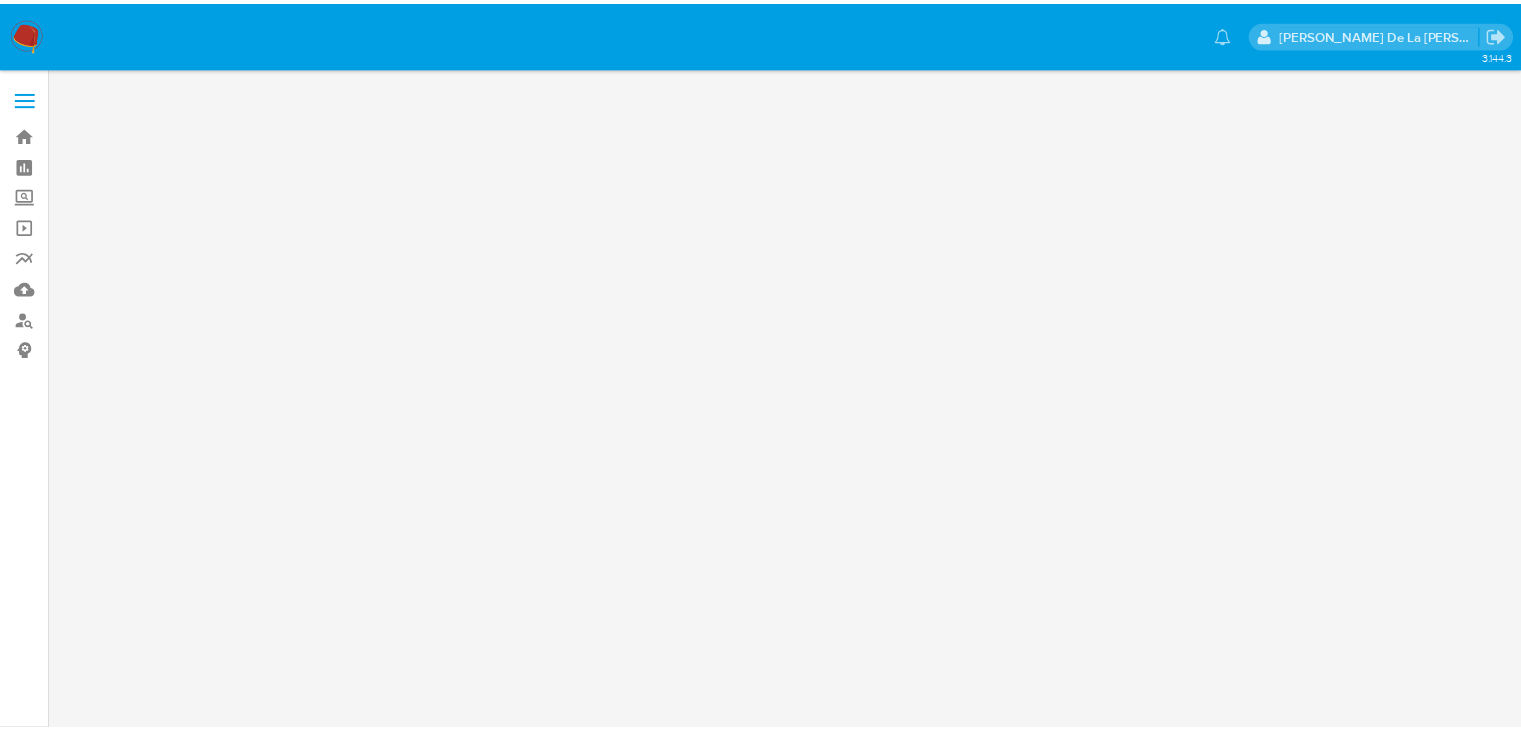 scroll, scrollTop: 0, scrollLeft: 0, axis: both 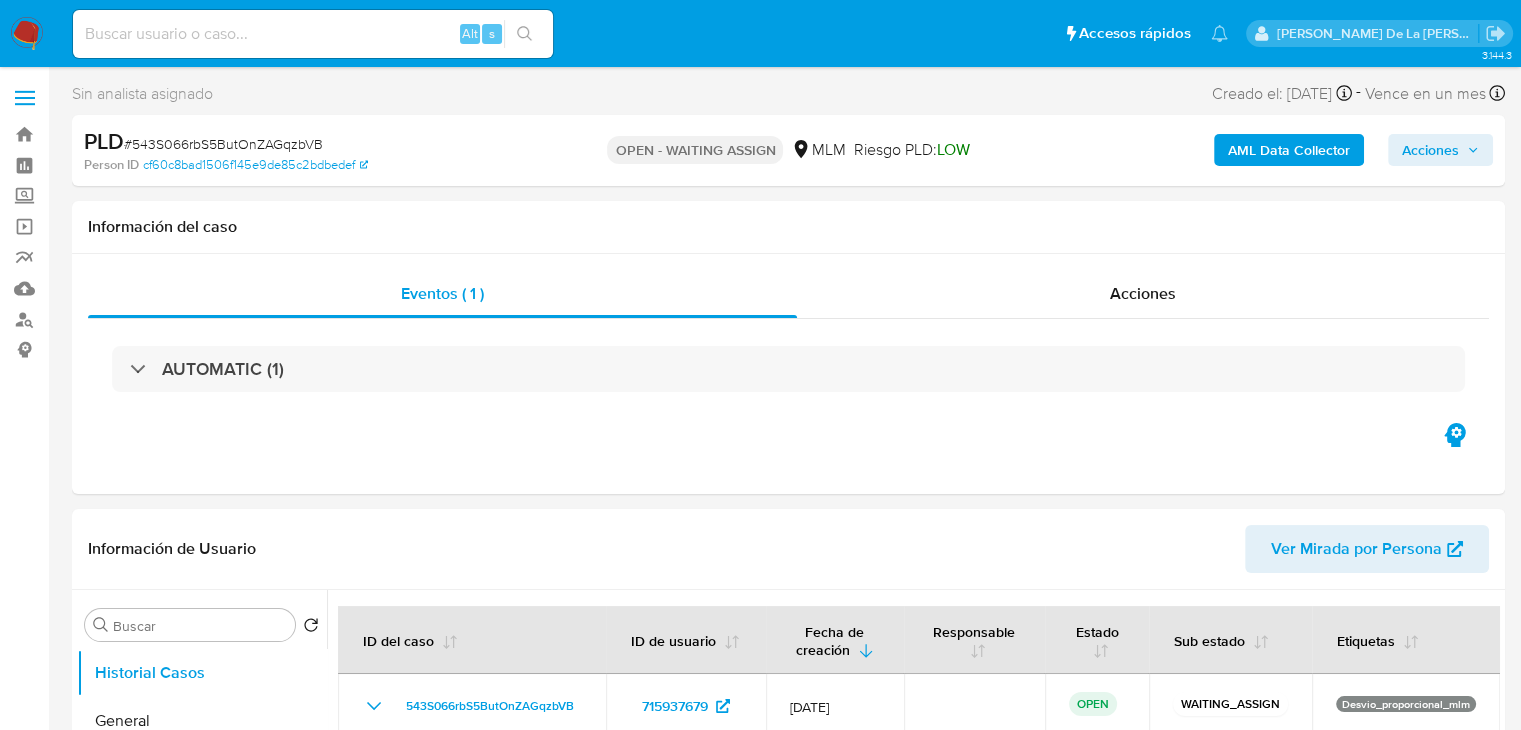 select on "10" 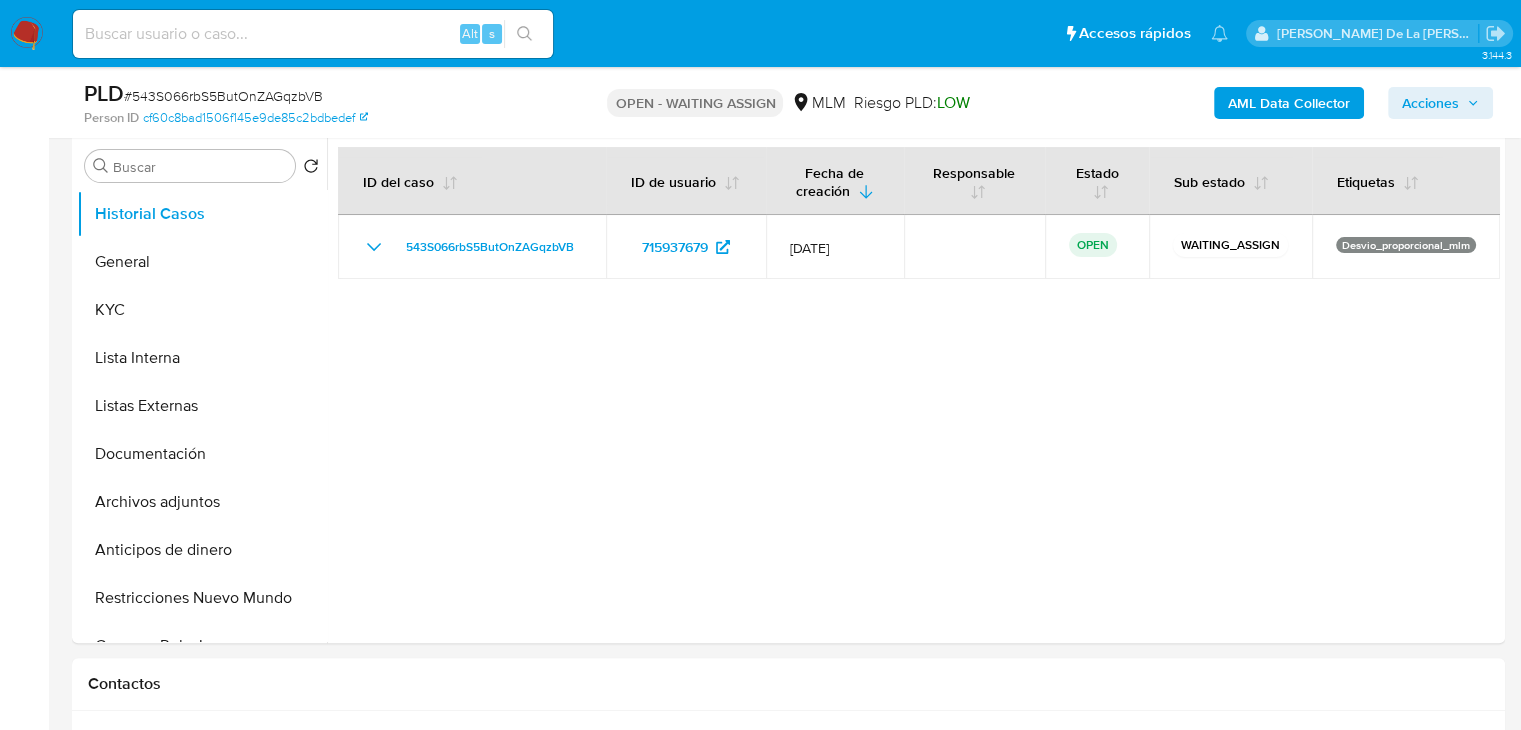 scroll, scrollTop: 400, scrollLeft: 0, axis: vertical 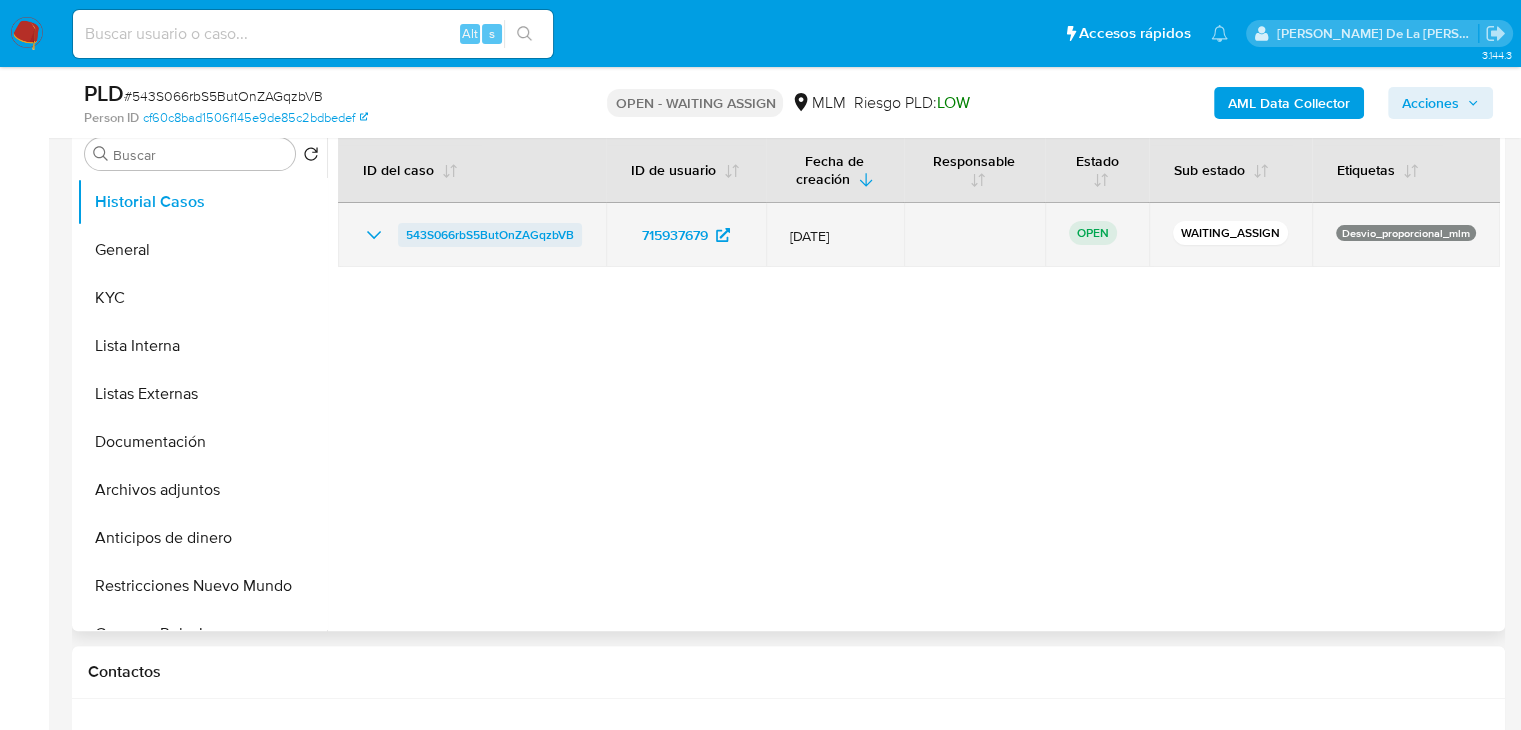 click on "543S066rbS5ButOnZAGqzbVB" at bounding box center (490, 235) 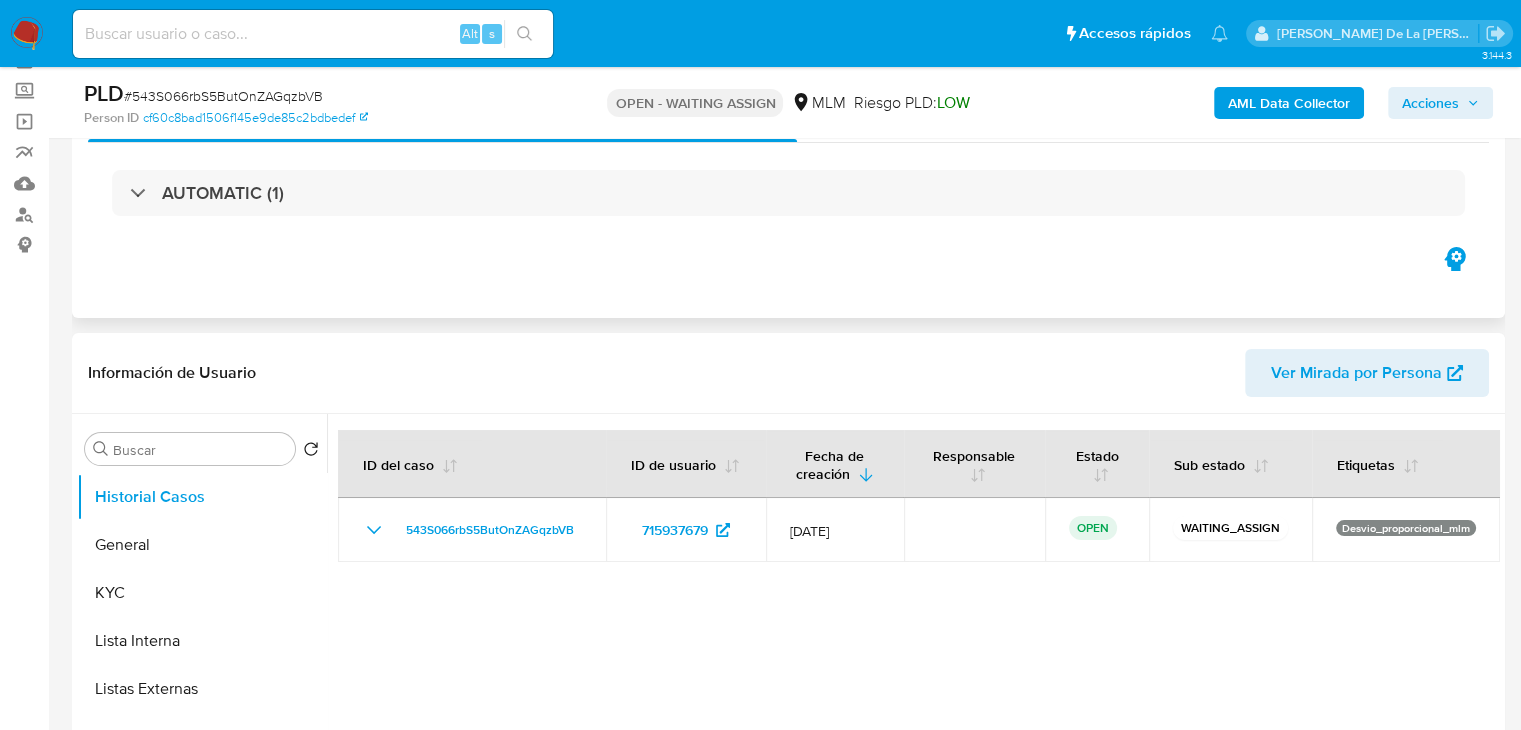 scroll, scrollTop: 100, scrollLeft: 0, axis: vertical 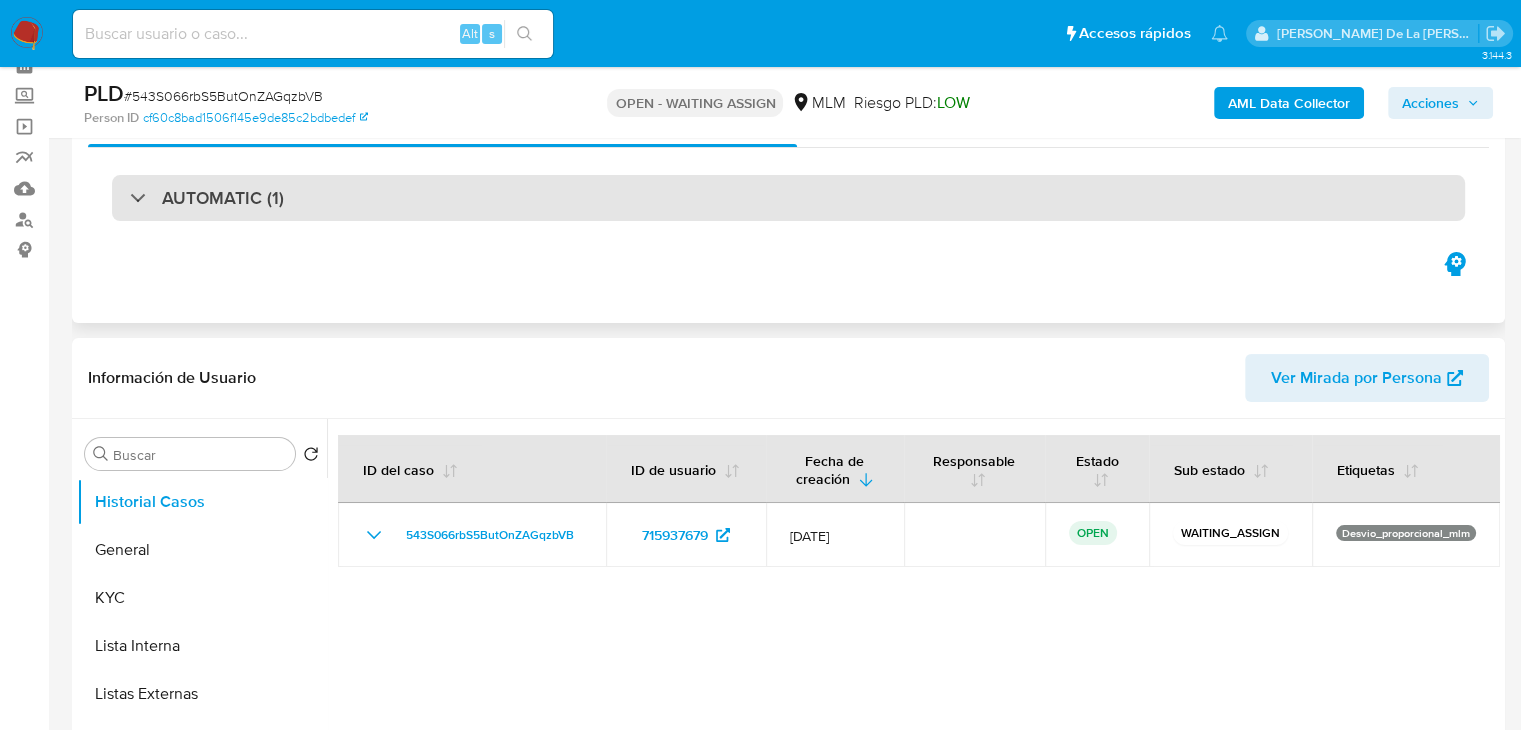click on "AUTOMATIC (1)" at bounding box center [223, 198] 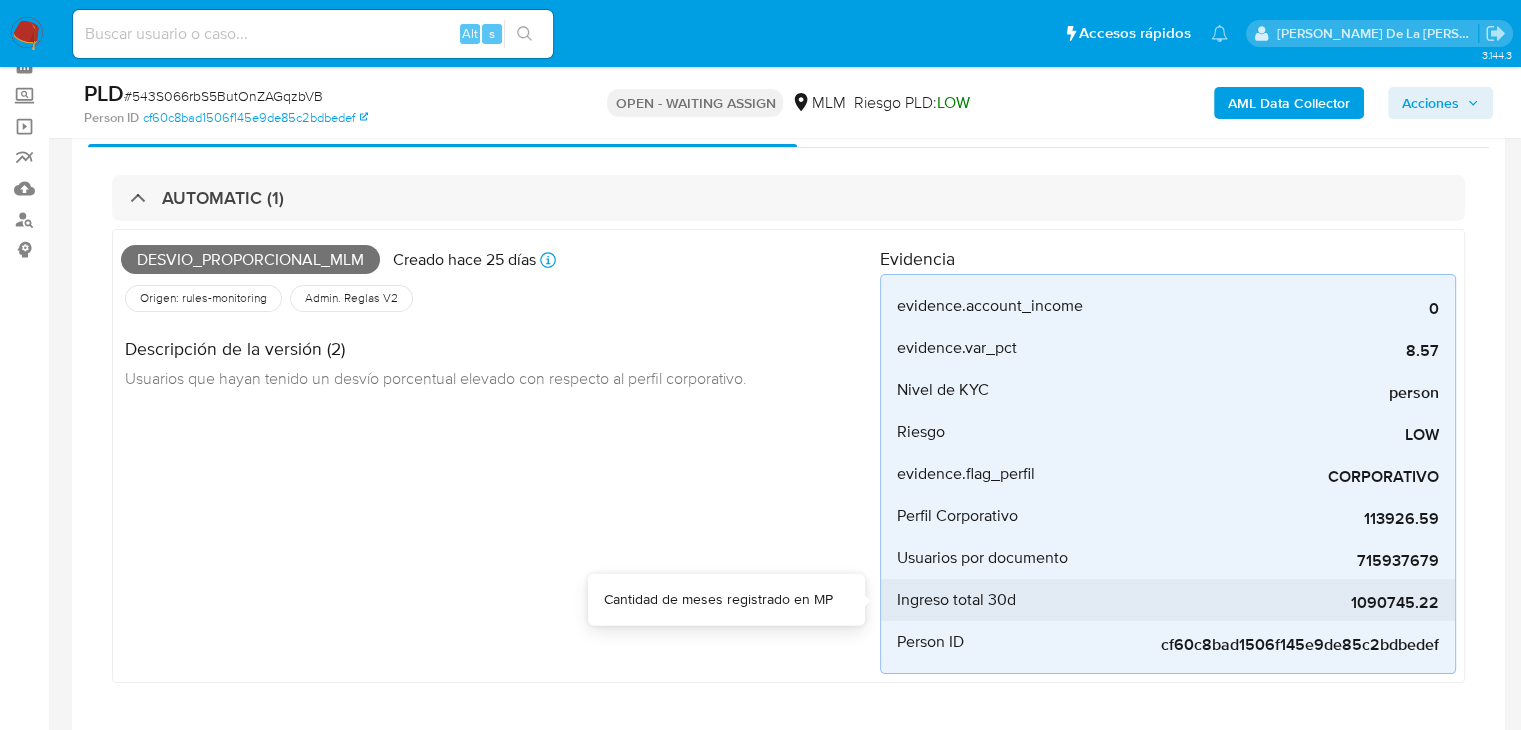 click on "1090745.22" at bounding box center (1289, 600) 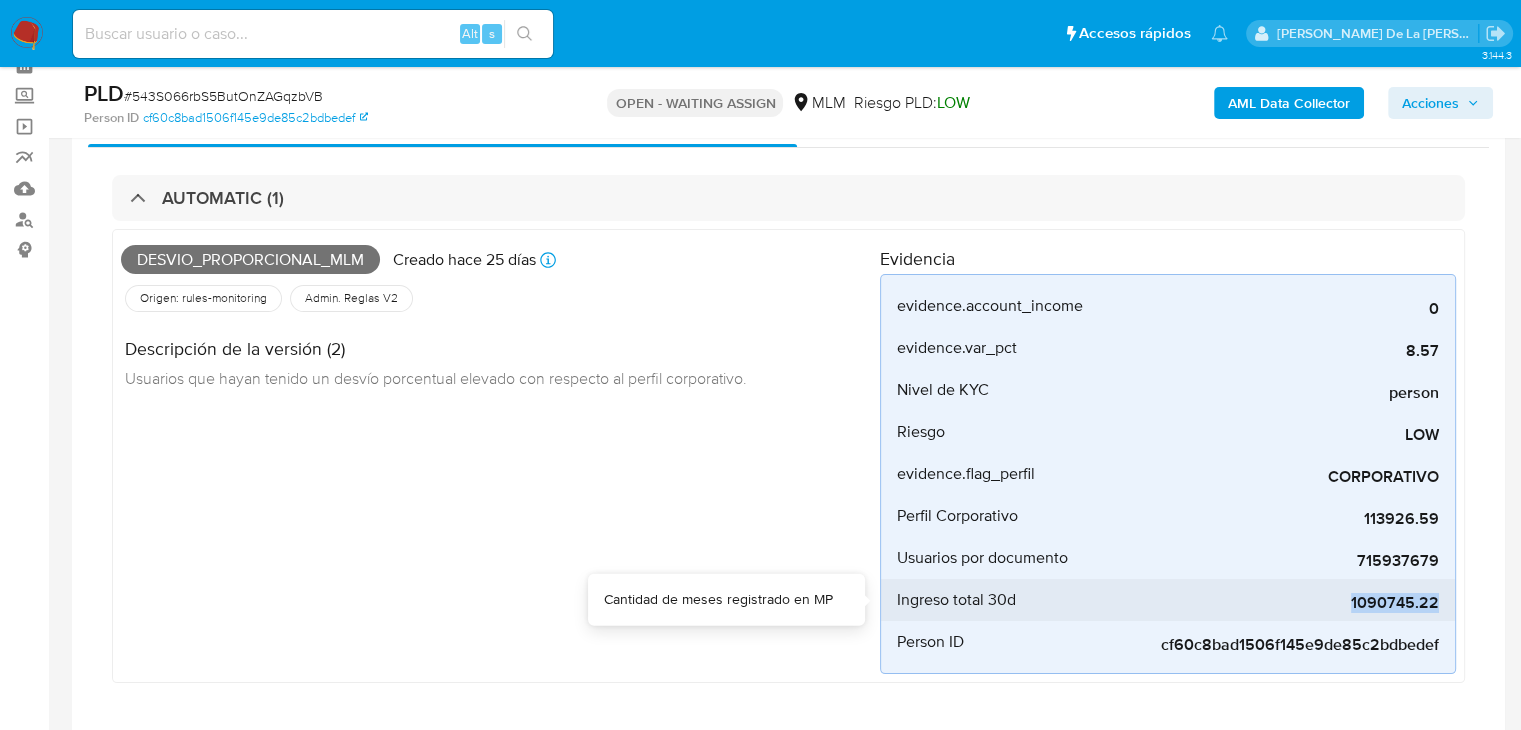 click on "1090745.22" at bounding box center [1289, 600] 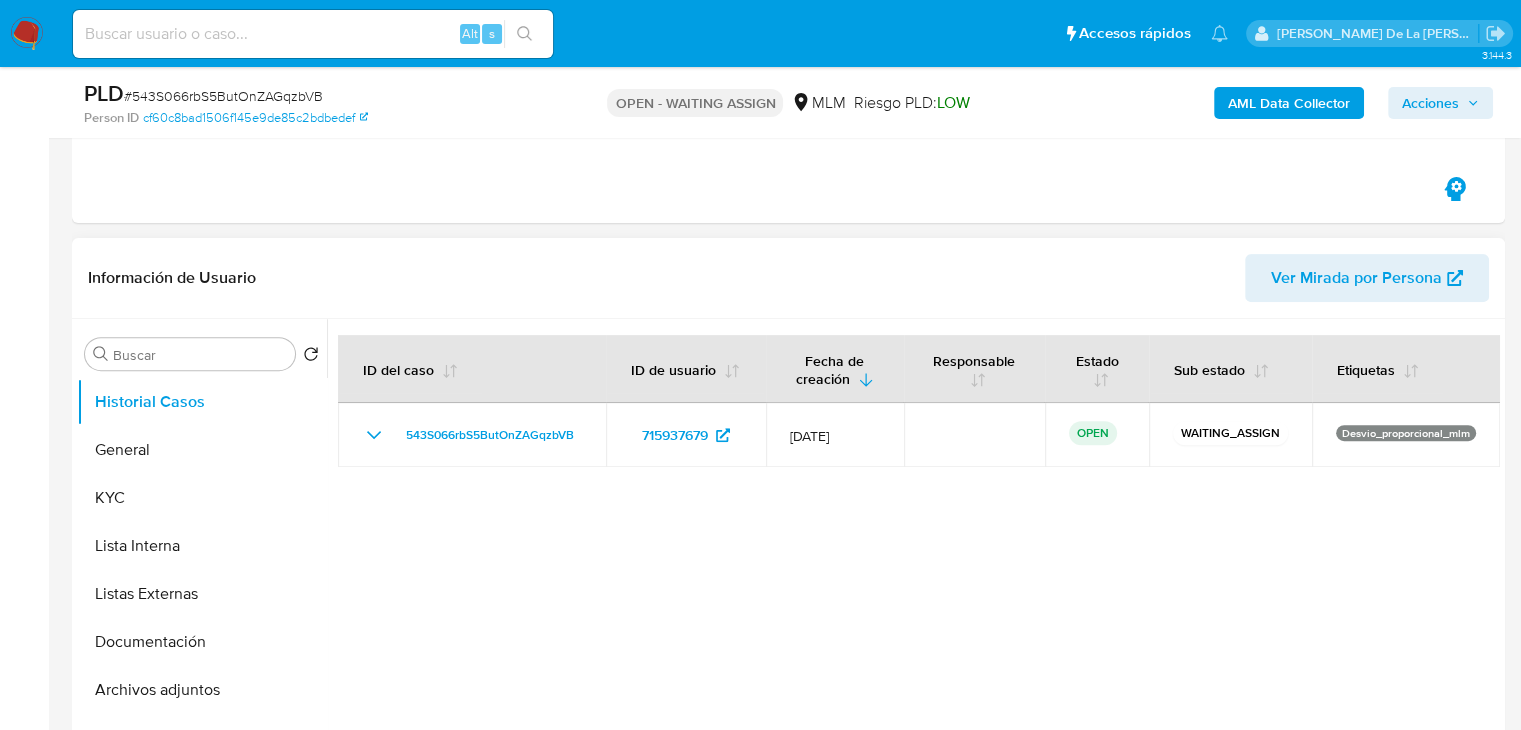 scroll, scrollTop: 800, scrollLeft: 0, axis: vertical 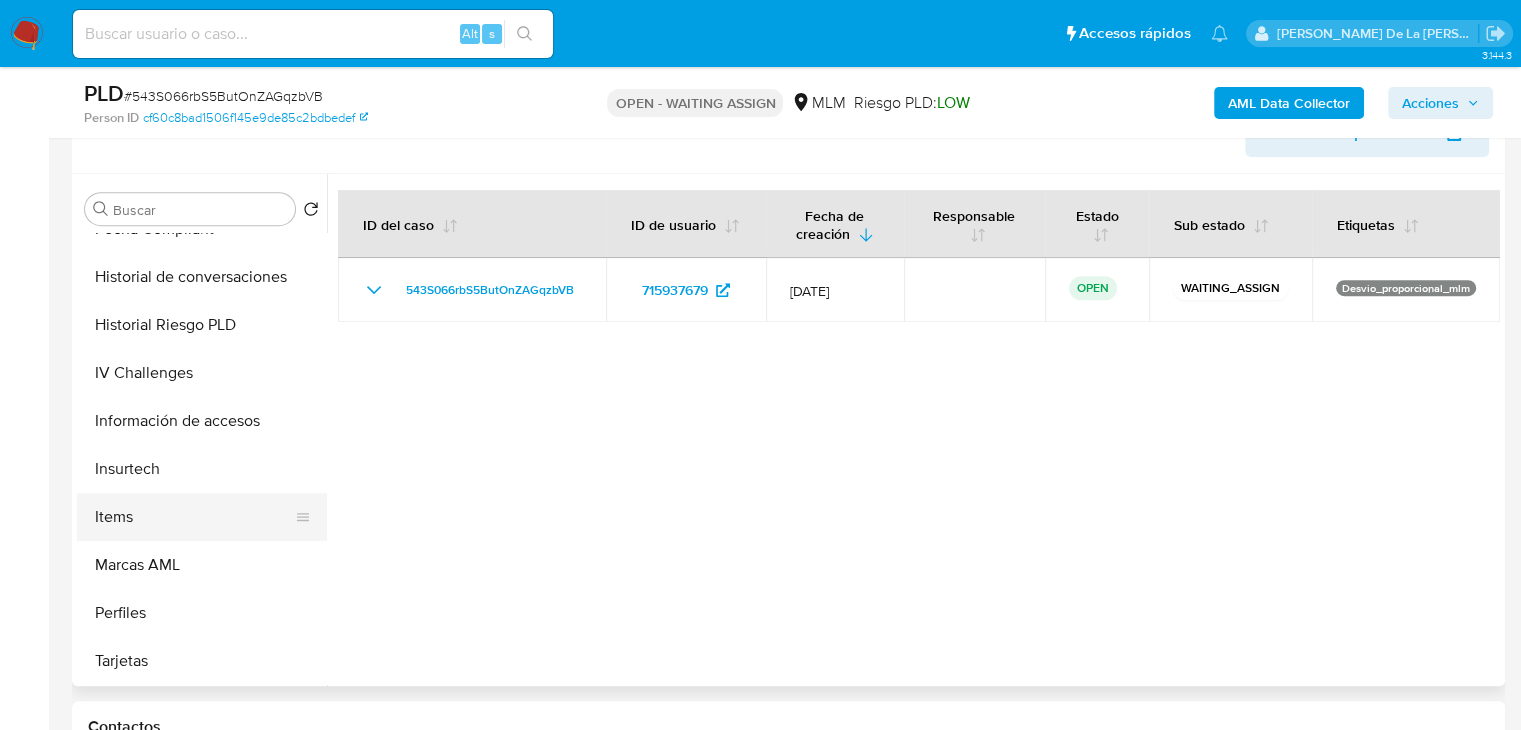 click on "Items" at bounding box center [194, 517] 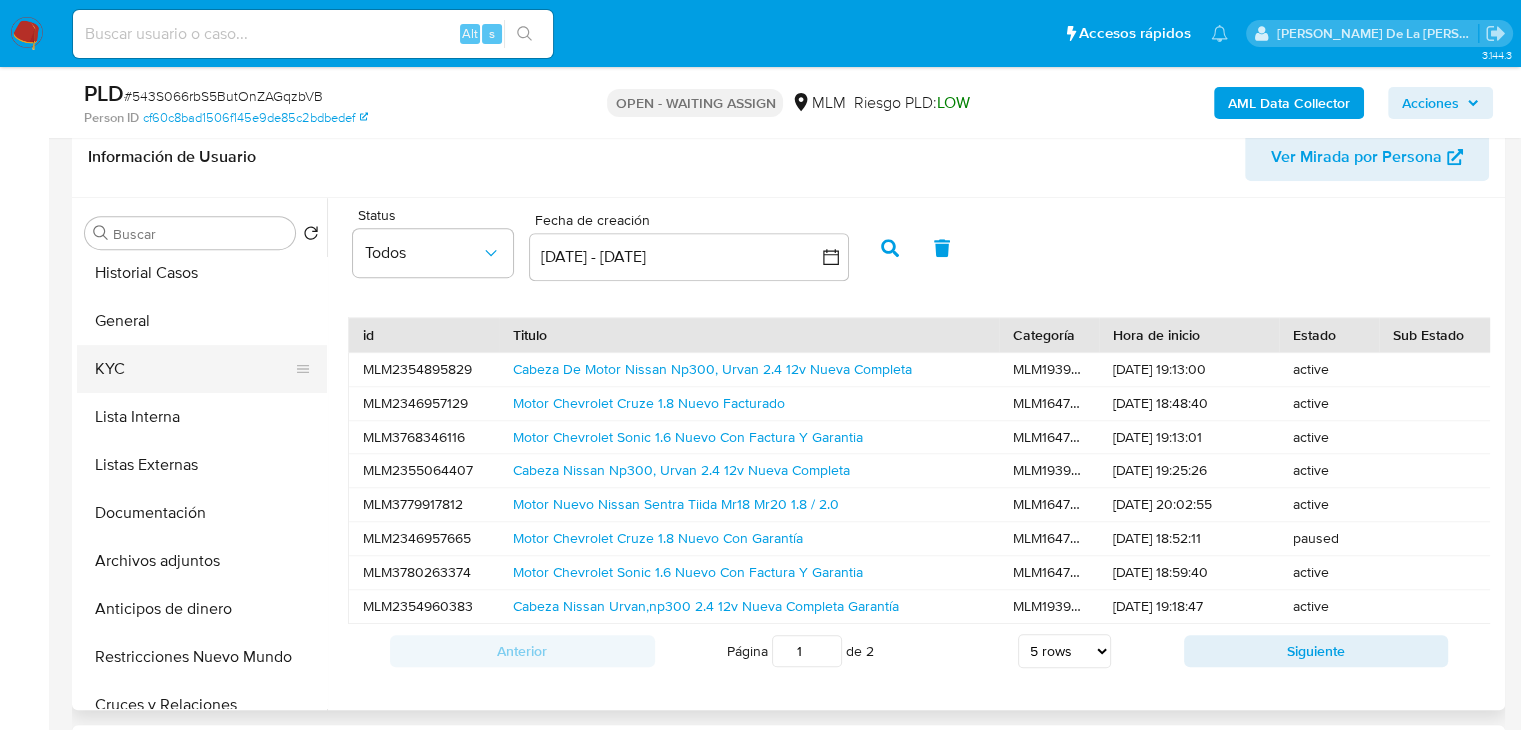 scroll, scrollTop: 0, scrollLeft: 0, axis: both 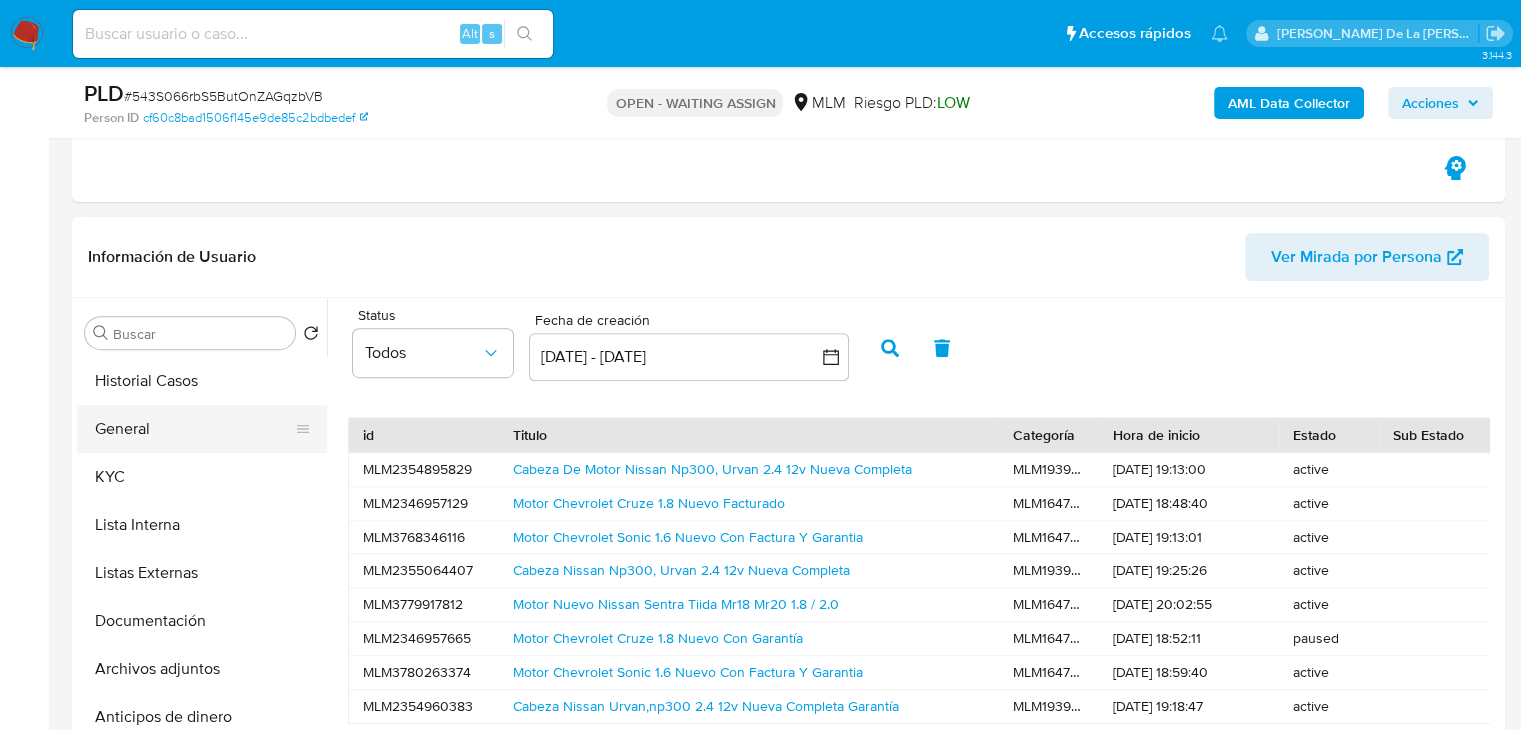 click on "General" at bounding box center [194, 429] 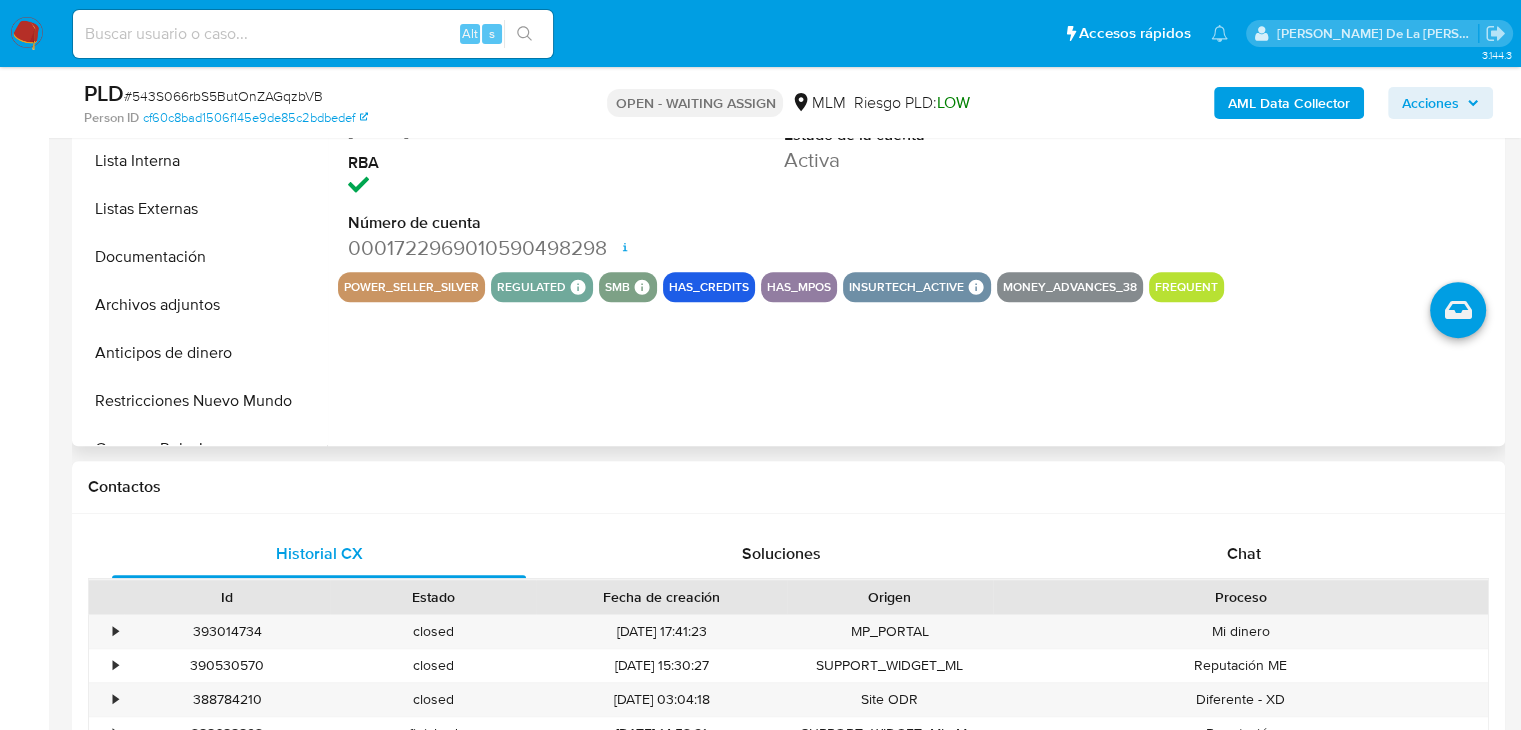 scroll, scrollTop: 1100, scrollLeft: 0, axis: vertical 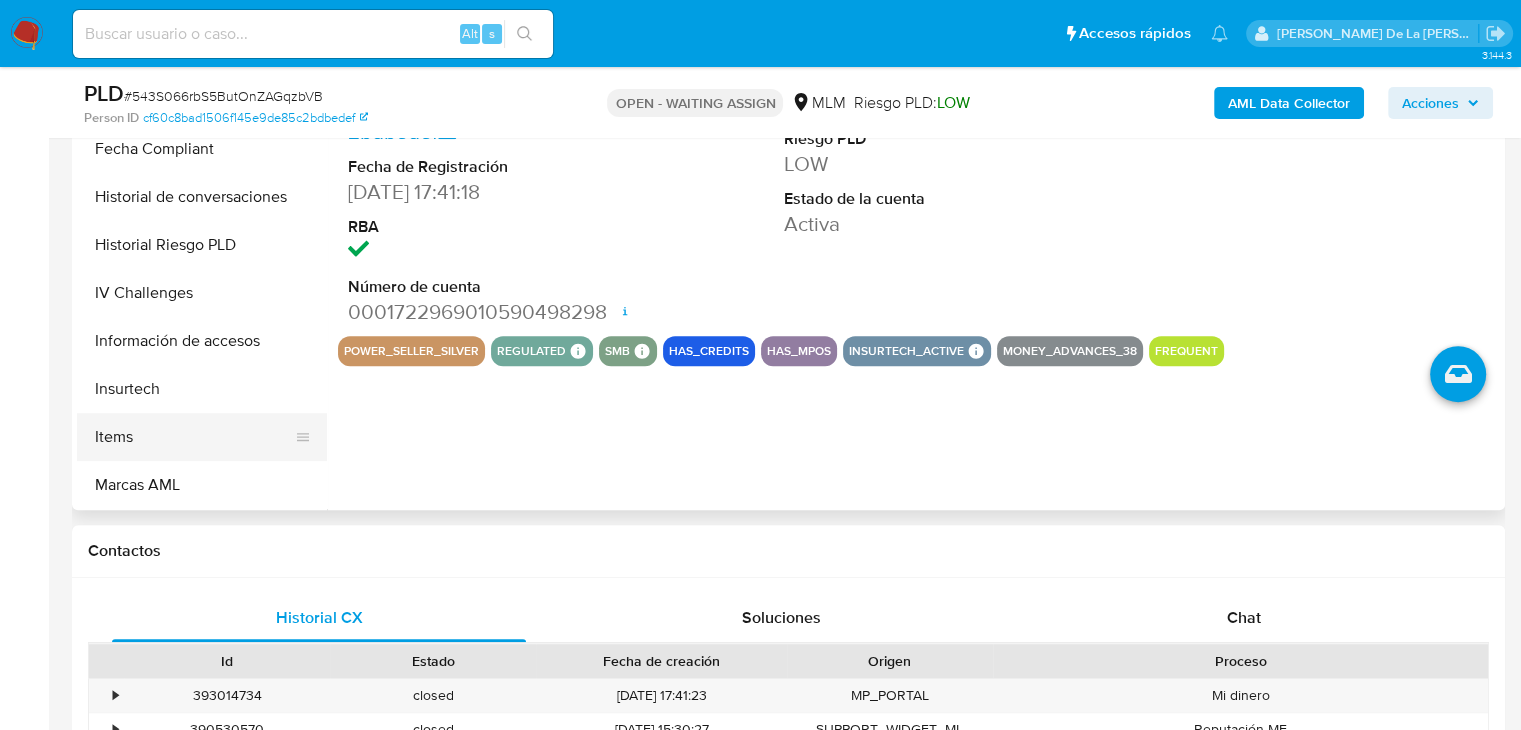 click on "Items" at bounding box center [194, 437] 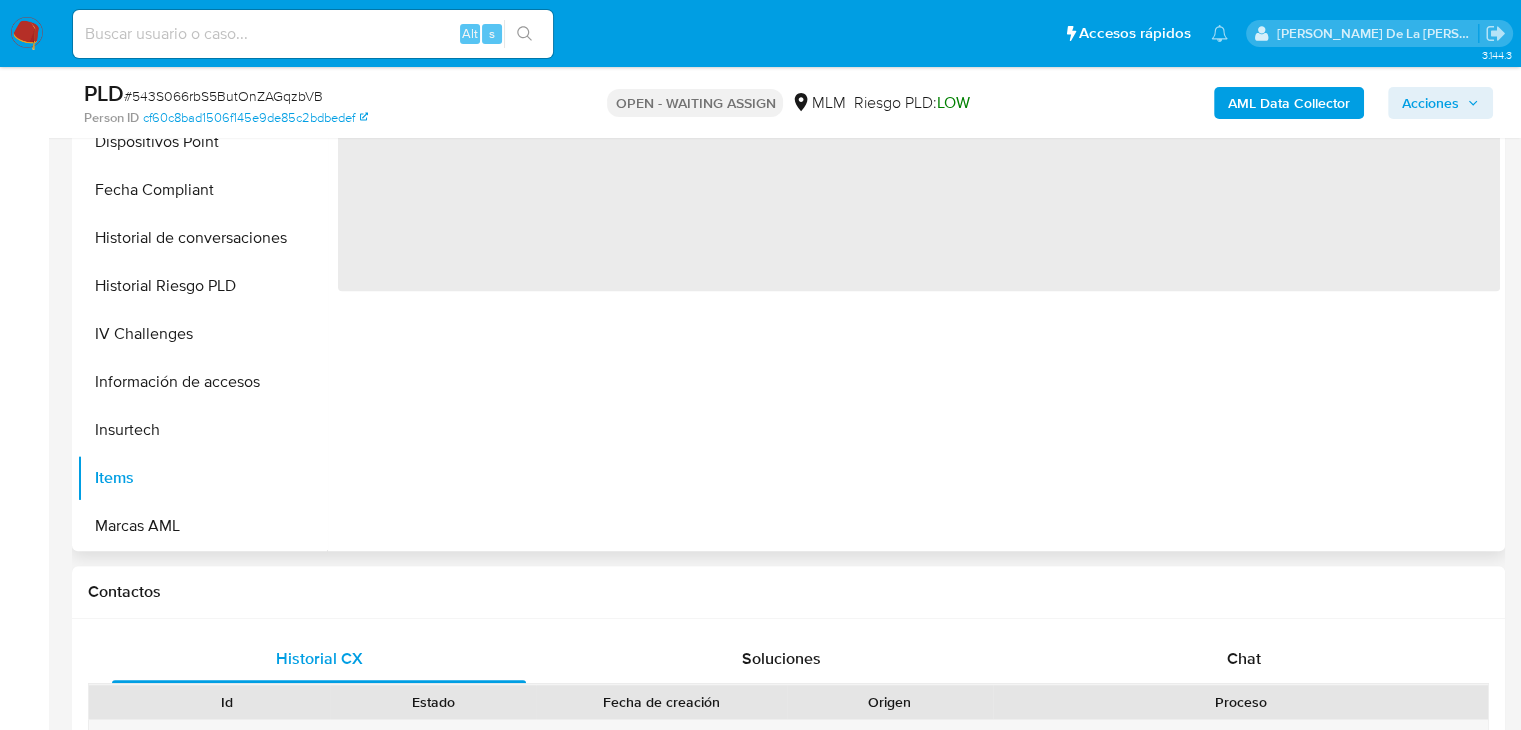 scroll, scrollTop: 900, scrollLeft: 0, axis: vertical 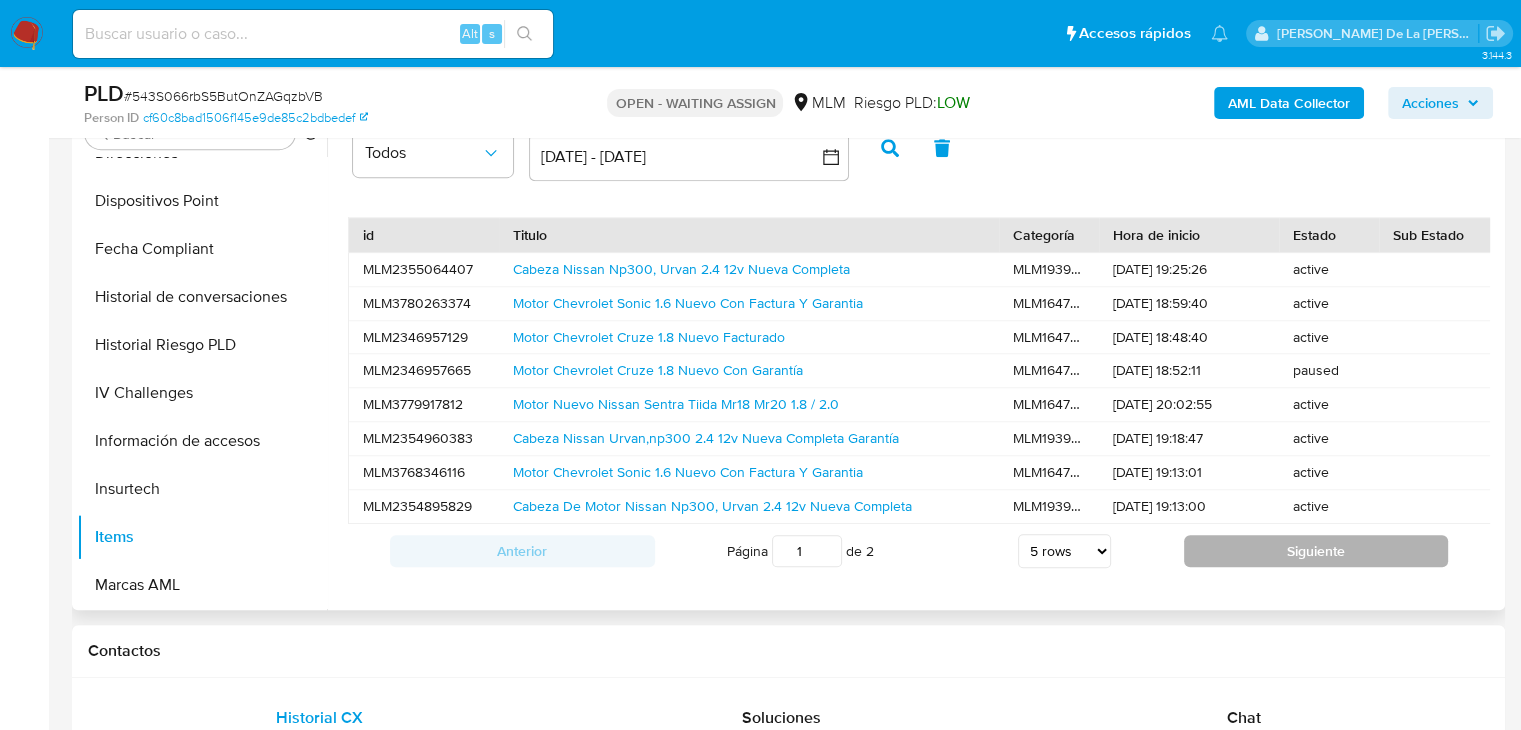 click on "Siguiente" at bounding box center [1316, 551] 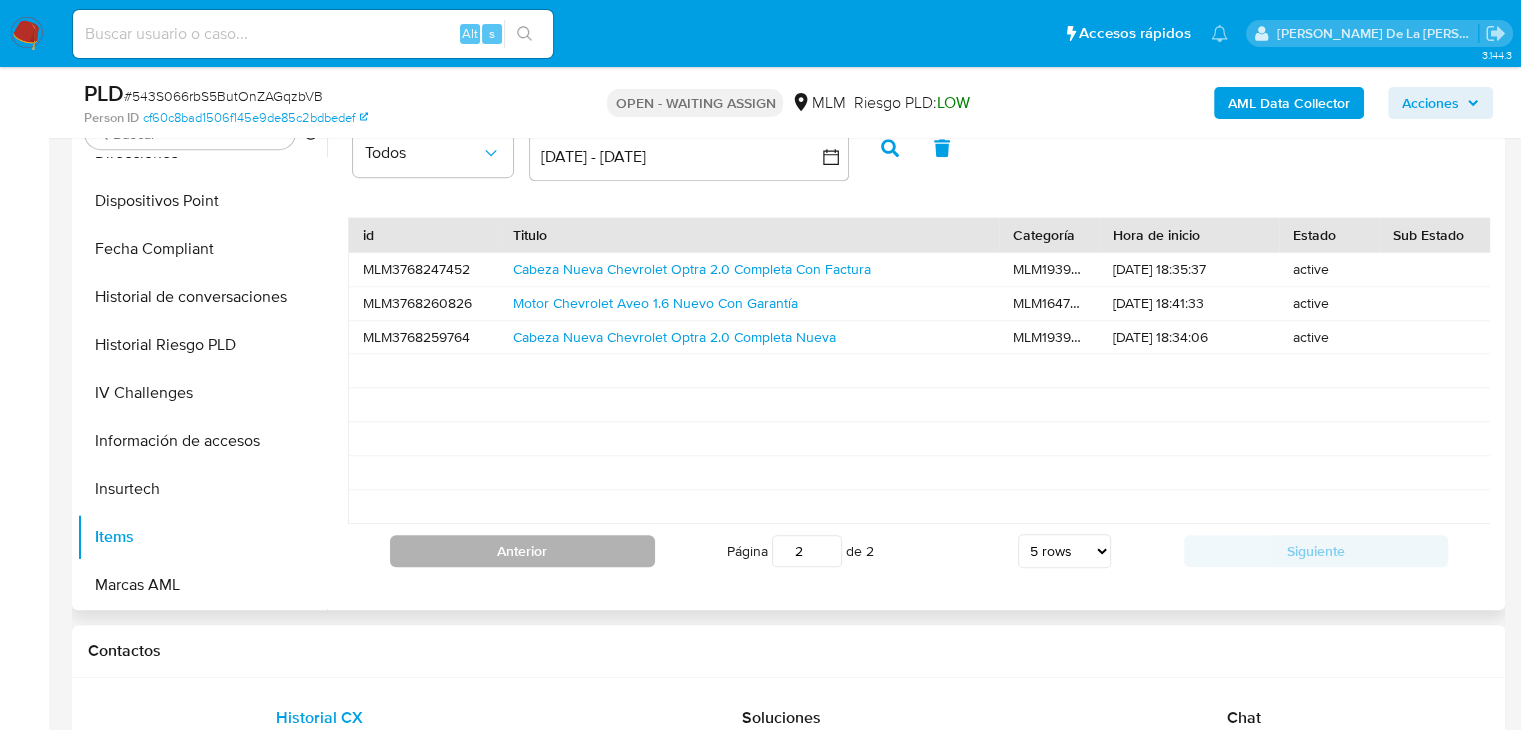 click on "Anterior" at bounding box center (522, 551) 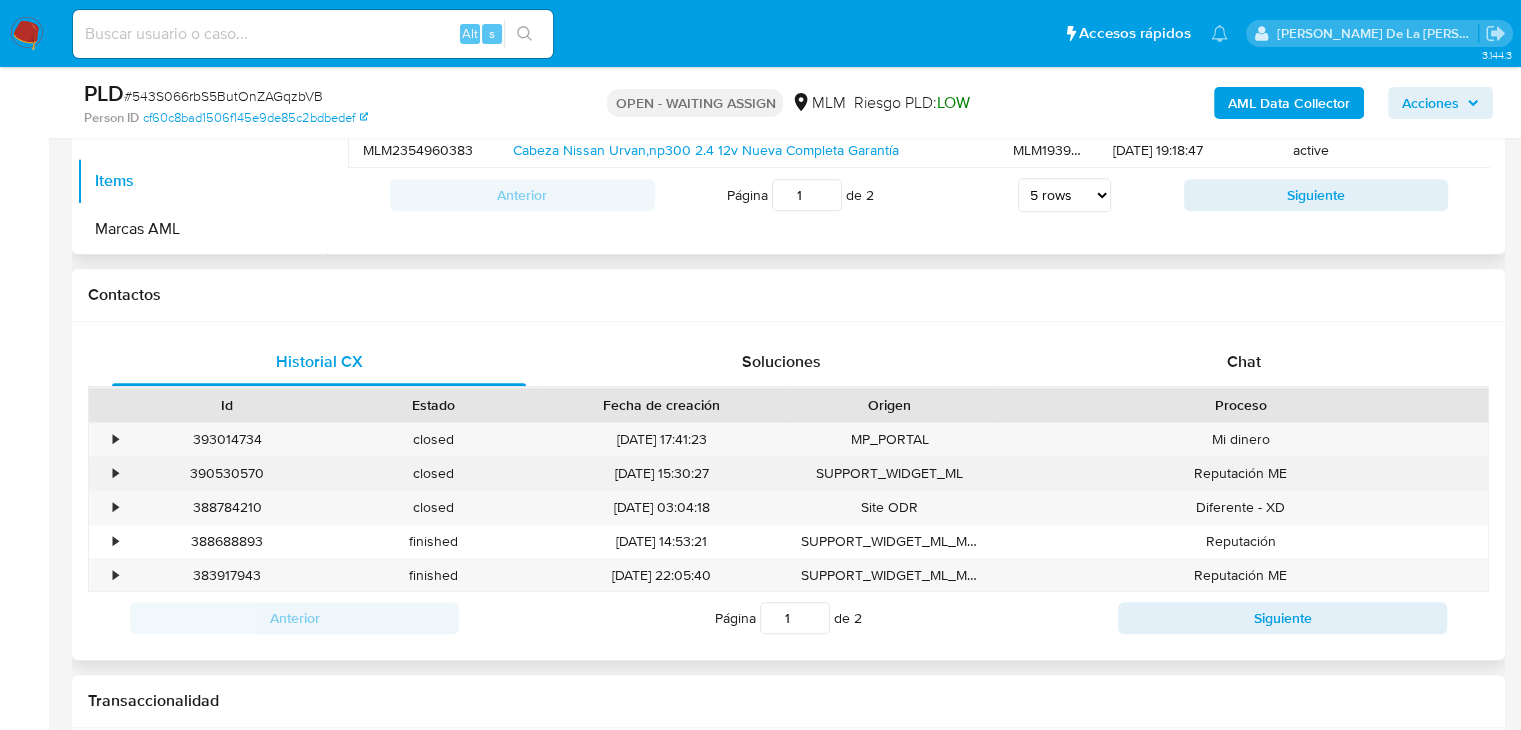 scroll, scrollTop: 1300, scrollLeft: 0, axis: vertical 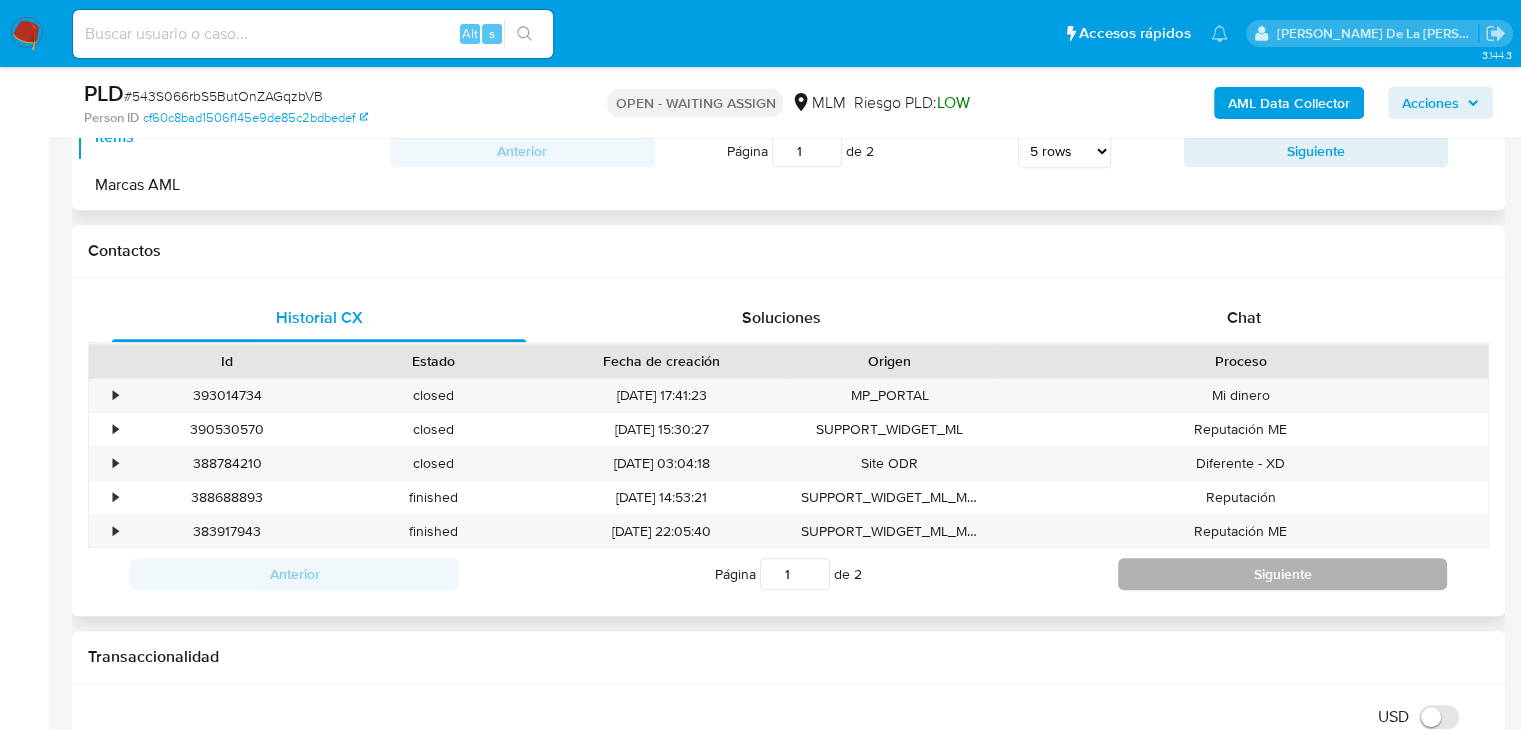 click on "Siguiente" at bounding box center [1282, 574] 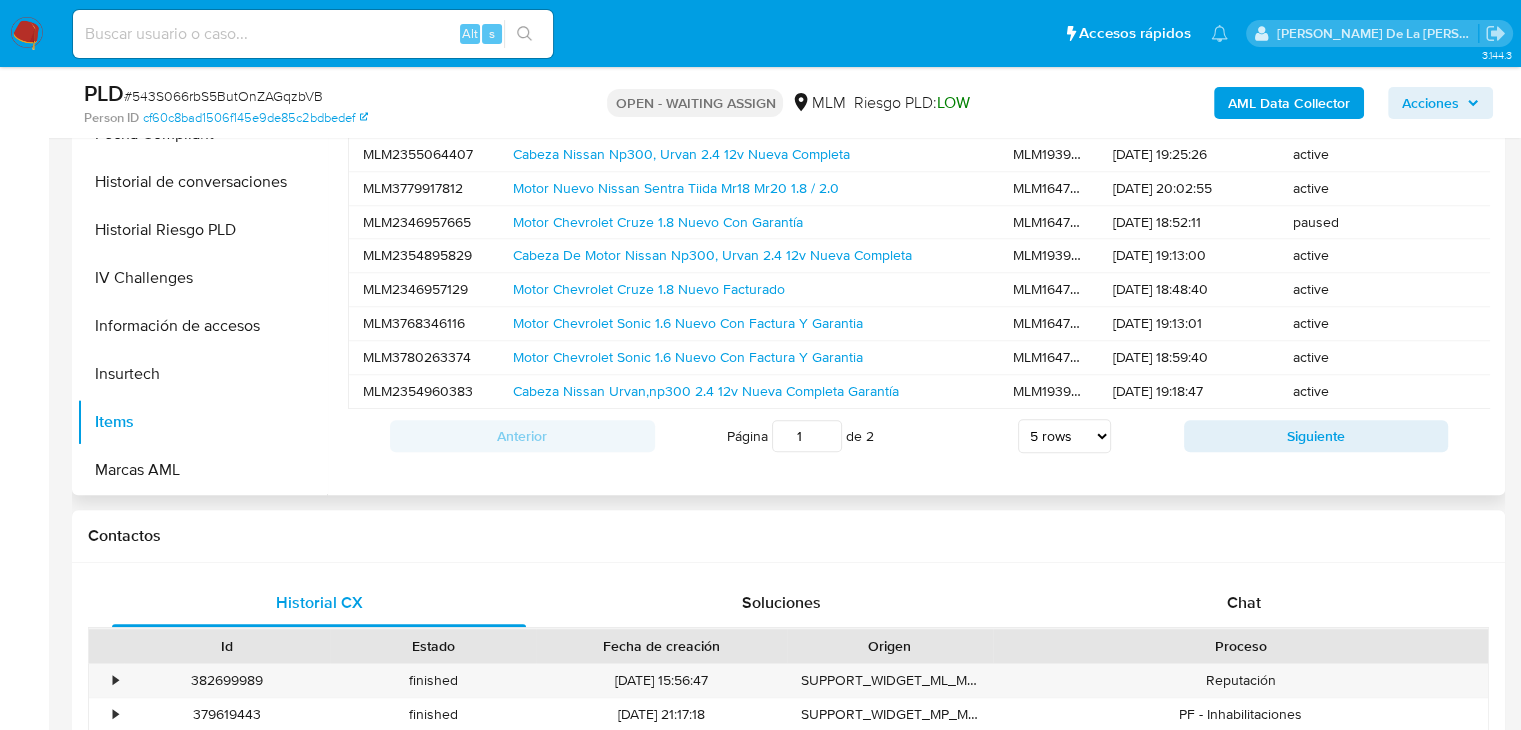 scroll, scrollTop: 800, scrollLeft: 0, axis: vertical 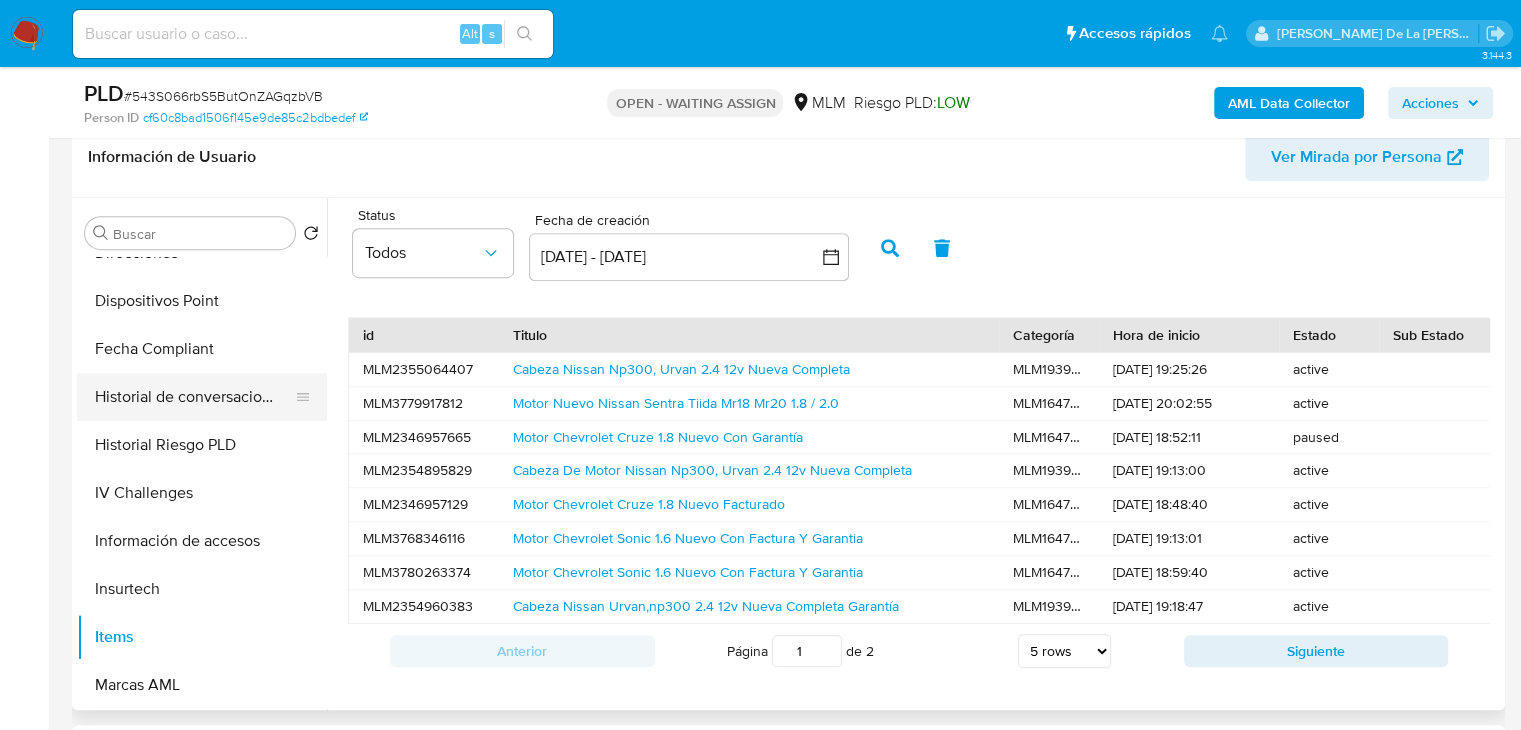click on "Historial de conversaciones" at bounding box center (194, 397) 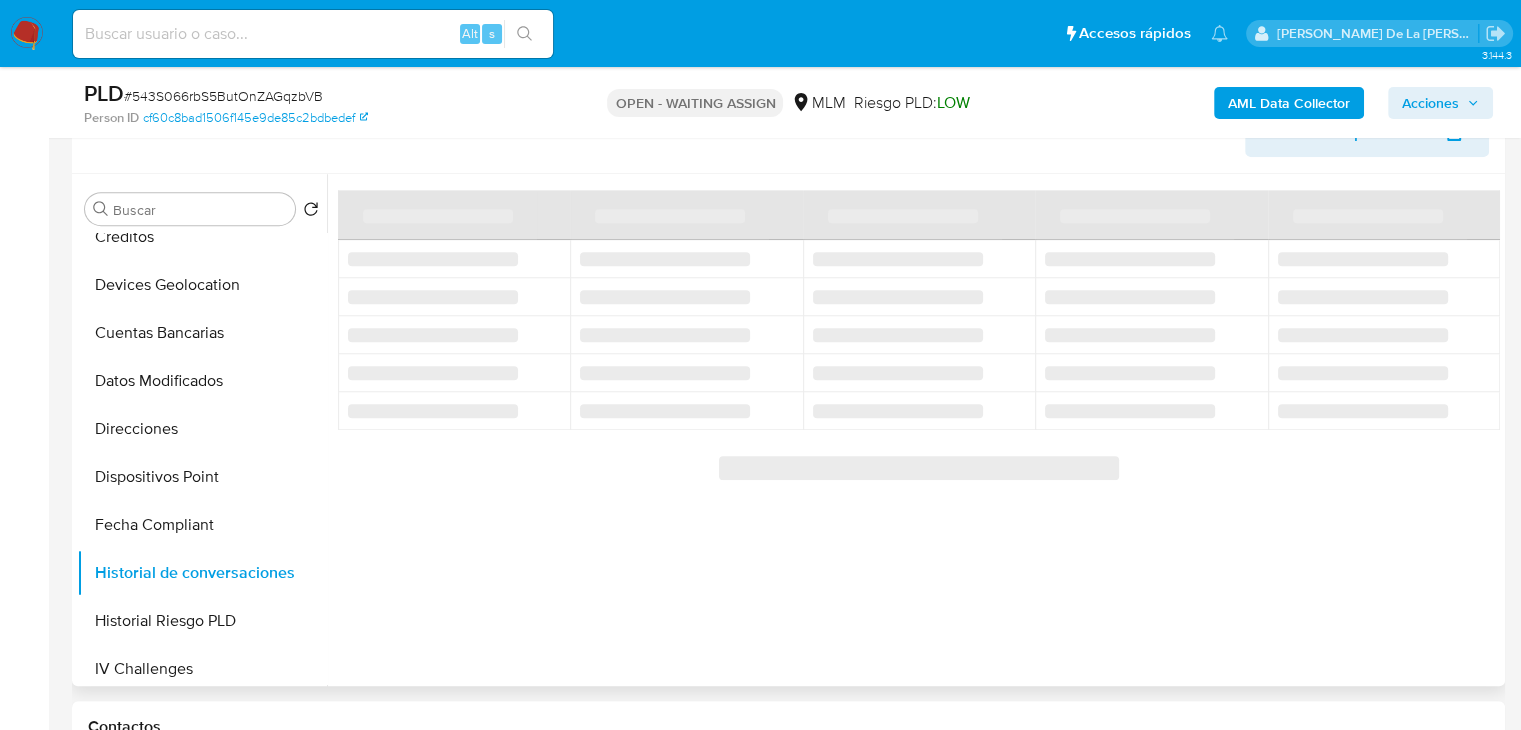 scroll, scrollTop: 300, scrollLeft: 0, axis: vertical 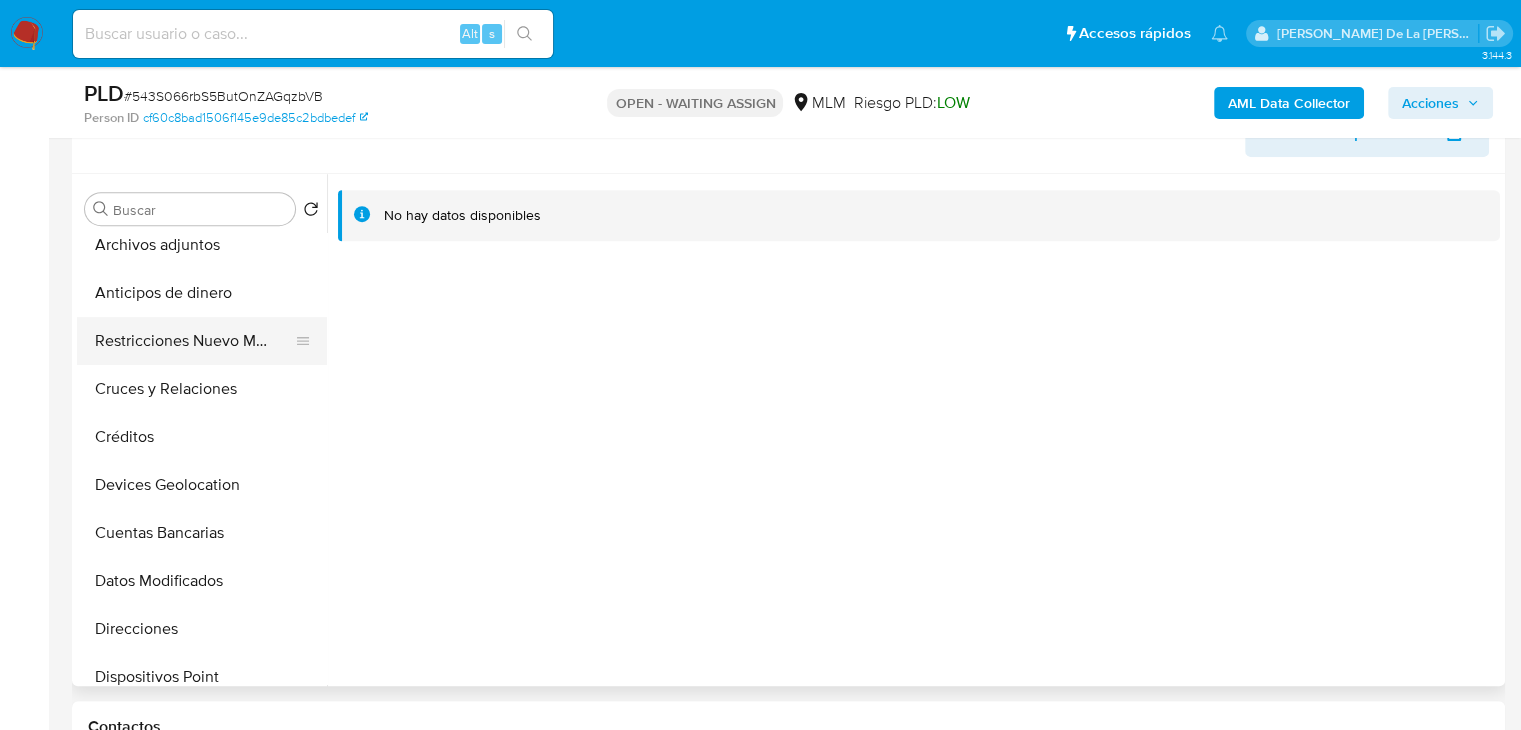 click on "Restricciones Nuevo Mundo" at bounding box center [194, 341] 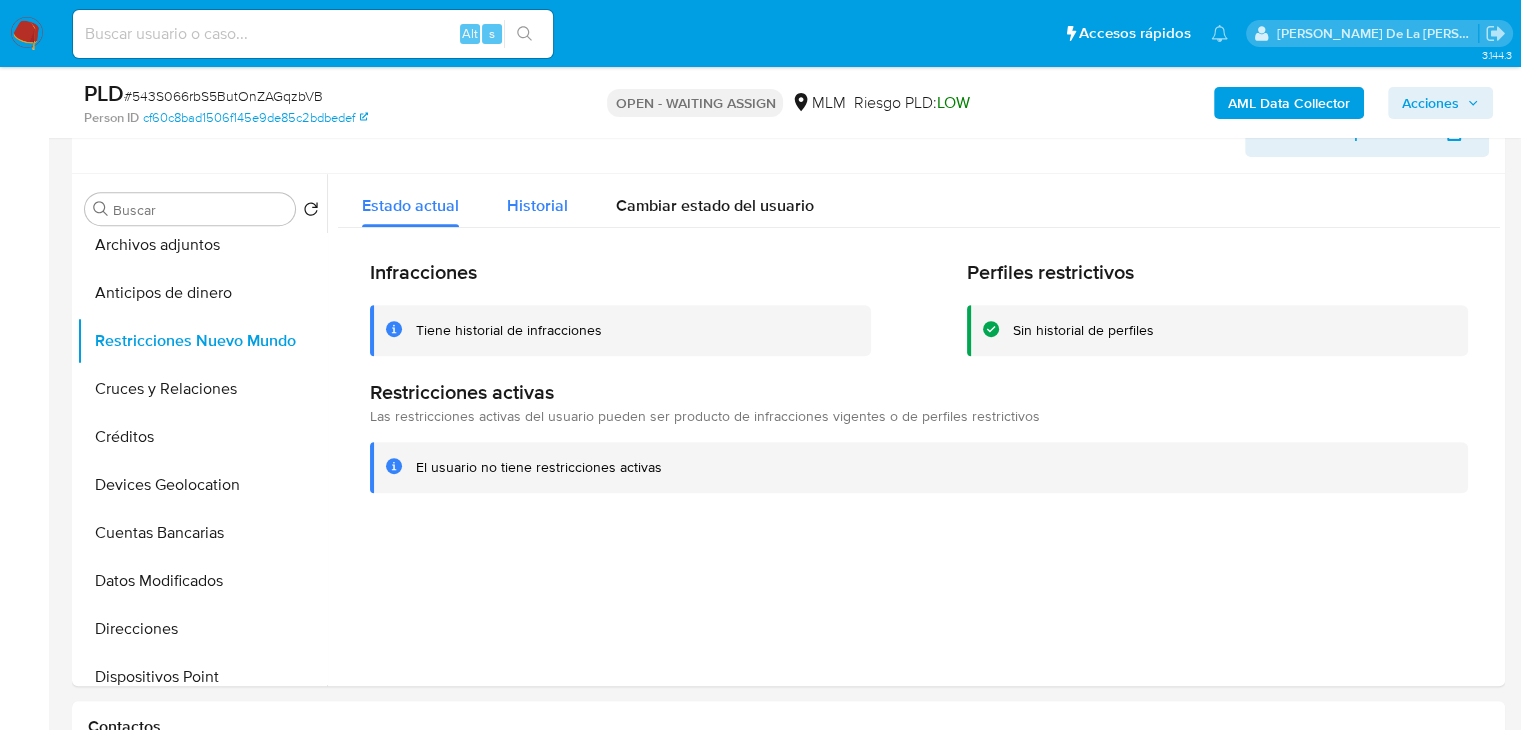 click on "Historial" at bounding box center (537, 200) 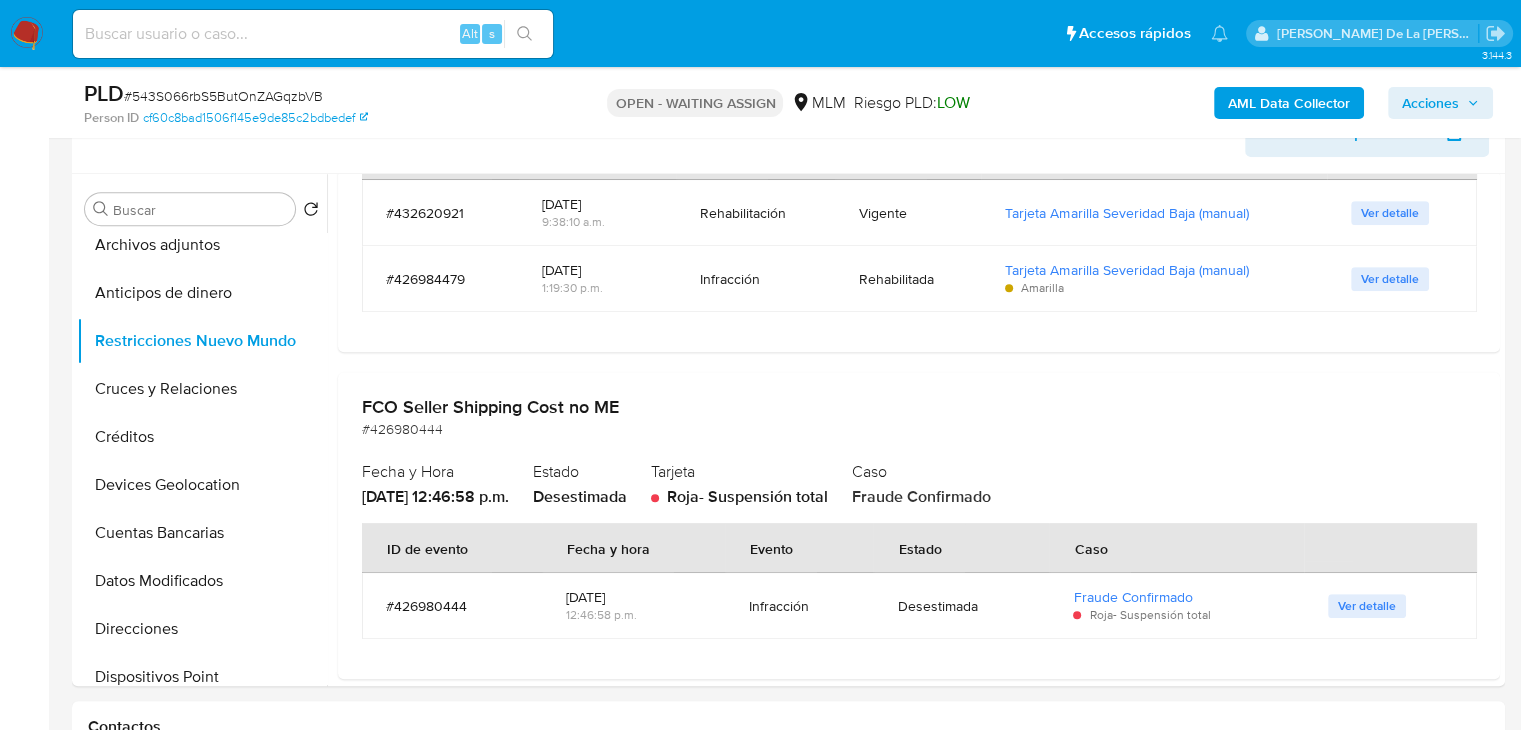 scroll, scrollTop: 667, scrollLeft: 0, axis: vertical 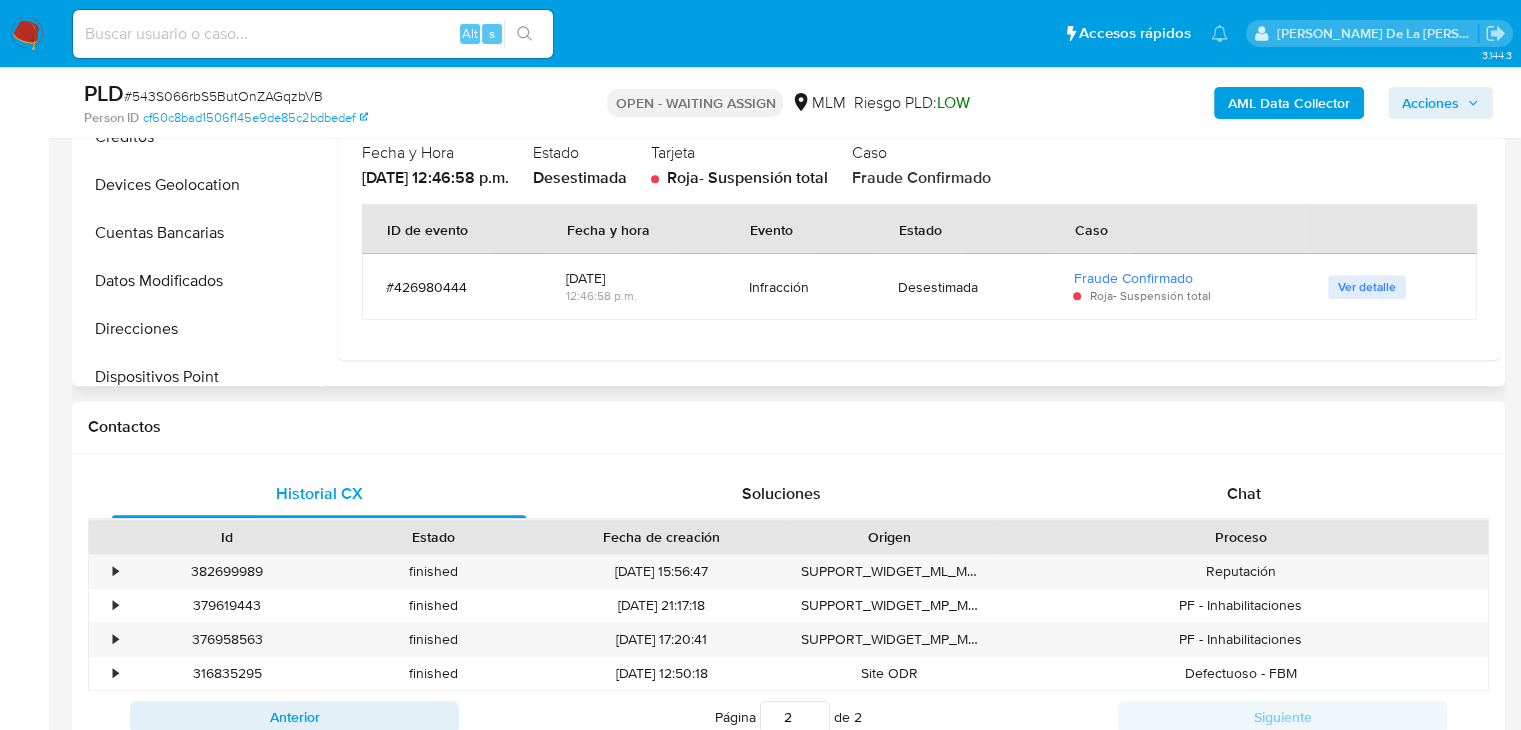 click on "Ver detalle" at bounding box center (1390, 287) 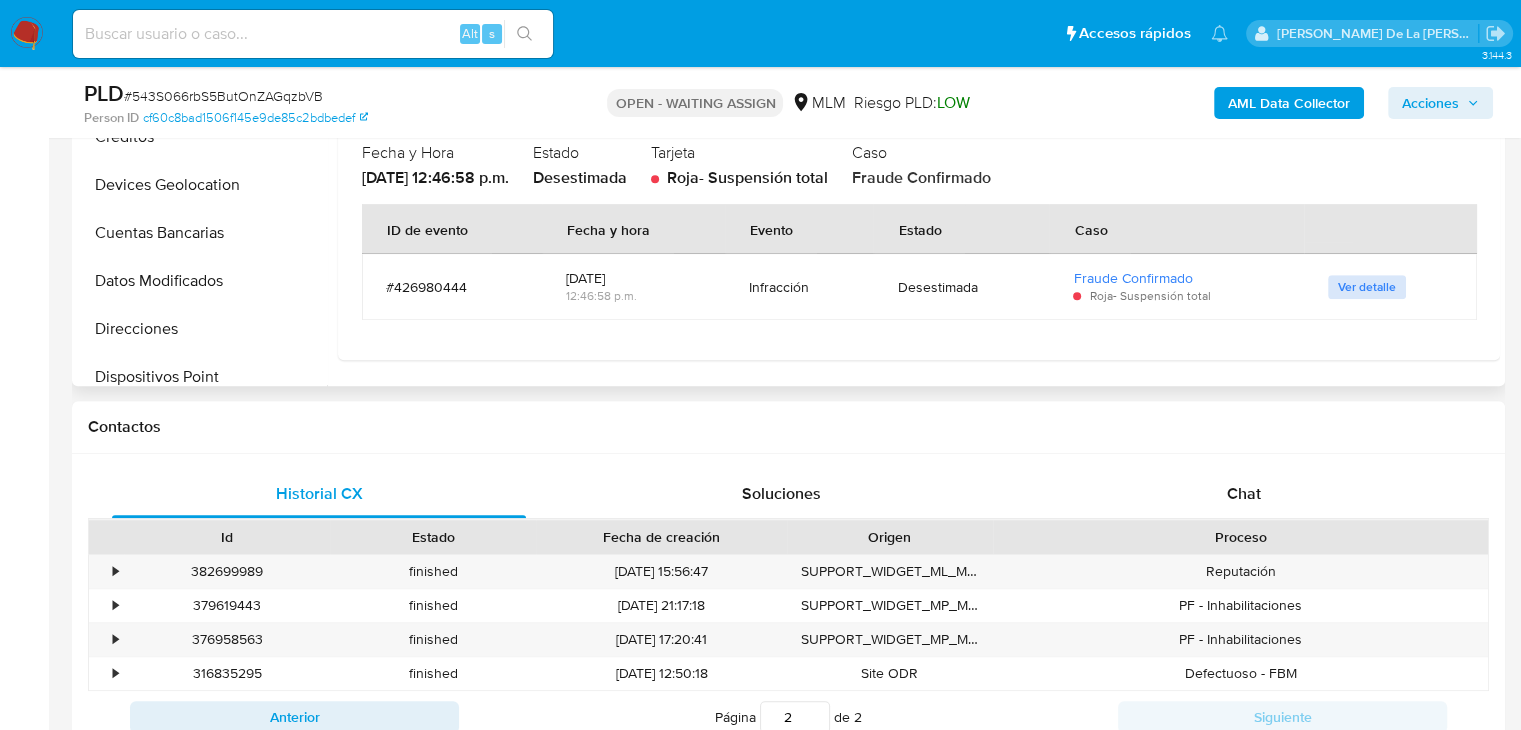 scroll, scrollTop: 0, scrollLeft: 0, axis: both 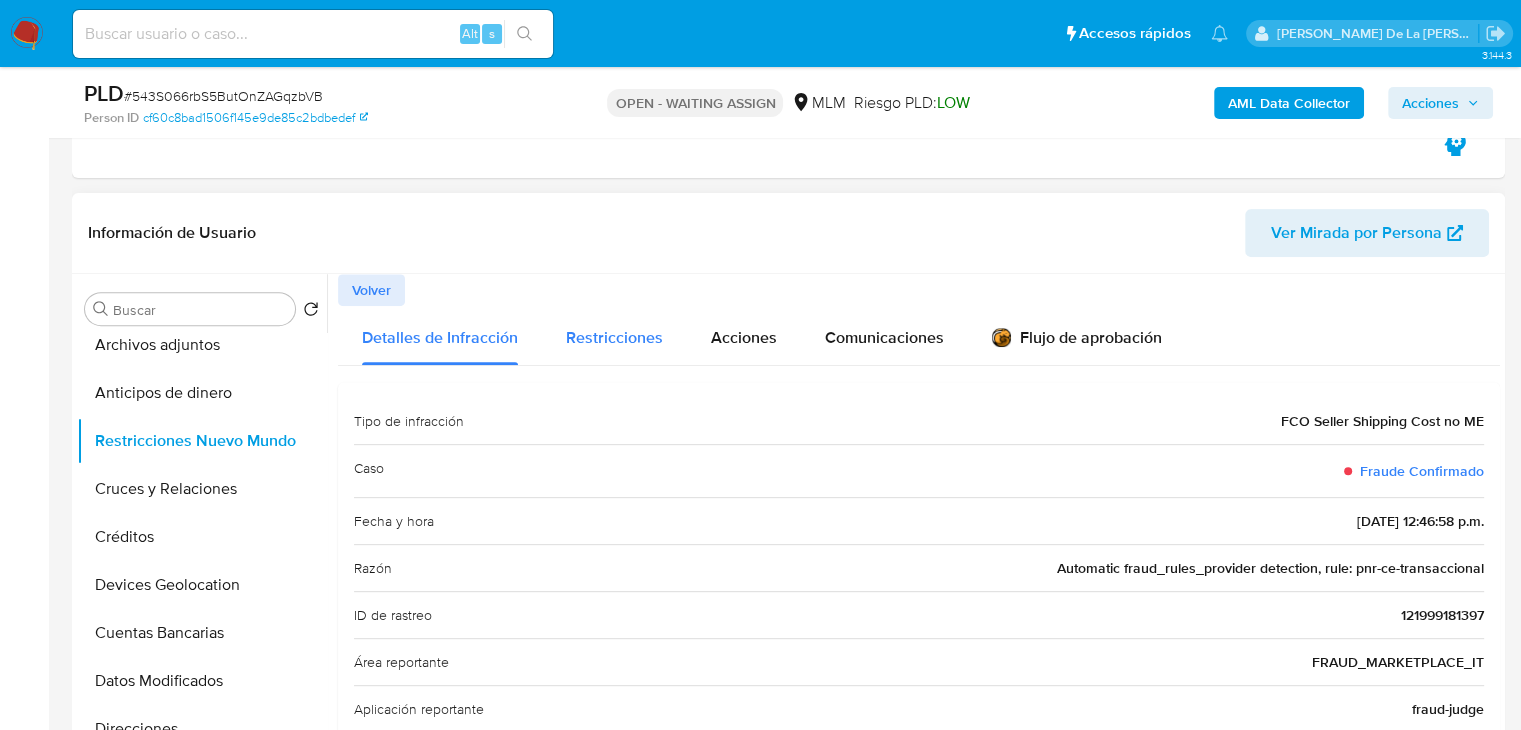 click on "Restricciones" at bounding box center (614, 337) 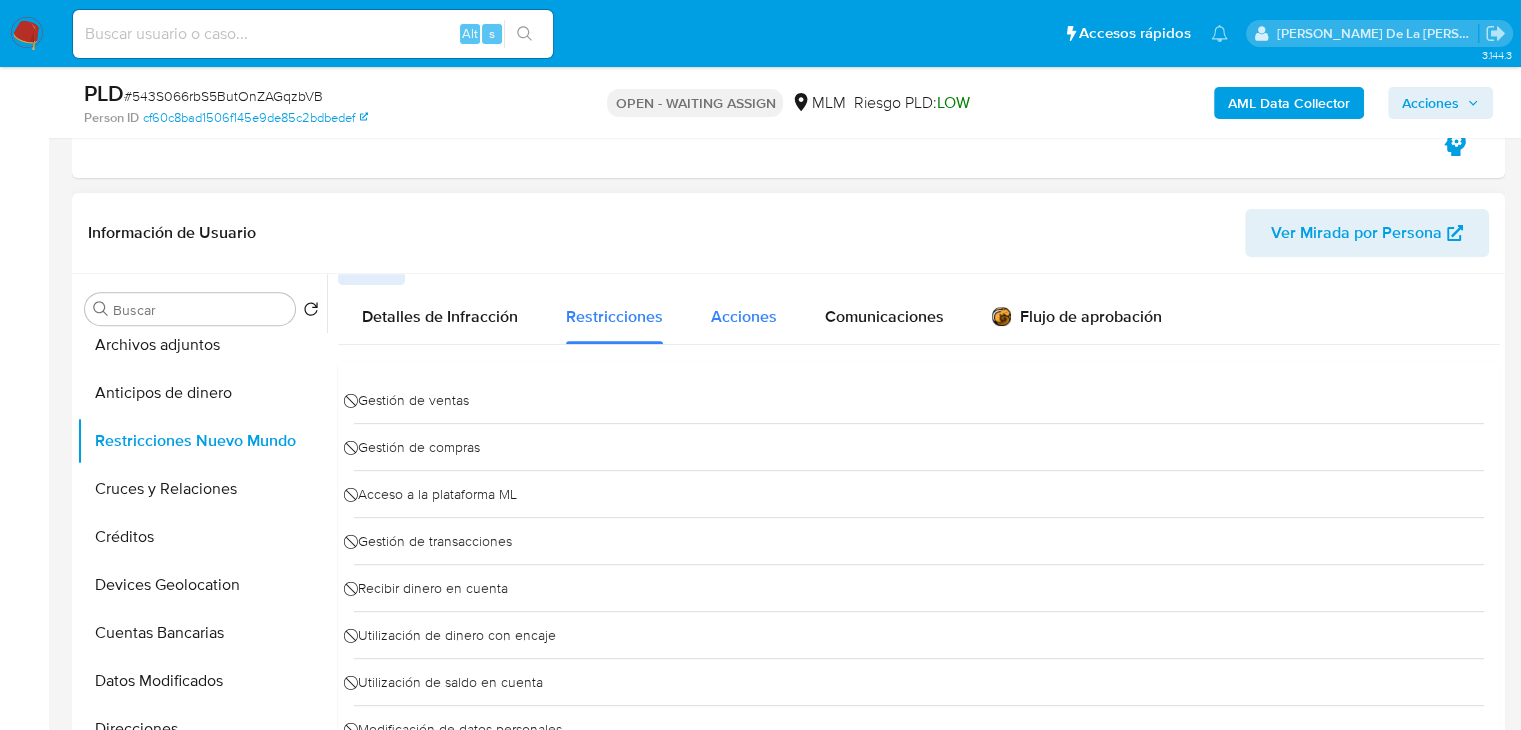 scroll, scrollTop: 0, scrollLeft: 0, axis: both 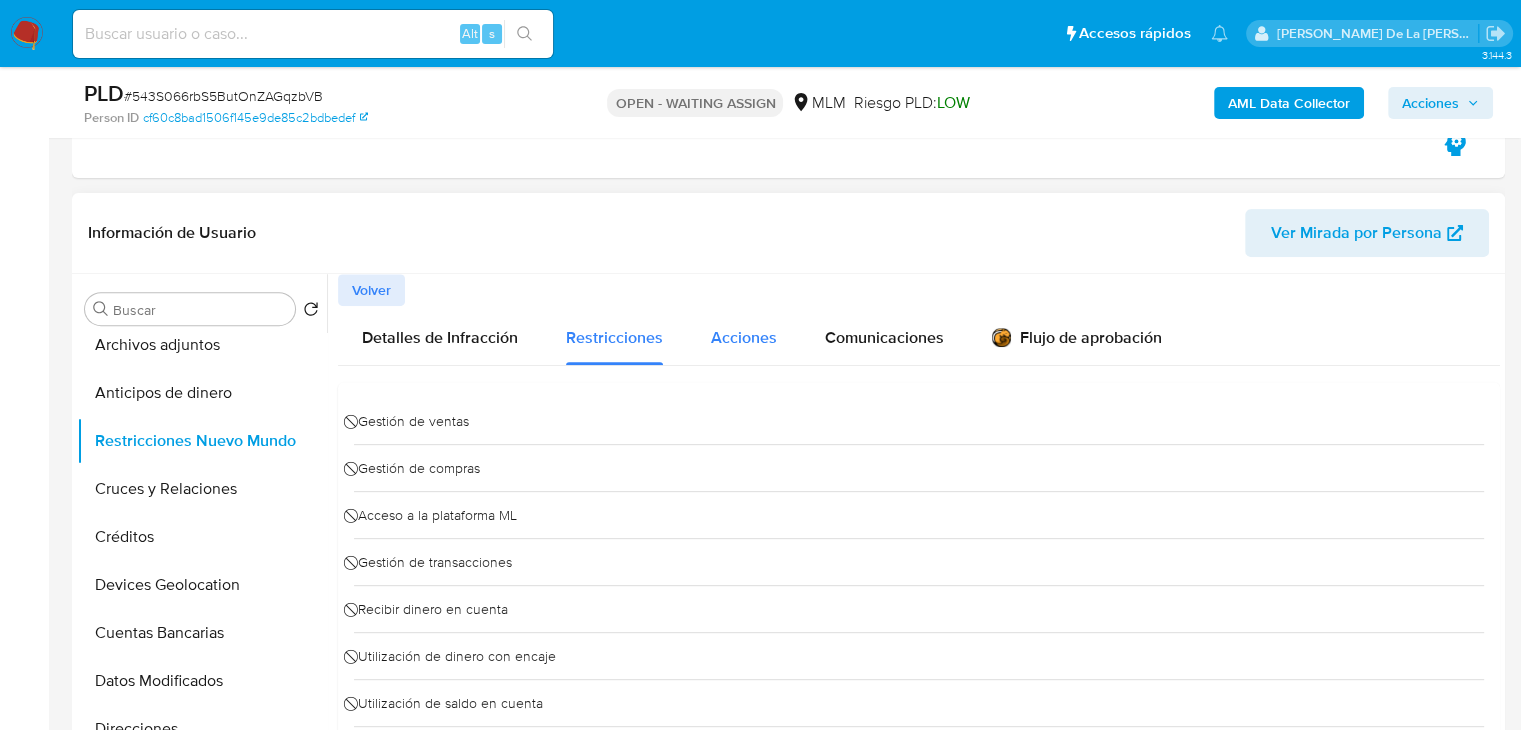 click on "Acciones" at bounding box center [744, 337] 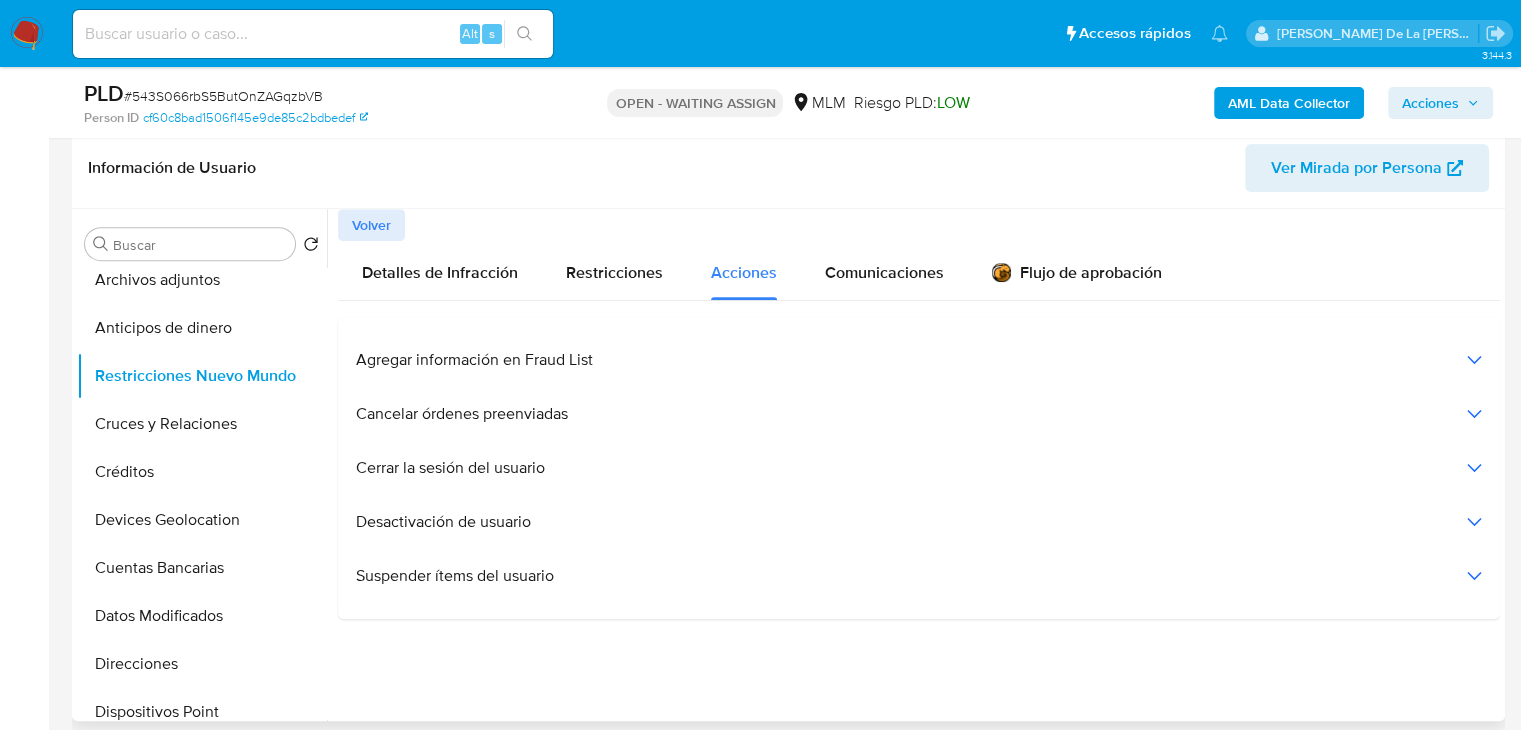 scroll, scrollTop: 800, scrollLeft: 0, axis: vertical 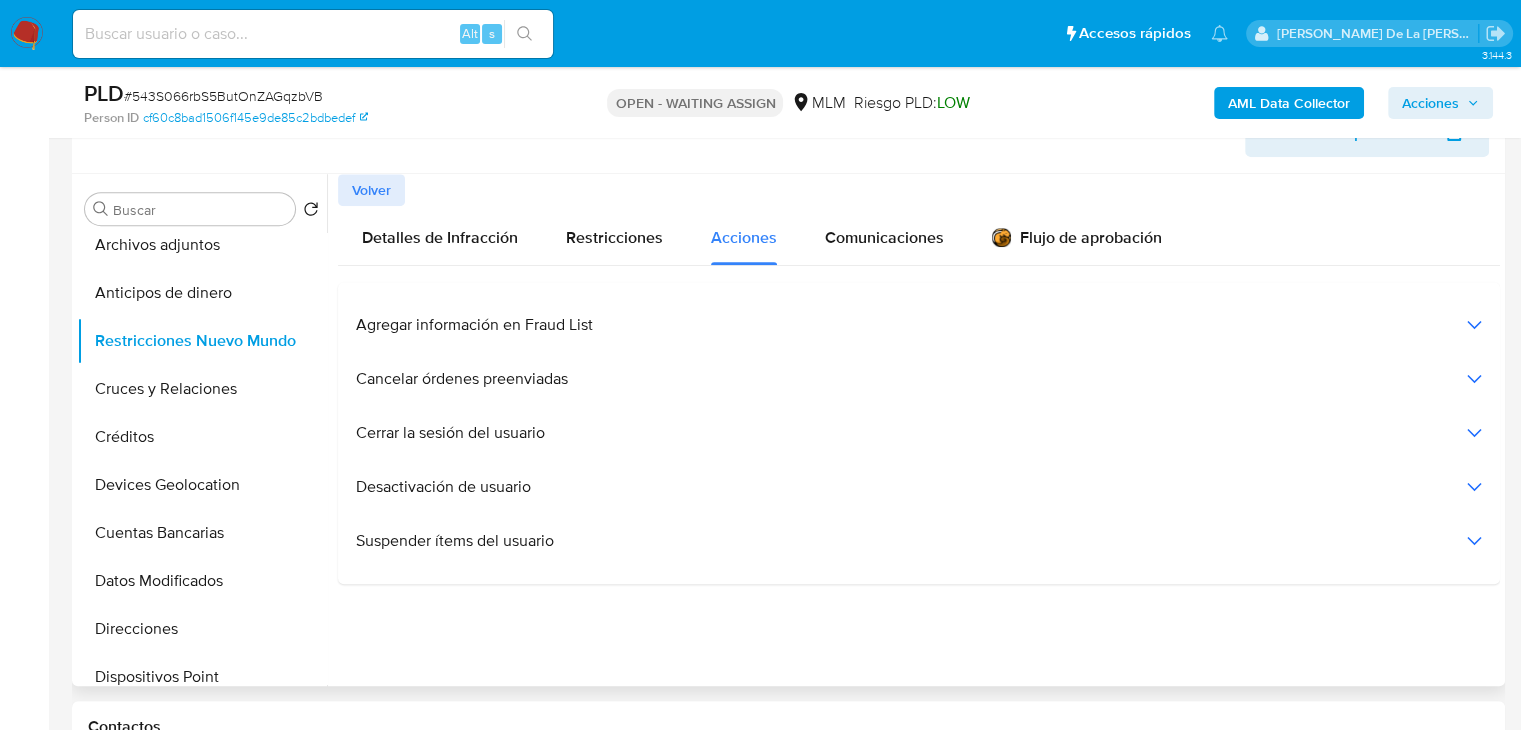 click on "Agregar información en Fraud List" at bounding box center [919, 325] 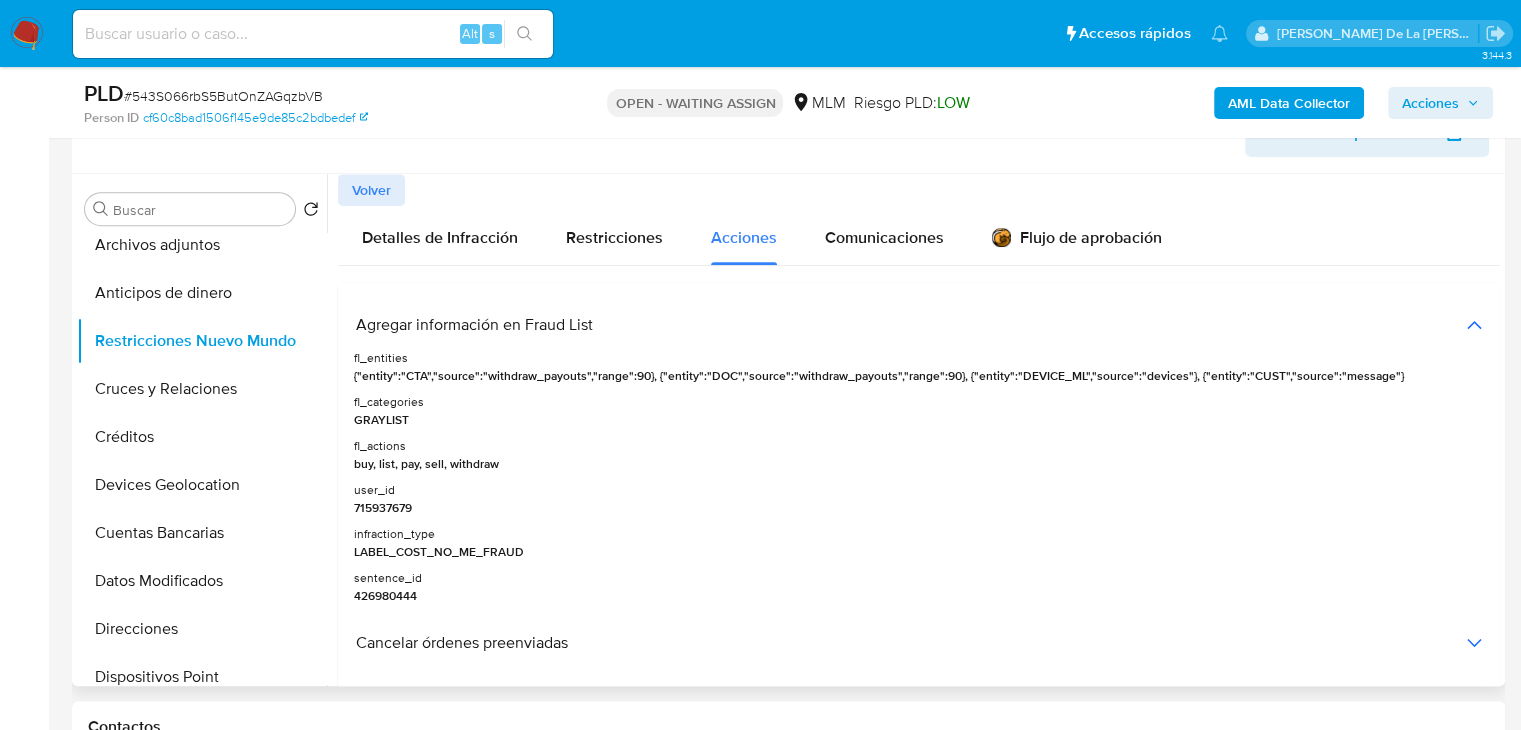 click on "Agregar información en Fraud List" at bounding box center [919, 325] 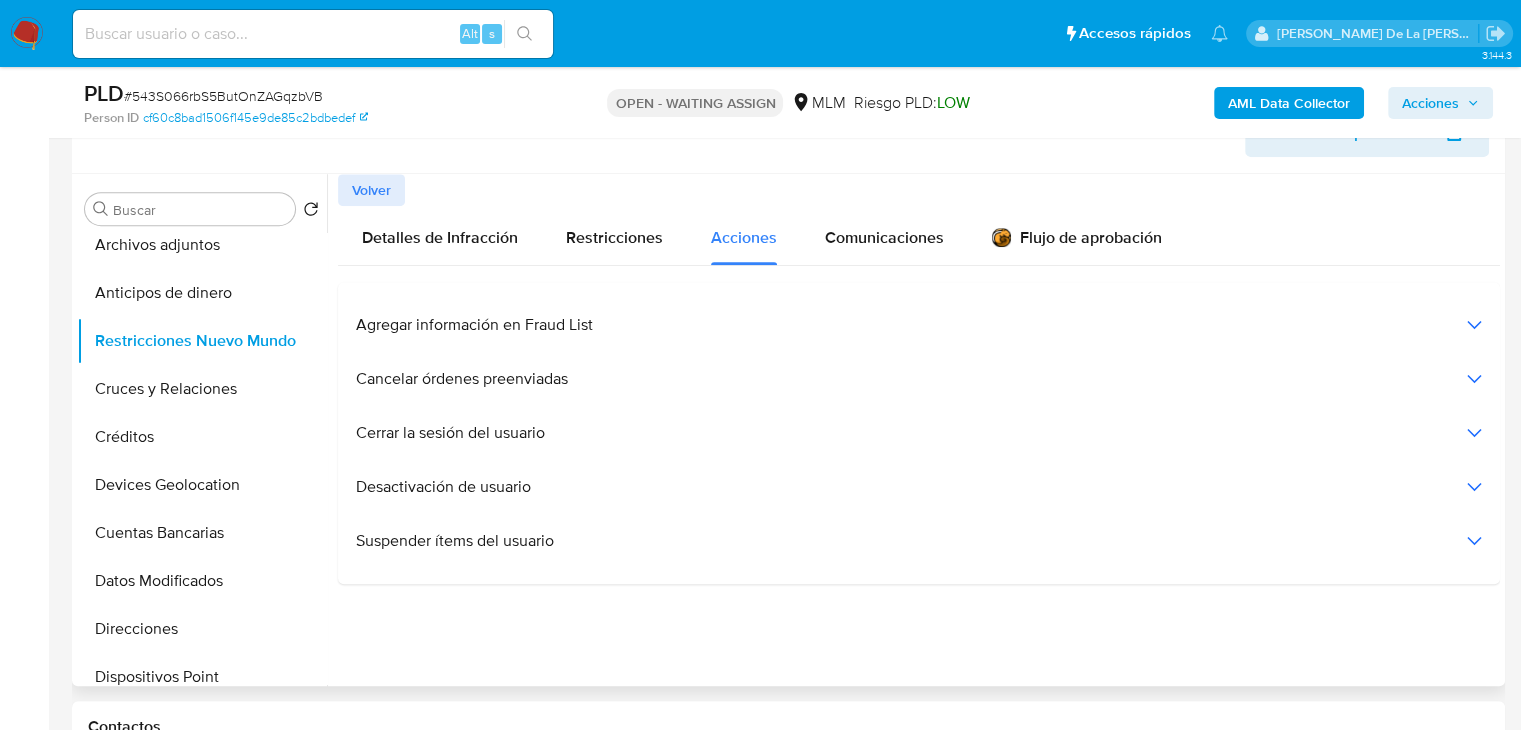 click on "Cancelar órdenes preenviadas" at bounding box center (919, 379) 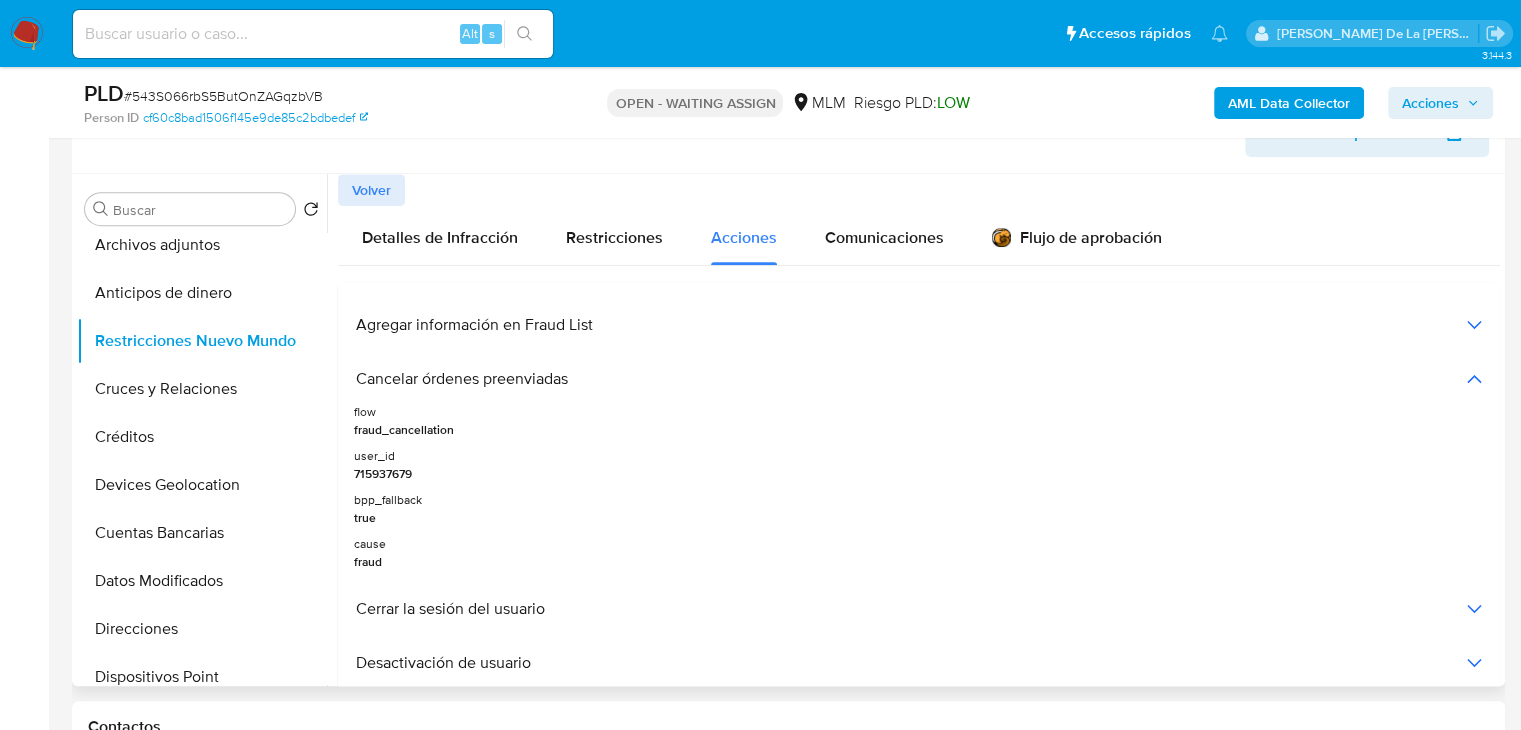click on "Cancelar órdenes preenviadas" at bounding box center [919, 379] 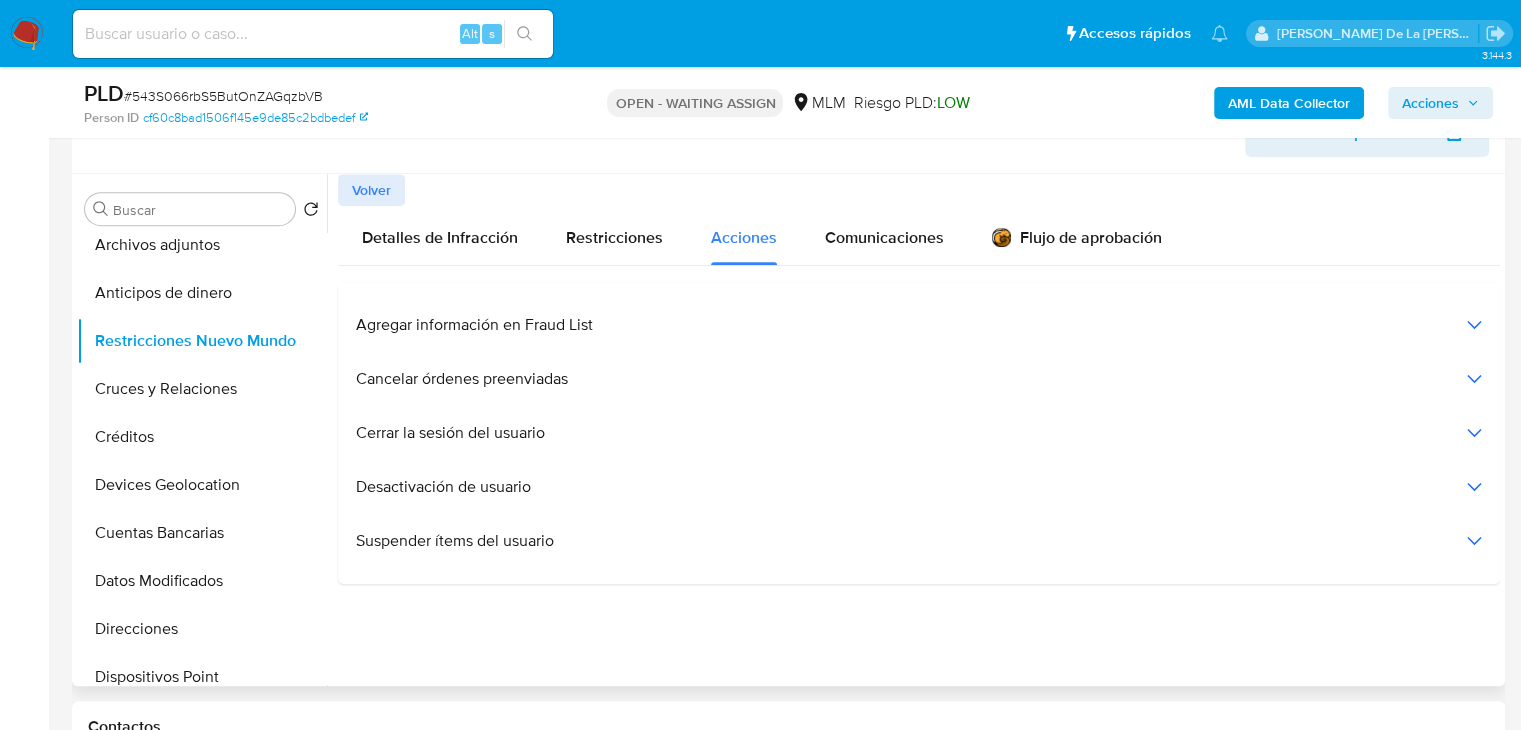 click on "Cerrar la sesión del usuario" at bounding box center (450, 433) 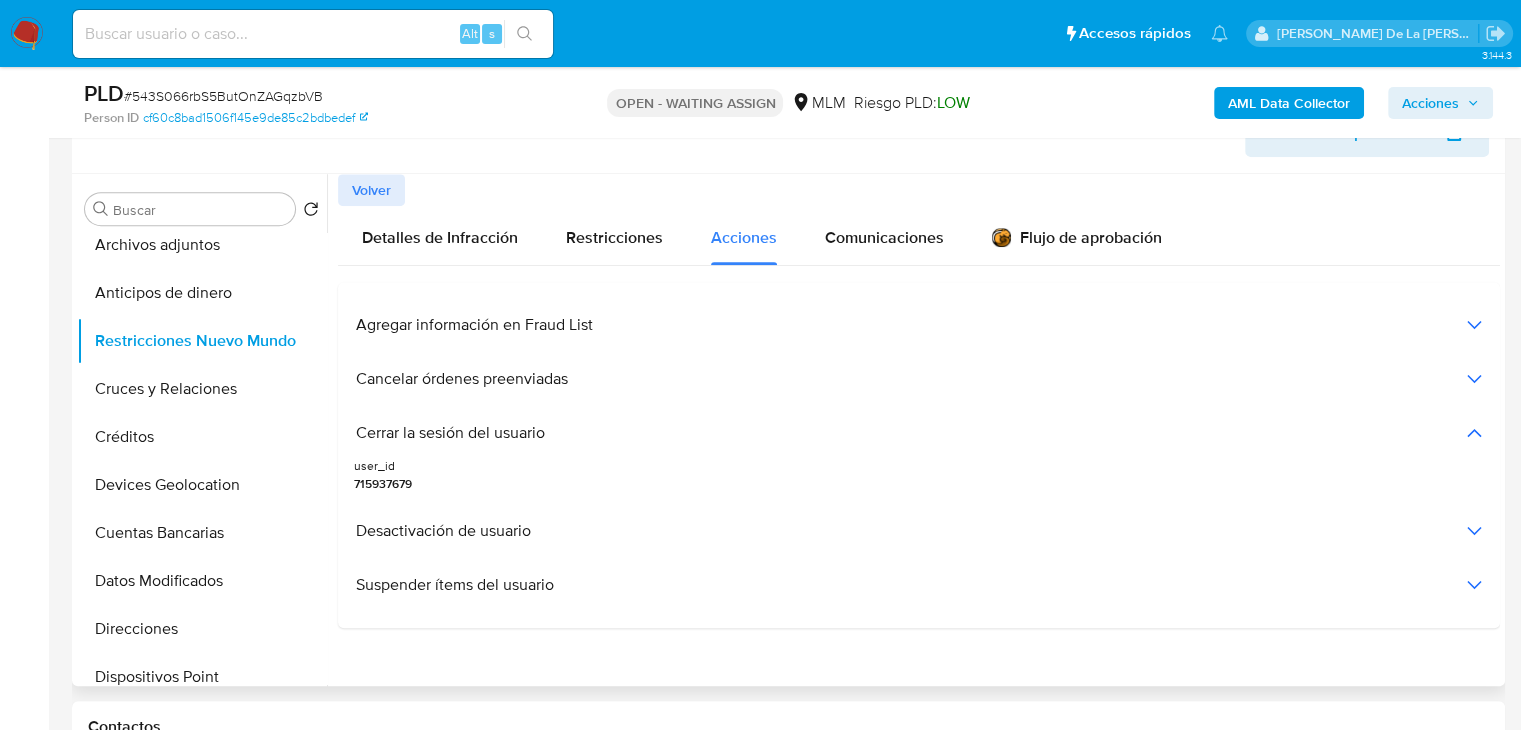 click on "Cerrar la sesión del usuario" at bounding box center (450, 433) 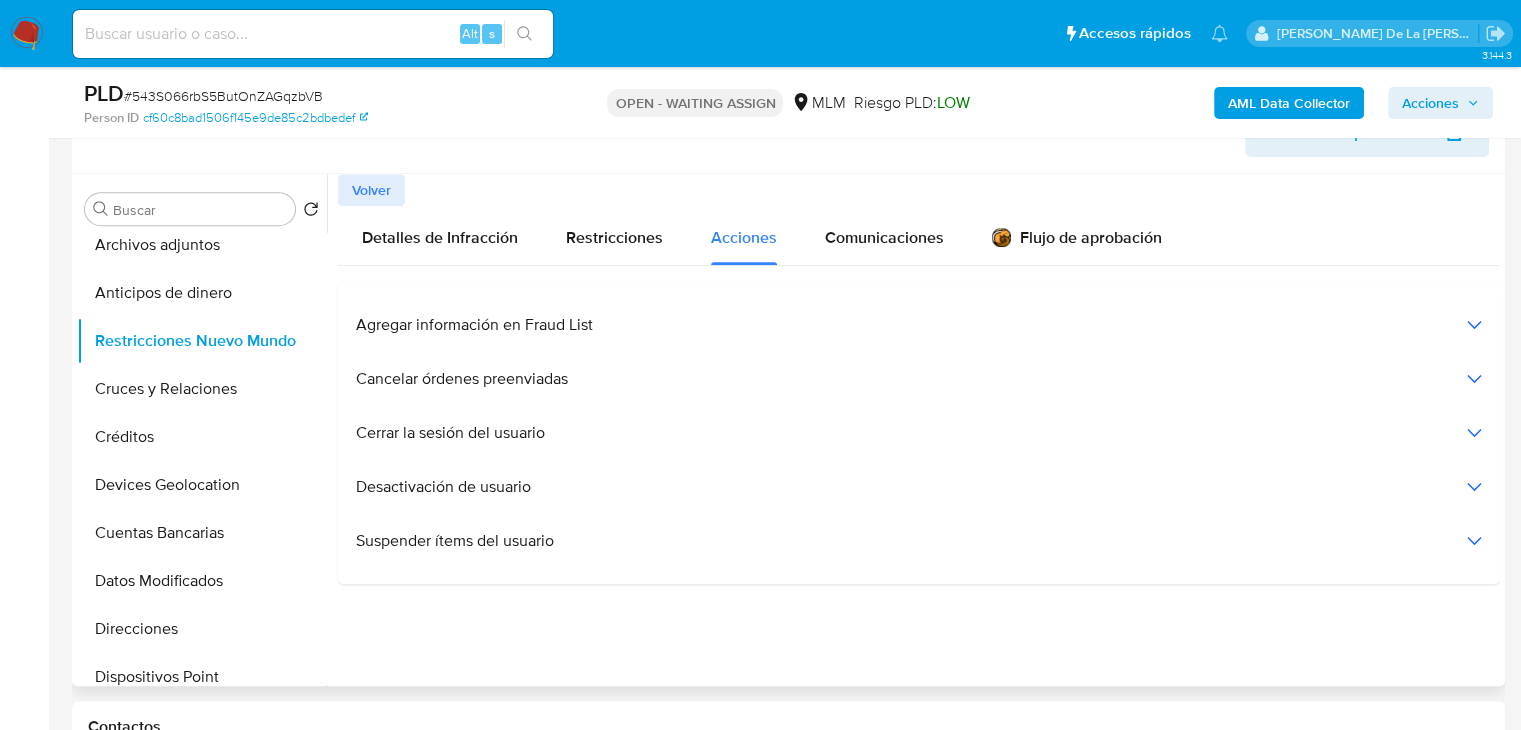 click on "Desactivación de usuario" at bounding box center (443, 487) 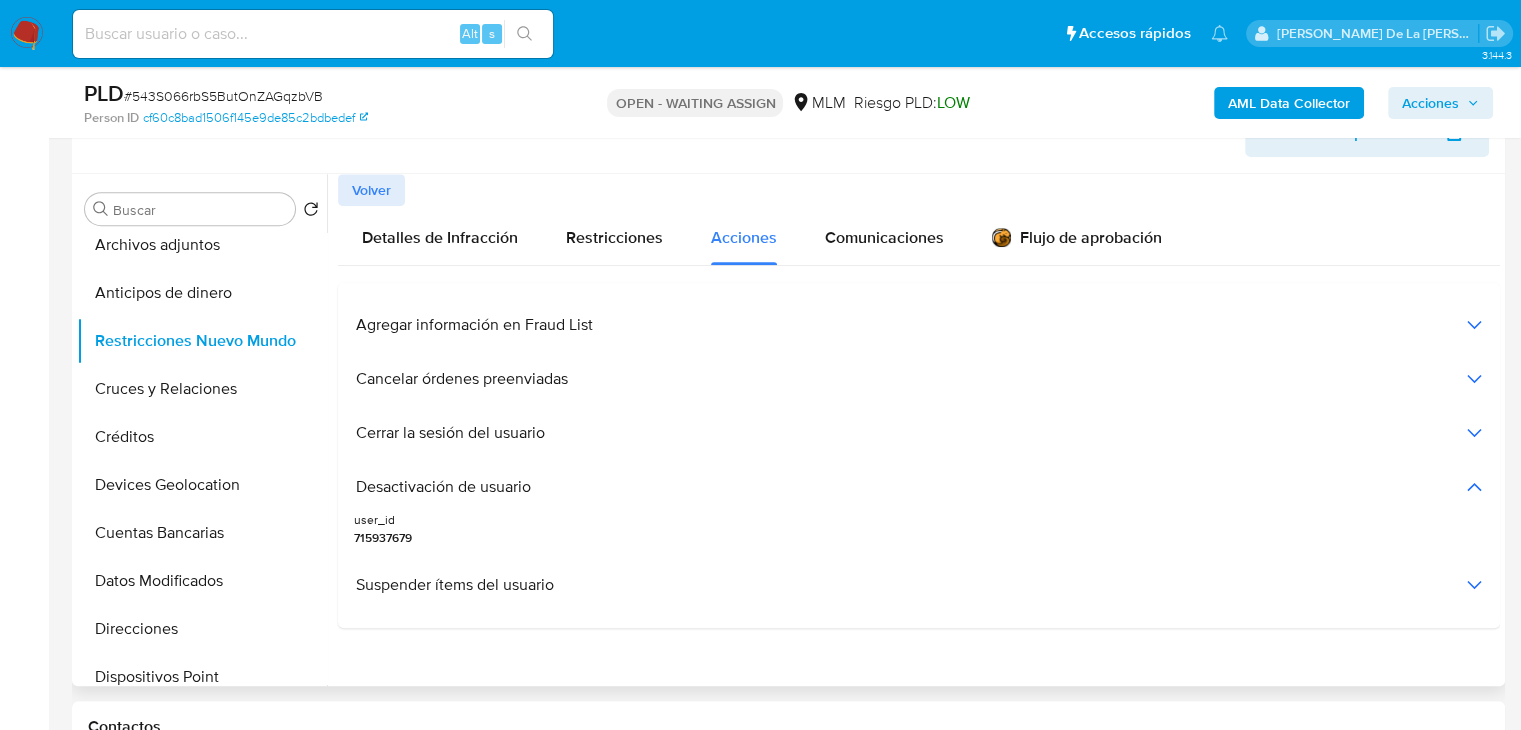 click on "Desactivación de usuario" at bounding box center [443, 487] 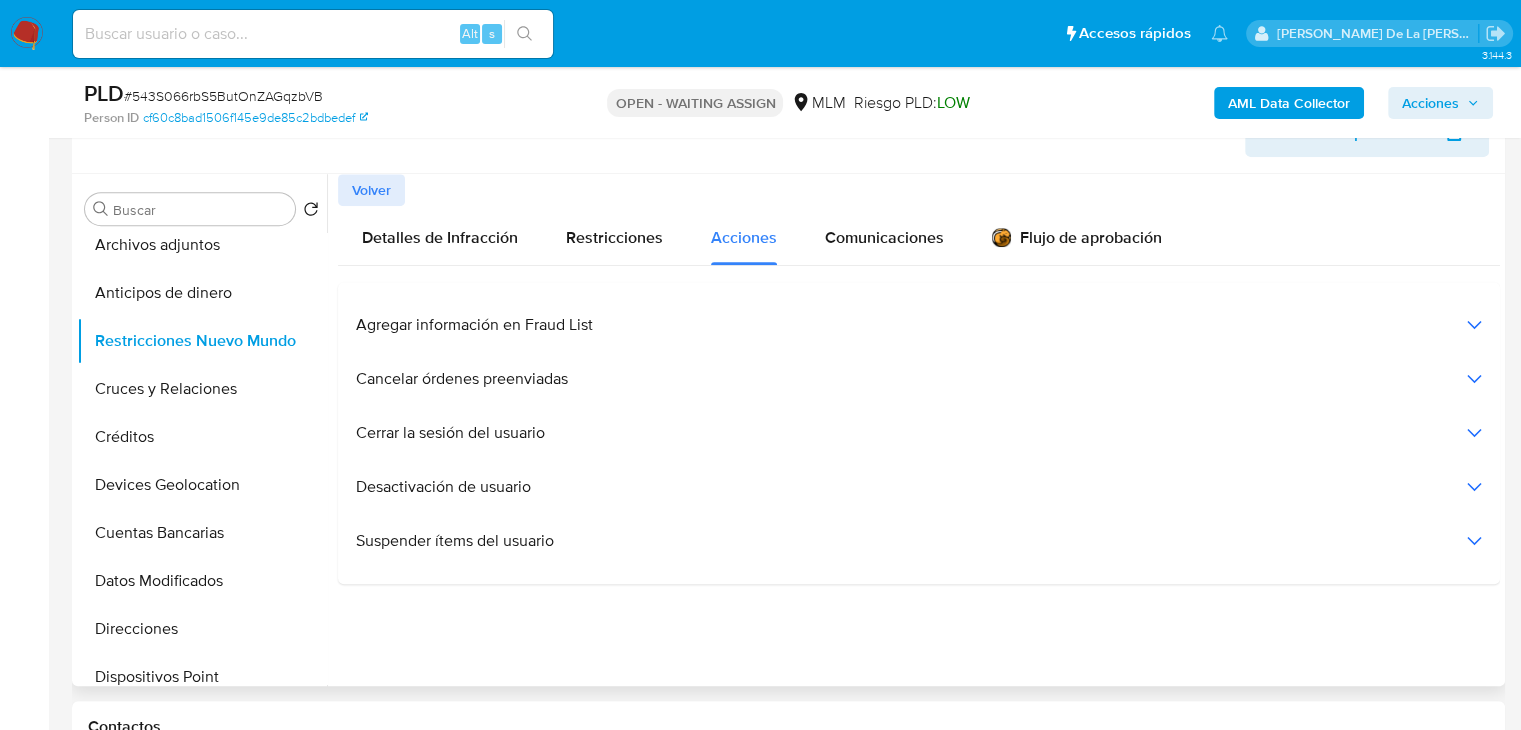 click on "Suspender ítems del usuario" at bounding box center (919, 541) 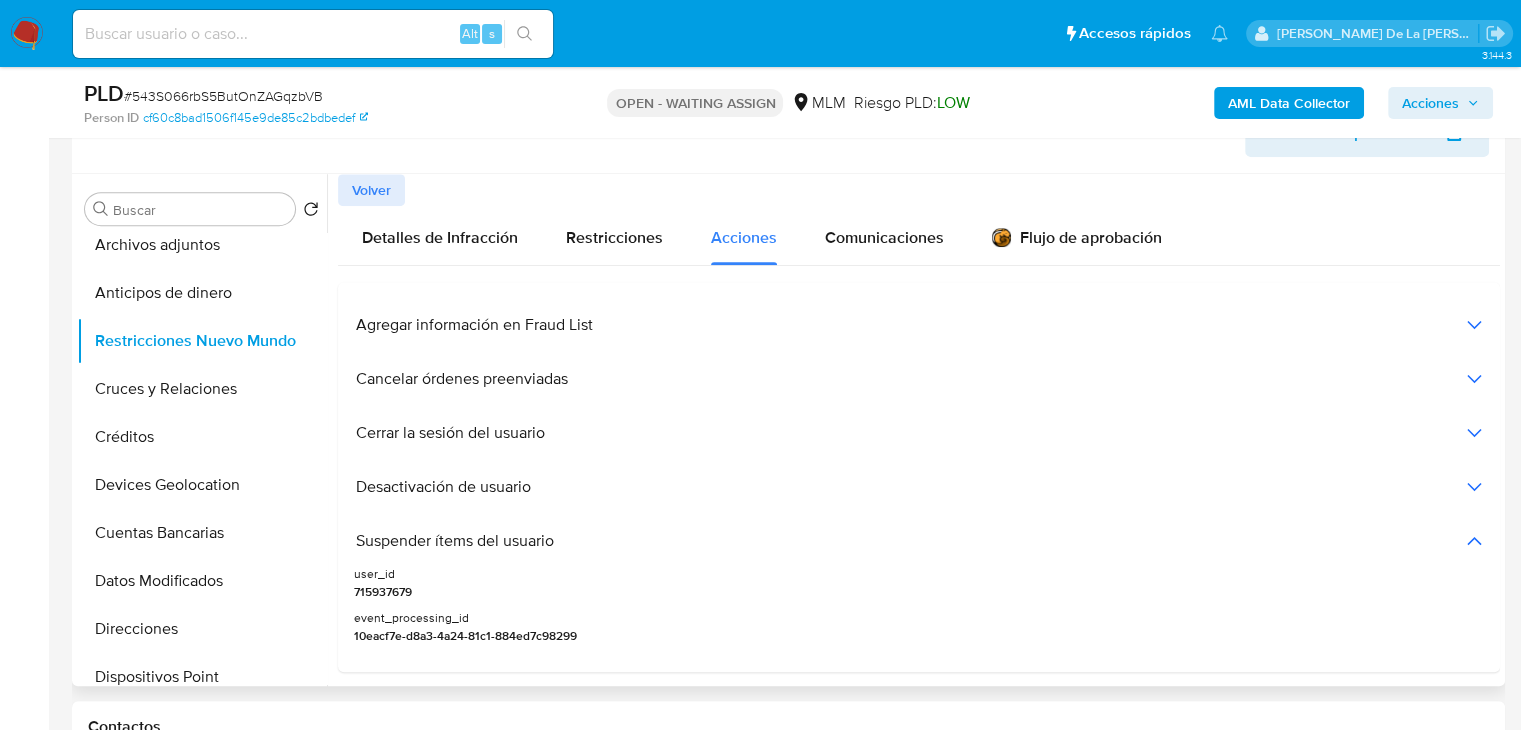click on "Suspender ítems del usuario" at bounding box center (919, 541) 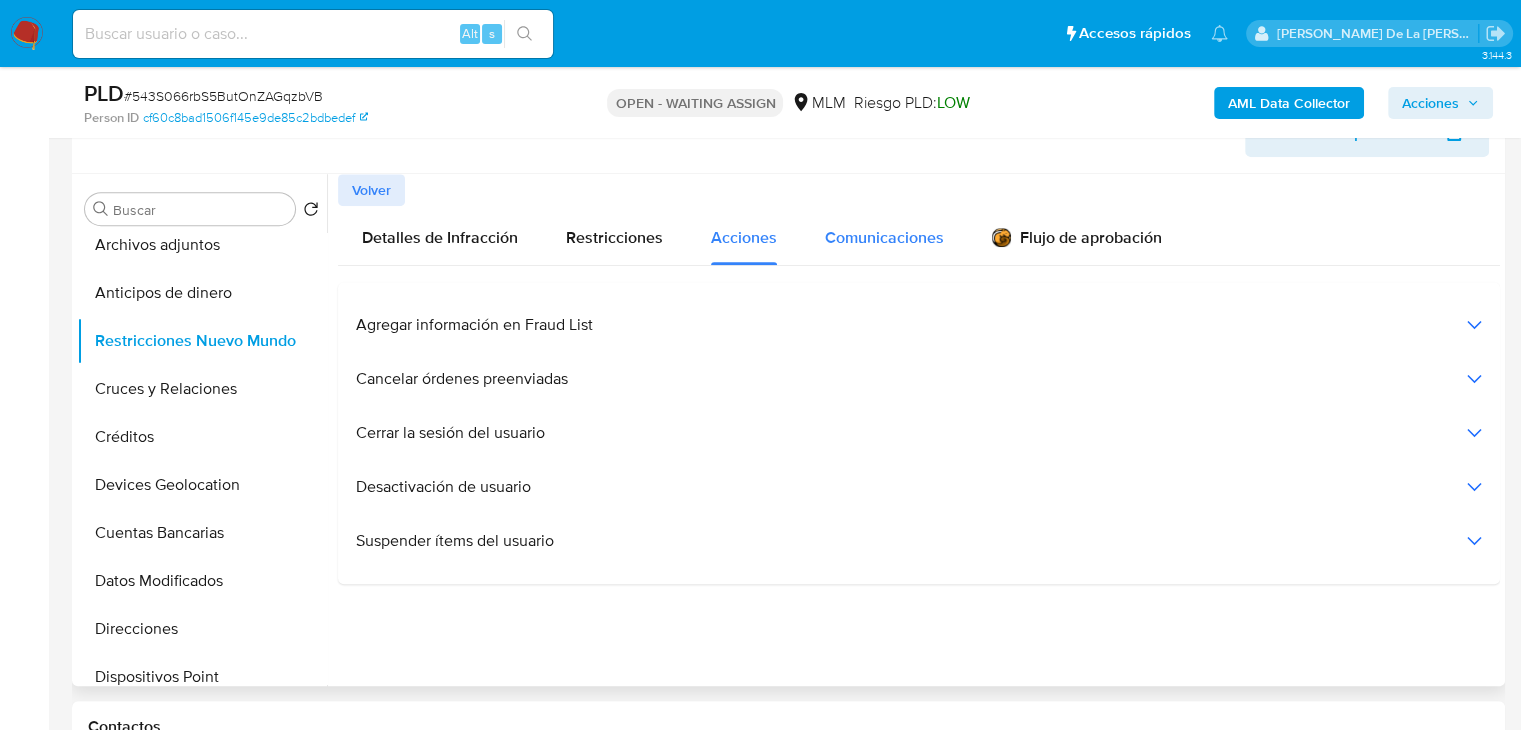 click on "Comunicaciones" at bounding box center [884, 237] 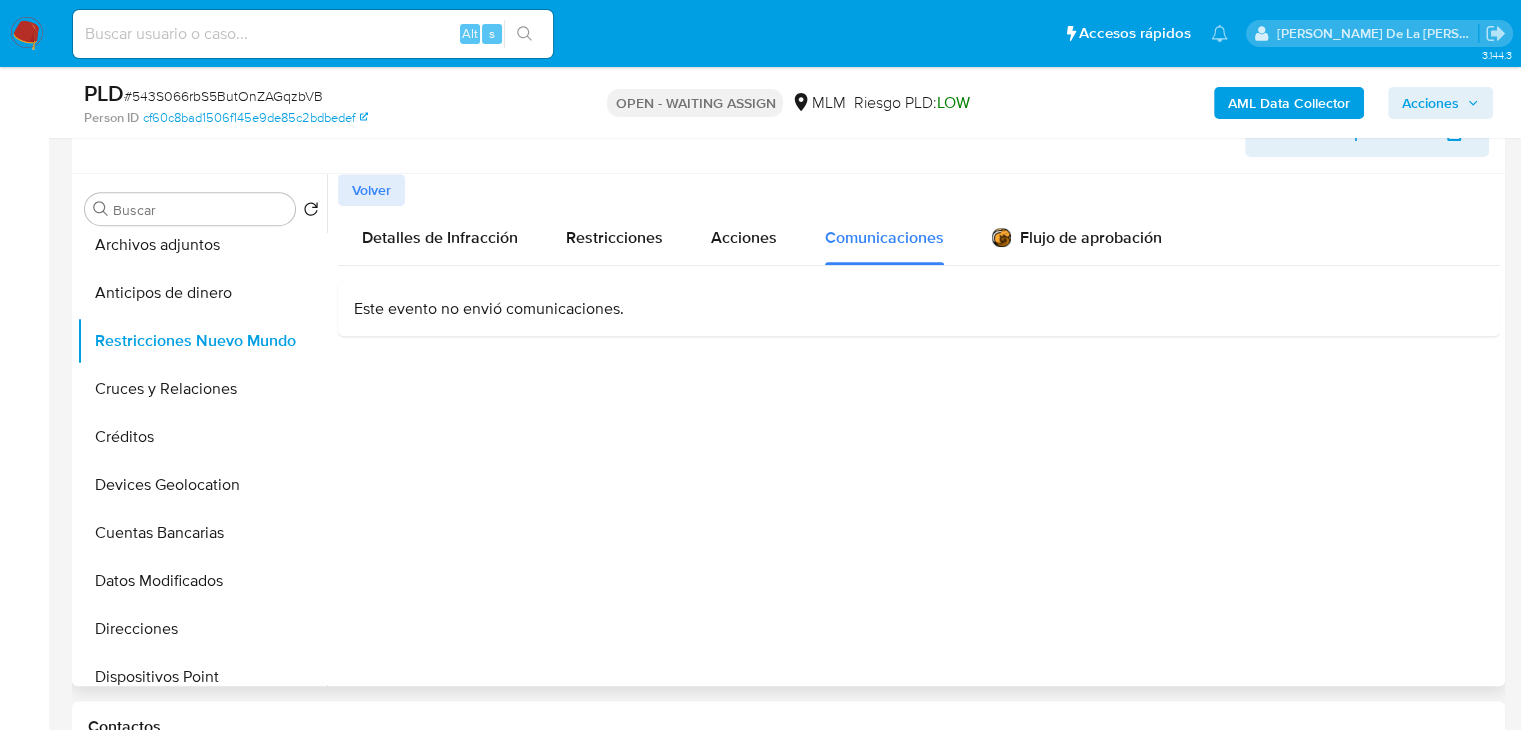 click on "Este evento no envió comunicaciones." at bounding box center [919, 309] 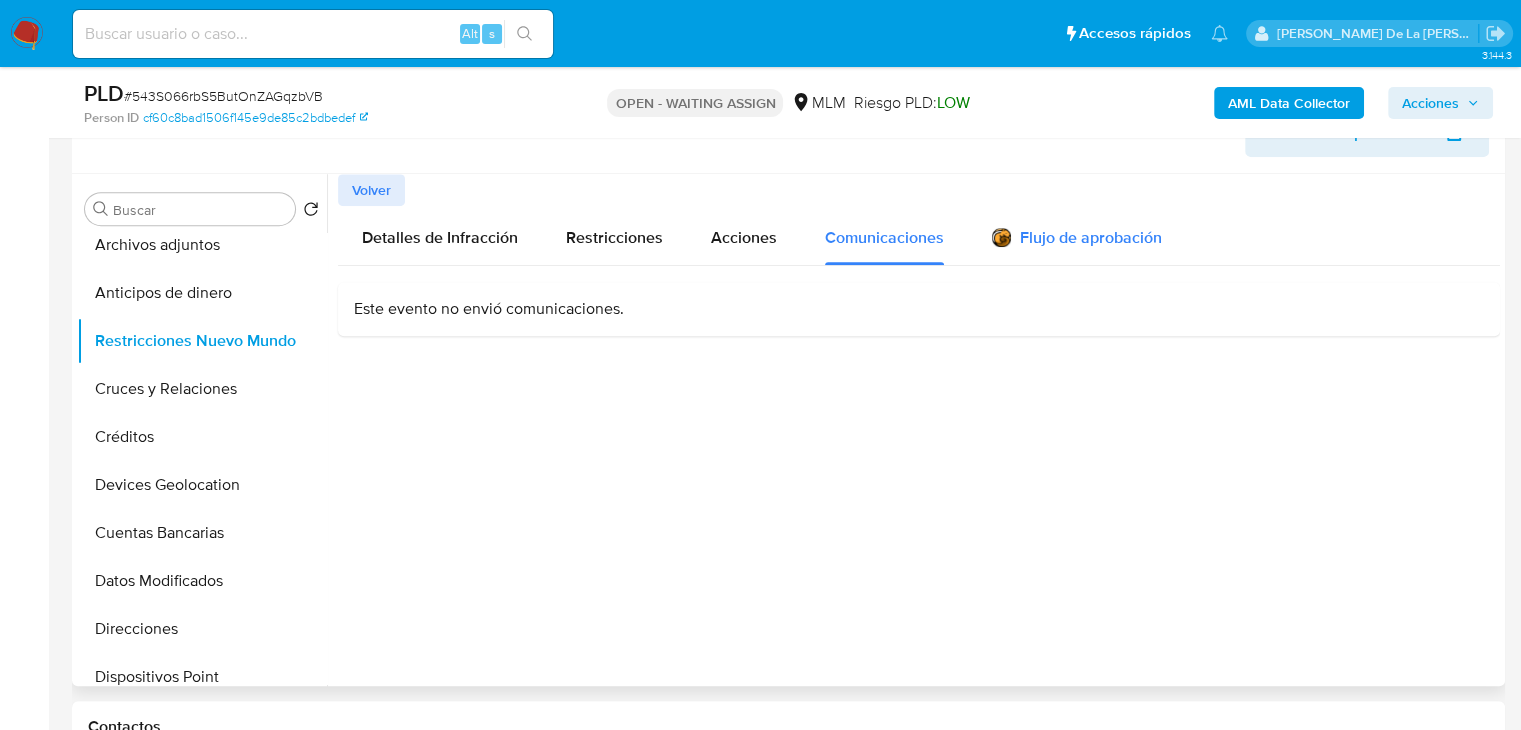click on "Flujo de aprobación" at bounding box center (1077, 235) 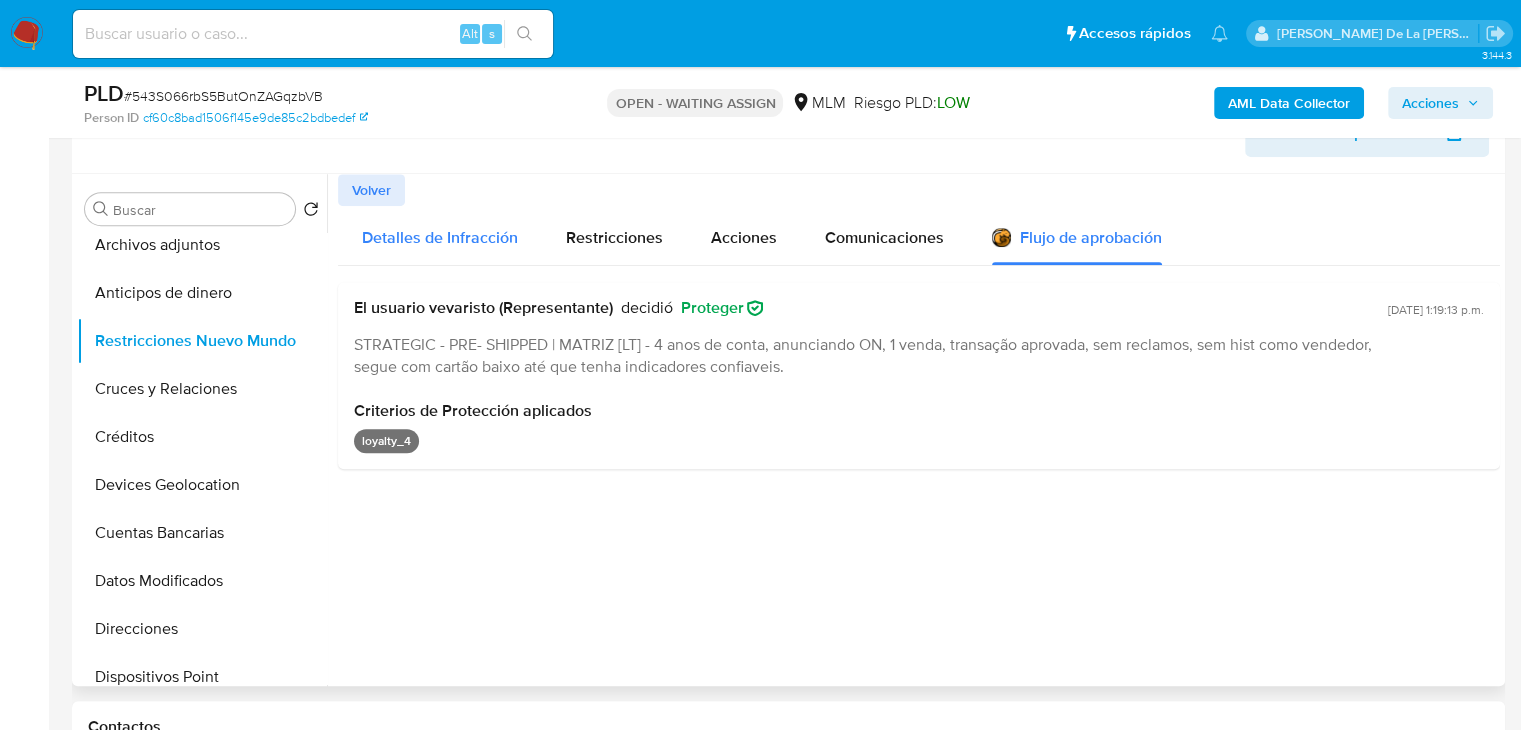 click on "Detalles de Infracción" at bounding box center [440, 237] 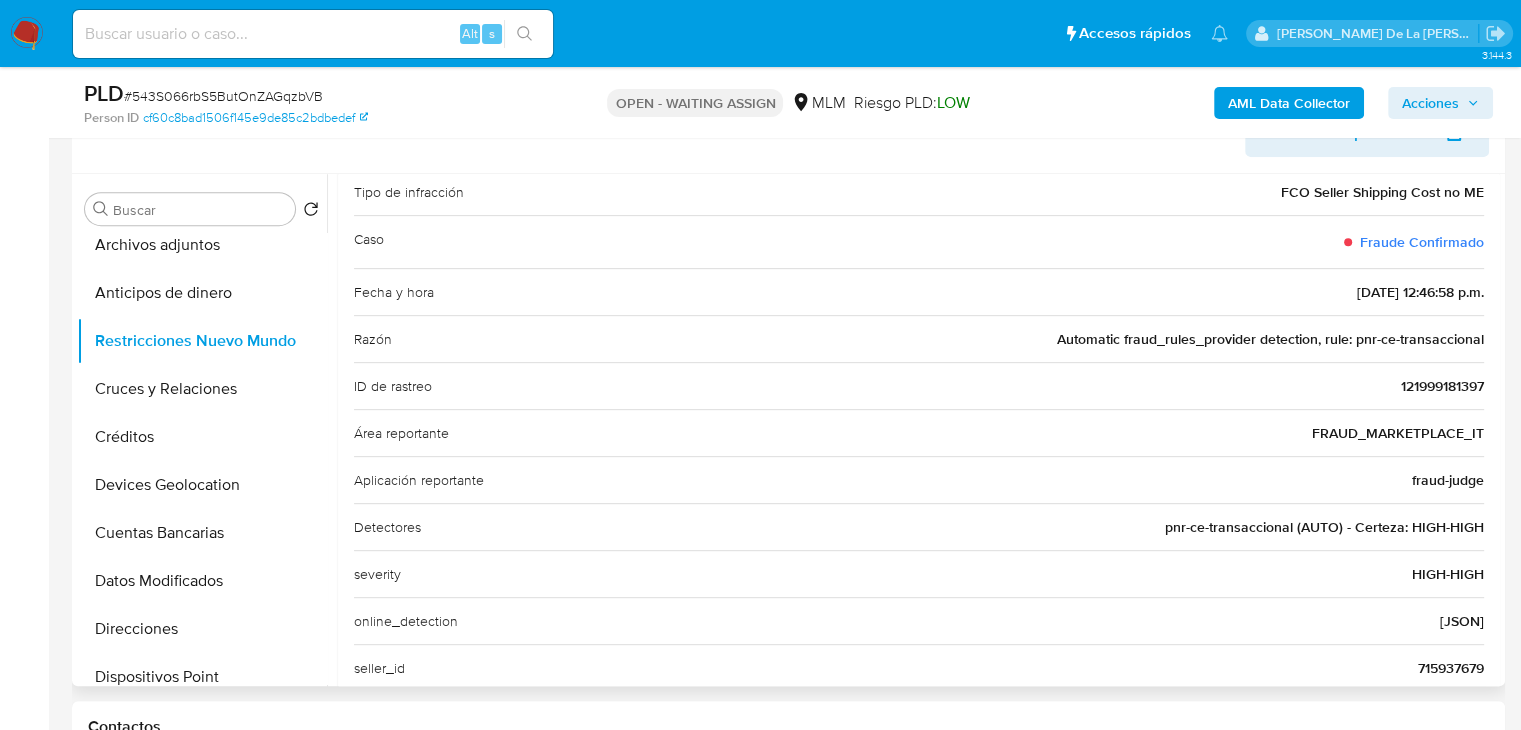 scroll, scrollTop: 174, scrollLeft: 0, axis: vertical 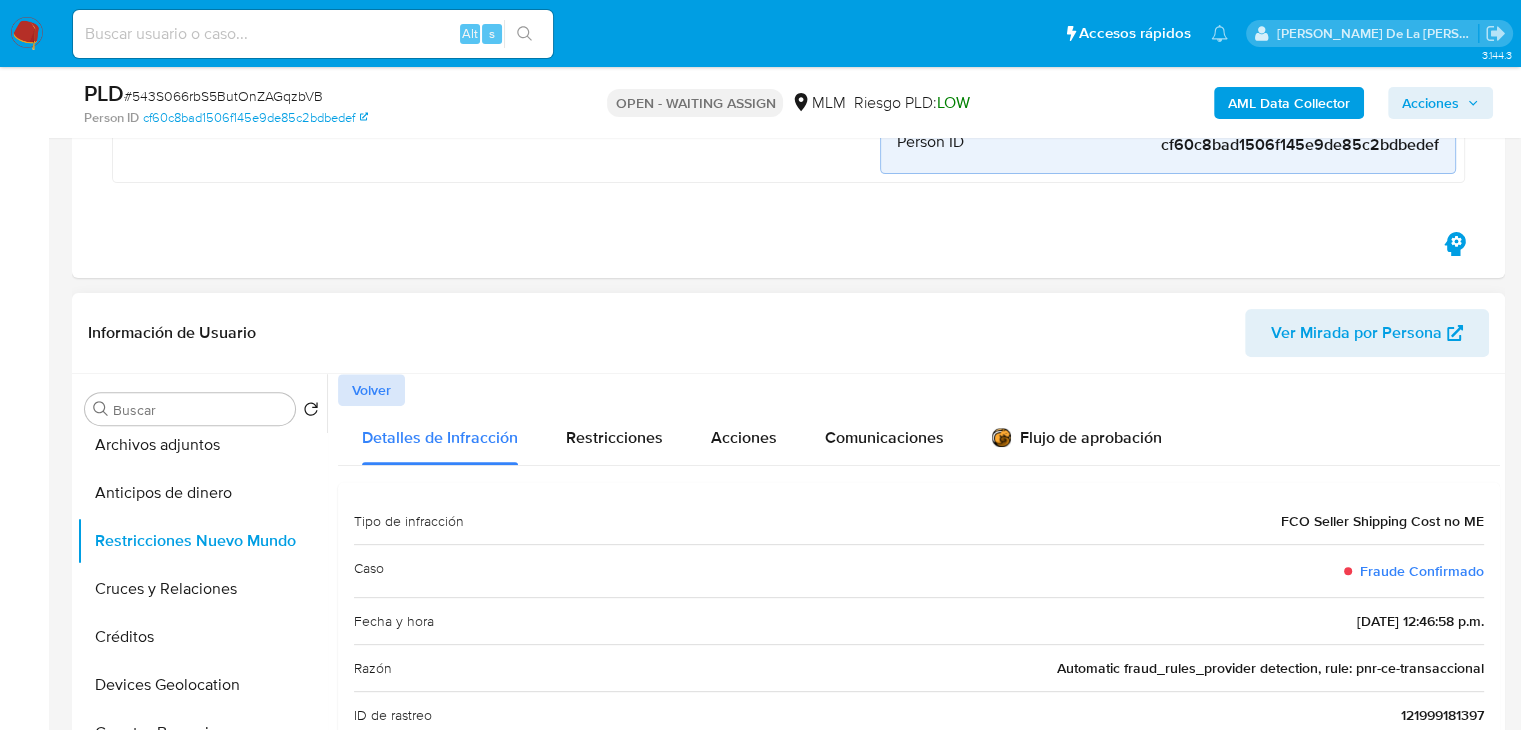 click on "Volver" at bounding box center (371, 390) 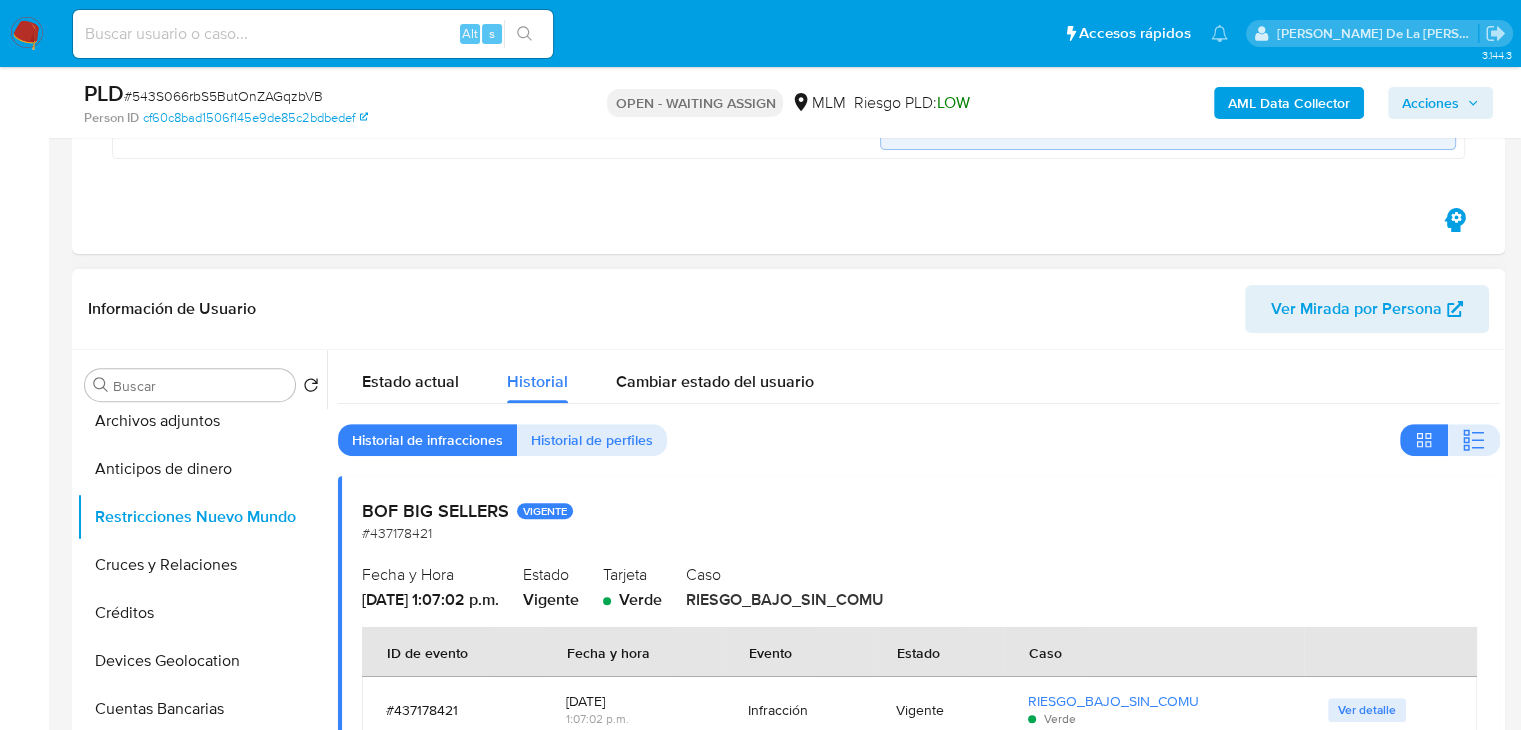 scroll, scrollTop: 800, scrollLeft: 0, axis: vertical 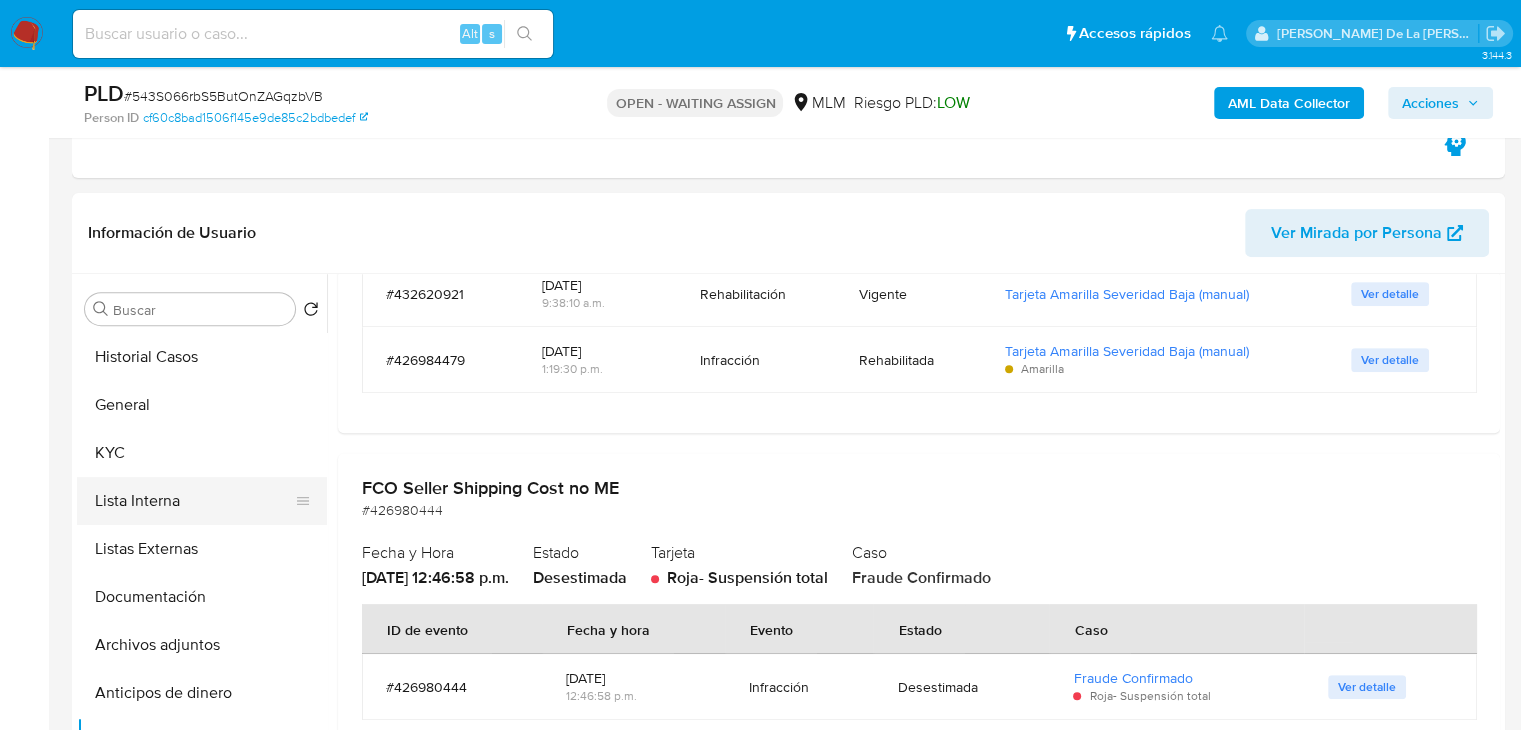 click on "Lista Interna" at bounding box center [194, 501] 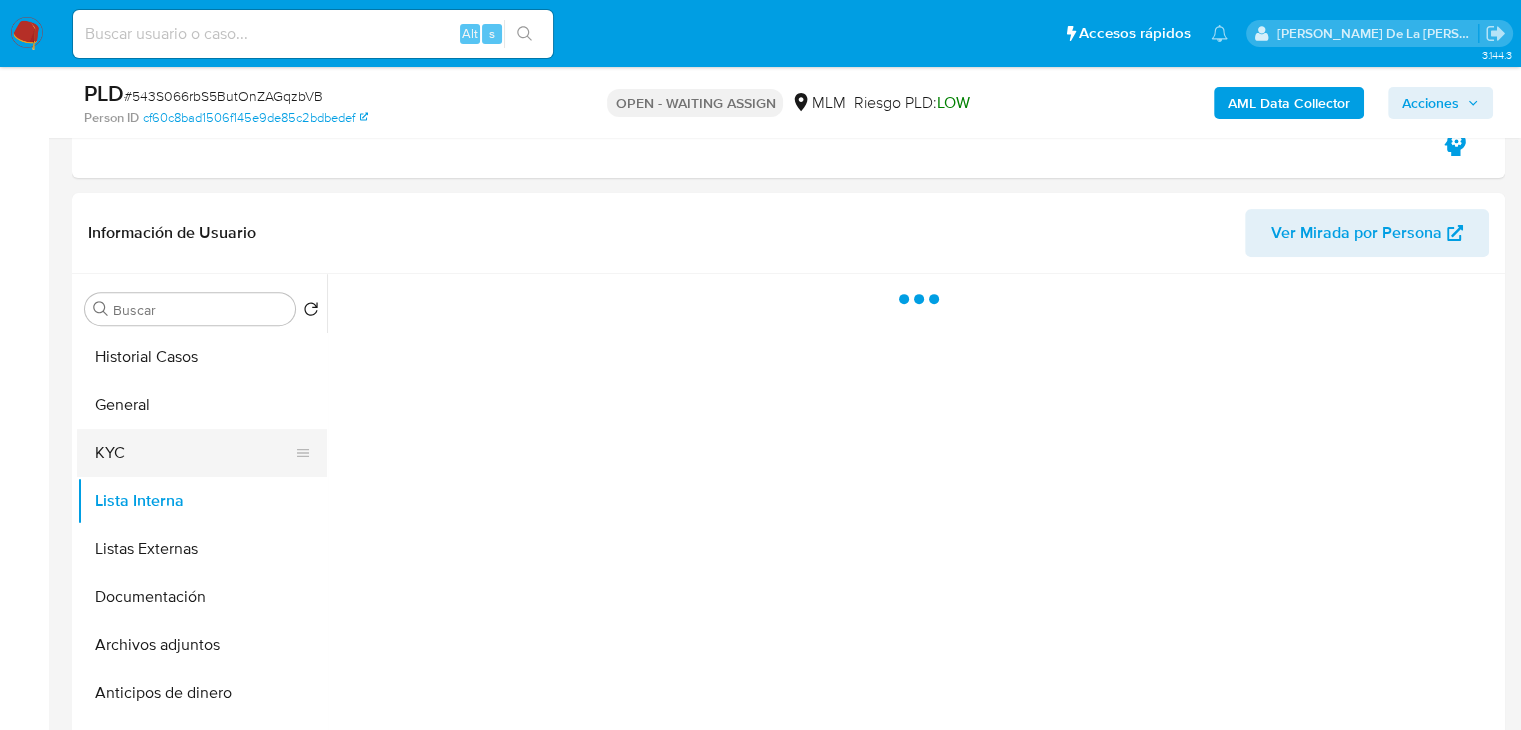 scroll, scrollTop: 0, scrollLeft: 0, axis: both 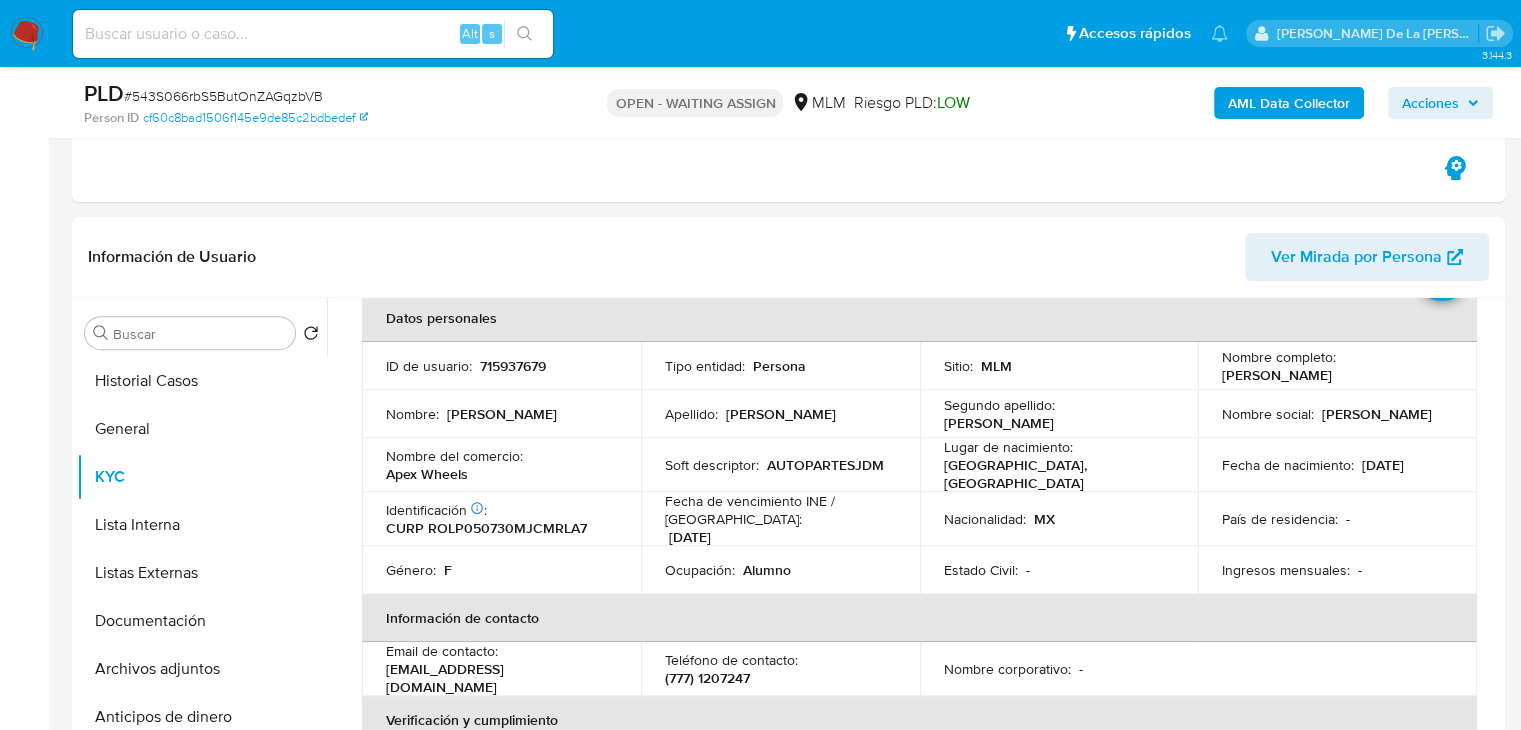 click on "AUTOPARTESJDM" at bounding box center [825, 465] 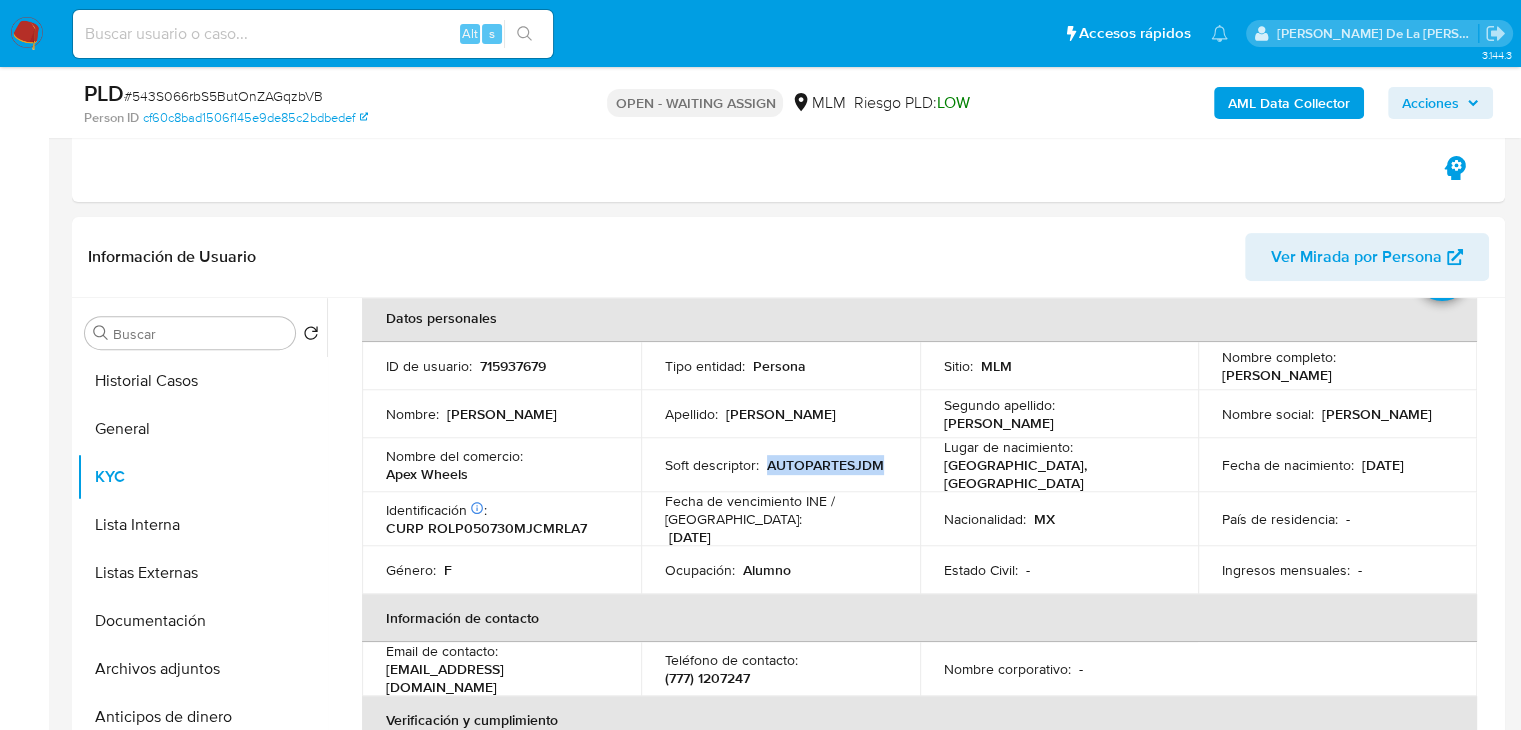 click on "AUTOPARTESJDM" at bounding box center (825, 465) 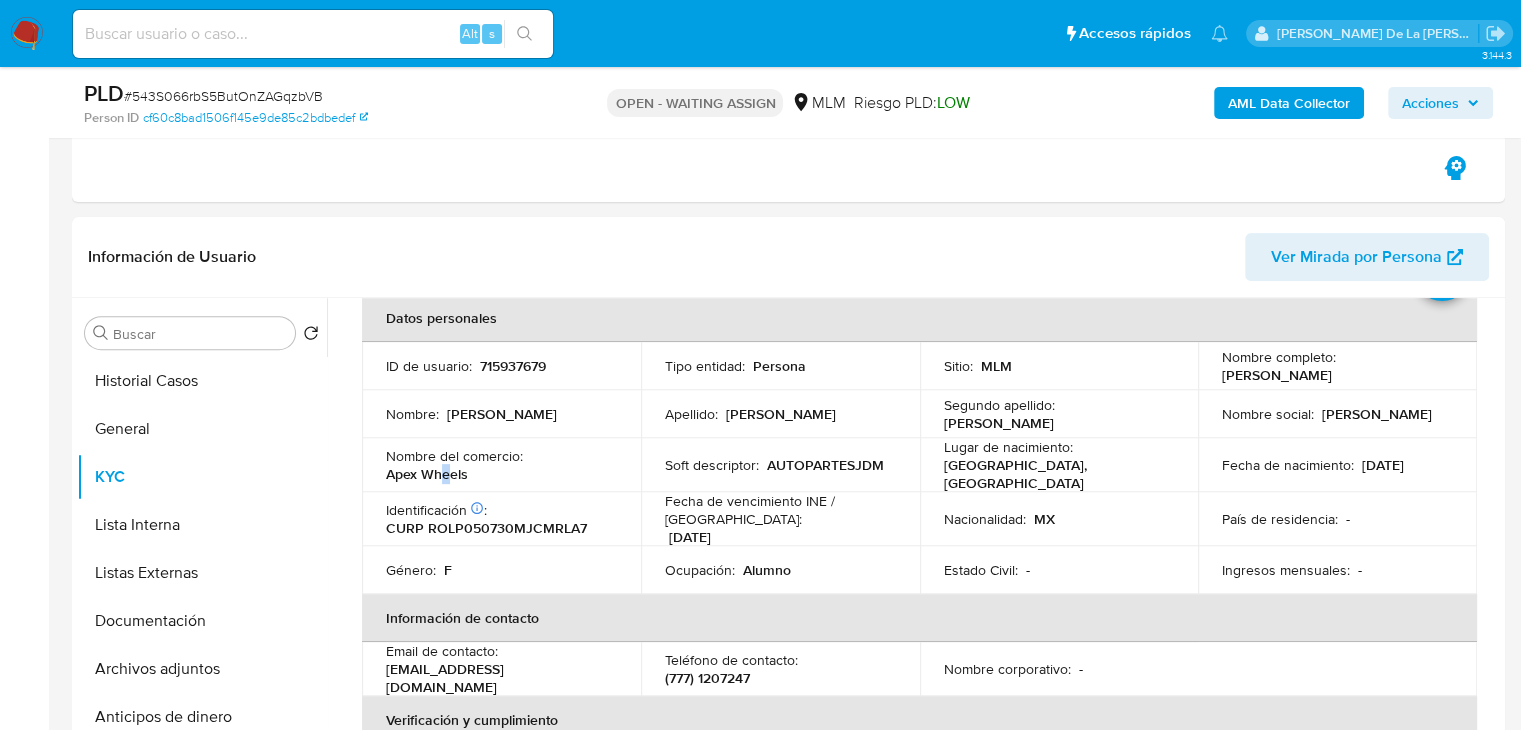 drag, startPoint x: 824, startPoint y: 460, endPoint x: 446, endPoint y: 469, distance: 378.10712 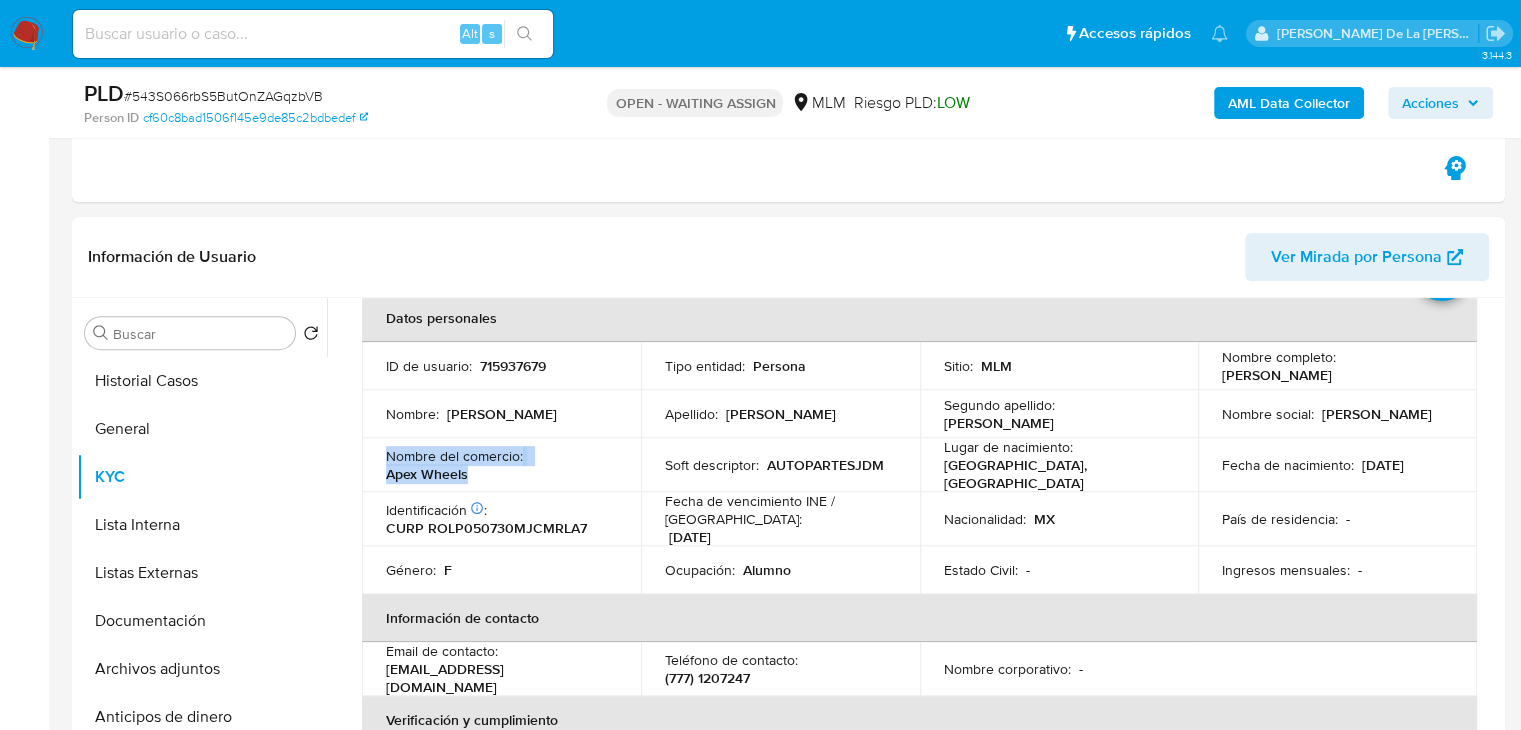 click on "Apex Wheels" at bounding box center [427, 474] 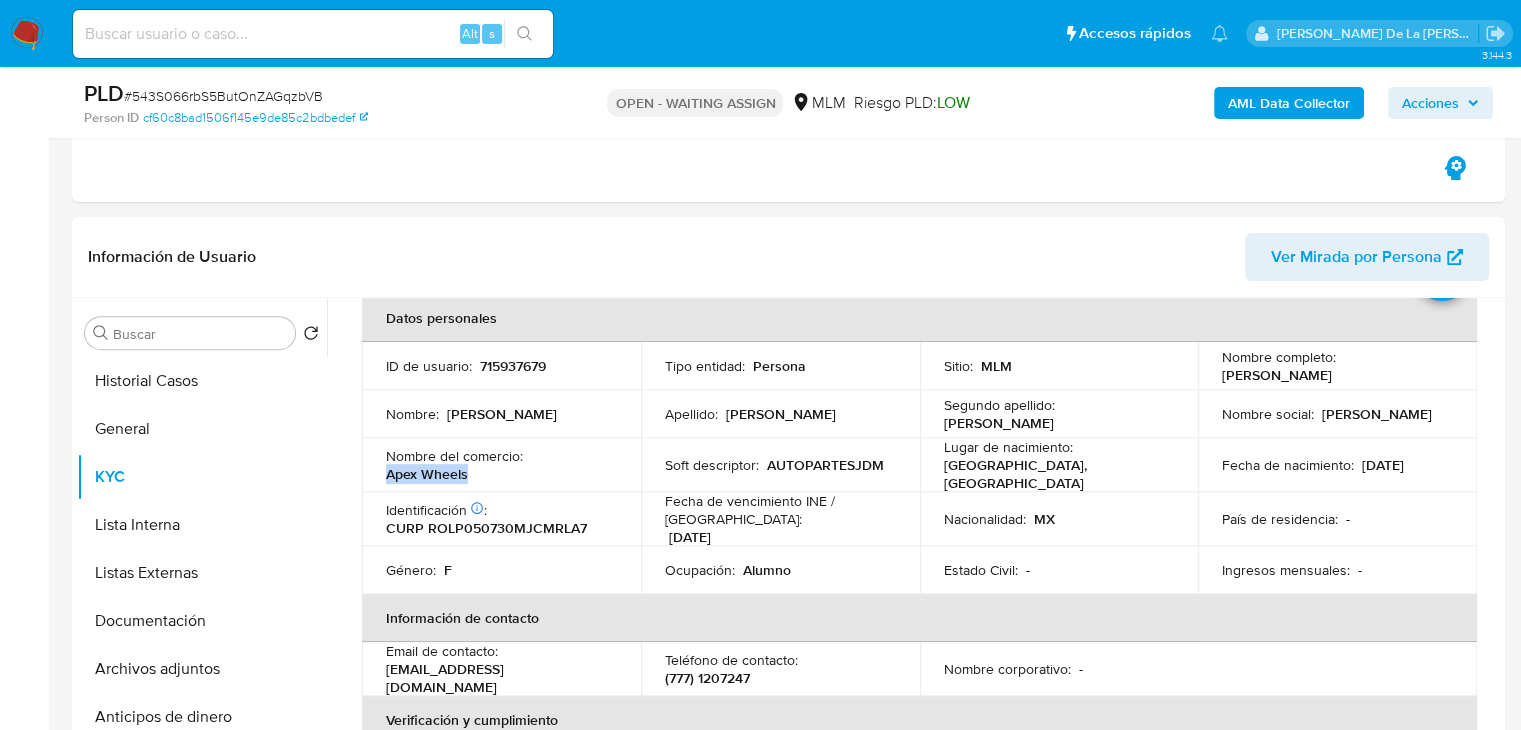 drag, startPoint x: 492, startPoint y: 468, endPoint x: 378, endPoint y: 475, distance: 114.21471 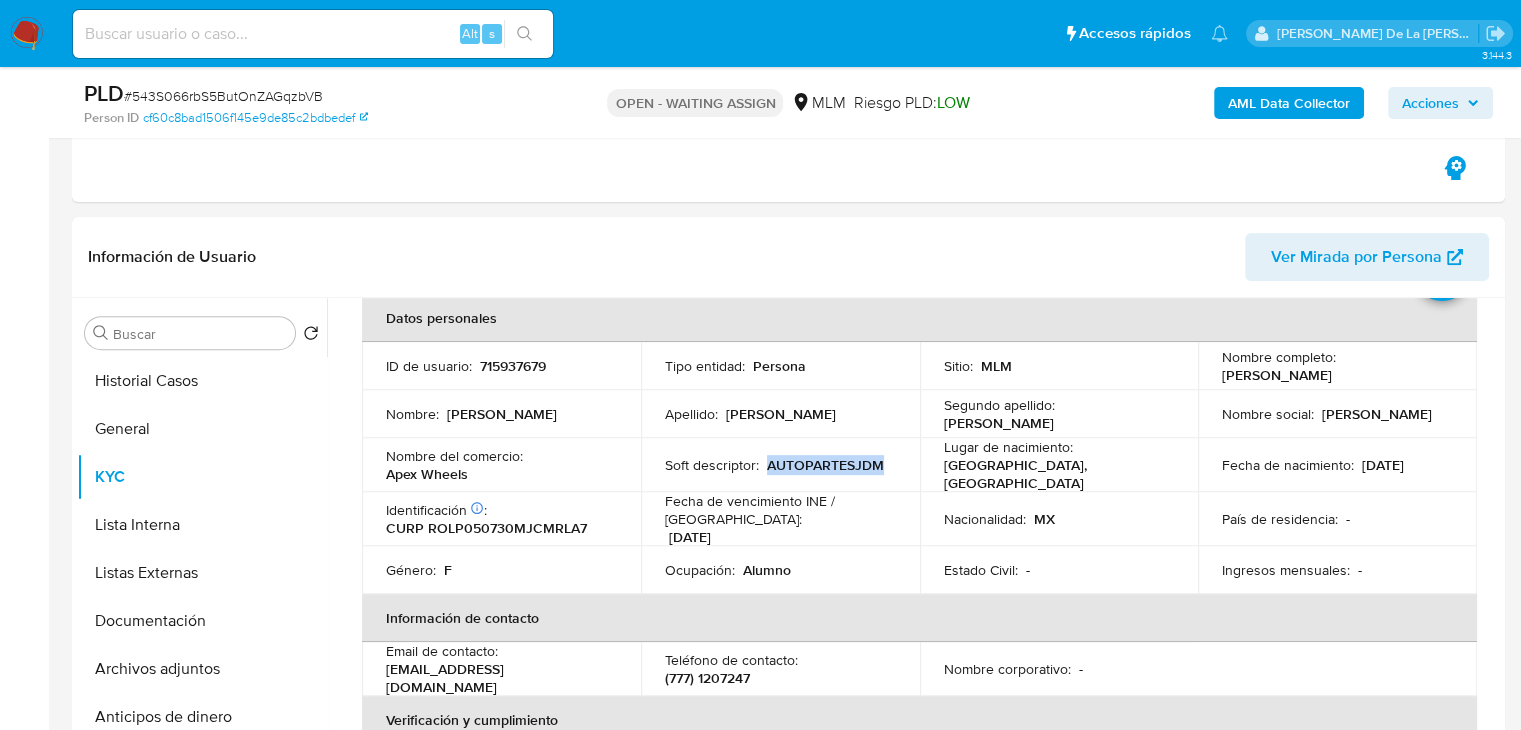 drag, startPoint x: 763, startPoint y: 456, endPoint x: 892, endPoint y: 461, distance: 129.09686 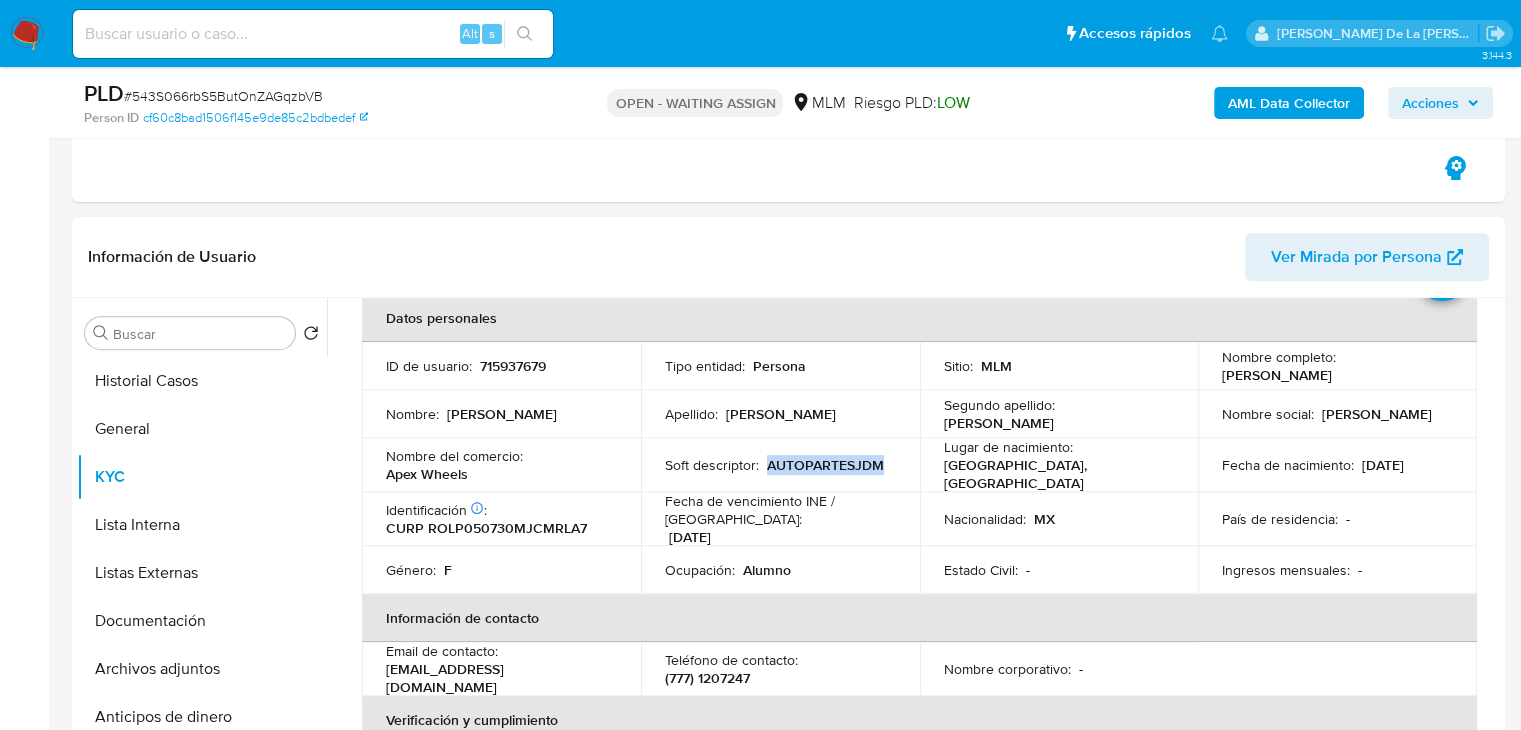 drag, startPoint x: 1212, startPoint y: 373, endPoint x: 1368, endPoint y: 381, distance: 156.20499 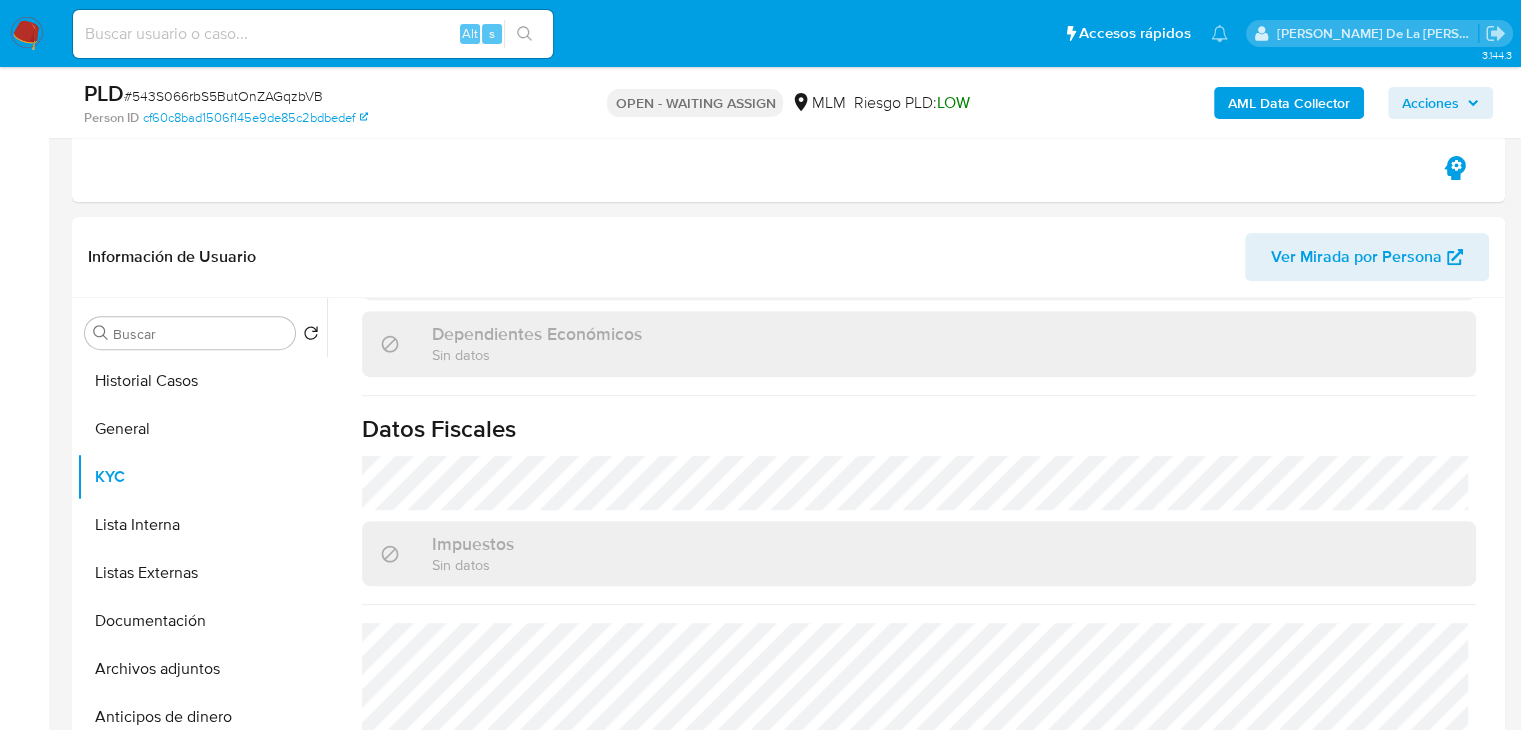 scroll, scrollTop: 1263, scrollLeft: 0, axis: vertical 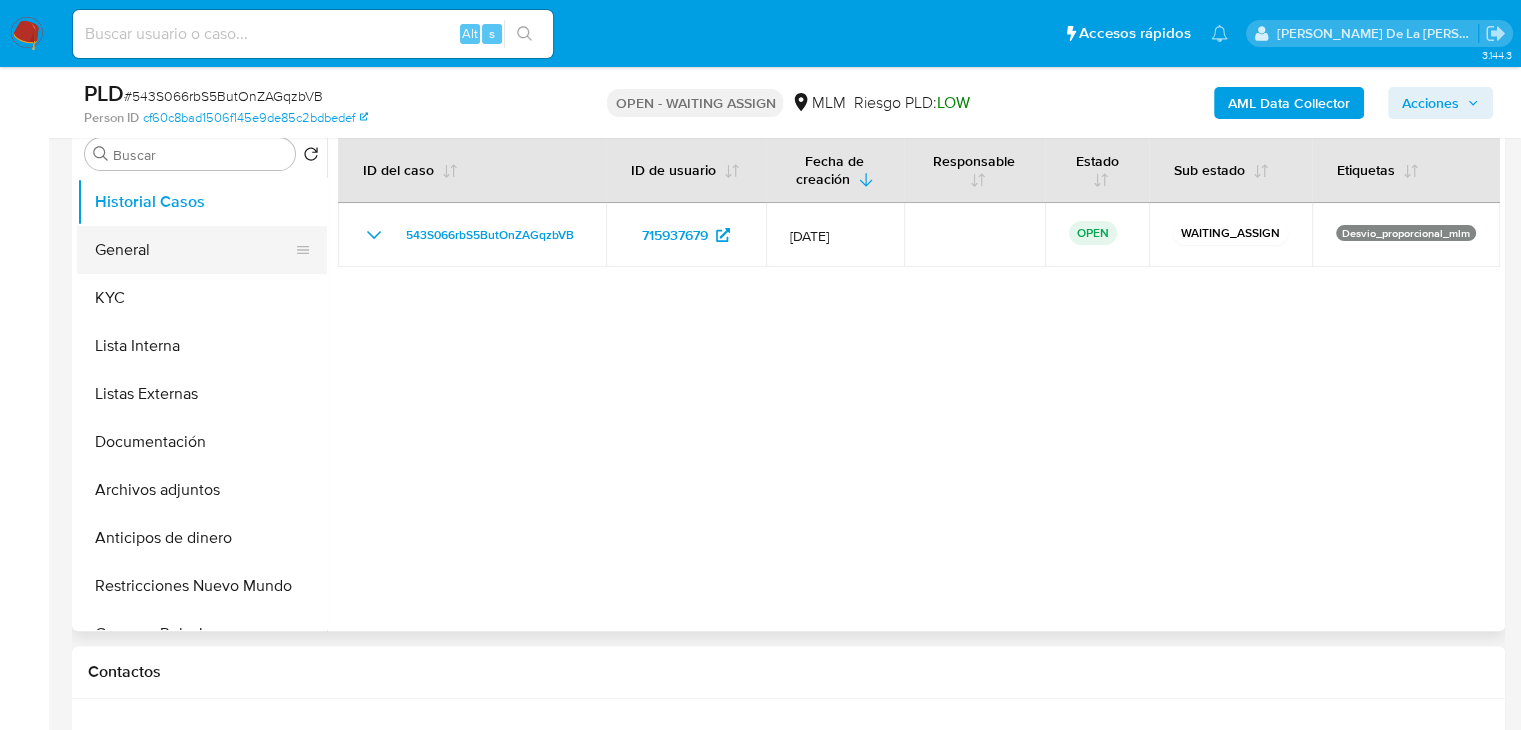select on "10" 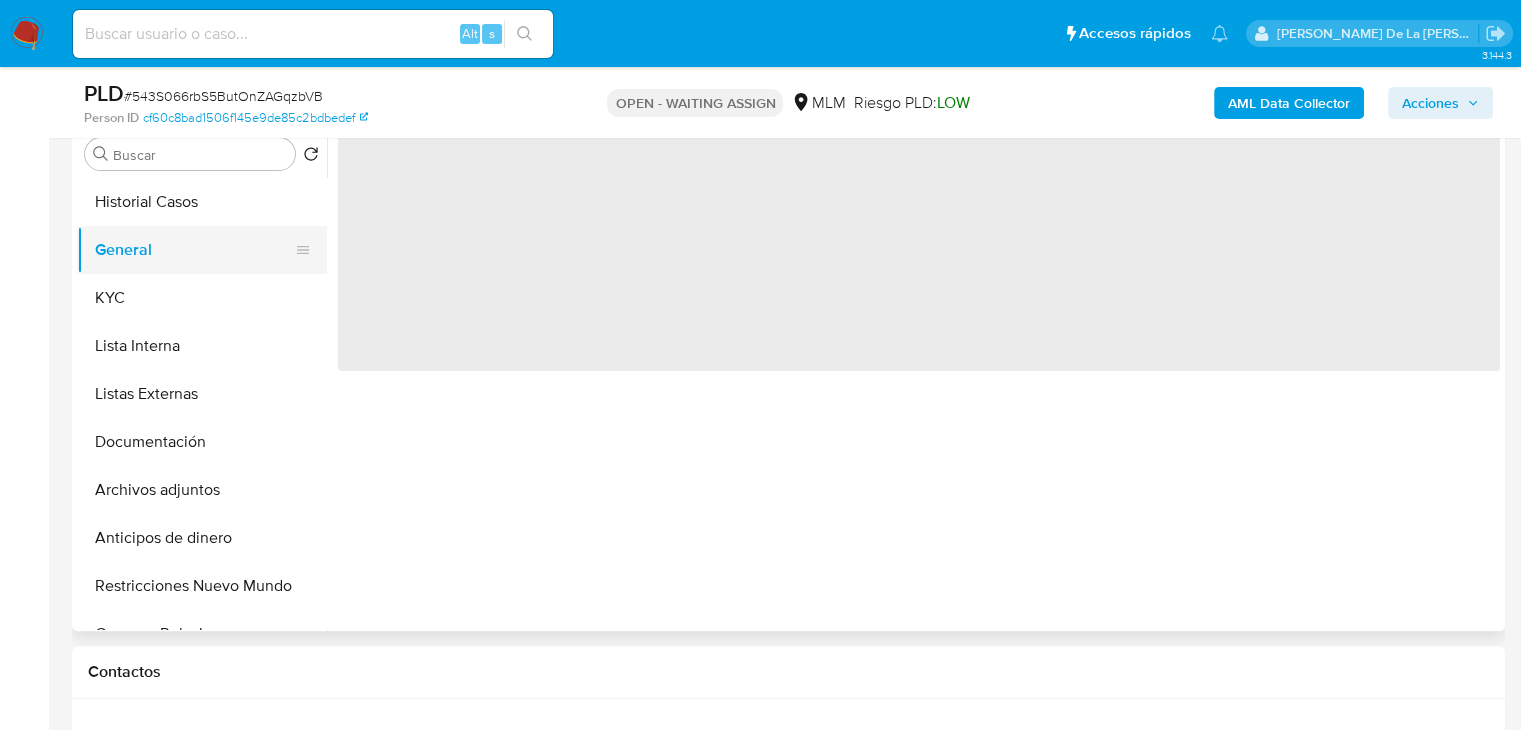 click on "General" at bounding box center (194, 250) 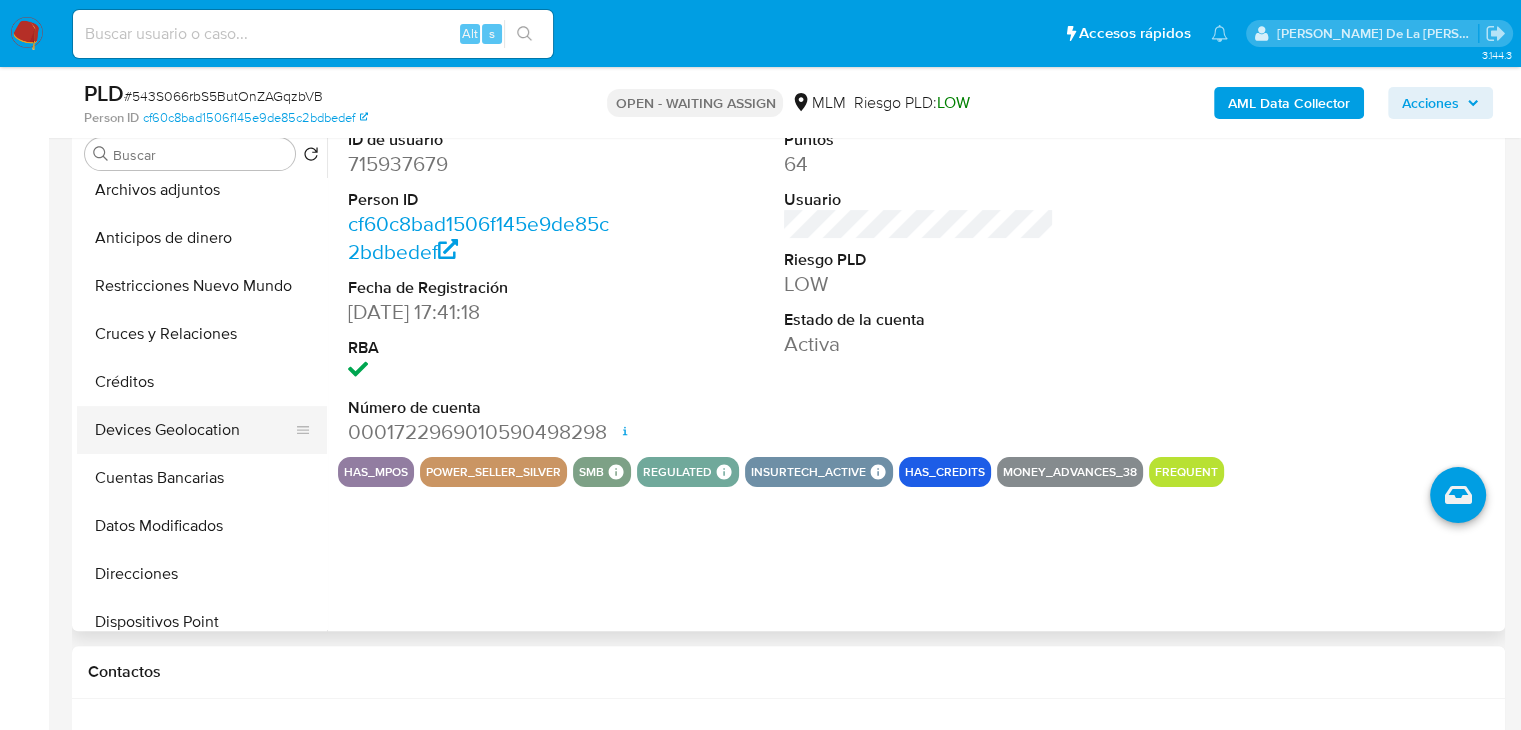 scroll, scrollTop: 400, scrollLeft: 0, axis: vertical 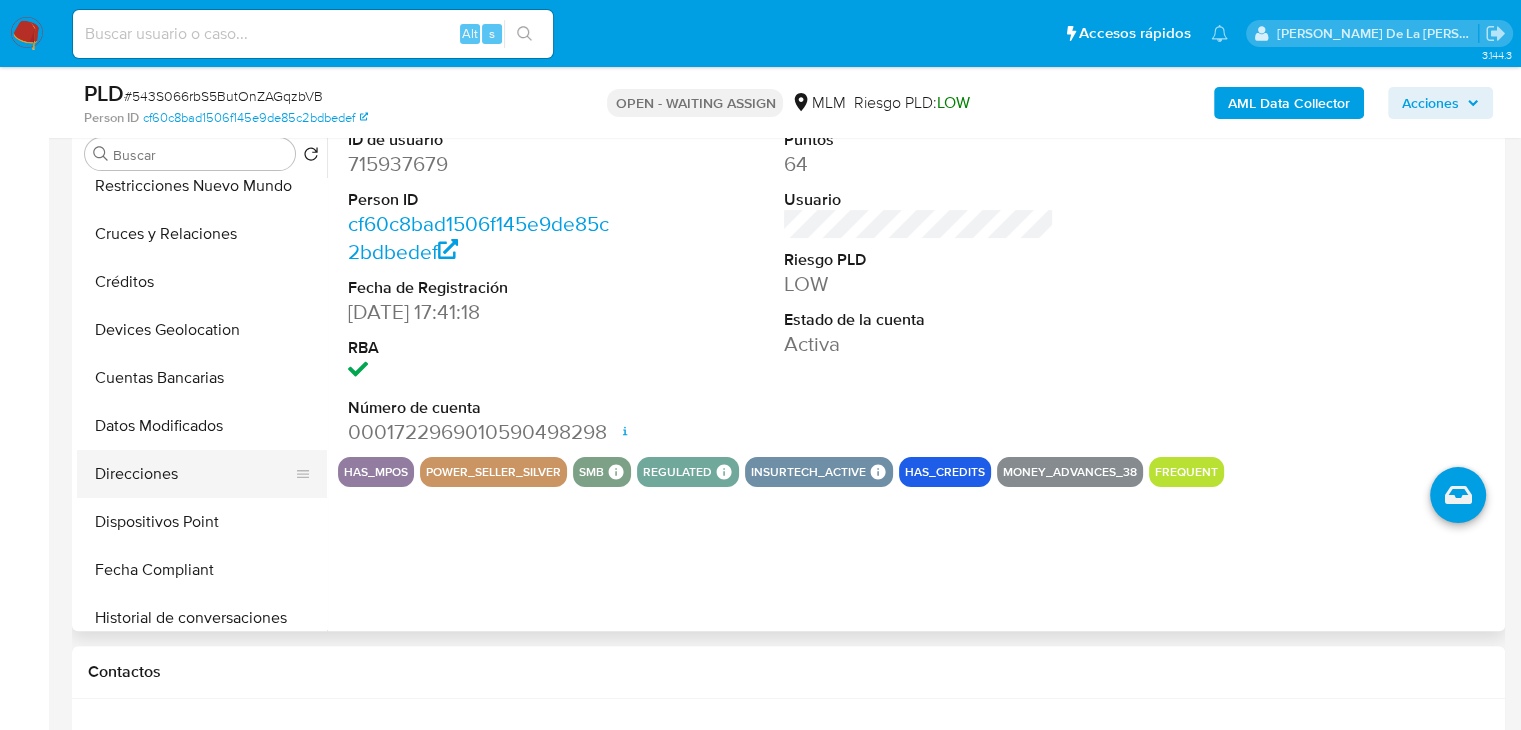 click on "Direcciones" at bounding box center [194, 474] 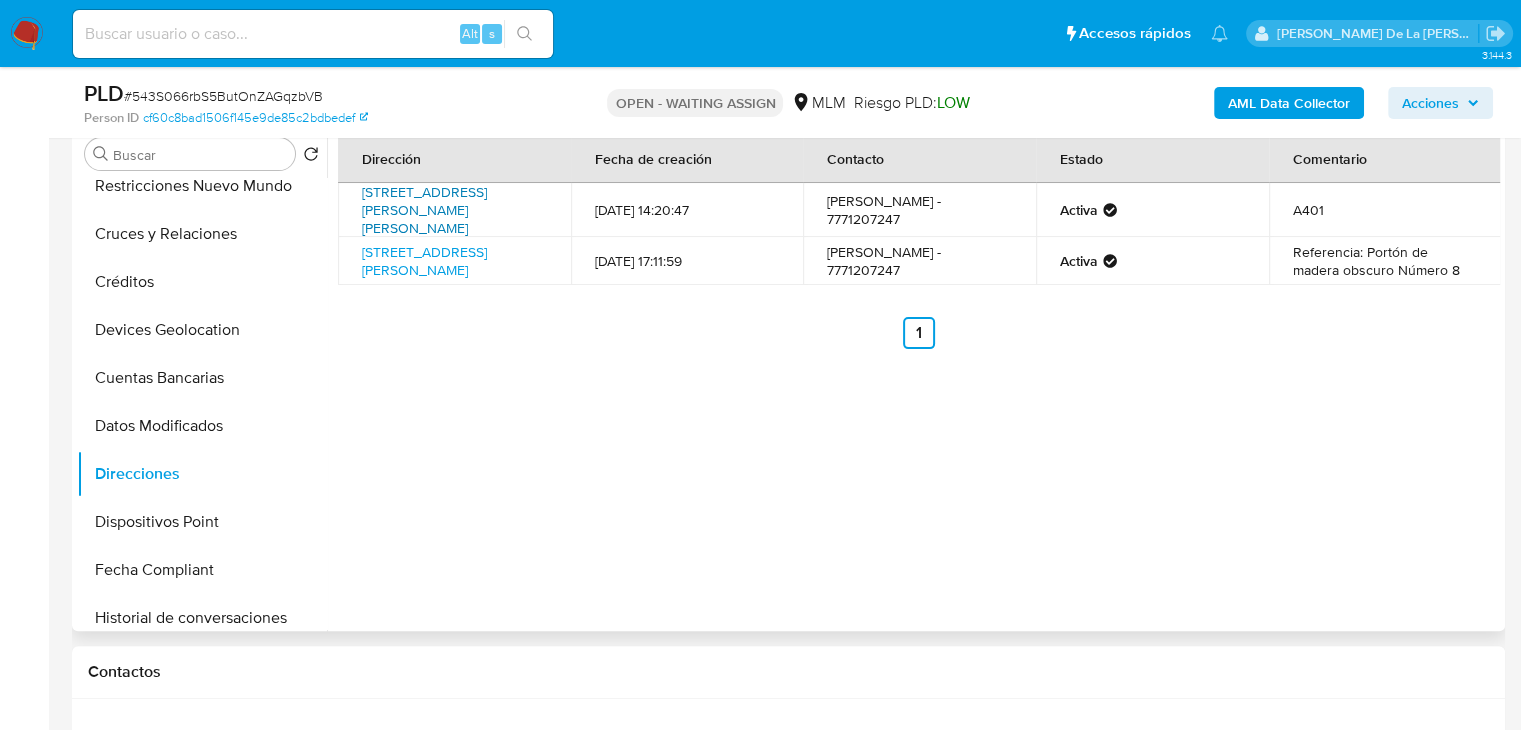 click on "[STREET_ADDRESS][PERSON_NAME][PERSON_NAME]" at bounding box center (424, 210) 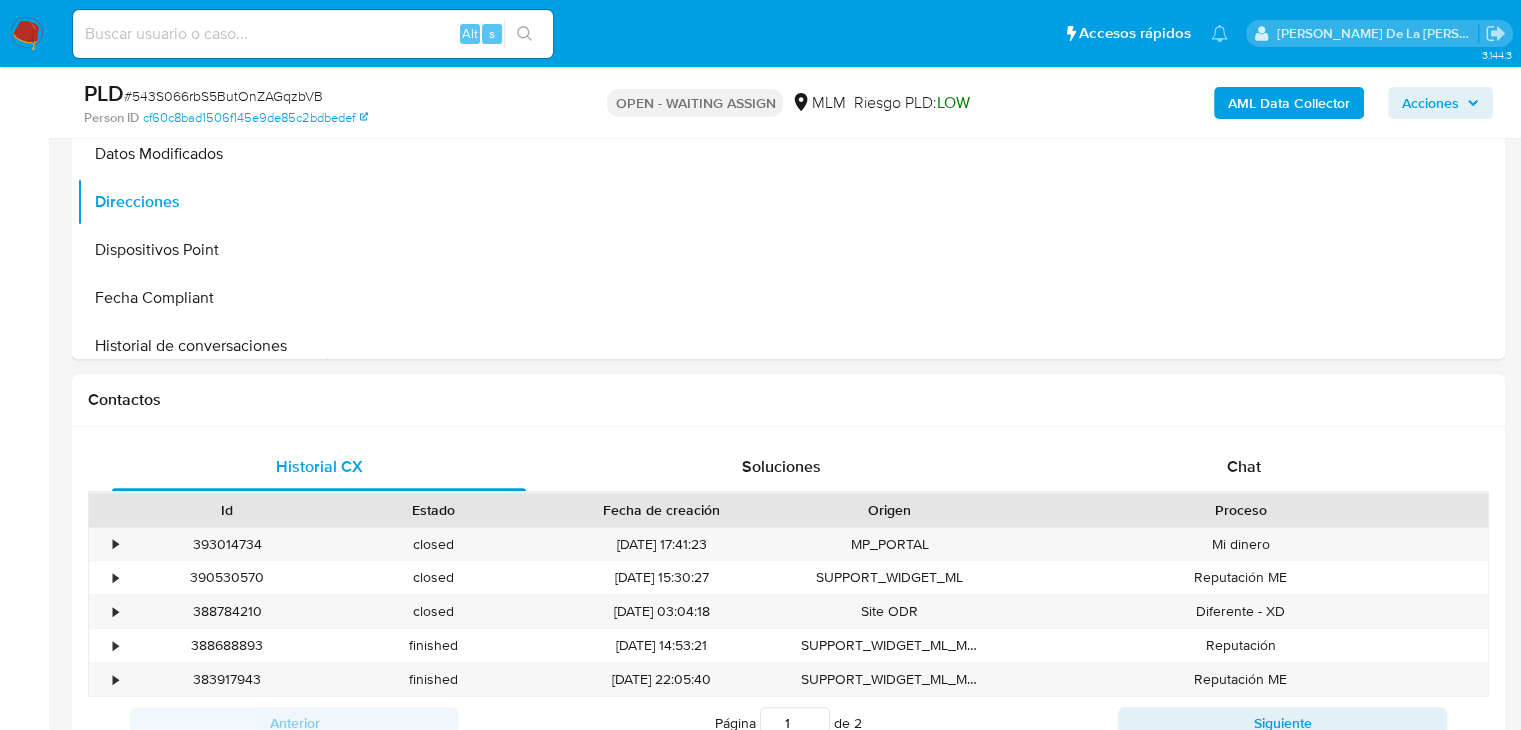 scroll, scrollTop: 900, scrollLeft: 0, axis: vertical 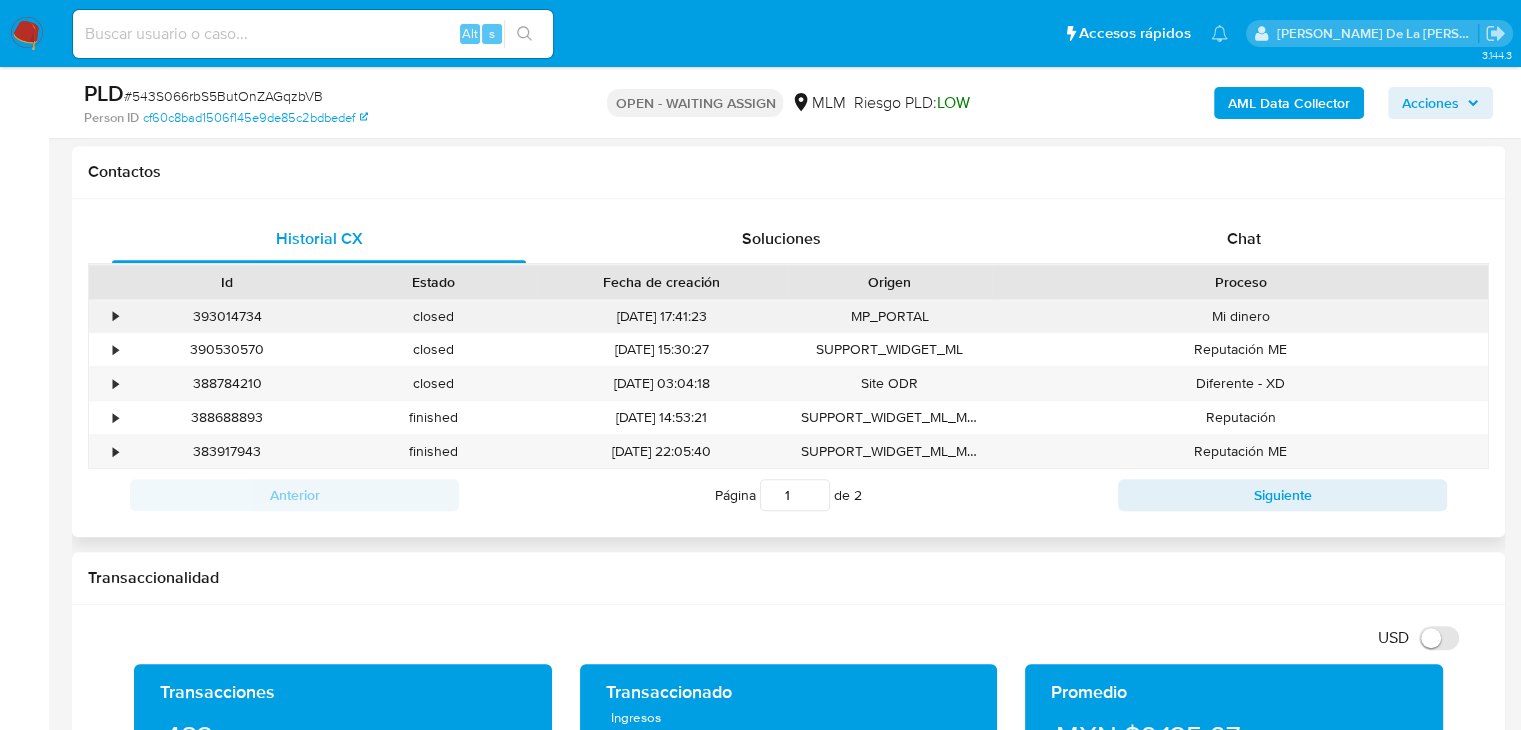 click on "•" at bounding box center [106, 316] 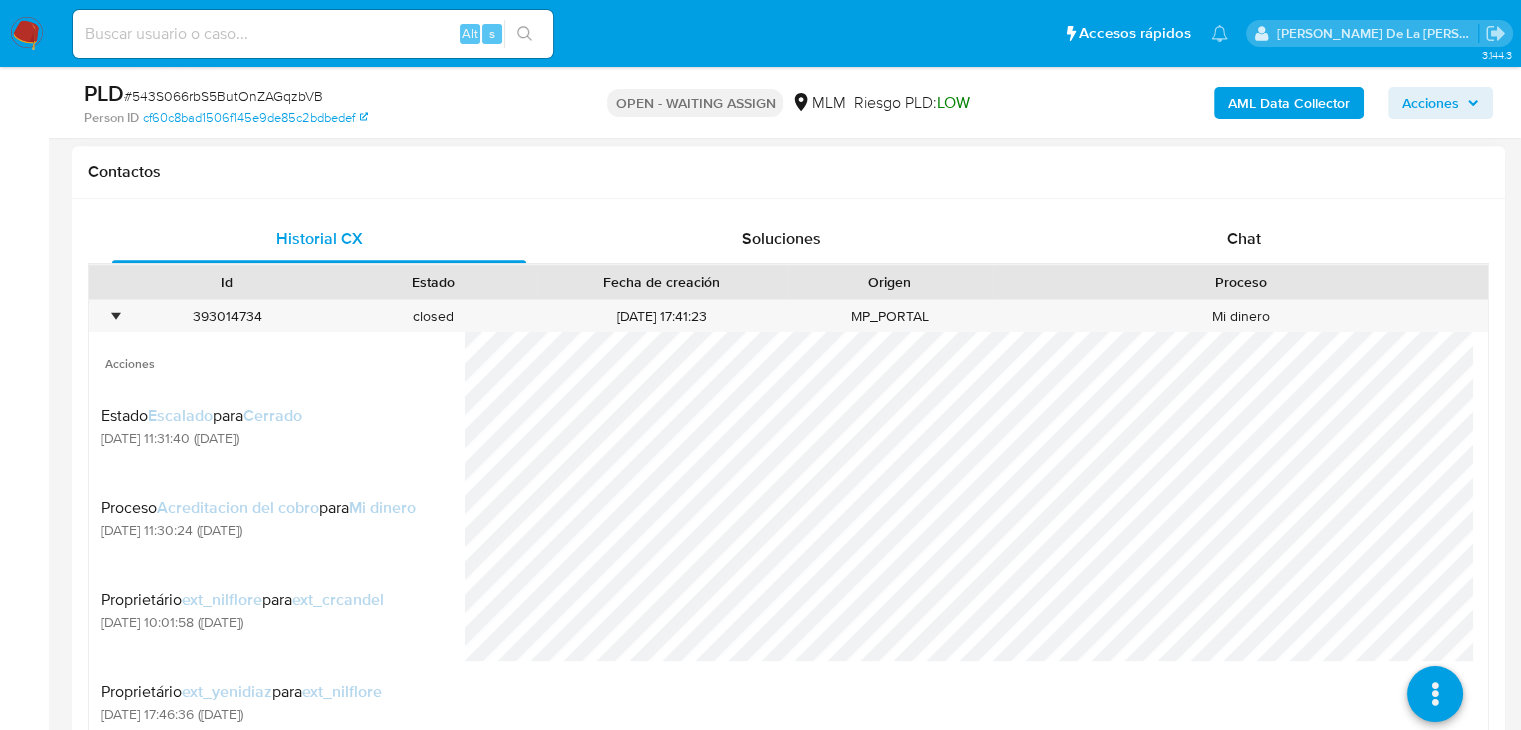 scroll, scrollTop: 54, scrollLeft: 0, axis: vertical 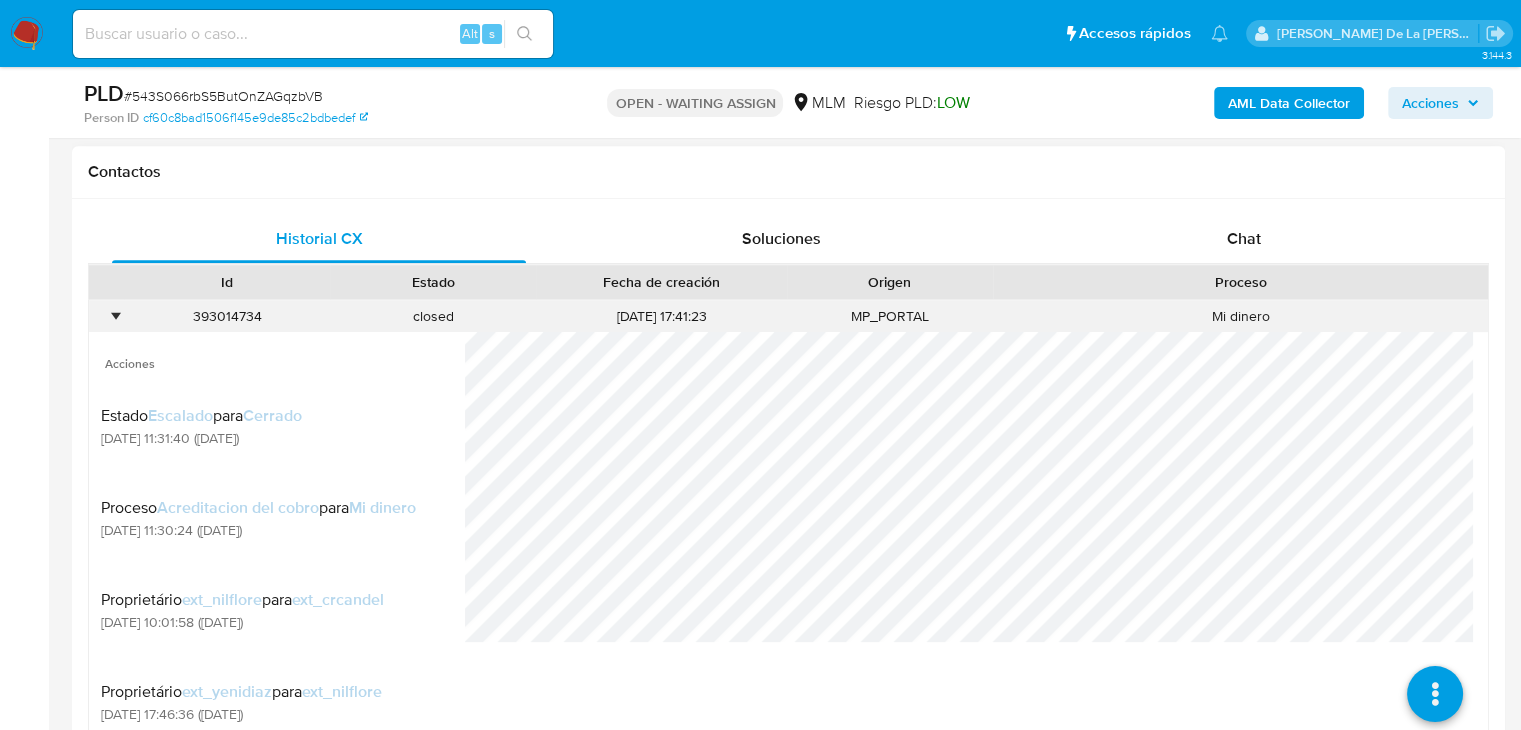 click on "•" at bounding box center [106, 316] 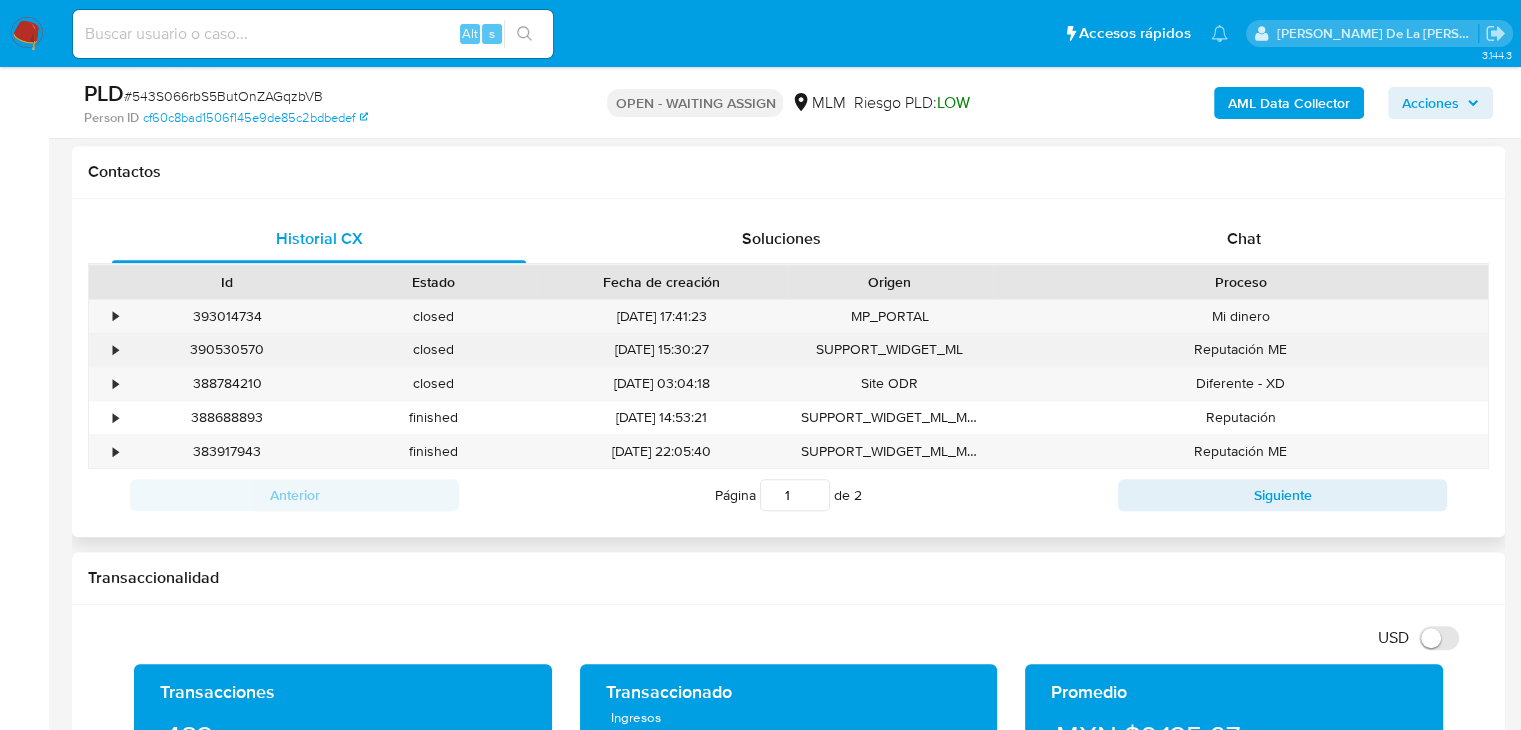 click on "•" at bounding box center [106, 349] 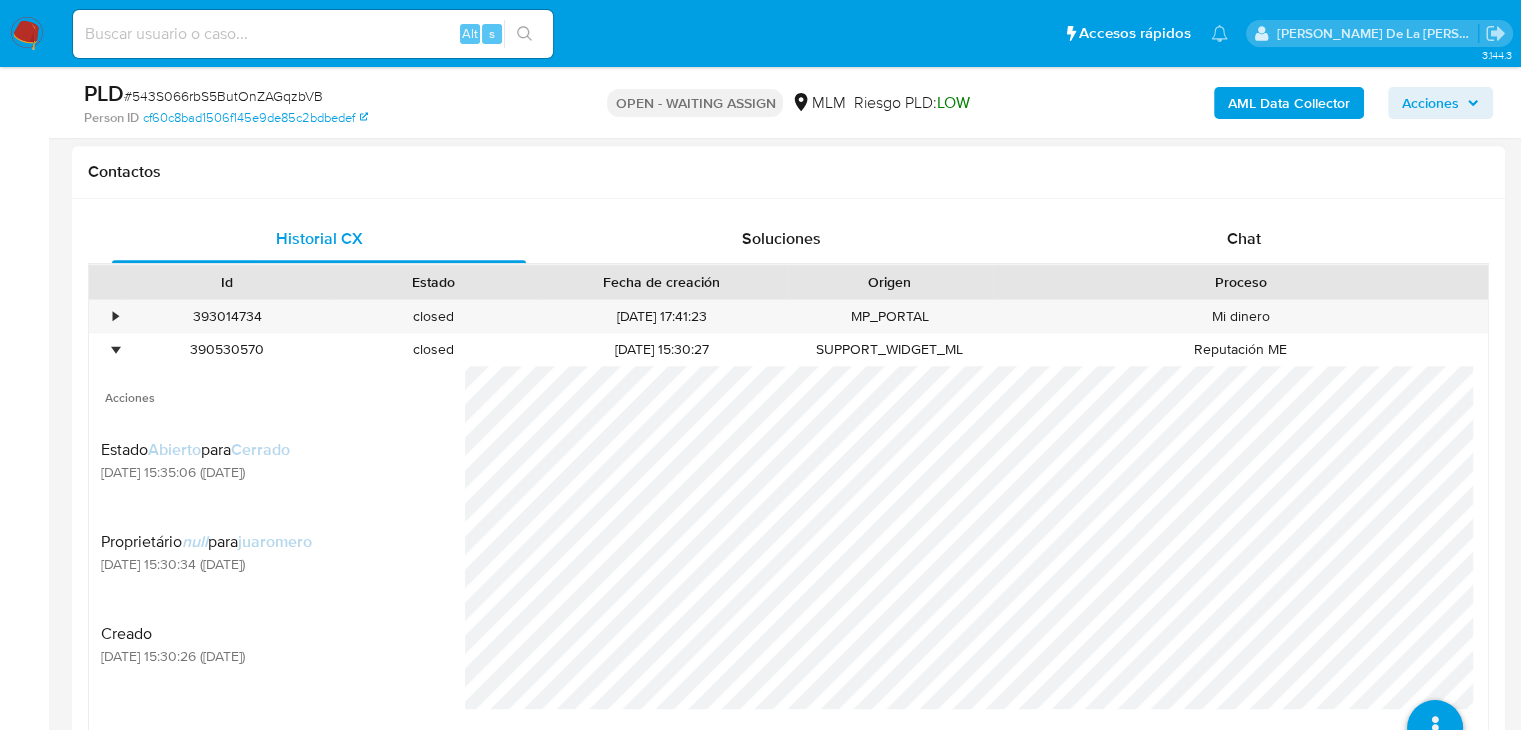 scroll, scrollTop: 94, scrollLeft: 0, axis: vertical 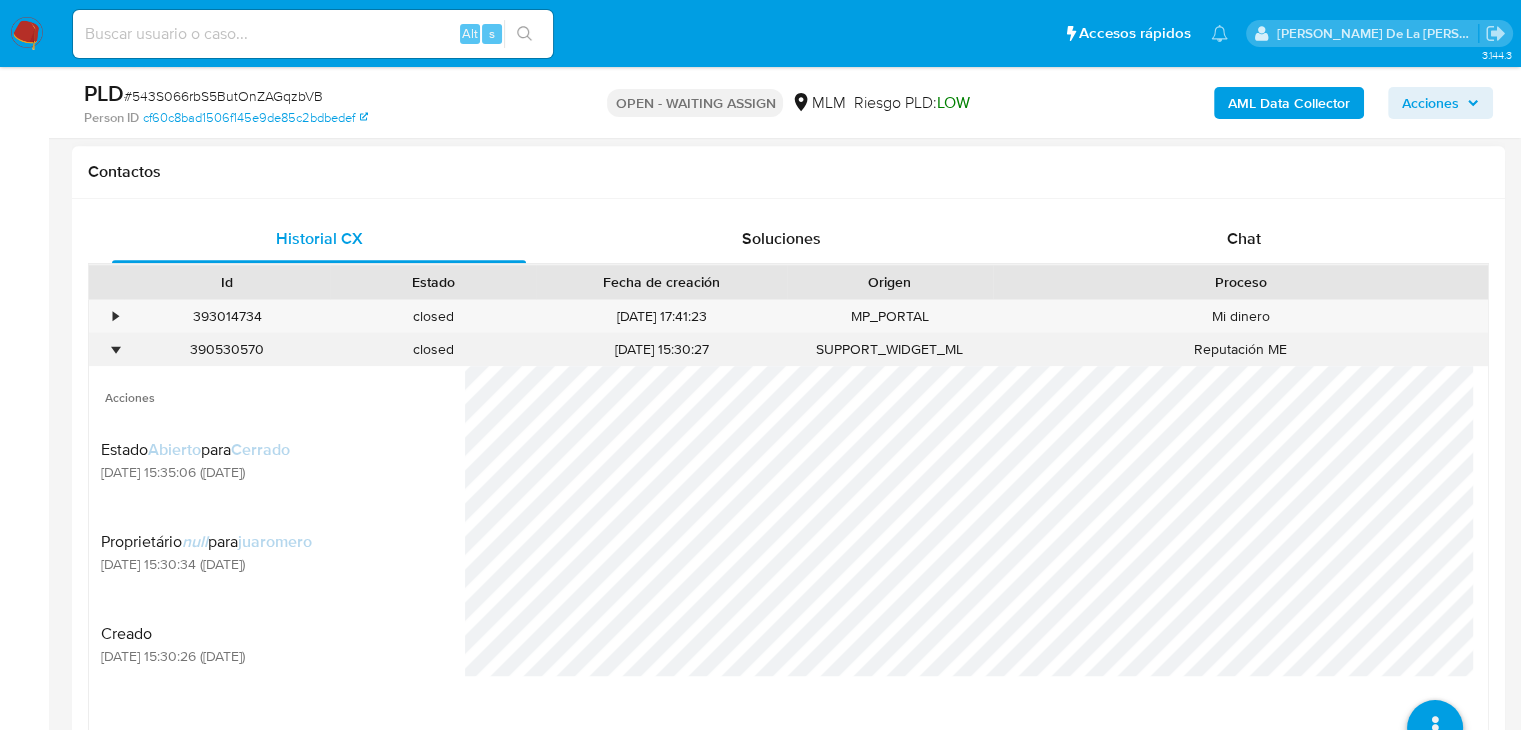click on "•" at bounding box center (106, 349) 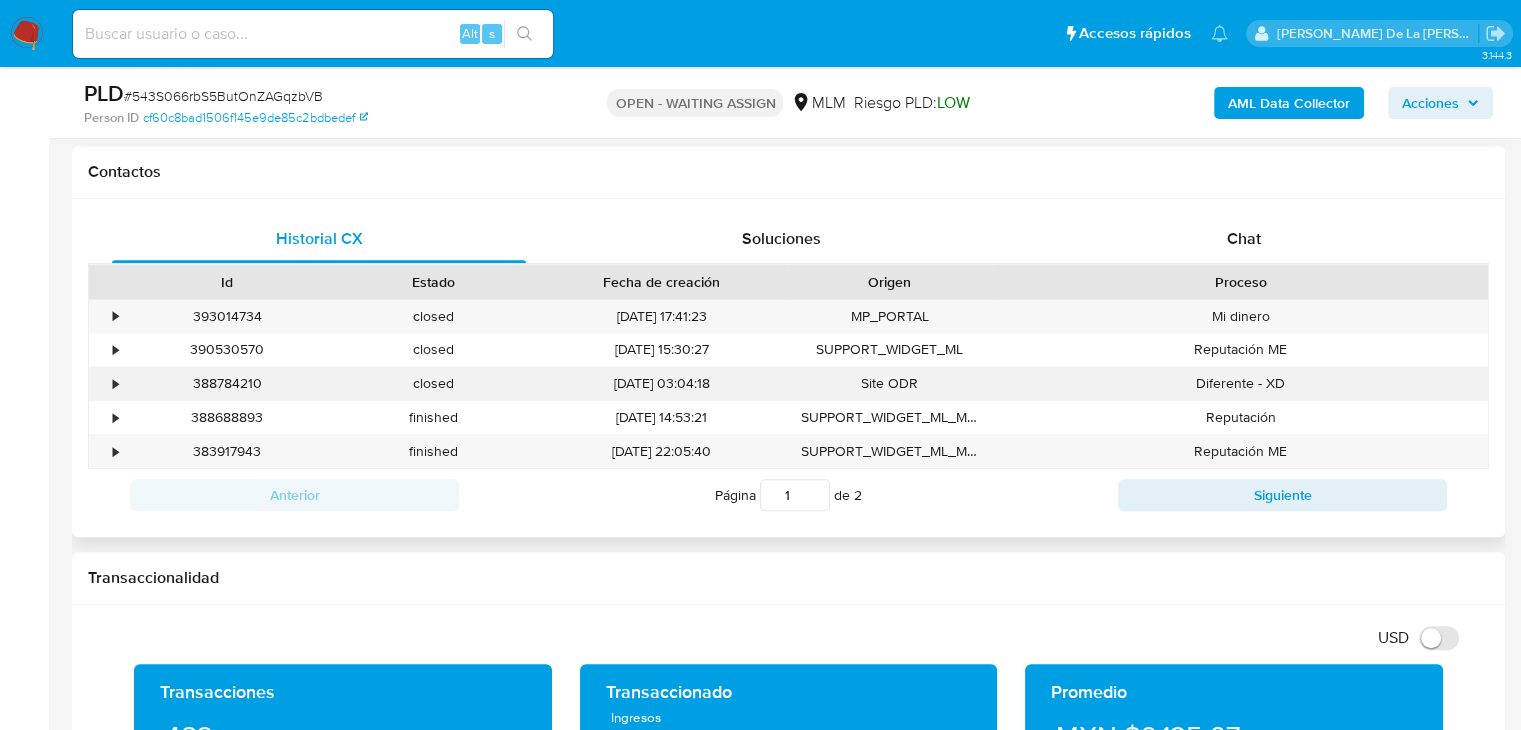 click on "•" at bounding box center (106, 383) 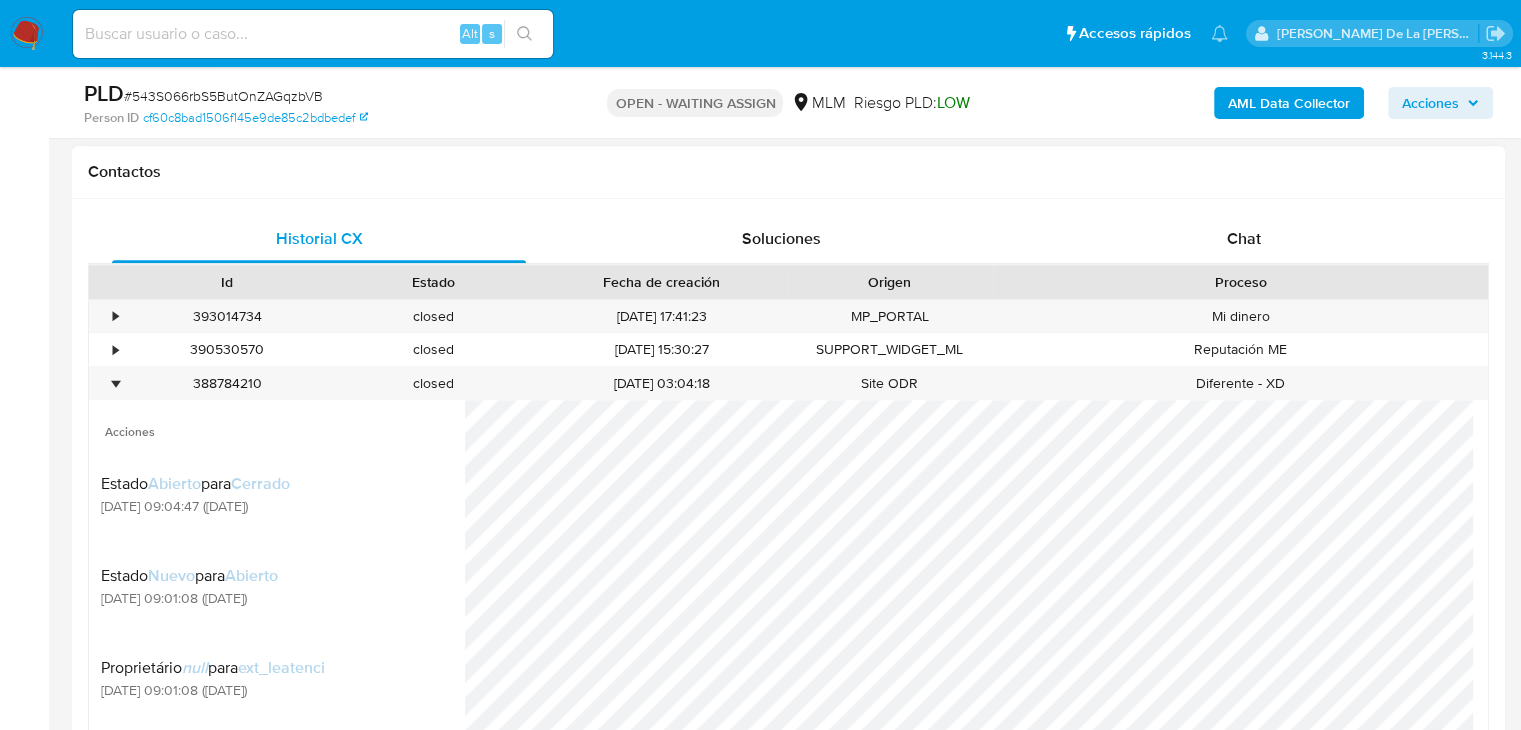 scroll, scrollTop: 102, scrollLeft: 0, axis: vertical 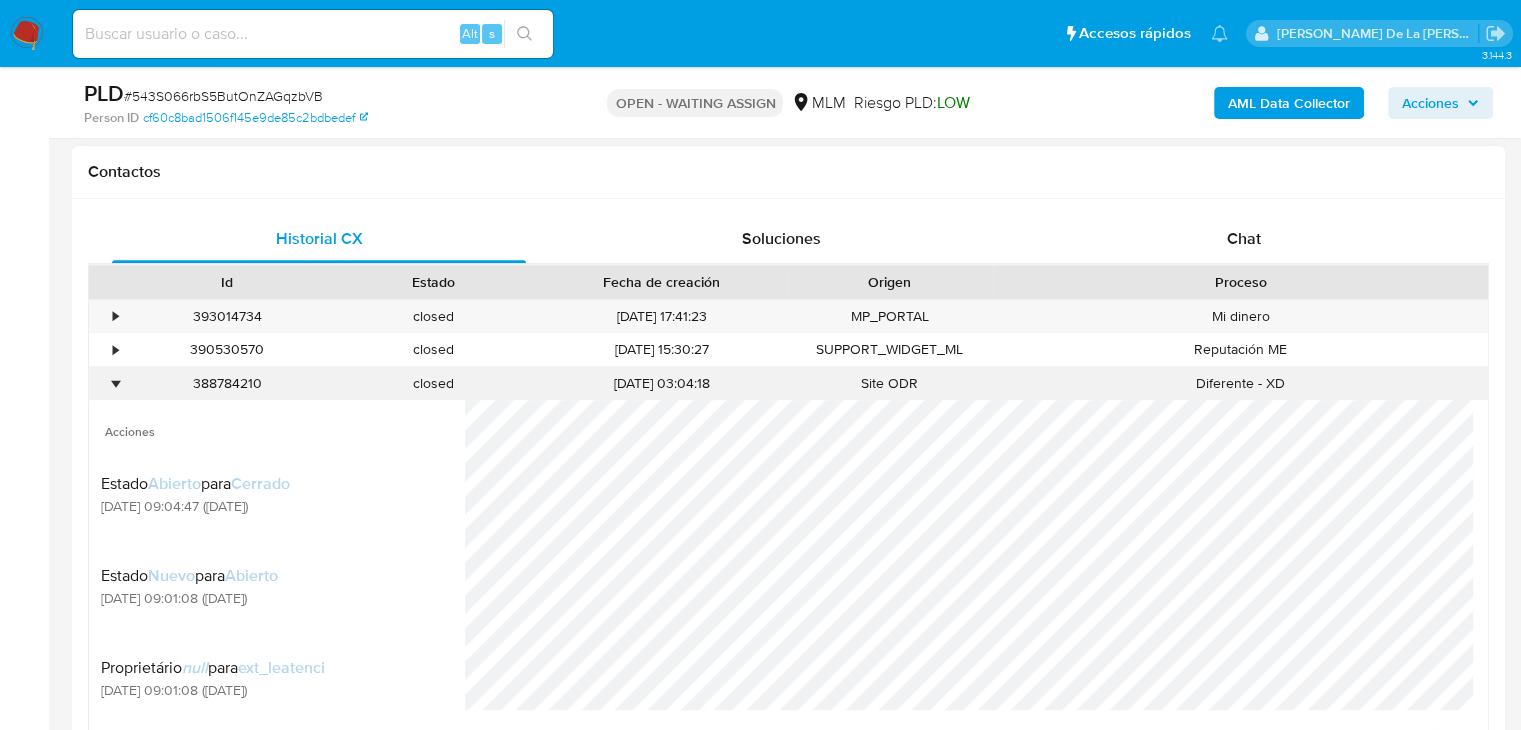 click on "388784210" at bounding box center (227, 383) 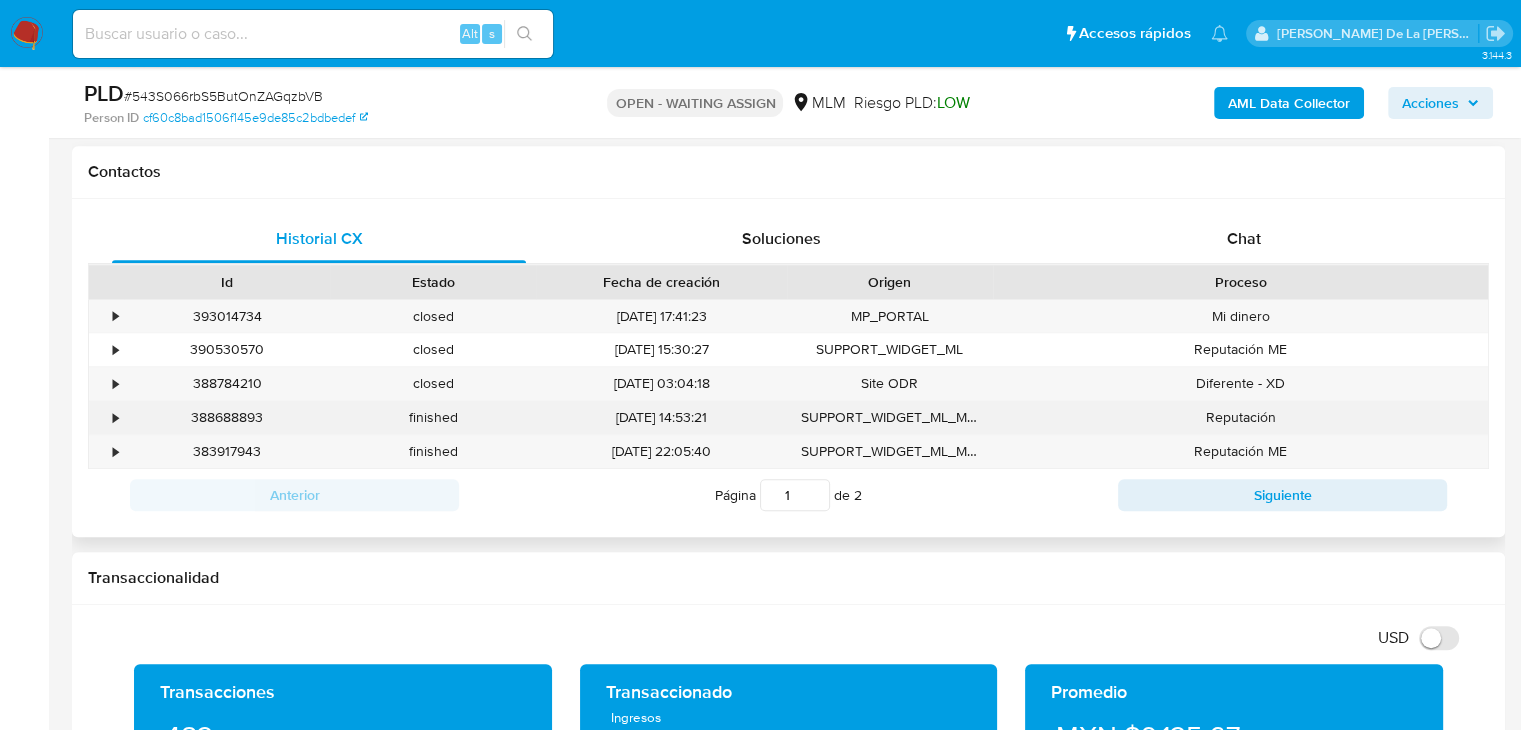 click on "•" at bounding box center [106, 417] 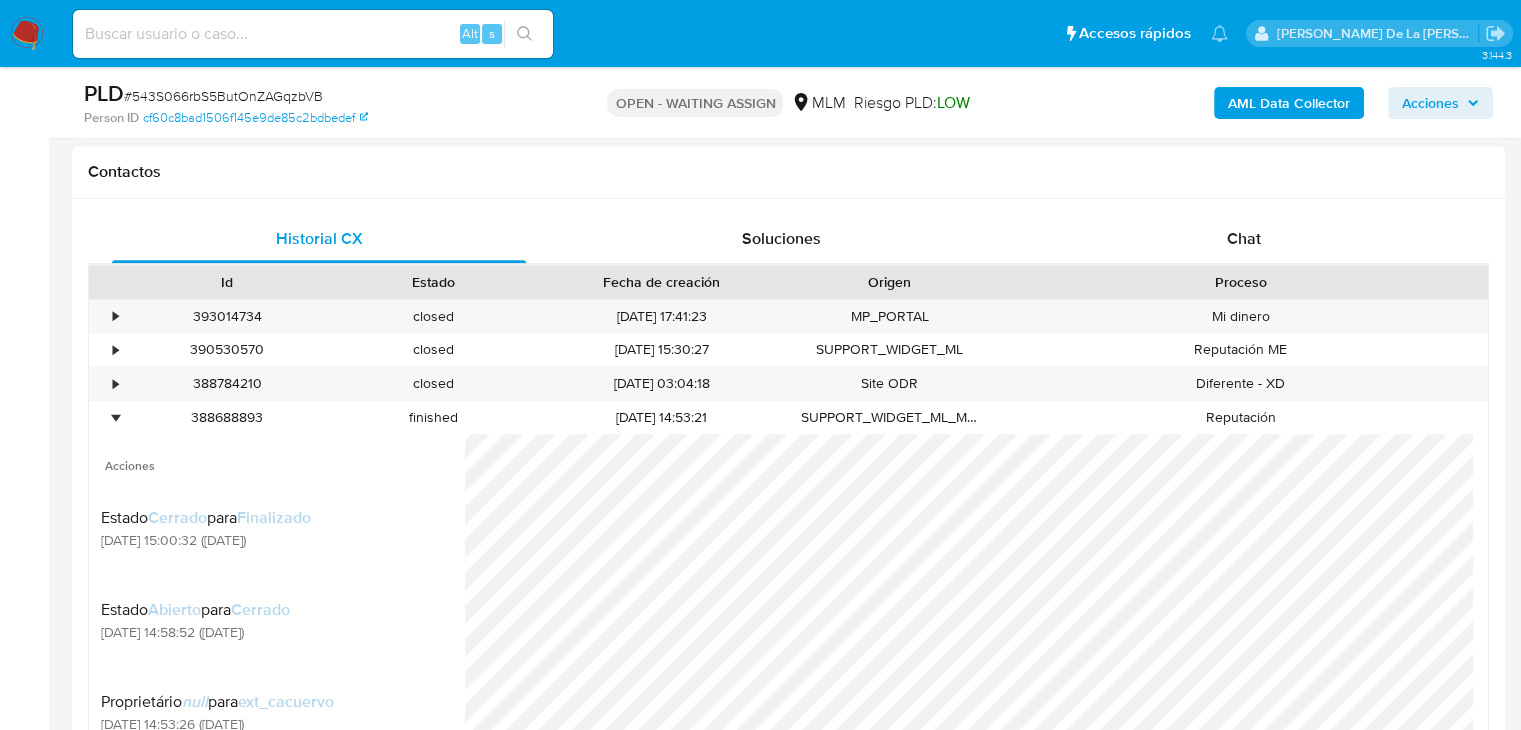 scroll, scrollTop: 94, scrollLeft: 0, axis: vertical 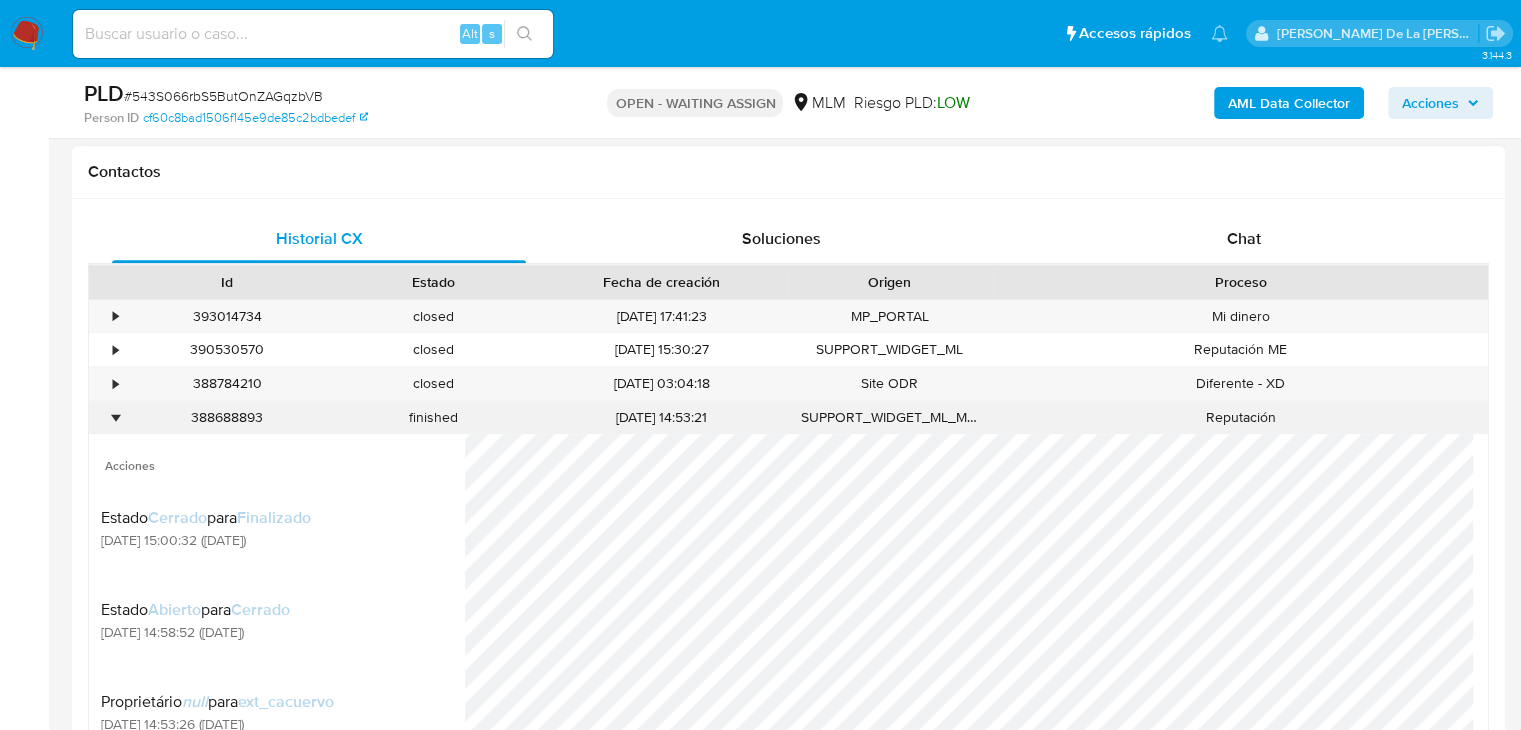 click on "388688893" at bounding box center [227, 417] 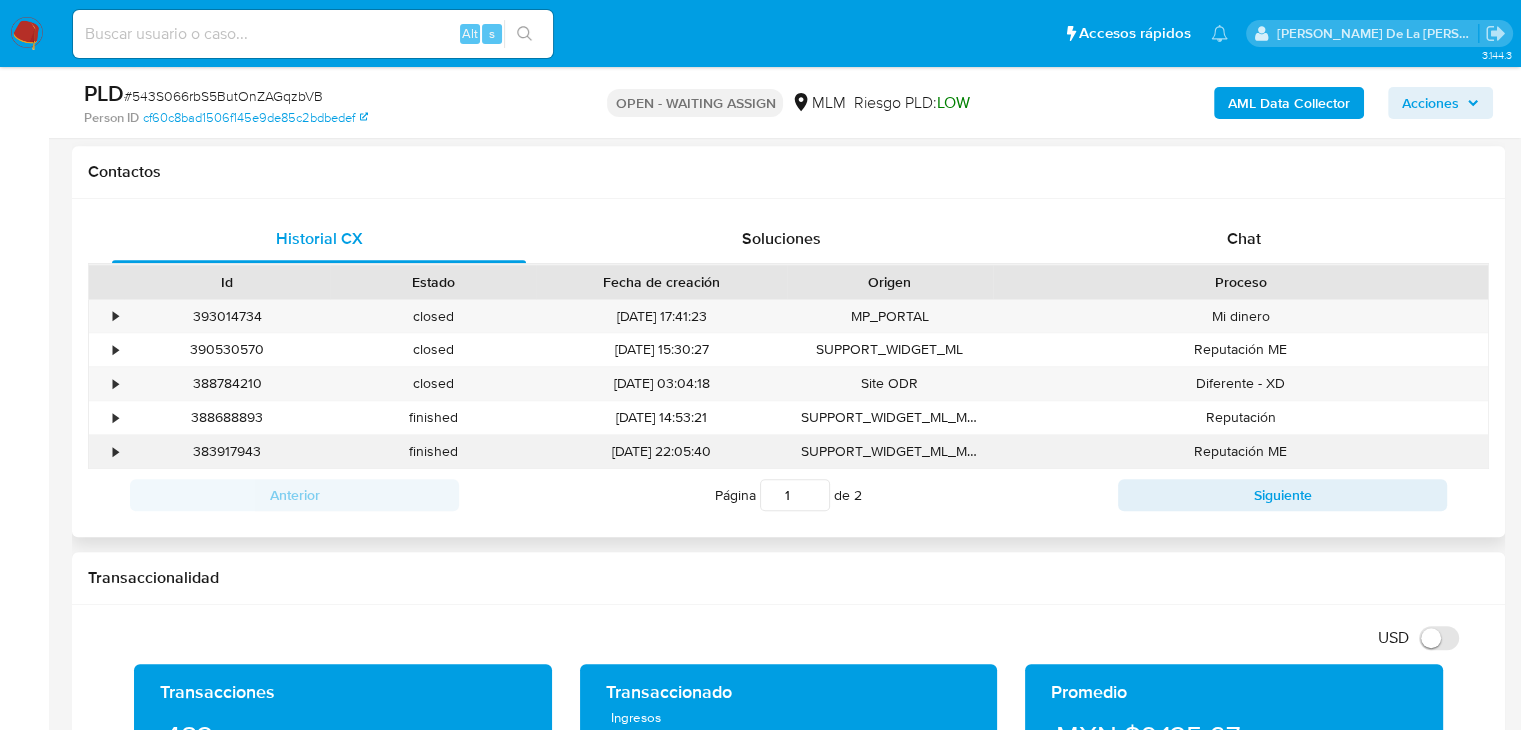 click on "•" at bounding box center (115, 451) 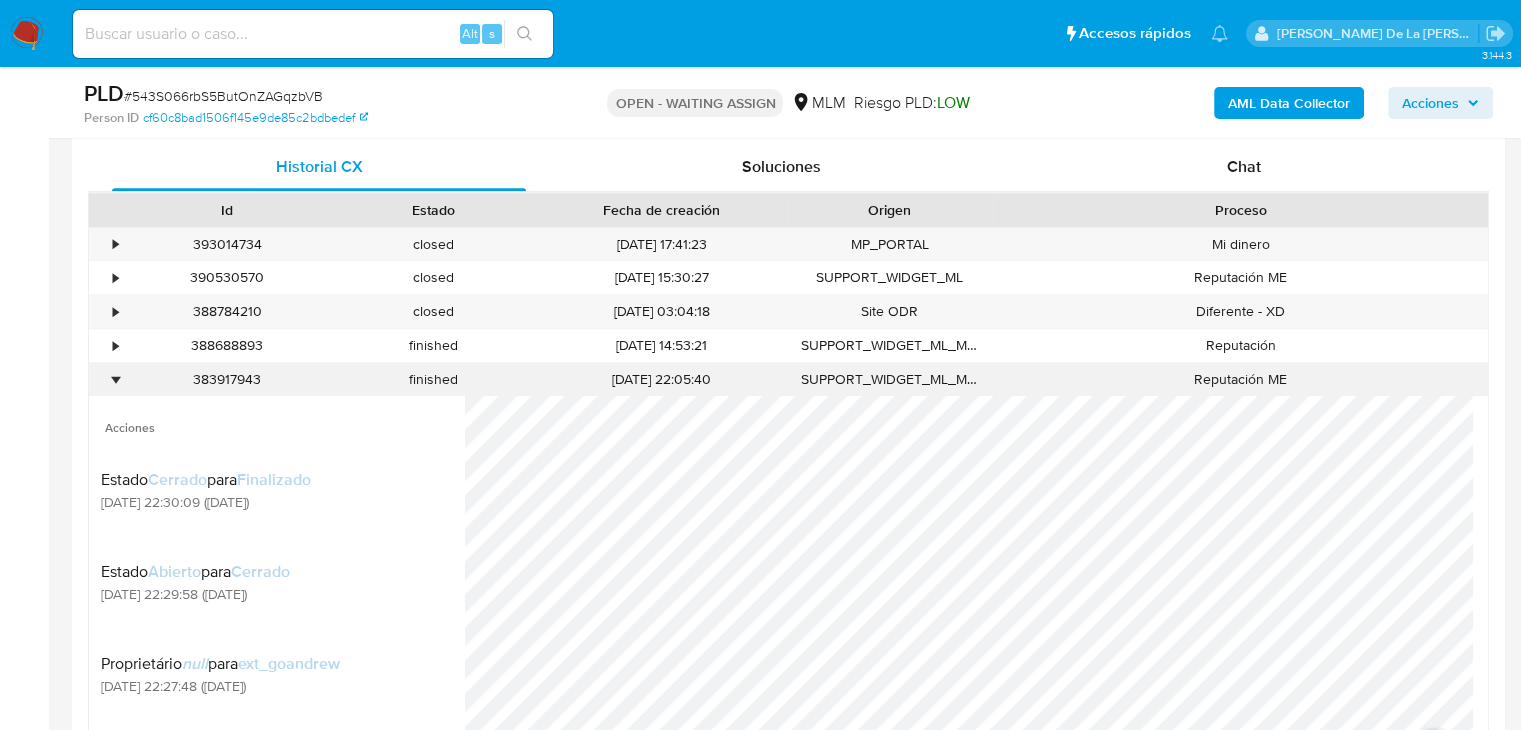 scroll, scrollTop: 1100, scrollLeft: 0, axis: vertical 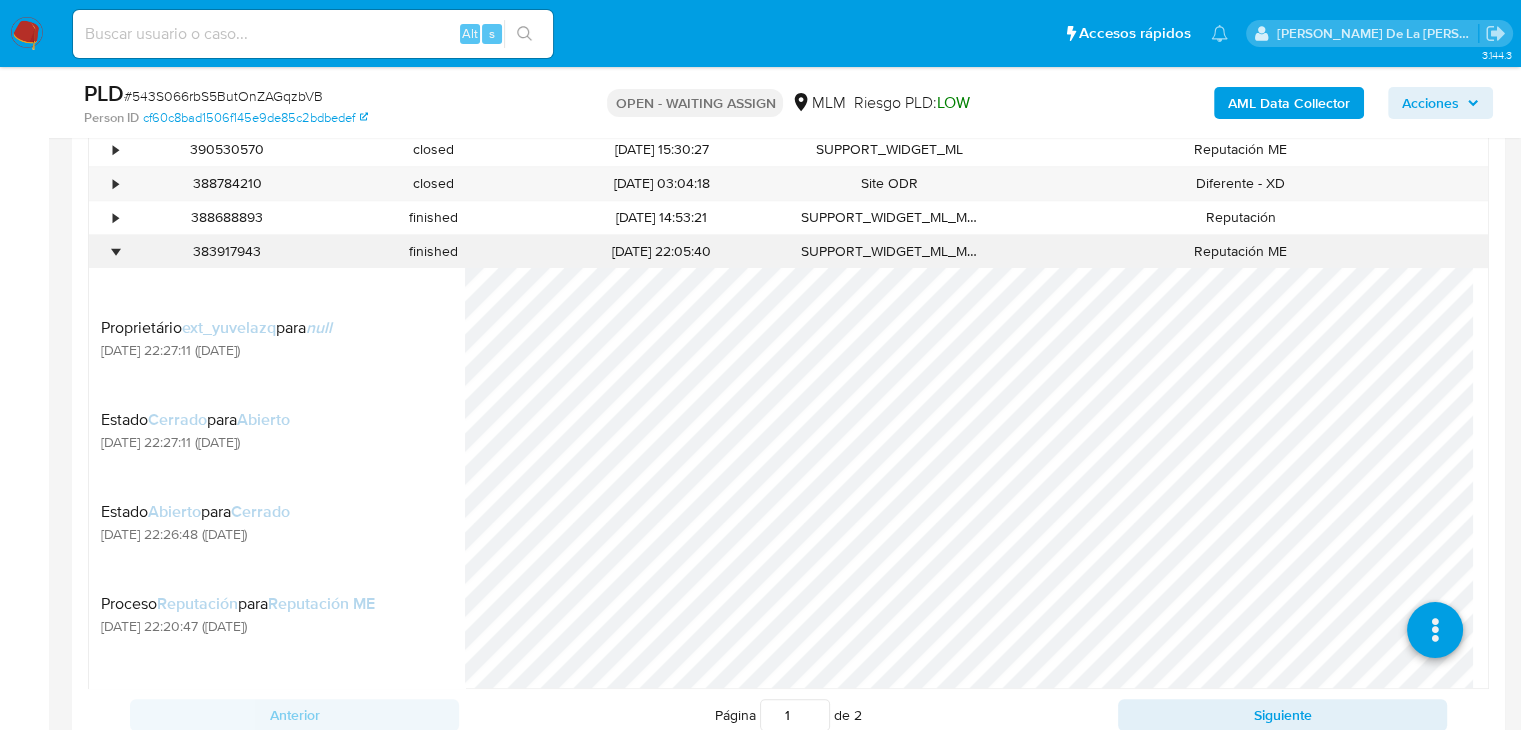 click on "383917943" at bounding box center [227, 251] 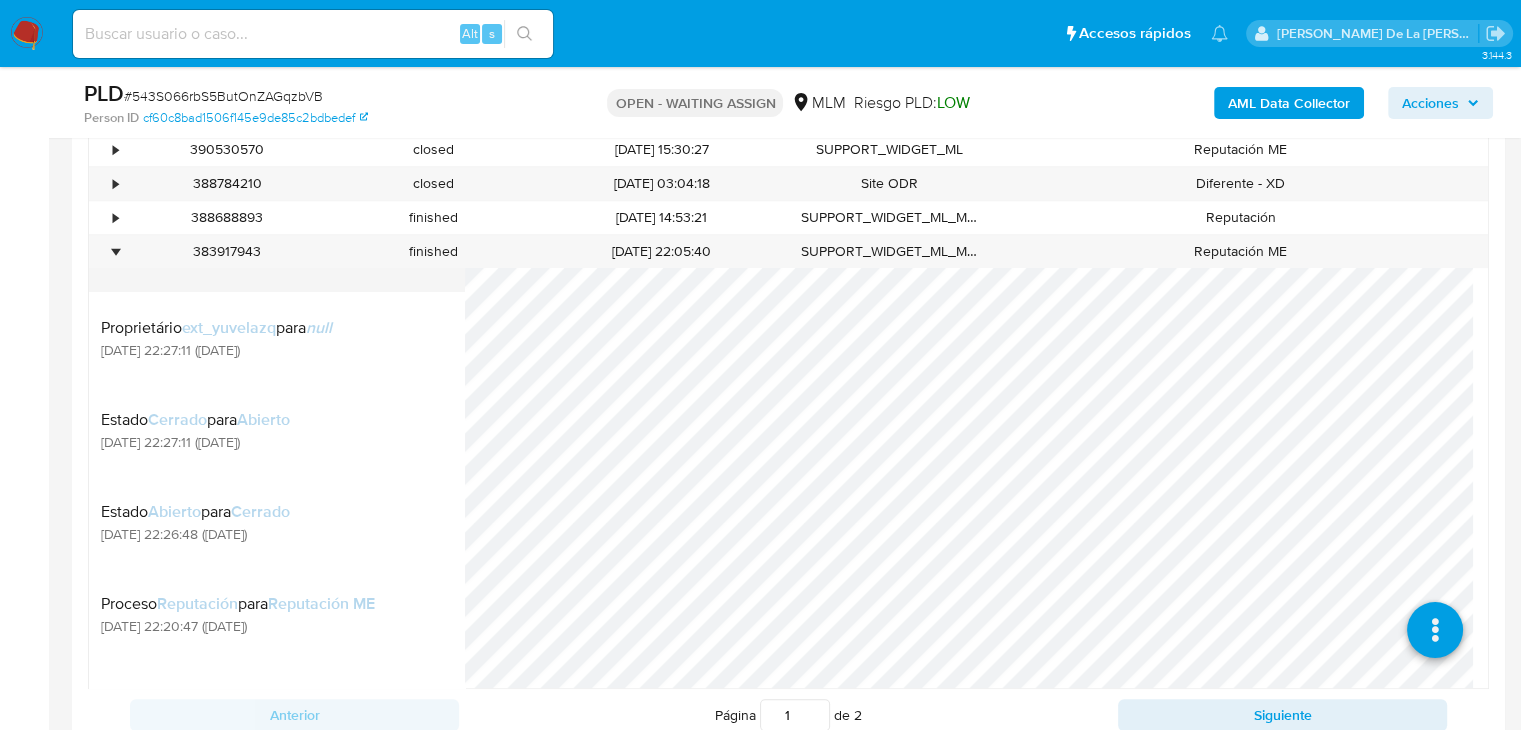 drag, startPoint x: 123, startPoint y: 248, endPoint x: 220, endPoint y: 283, distance: 103.121284 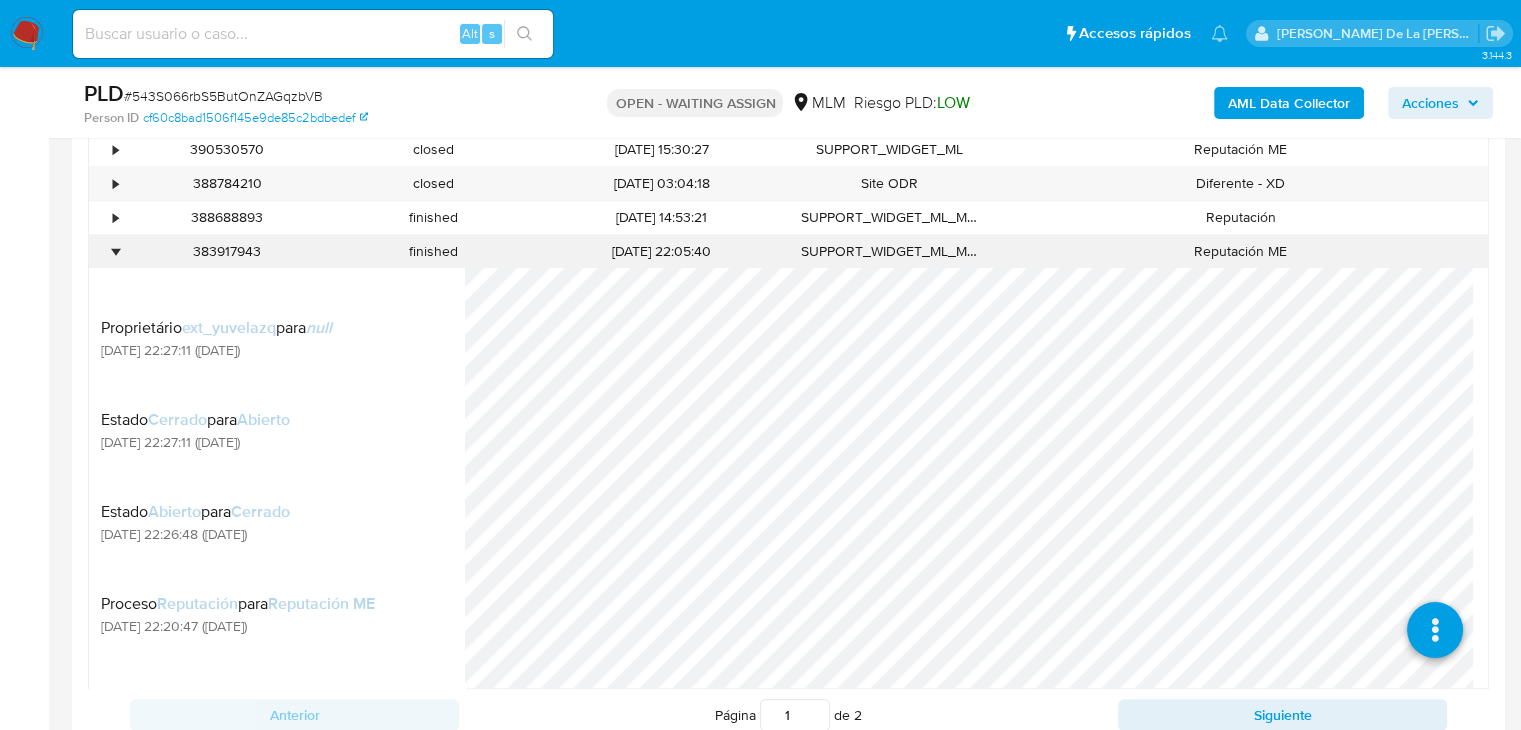 click on "•" at bounding box center [115, 251] 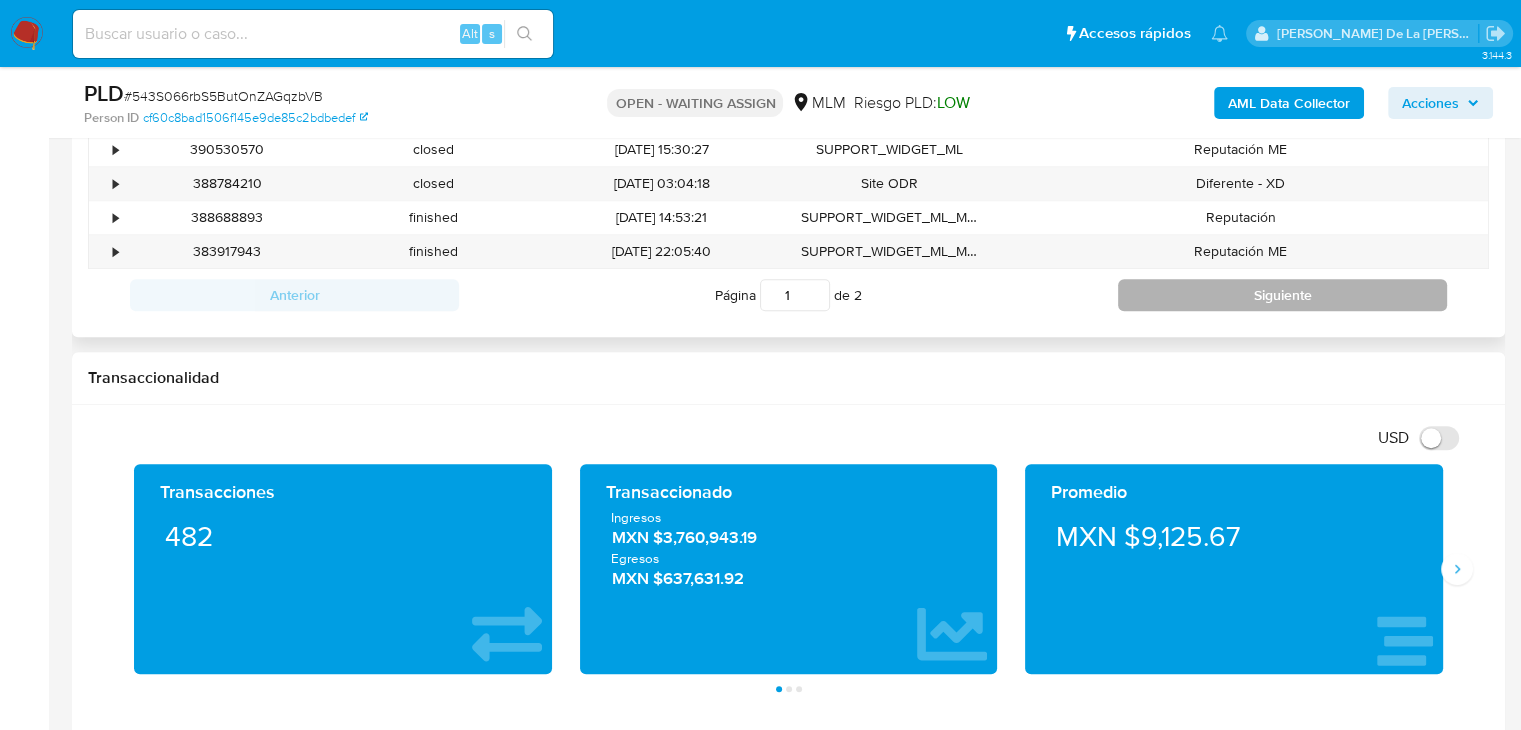 click on "Siguiente" at bounding box center (1282, 295) 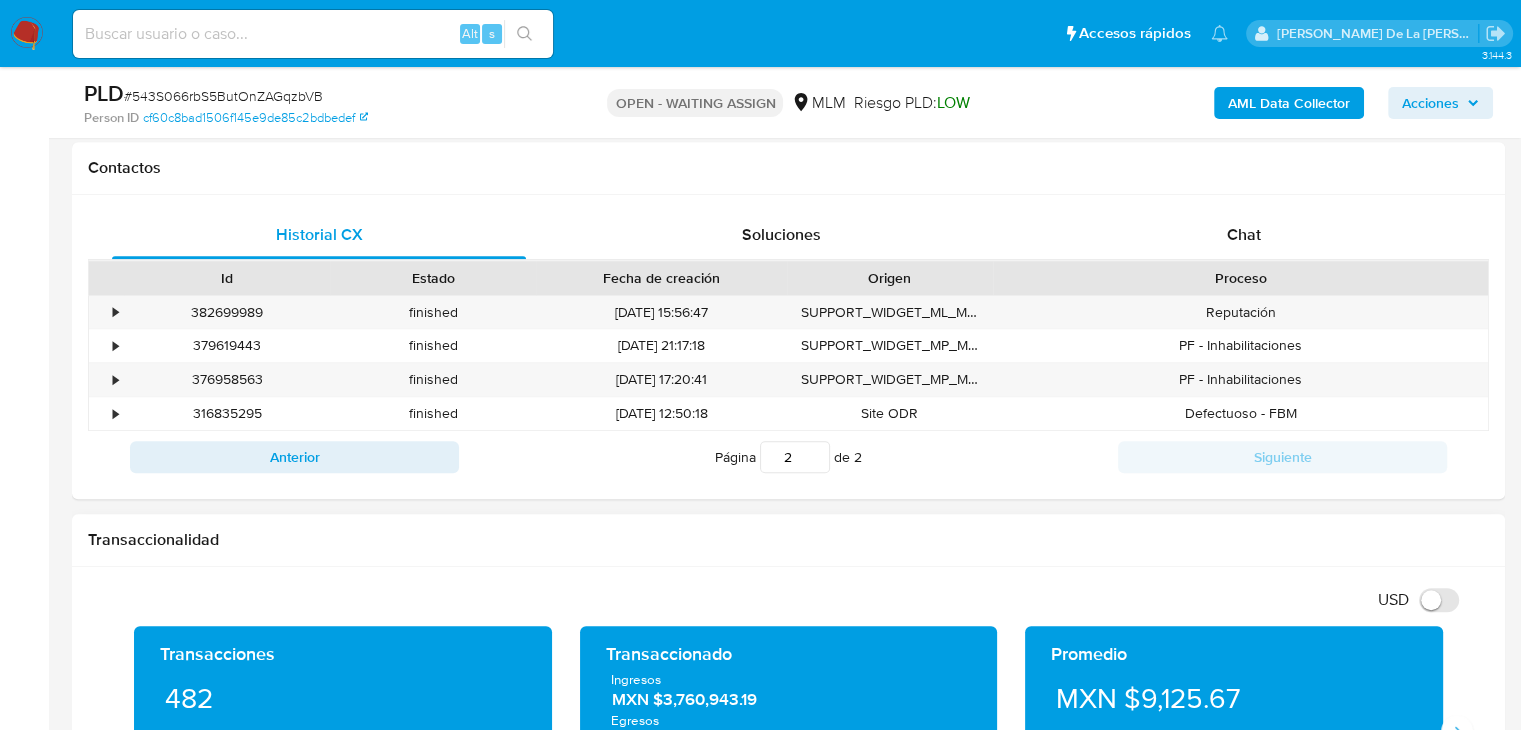 scroll, scrollTop: 900, scrollLeft: 0, axis: vertical 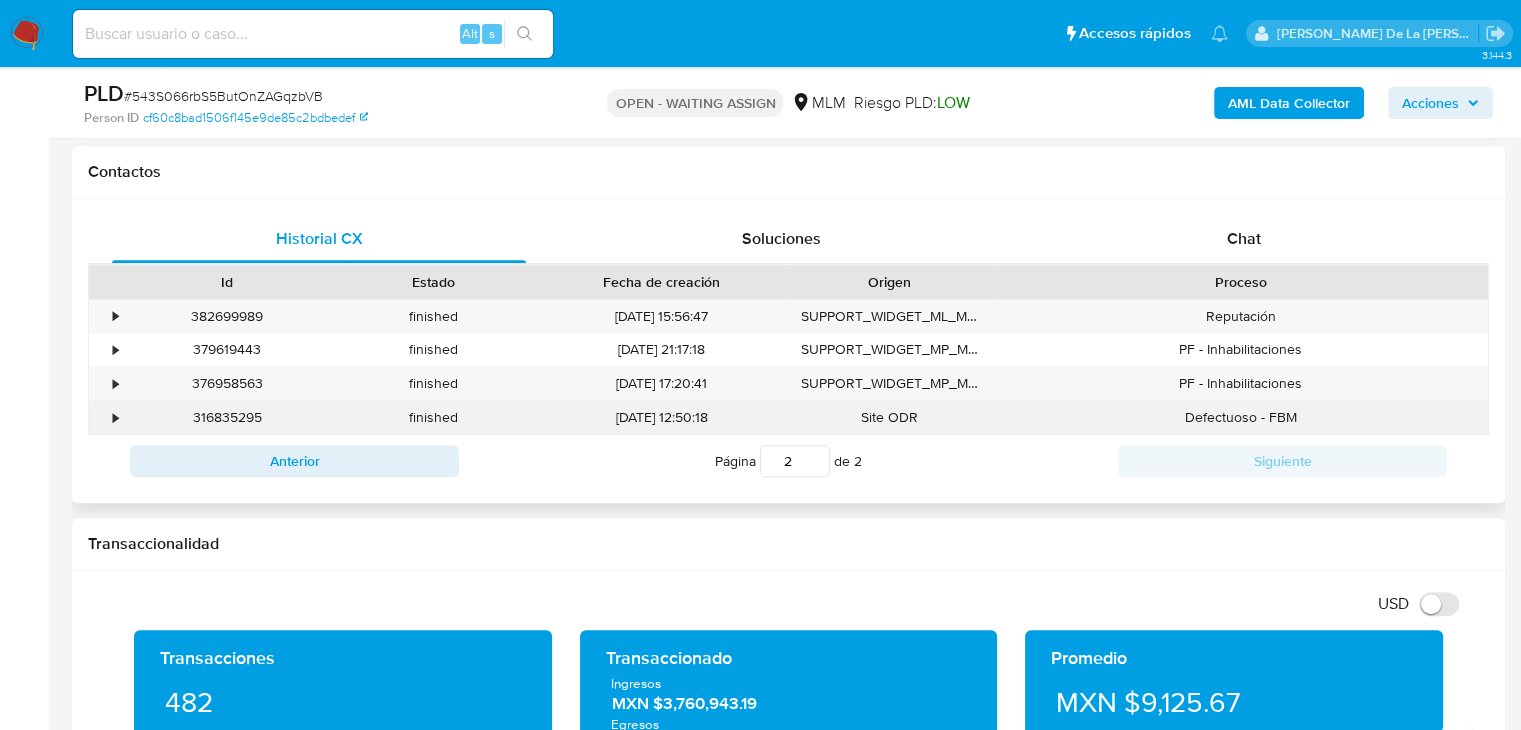click on "•" at bounding box center [106, 417] 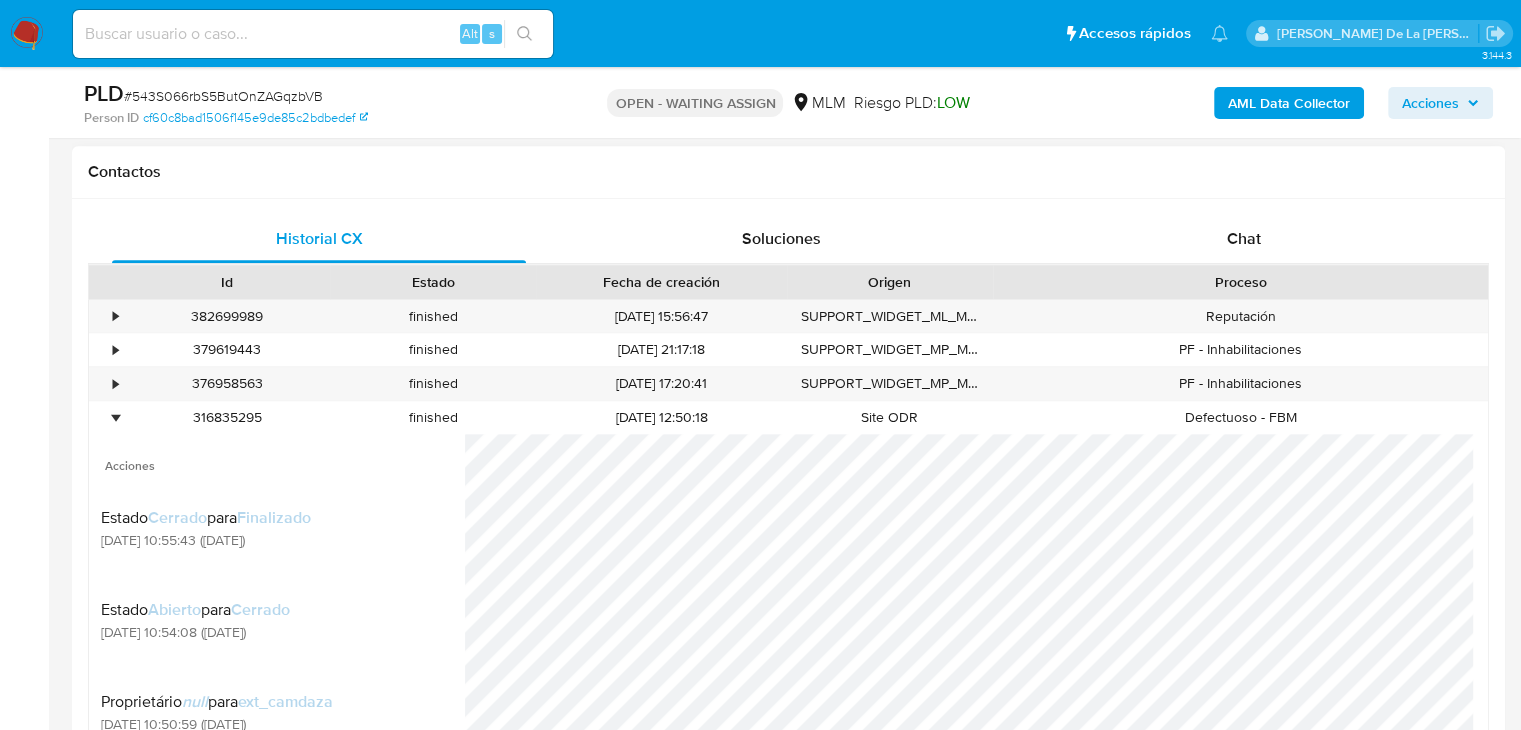 scroll, scrollTop: 14, scrollLeft: 0, axis: vertical 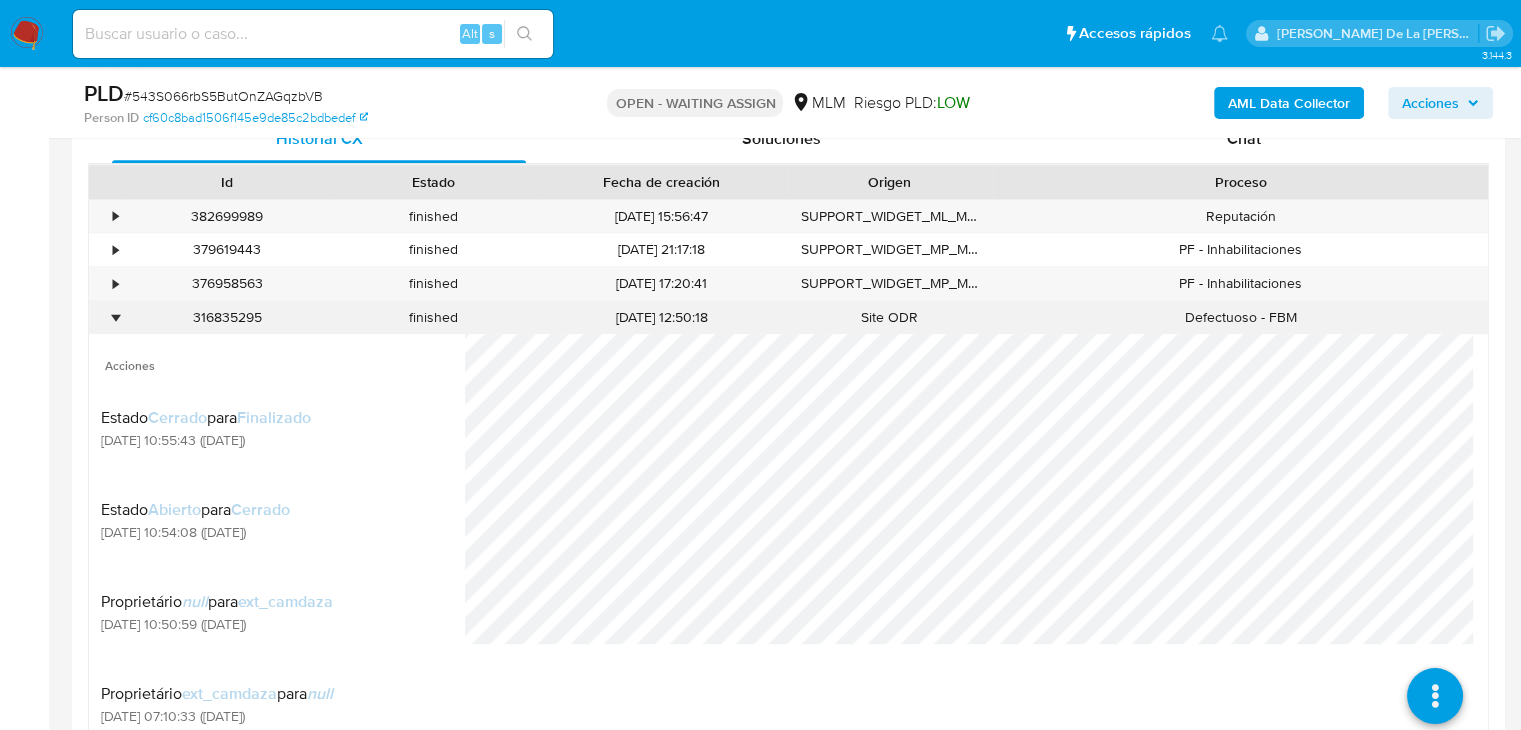 drag, startPoint x: 109, startPoint y: 317, endPoint x: 114, endPoint y: 302, distance: 15.811388 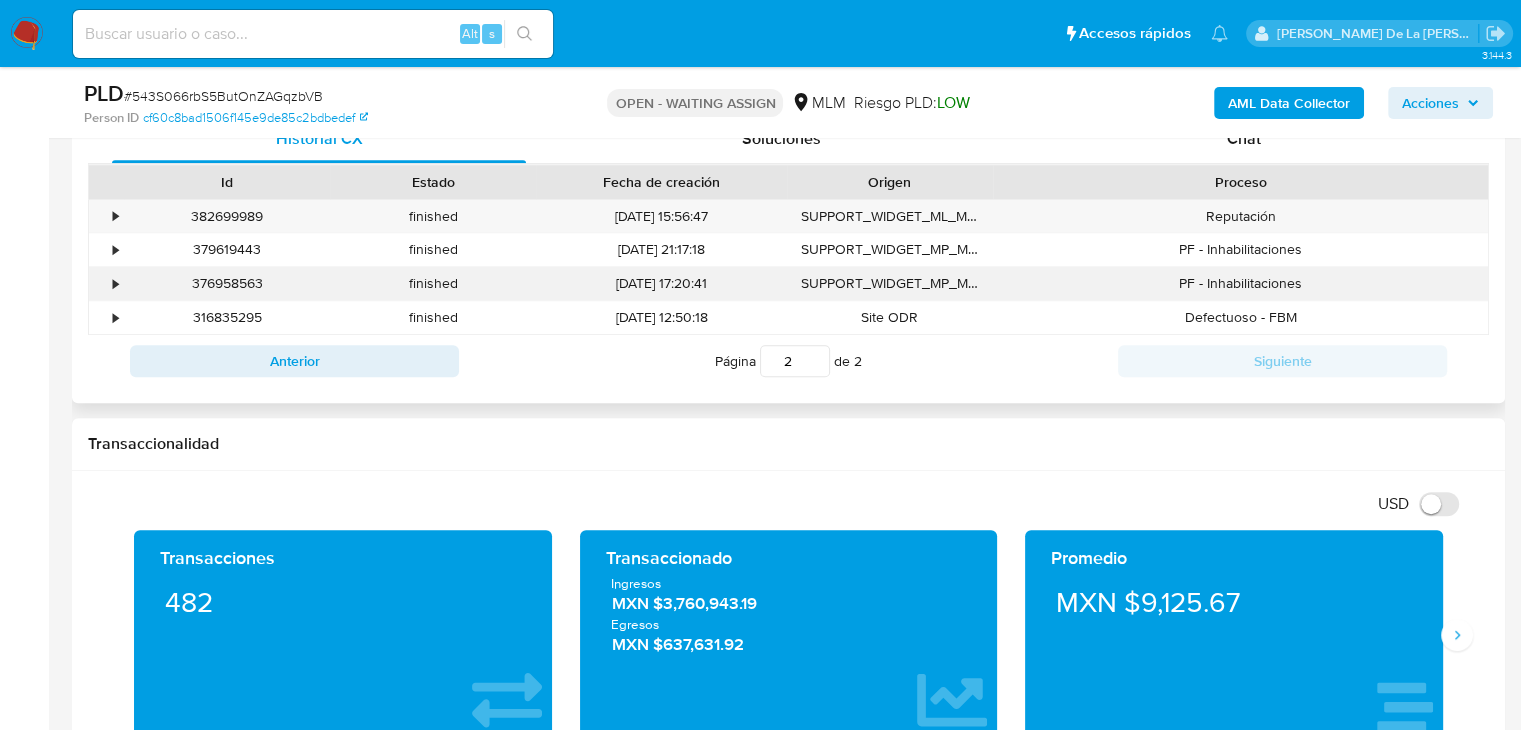click on "•" at bounding box center (115, 283) 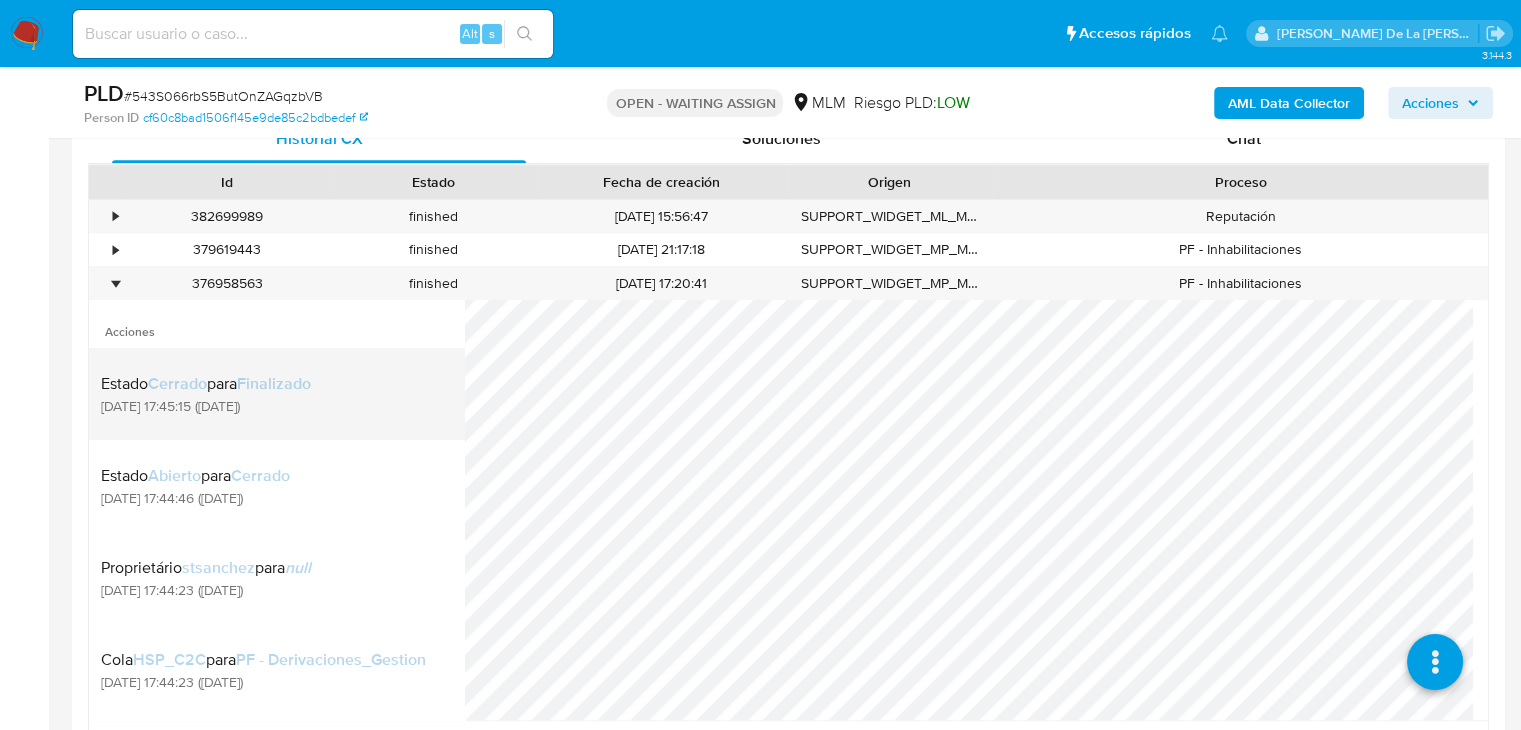scroll, scrollTop: 110, scrollLeft: 0, axis: vertical 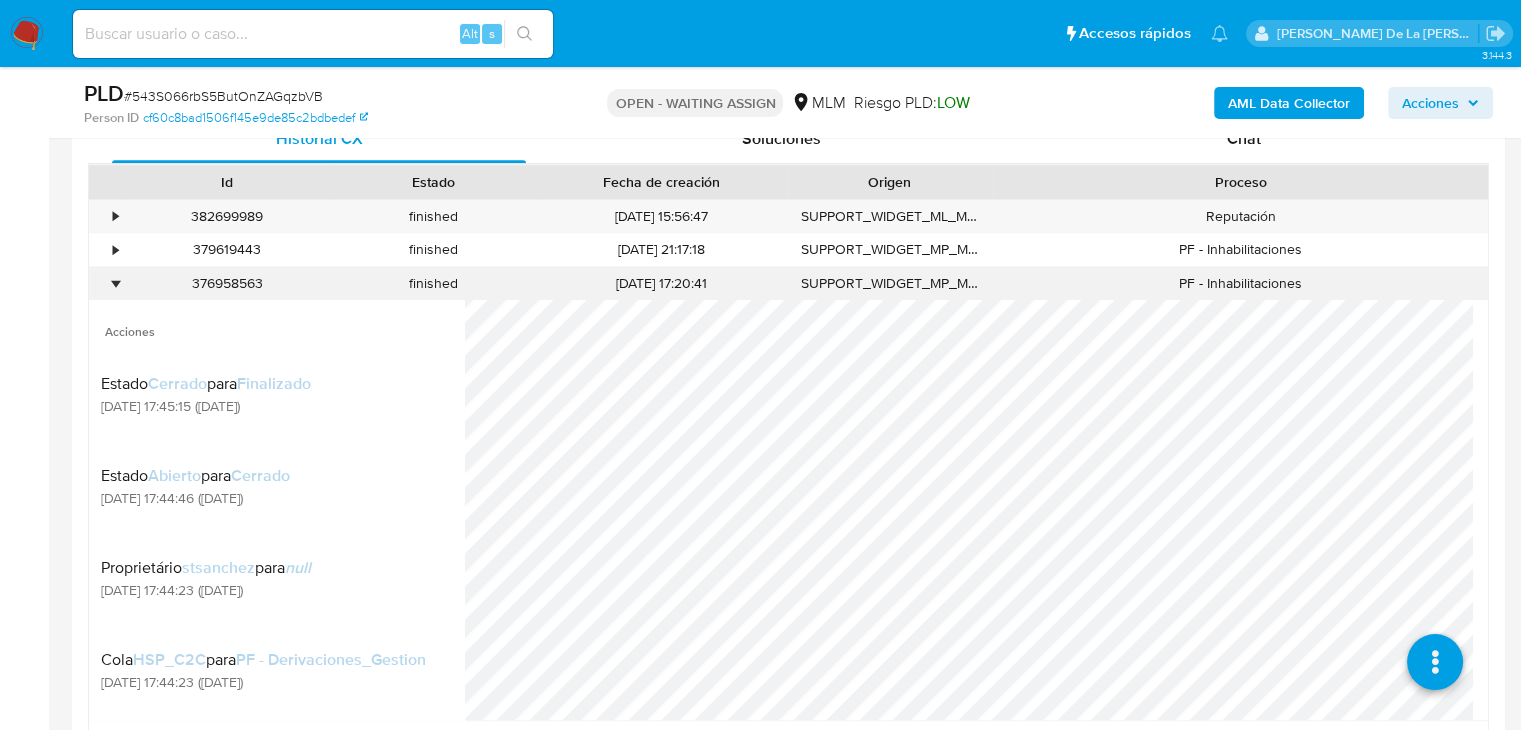 click on "•" at bounding box center [106, 283] 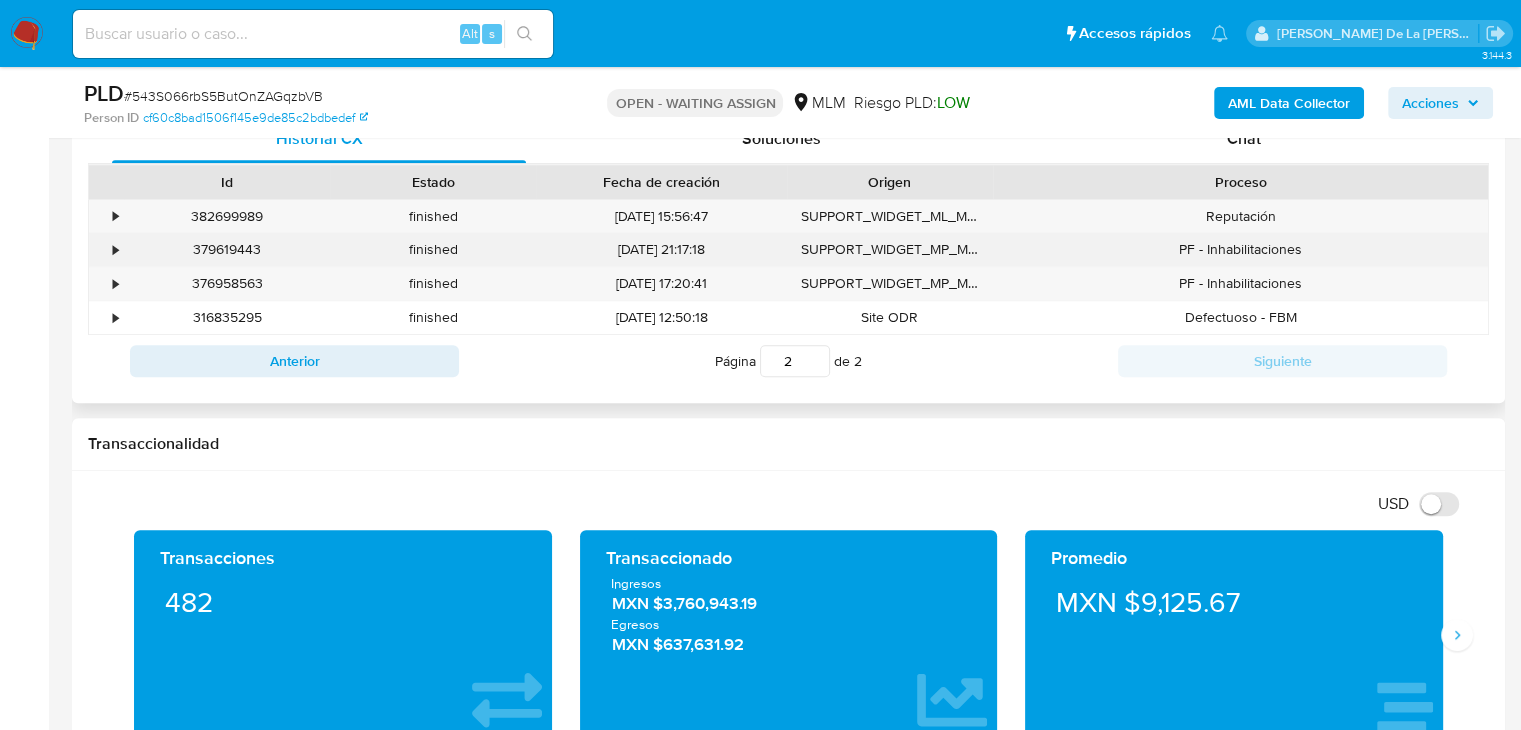 click on "•" at bounding box center [106, 249] 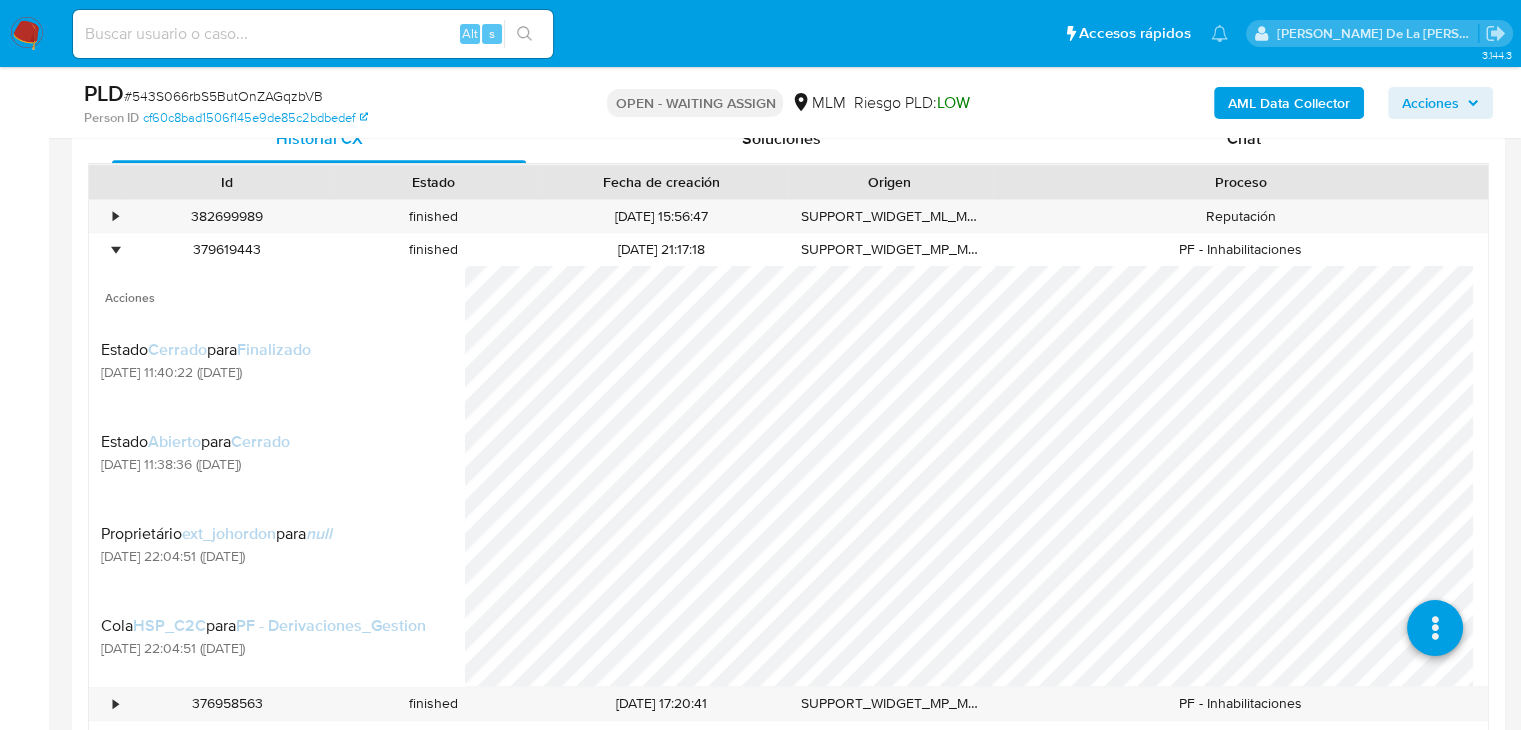scroll, scrollTop: 0, scrollLeft: 0, axis: both 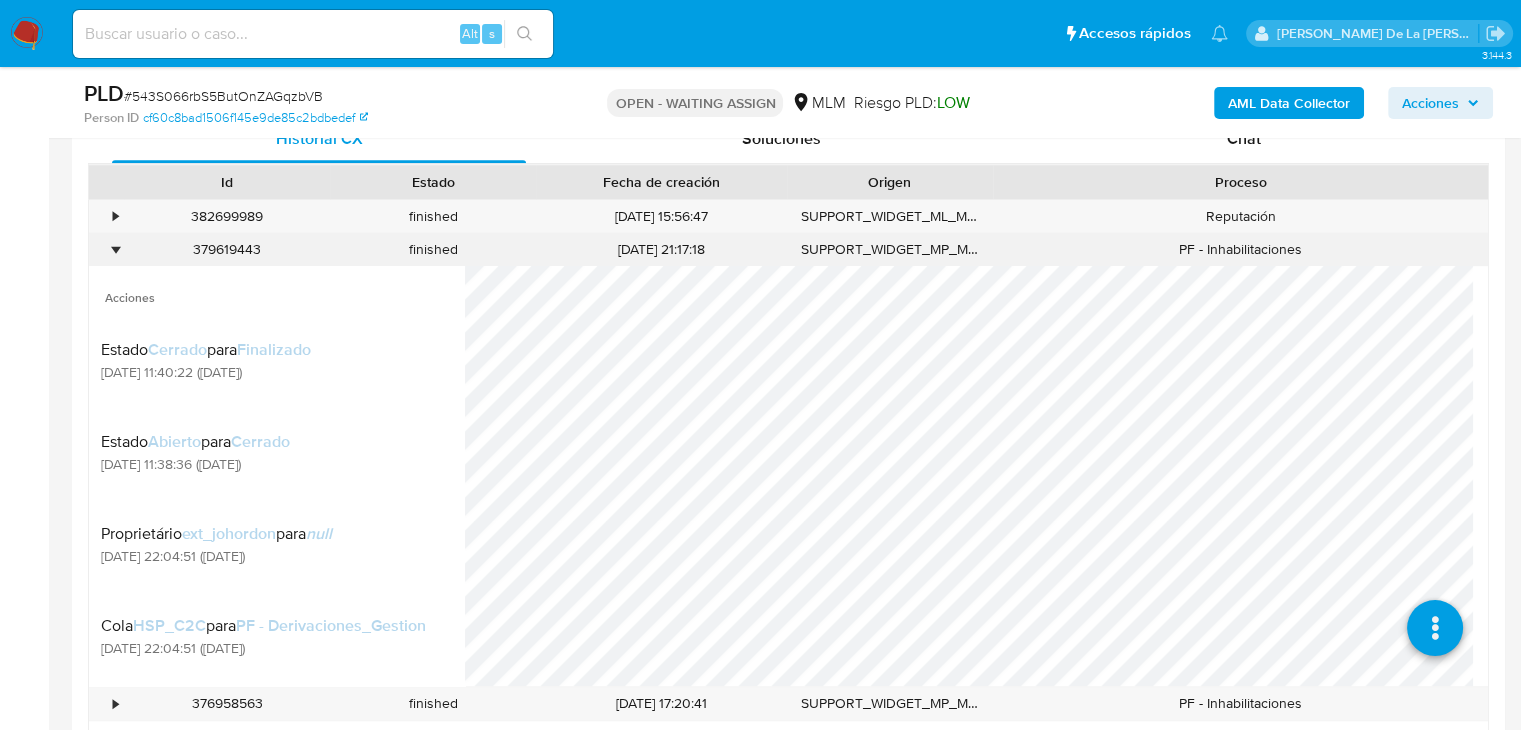 click on "•" at bounding box center (115, 249) 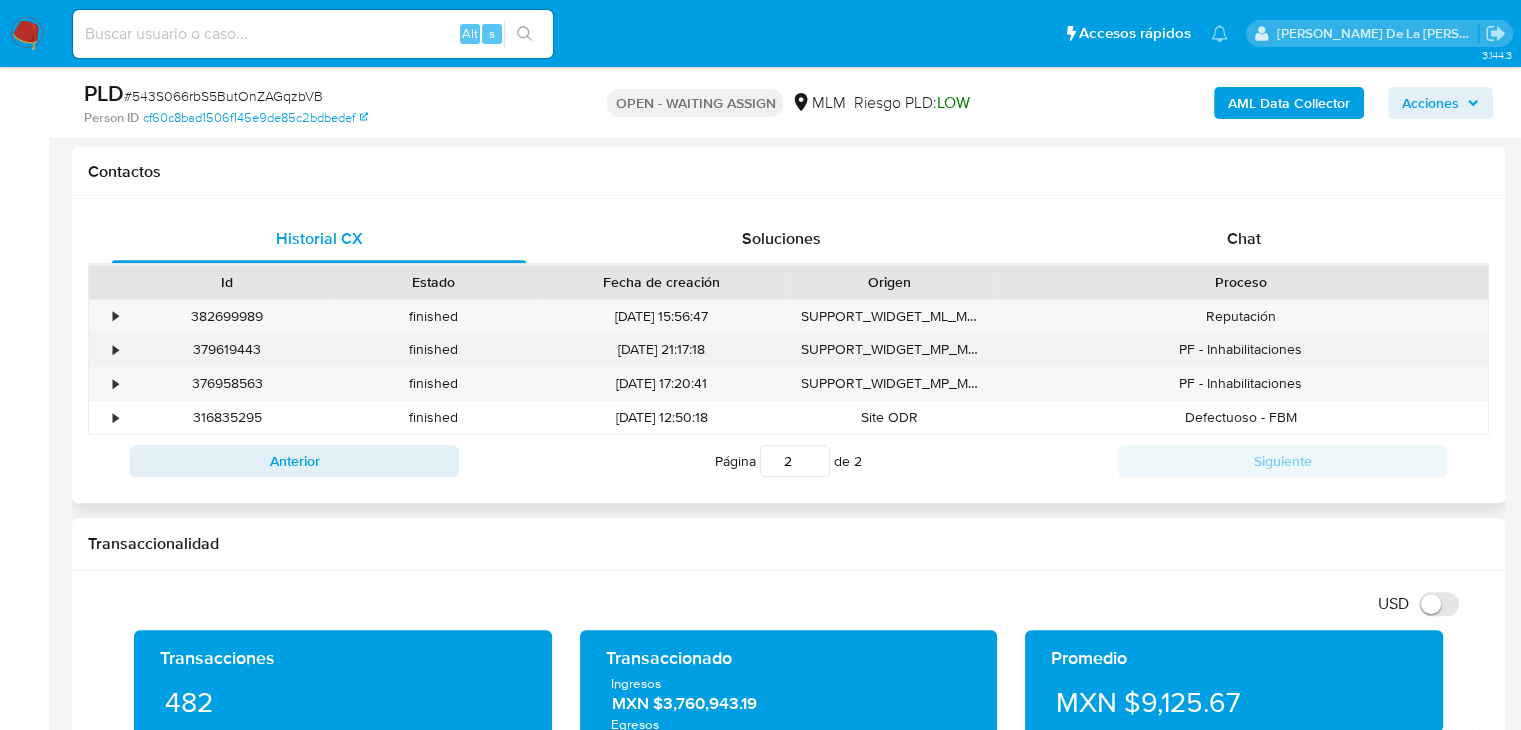 scroll, scrollTop: 600, scrollLeft: 0, axis: vertical 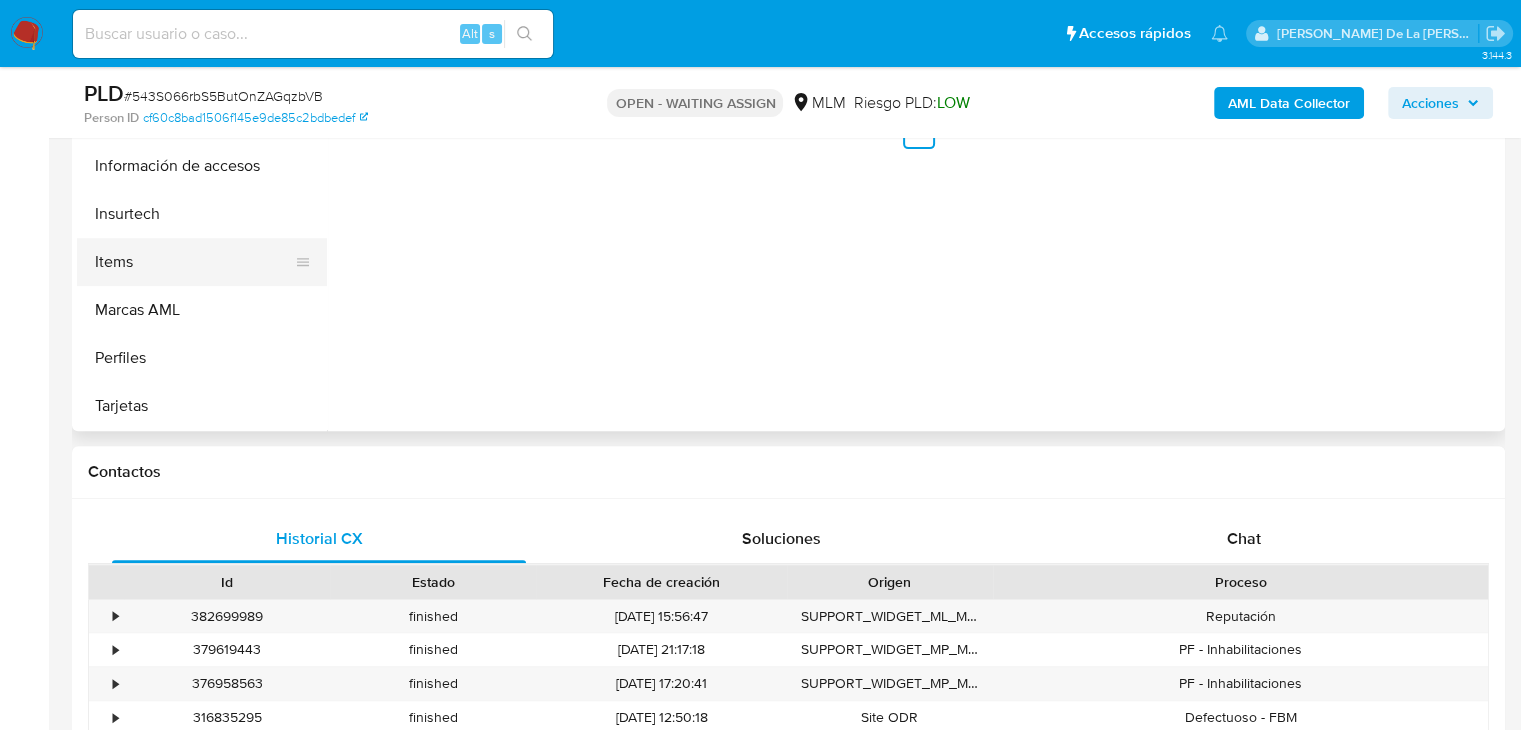 click on "Items" at bounding box center [194, 262] 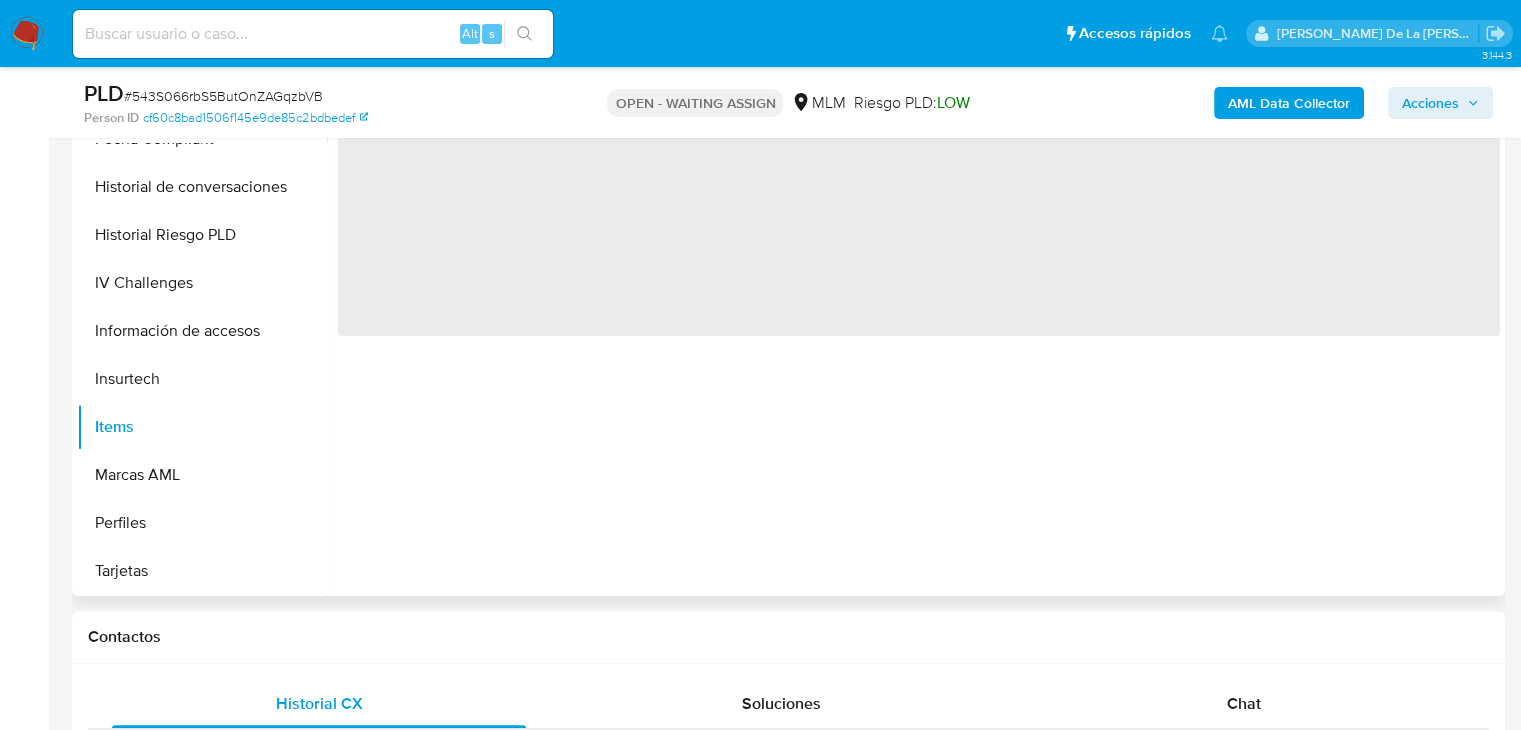 scroll, scrollTop: 400, scrollLeft: 0, axis: vertical 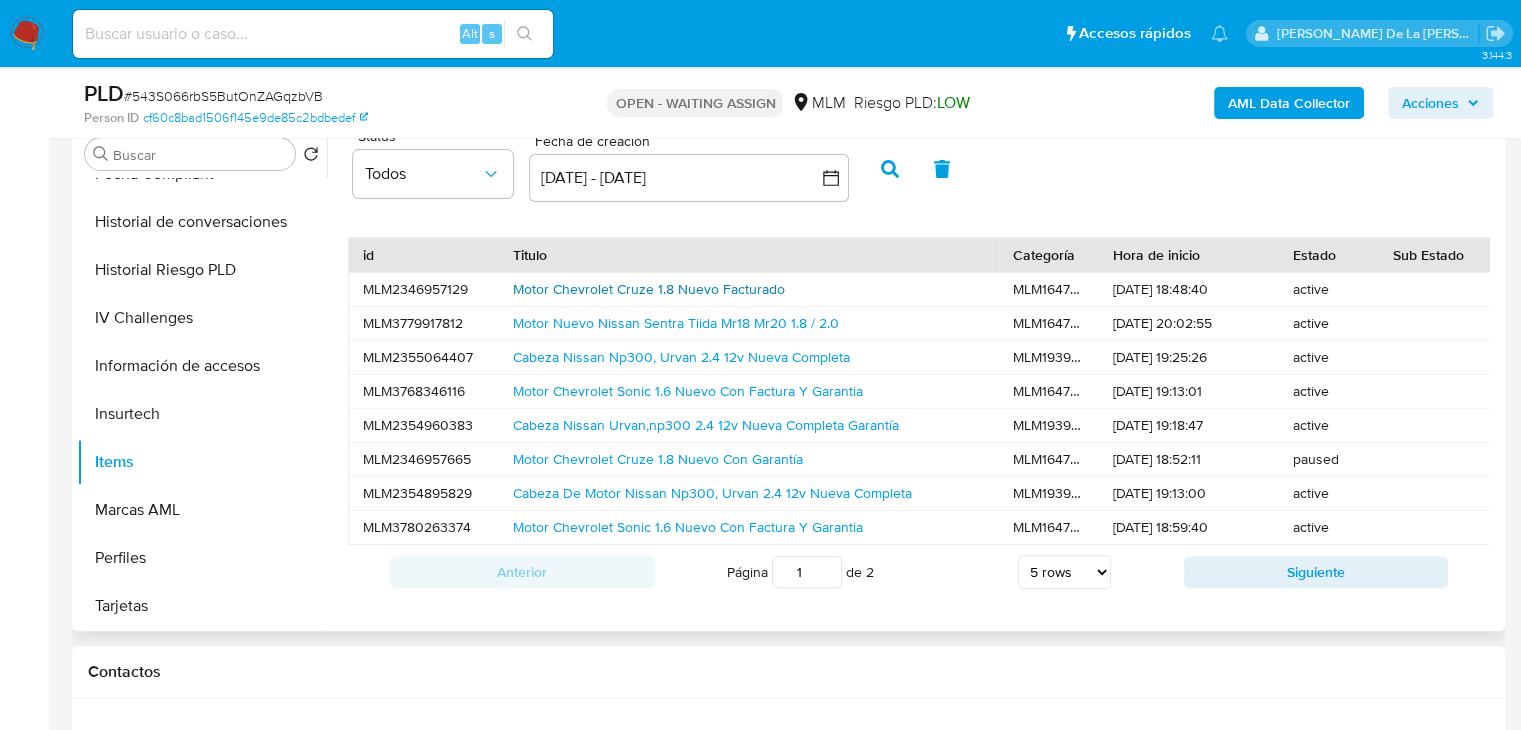 click on "Motor Chevrolet Cruze 1.8 Nuevo Facturado" at bounding box center (649, 289) 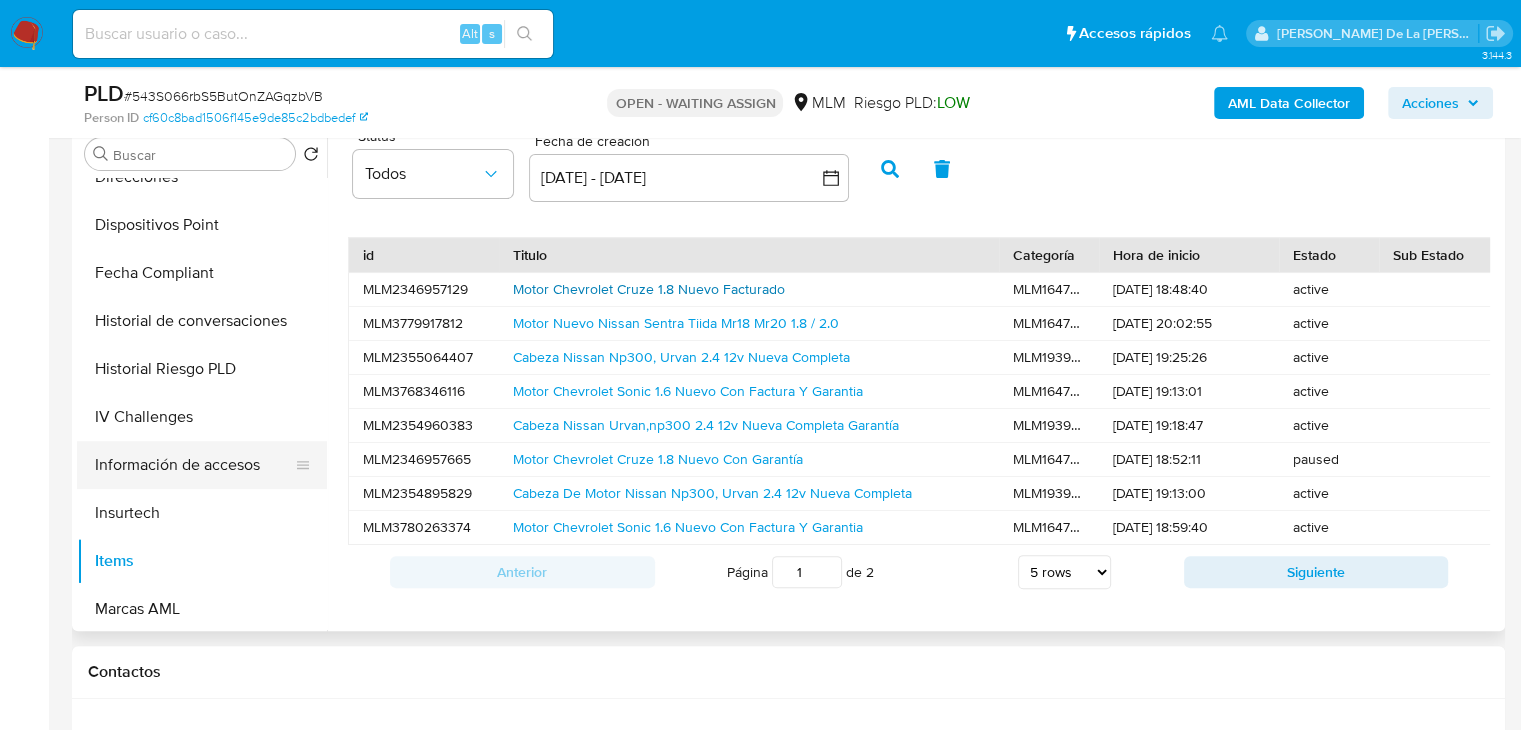 scroll, scrollTop: 597, scrollLeft: 0, axis: vertical 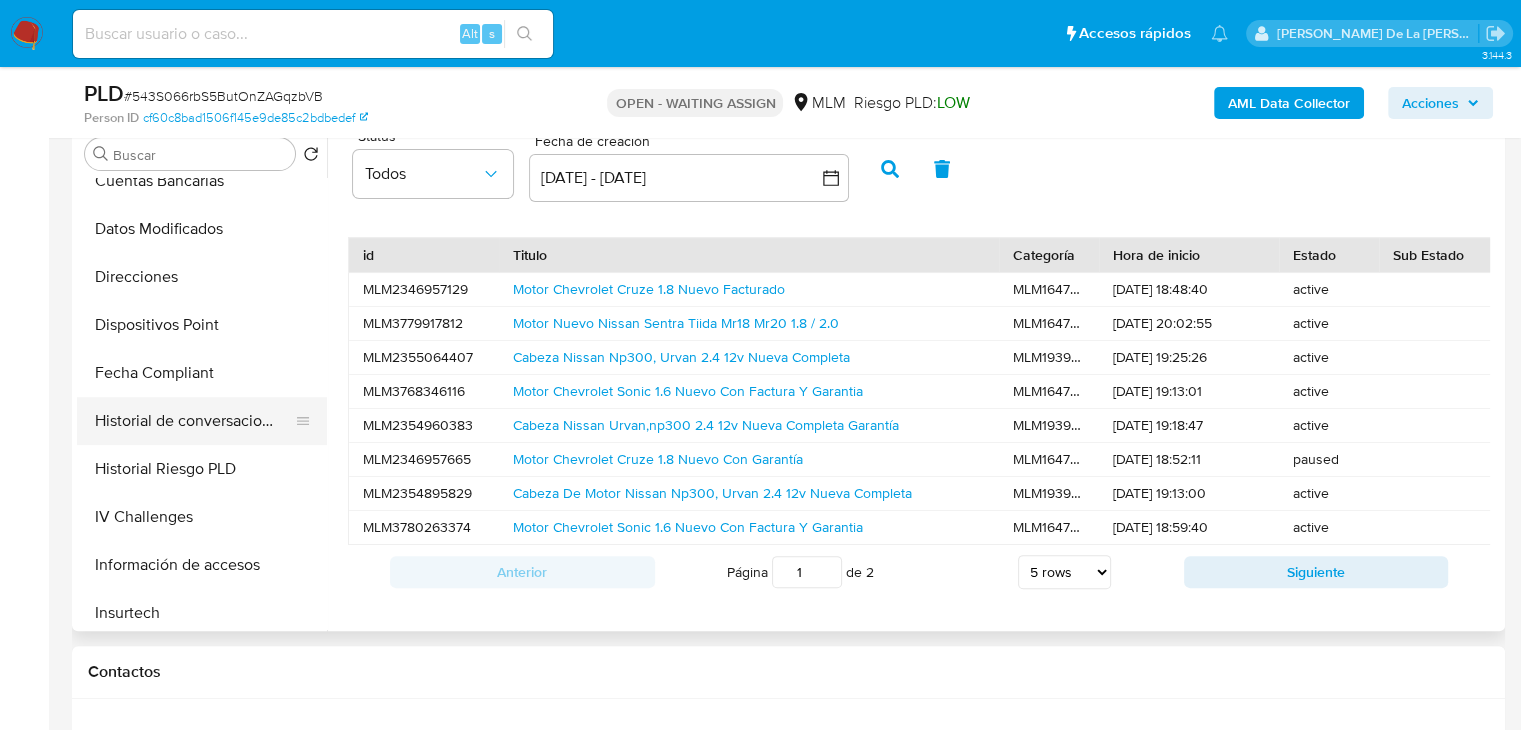 click on "Historial de conversaciones" at bounding box center [194, 421] 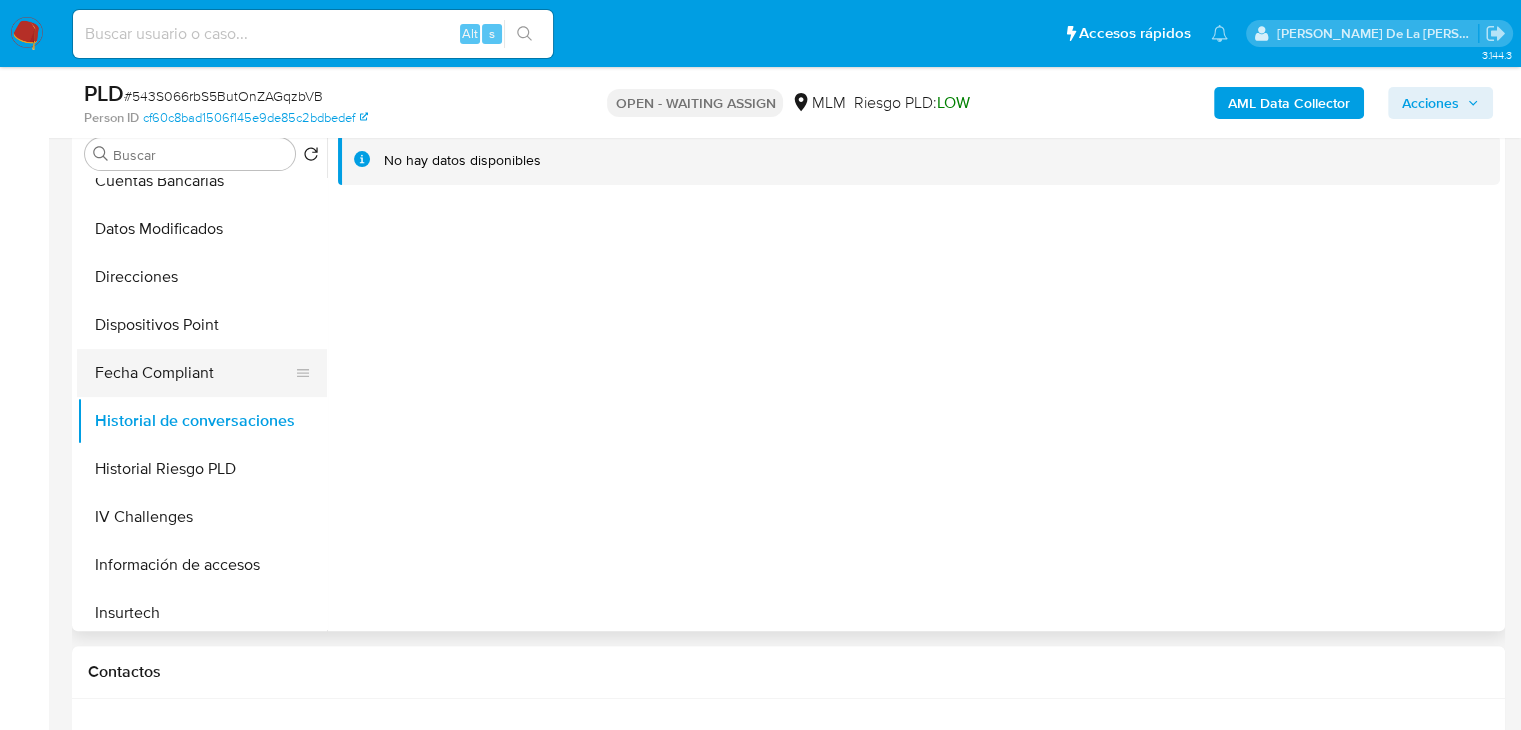 click on "Fecha Compliant" at bounding box center [194, 373] 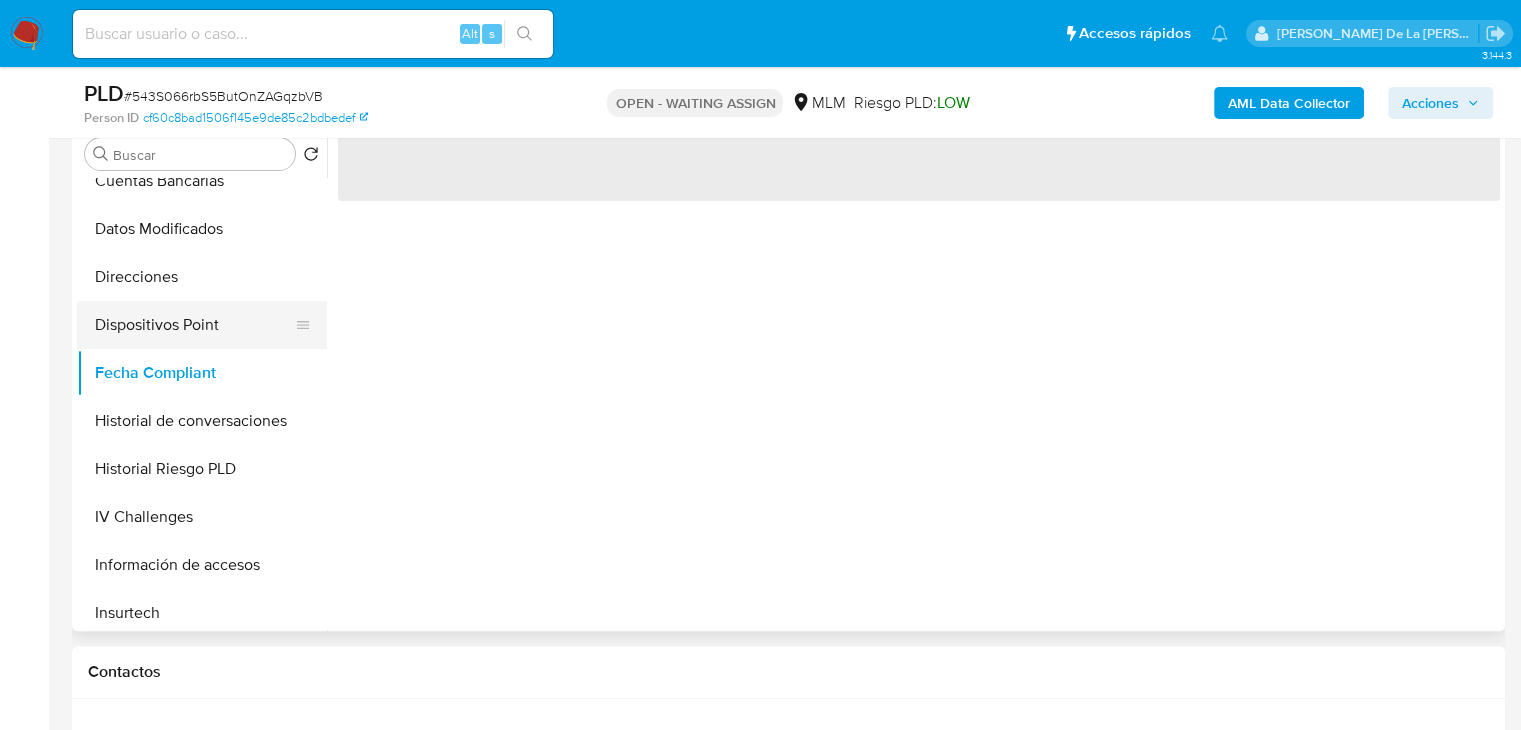 click on "Dispositivos Point" at bounding box center [194, 325] 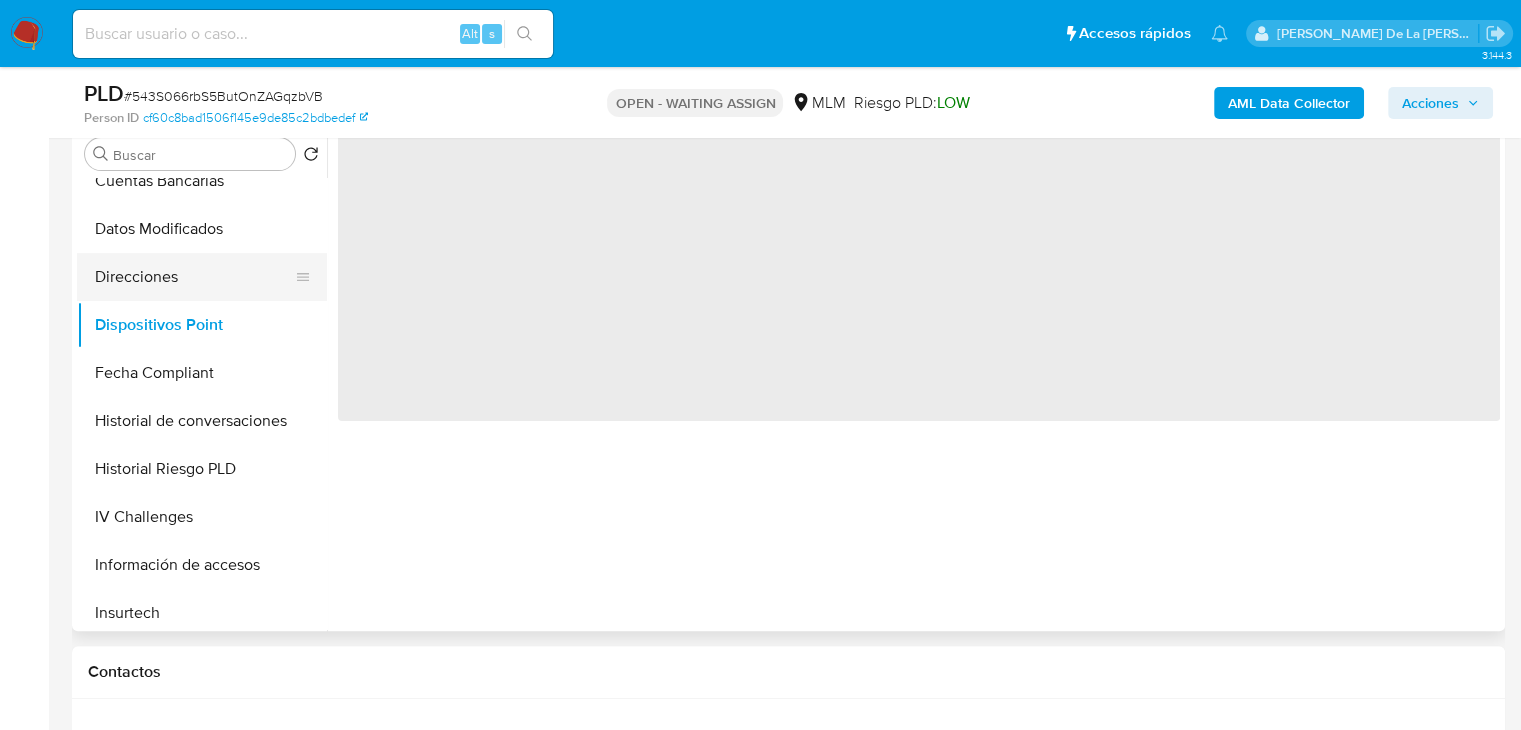 click on "Direcciones" at bounding box center (194, 277) 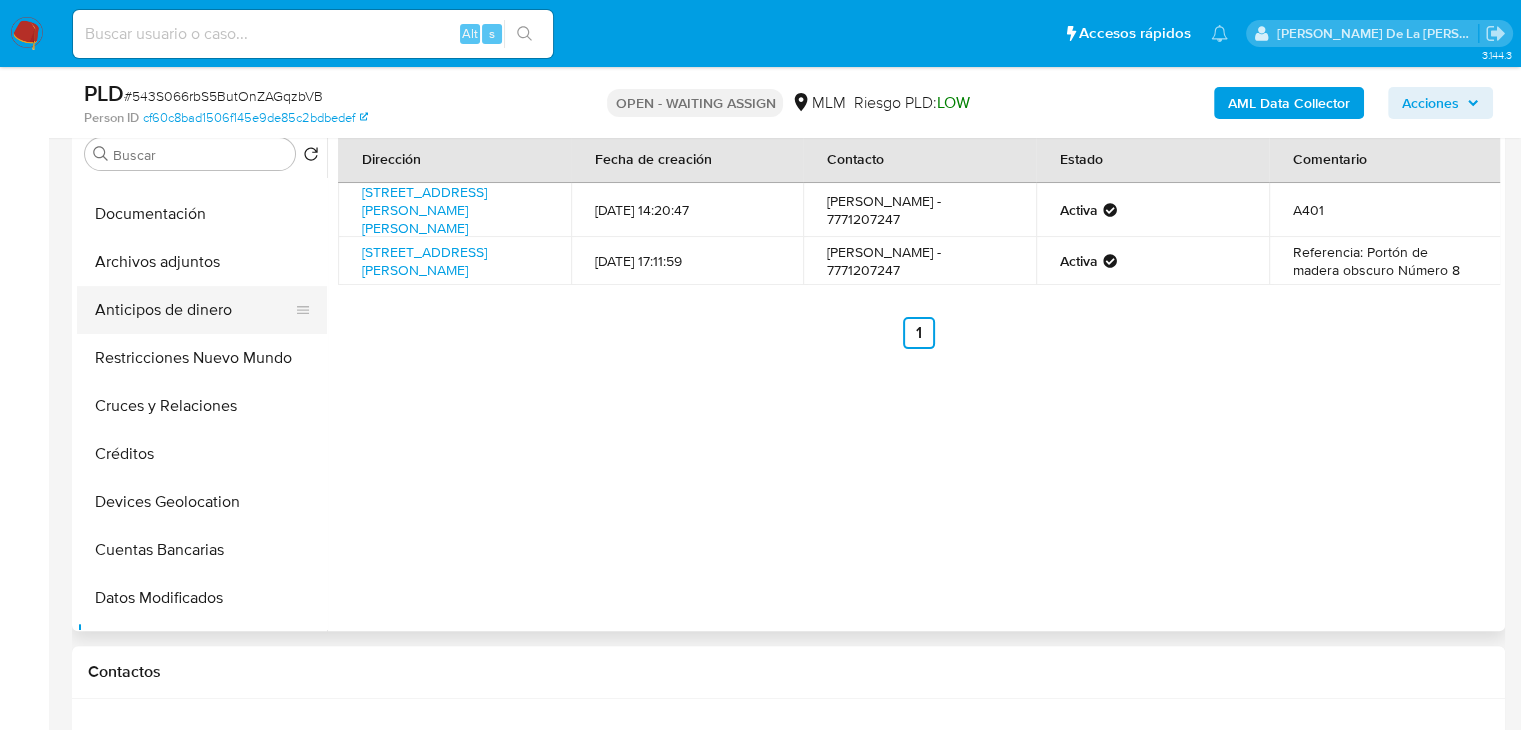 scroll, scrollTop: 197, scrollLeft: 0, axis: vertical 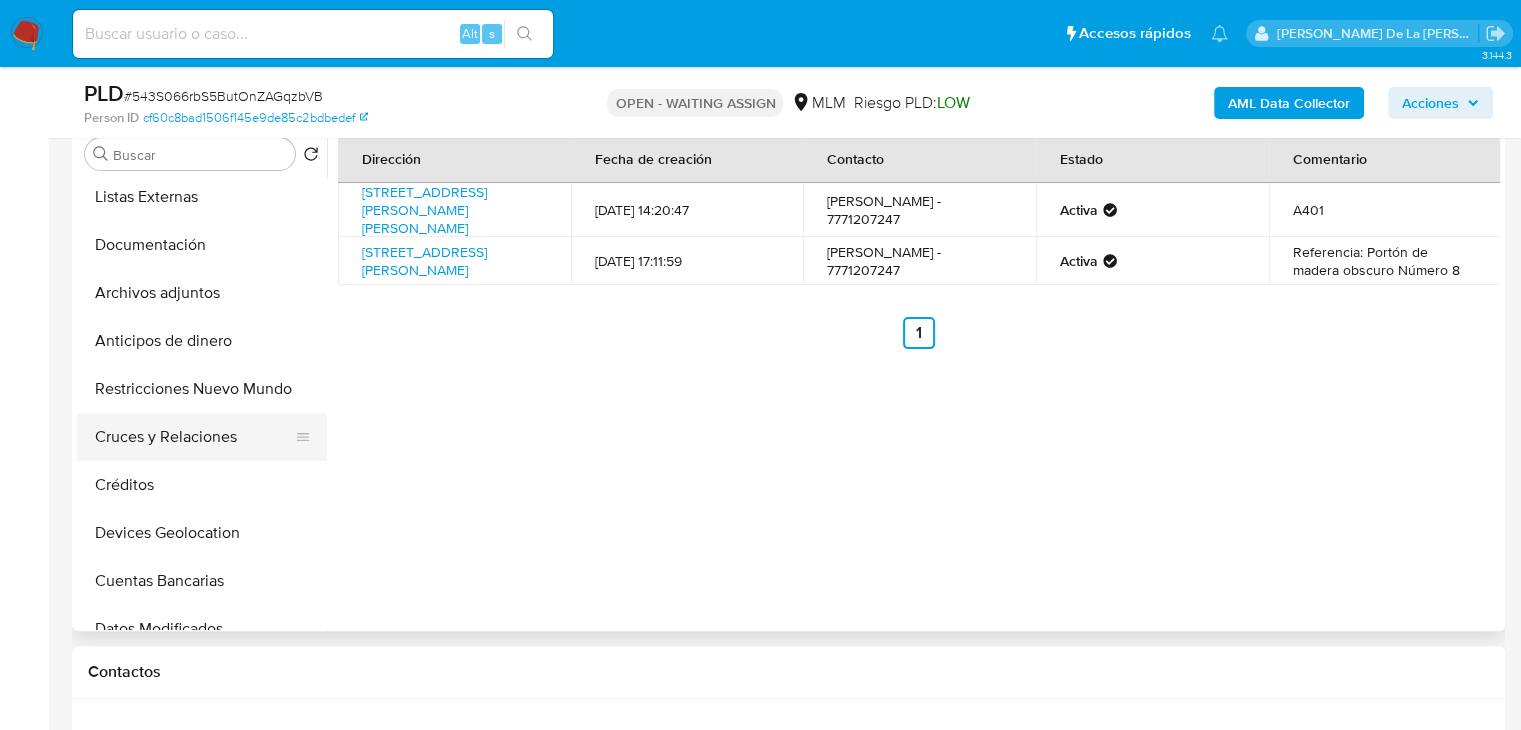 click on "Cruces y Relaciones" at bounding box center [194, 437] 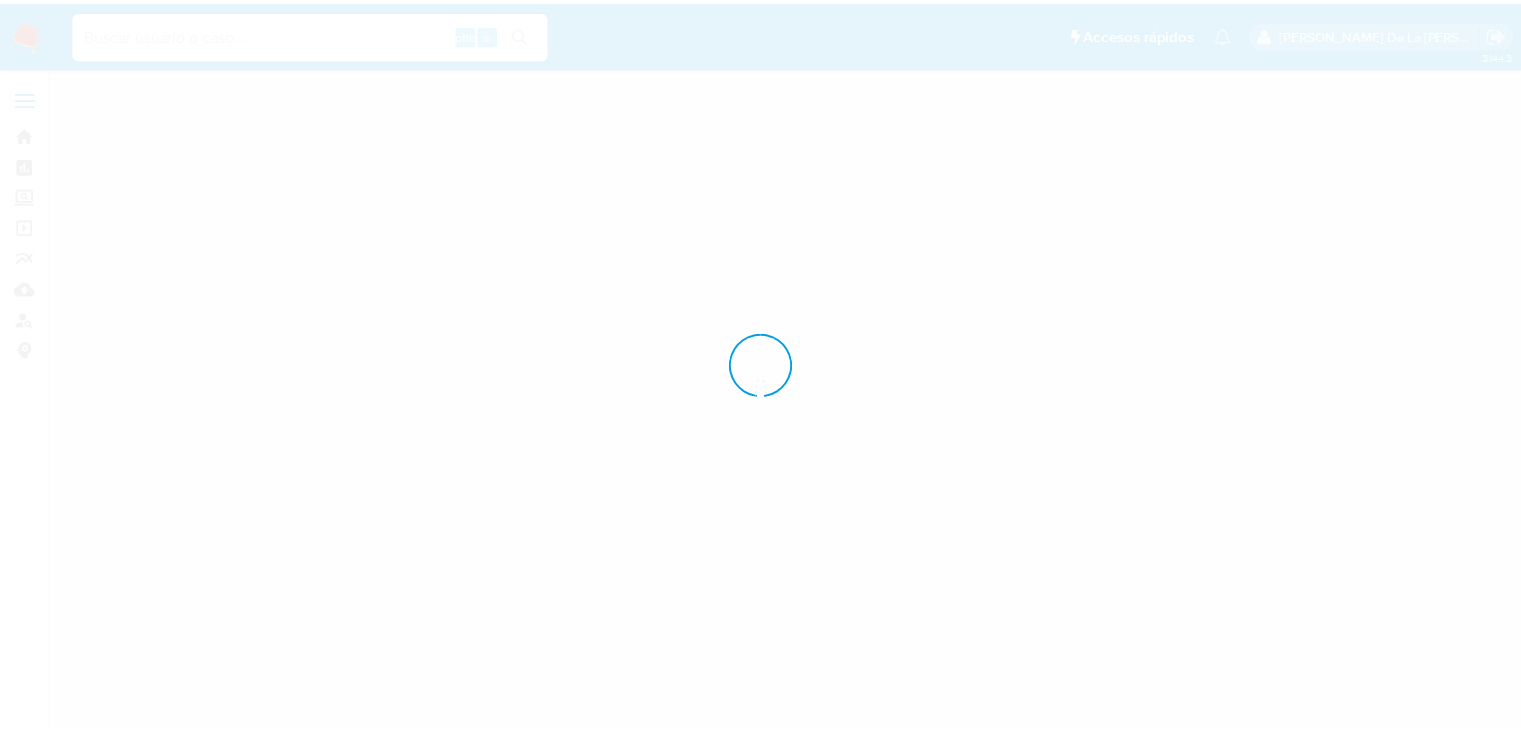 scroll, scrollTop: 0, scrollLeft: 0, axis: both 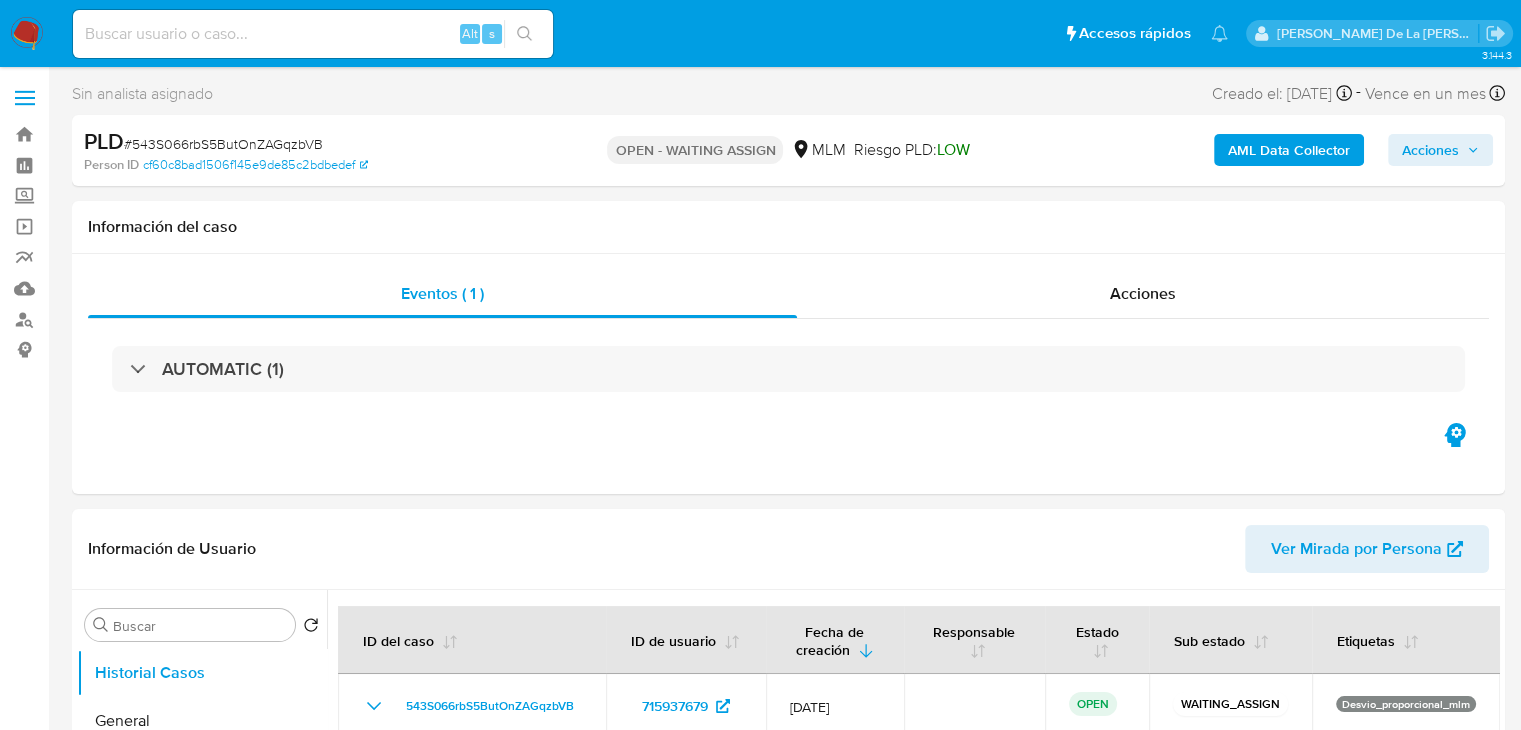 select on "10" 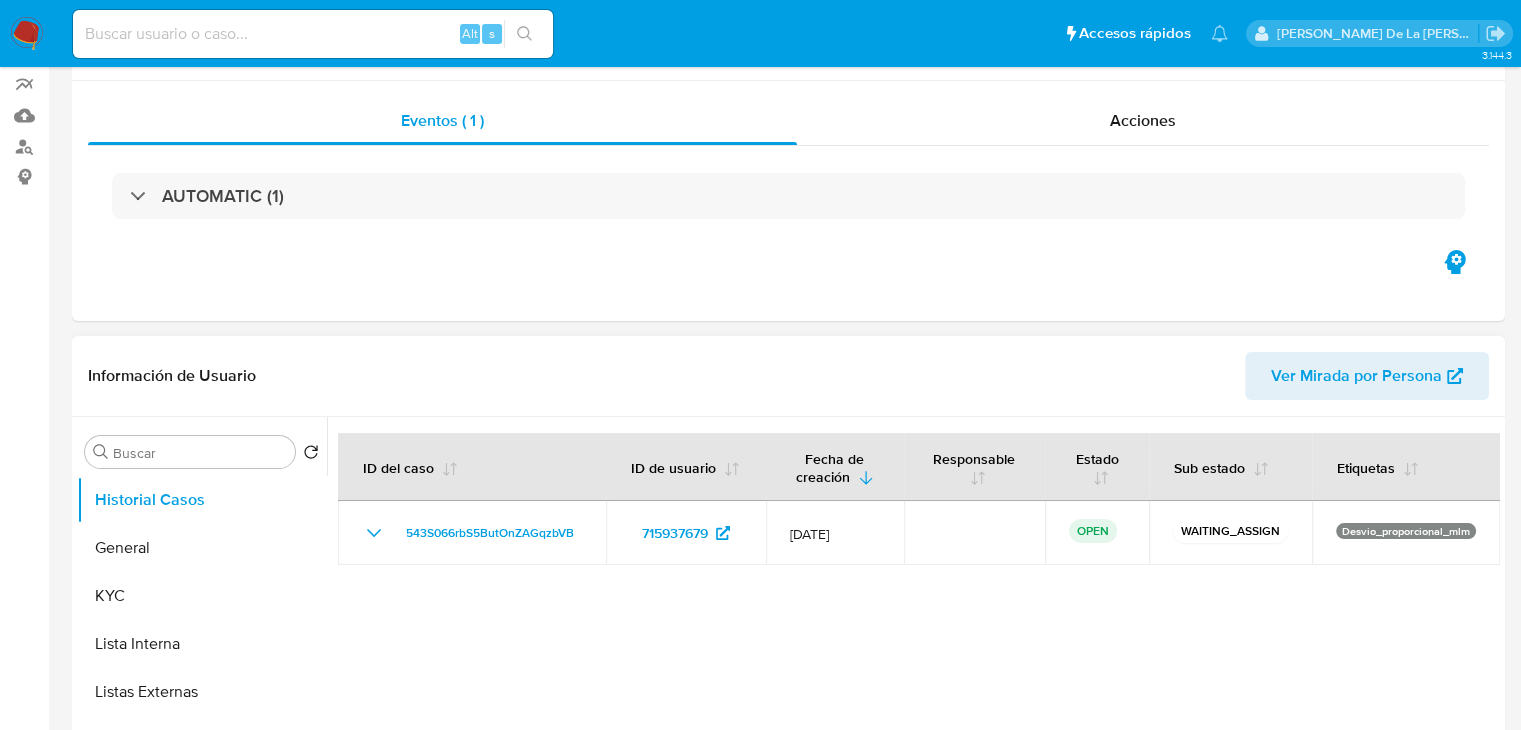 scroll, scrollTop: 400, scrollLeft: 0, axis: vertical 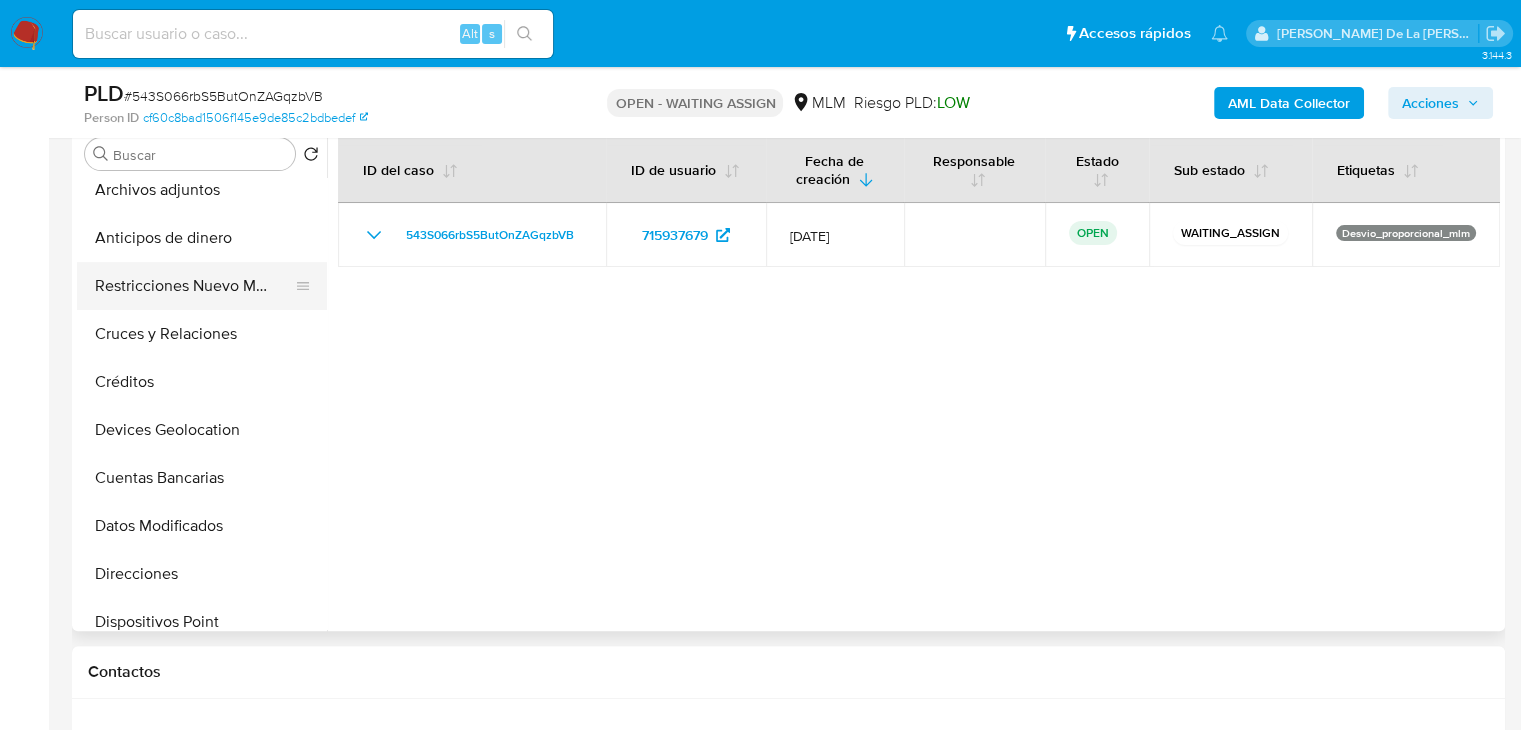 click on "Restricciones Nuevo Mundo" at bounding box center (194, 286) 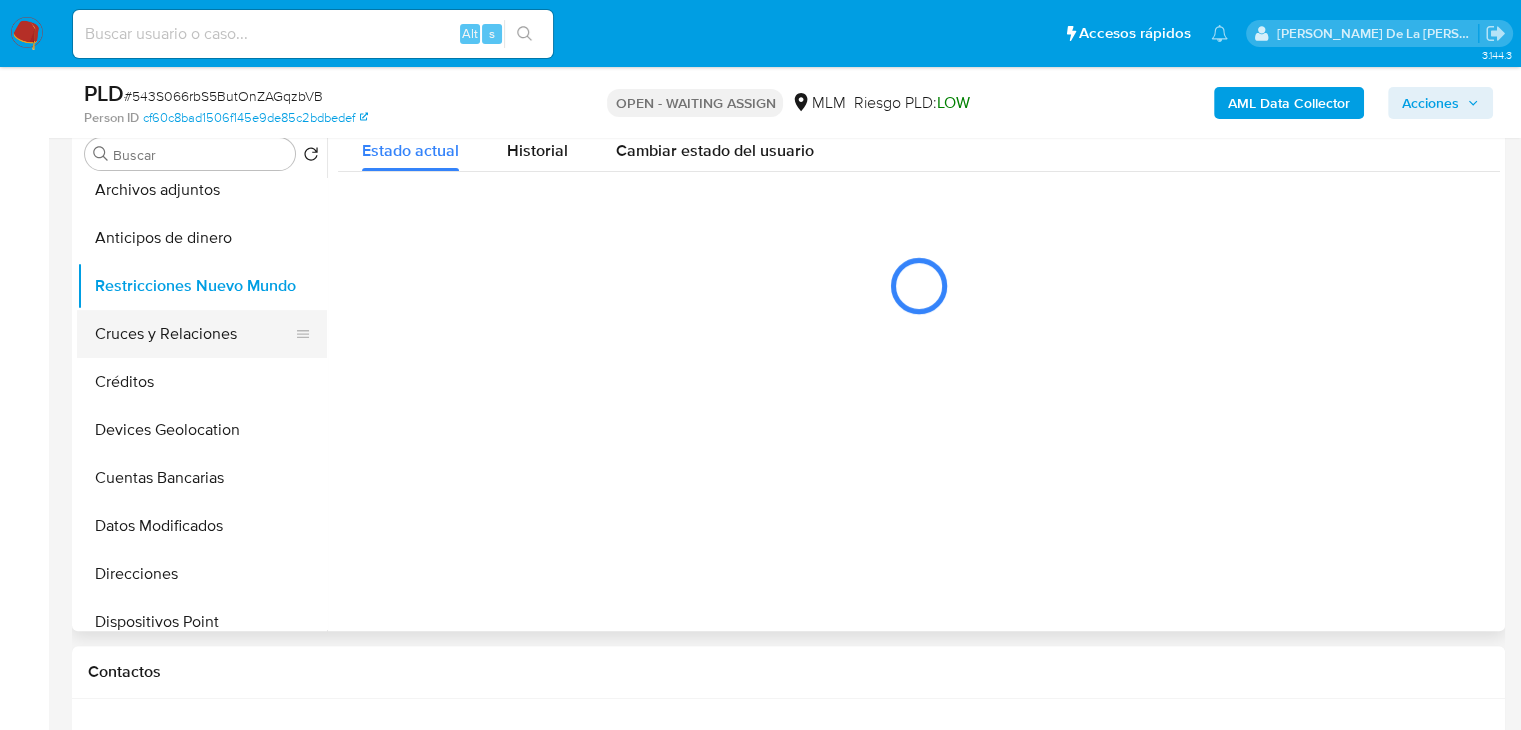 click on "Cruces y Relaciones" at bounding box center (194, 334) 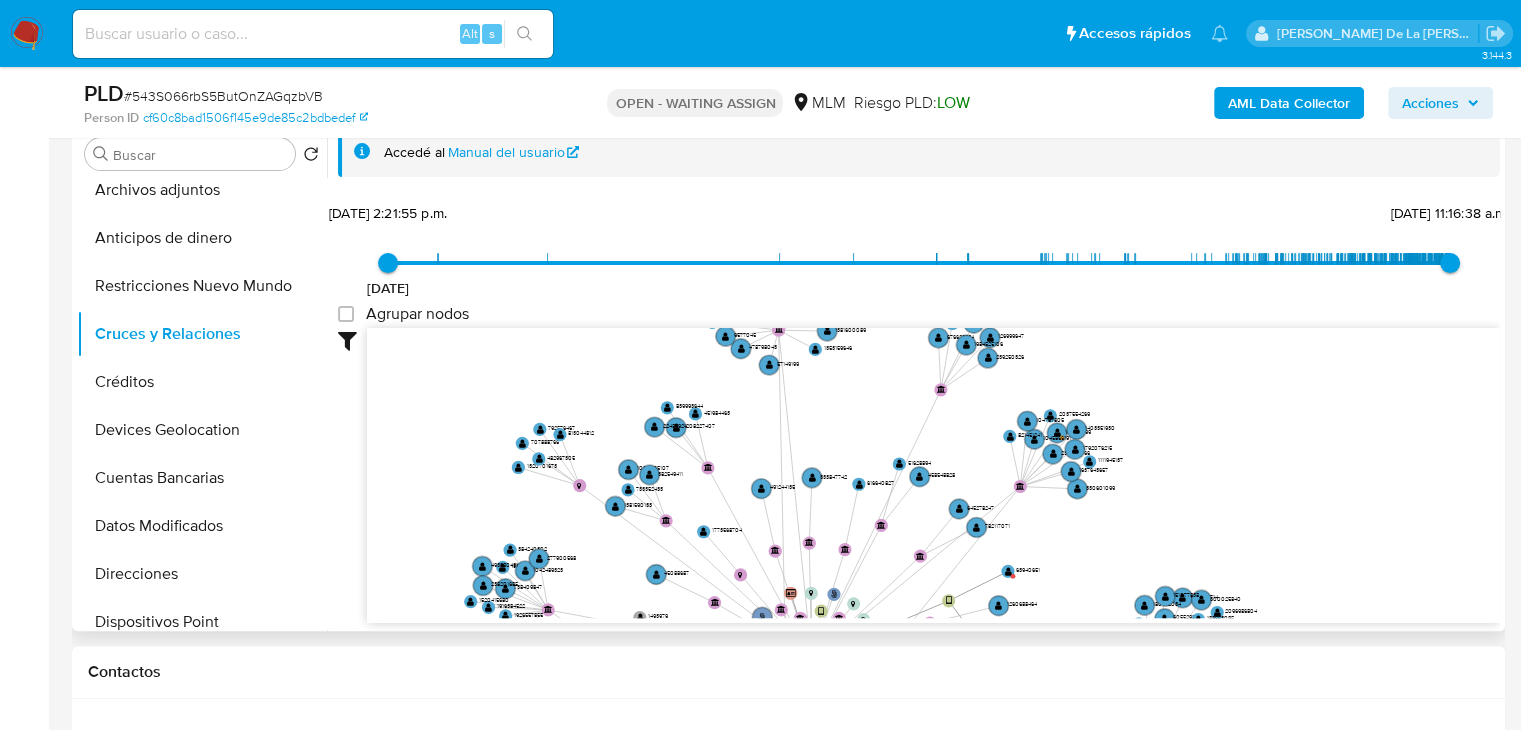 drag, startPoint x: 956, startPoint y: 500, endPoint x: 910, endPoint y: 500, distance: 46 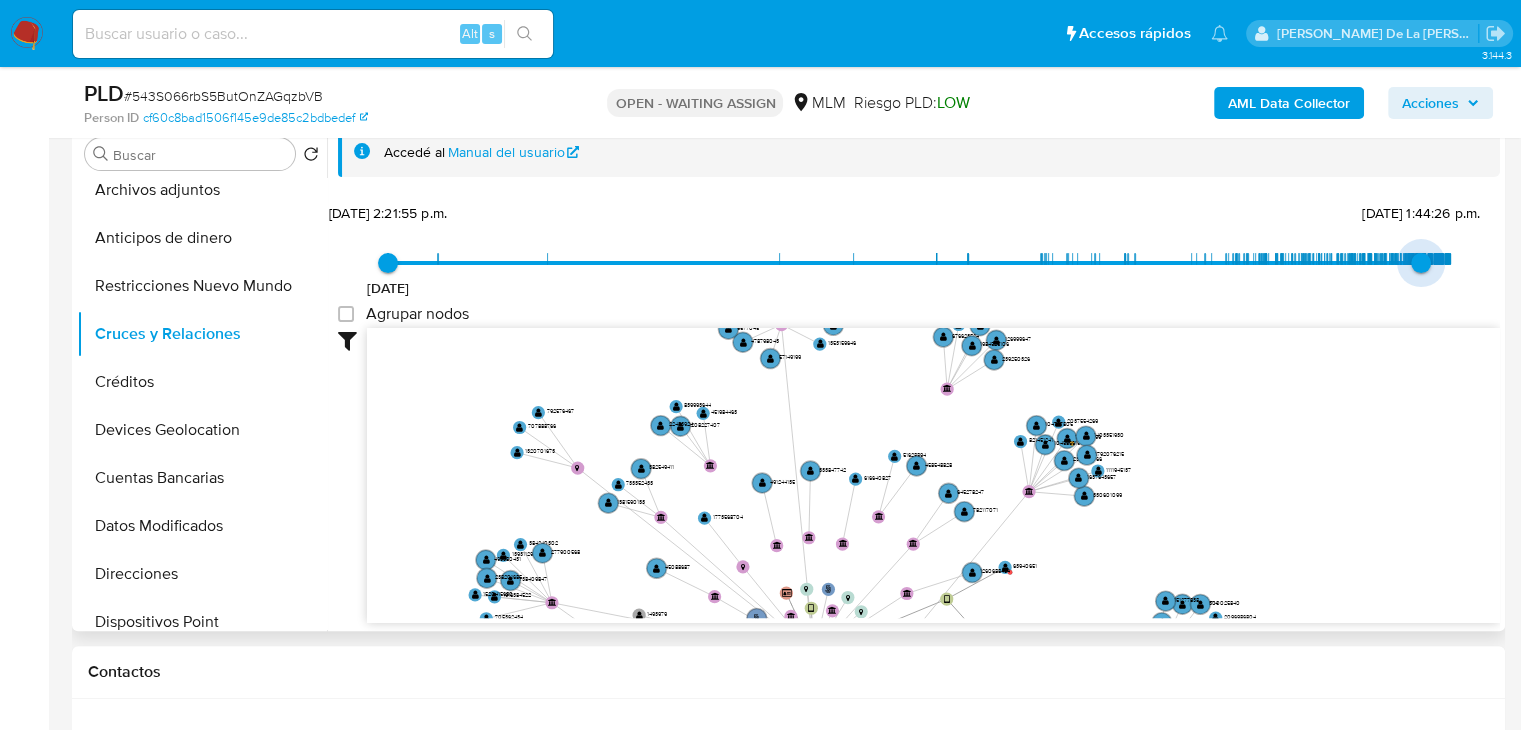 type on "1748887181000" 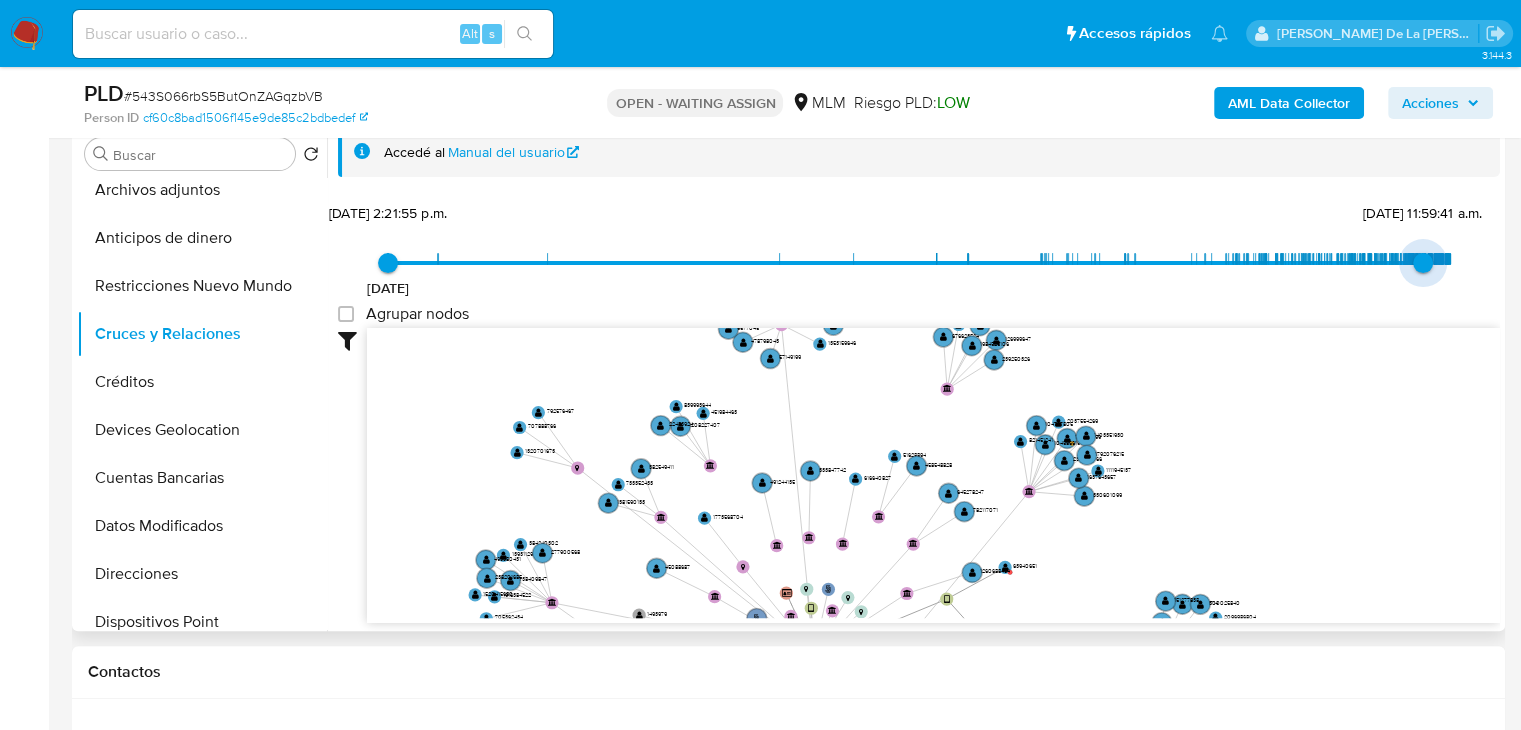 drag, startPoint x: 1448, startPoint y: 261, endPoint x: 1414, endPoint y: 261, distance: 34 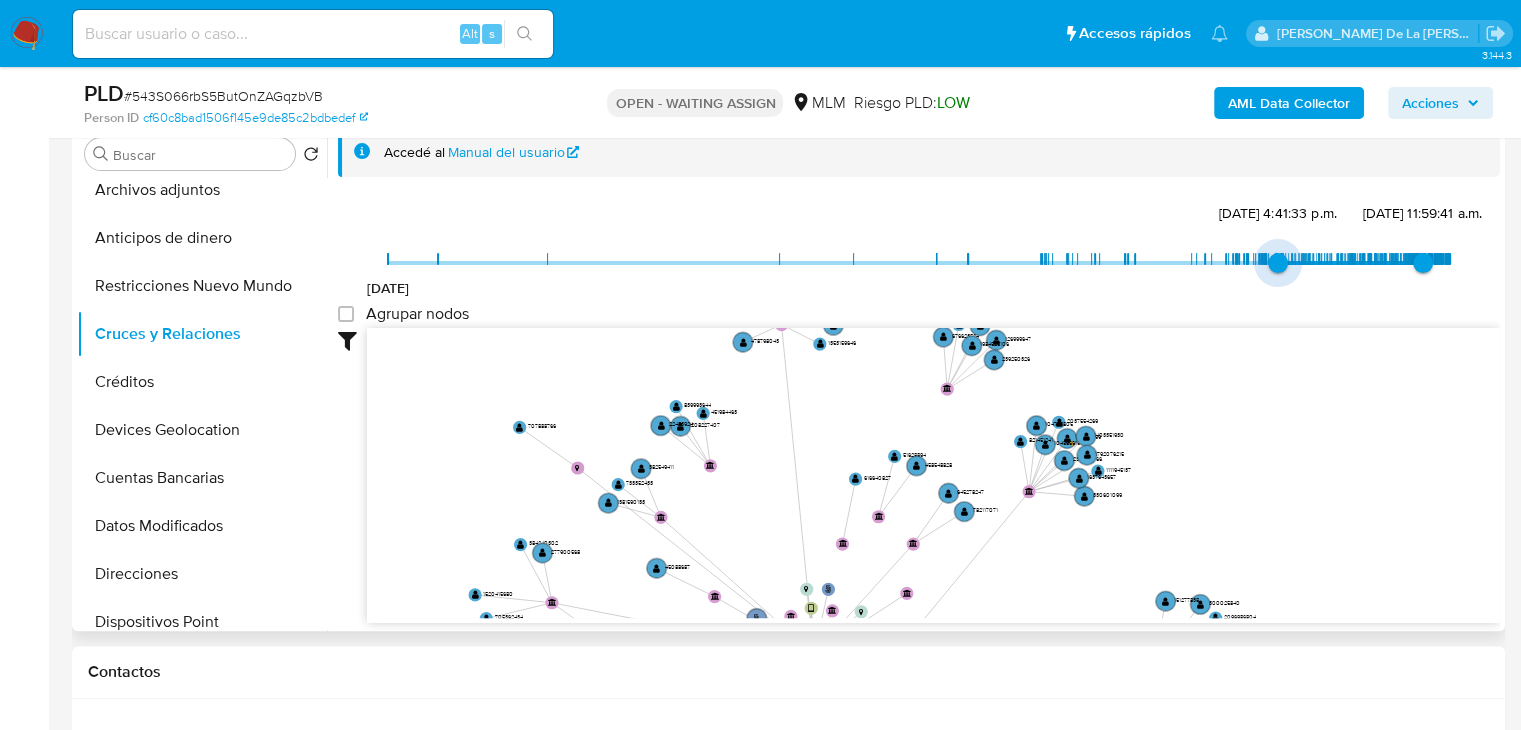 type on "1733264298000" 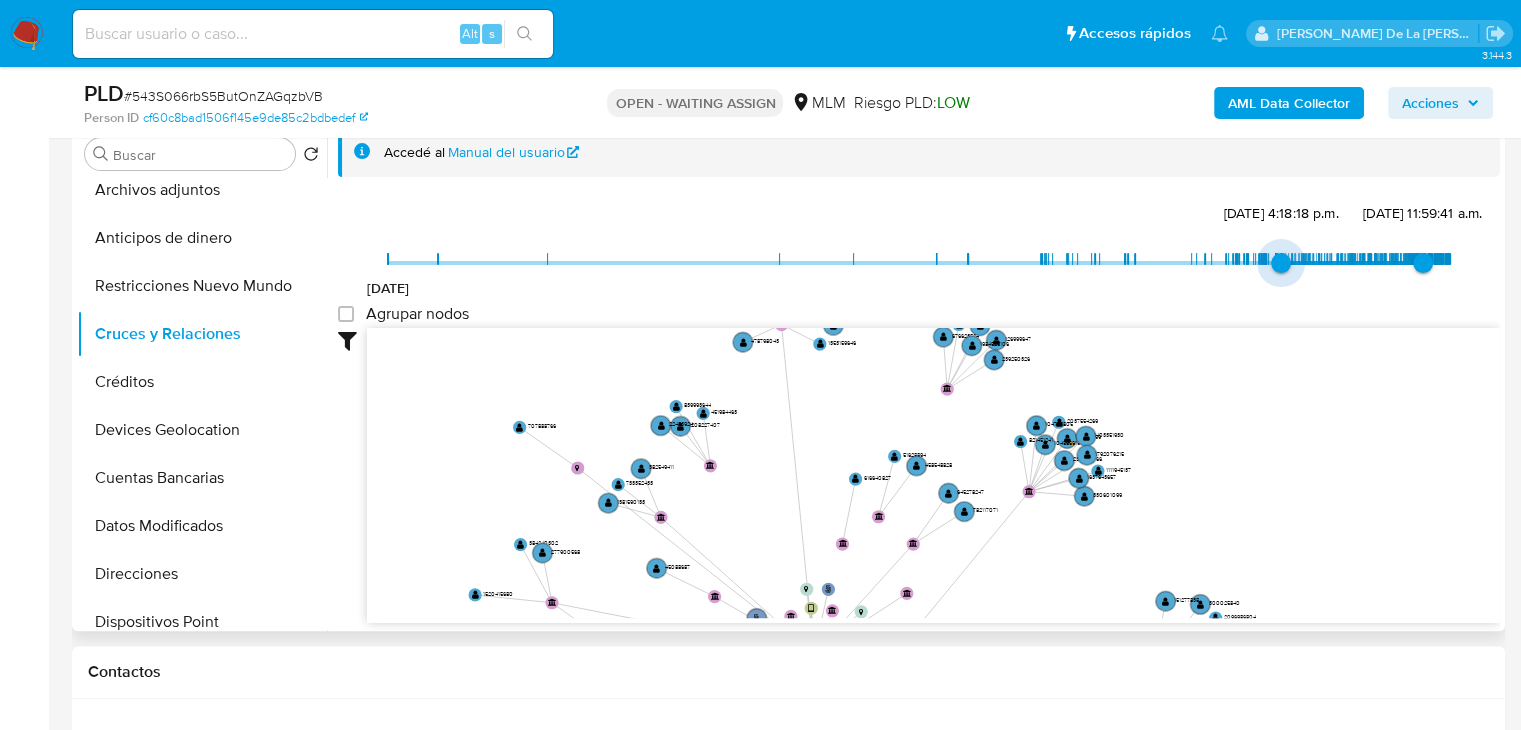 drag, startPoint x: 779, startPoint y: 263, endPoint x: 1273, endPoint y: 260, distance: 494.0091 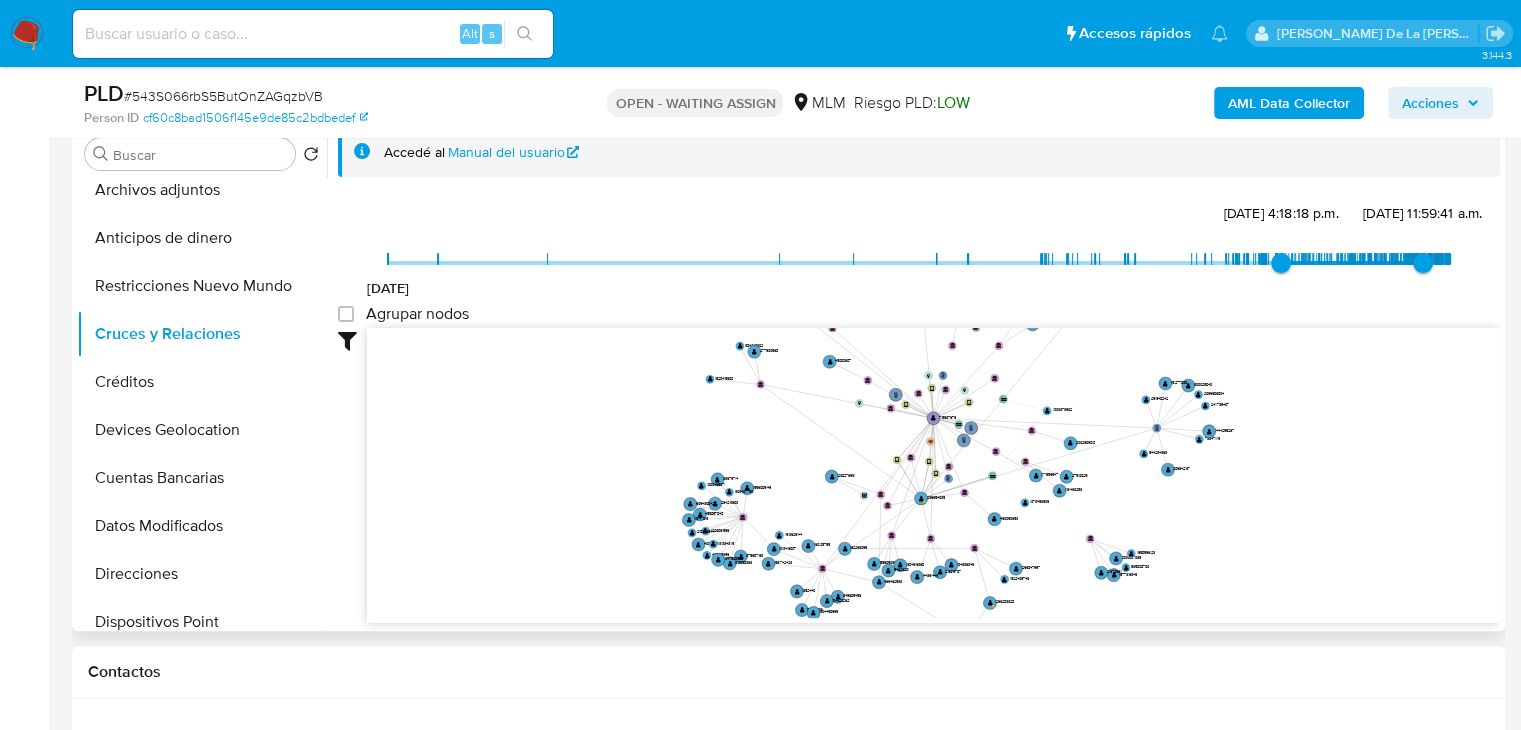drag, startPoint x: 1233, startPoint y: 416, endPoint x: 1208, endPoint y: 260, distance: 157.99051 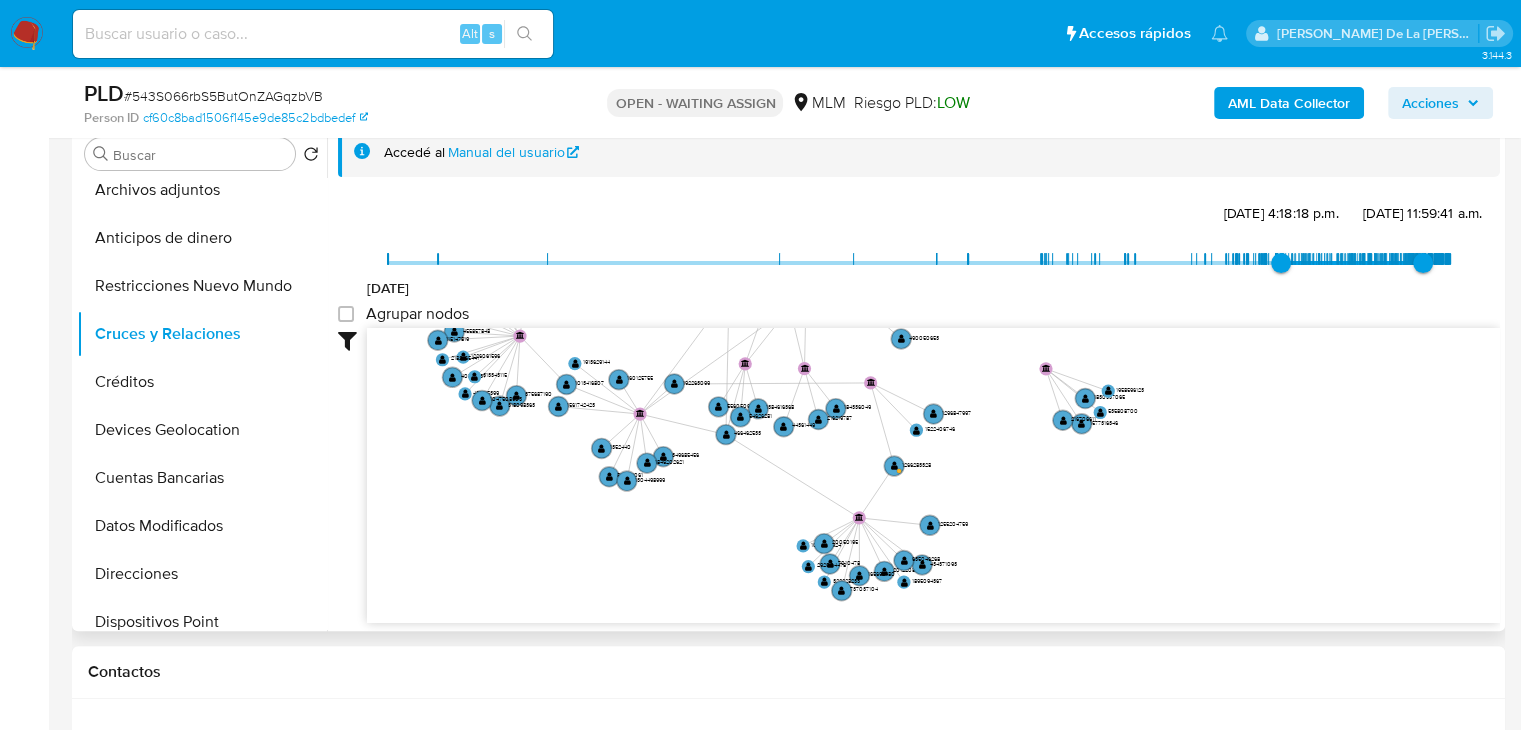 drag, startPoint x: 1216, startPoint y: 506, endPoint x: 1232, endPoint y: 383, distance: 124.036285 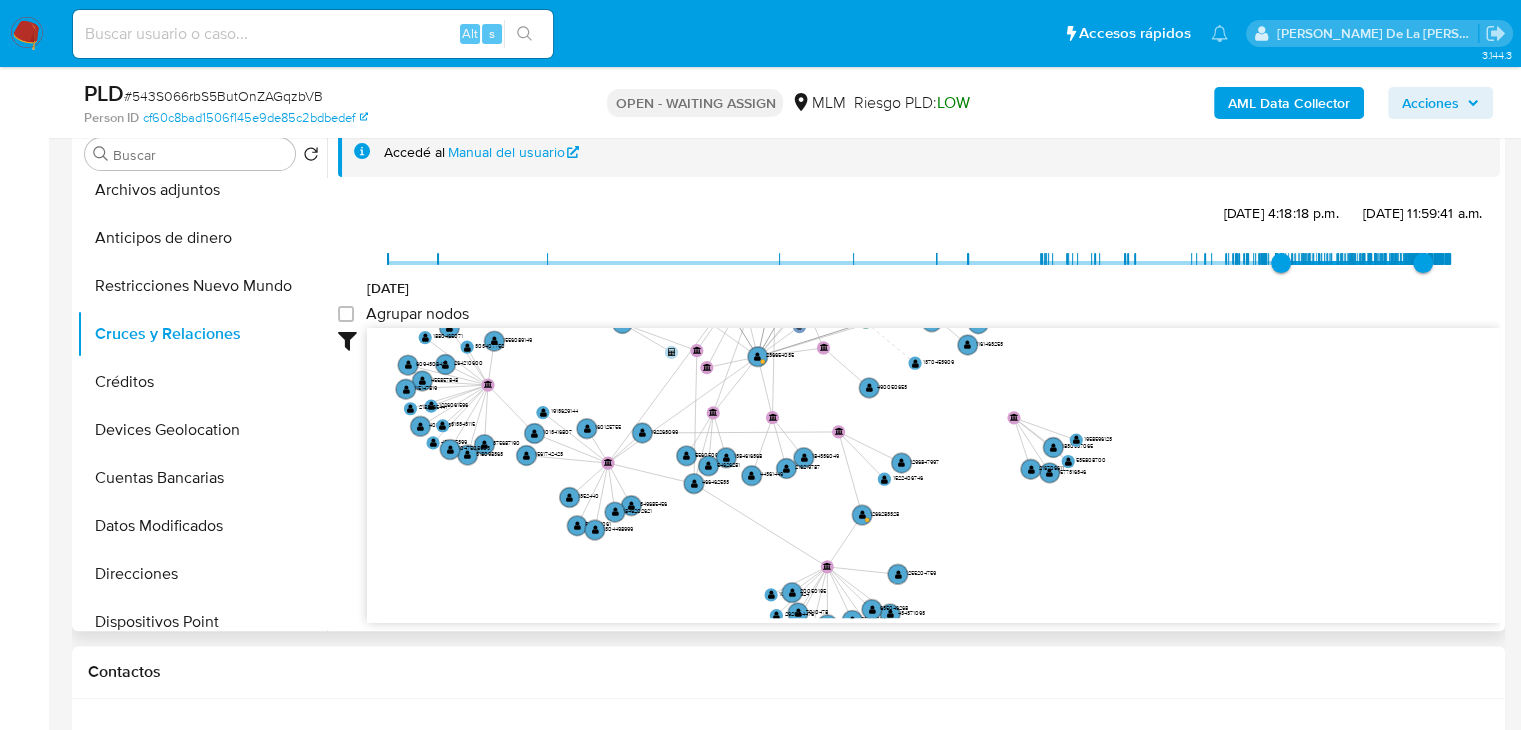 drag, startPoint x: 1232, startPoint y: 488, endPoint x: 1179, endPoint y: 529, distance: 67.00746 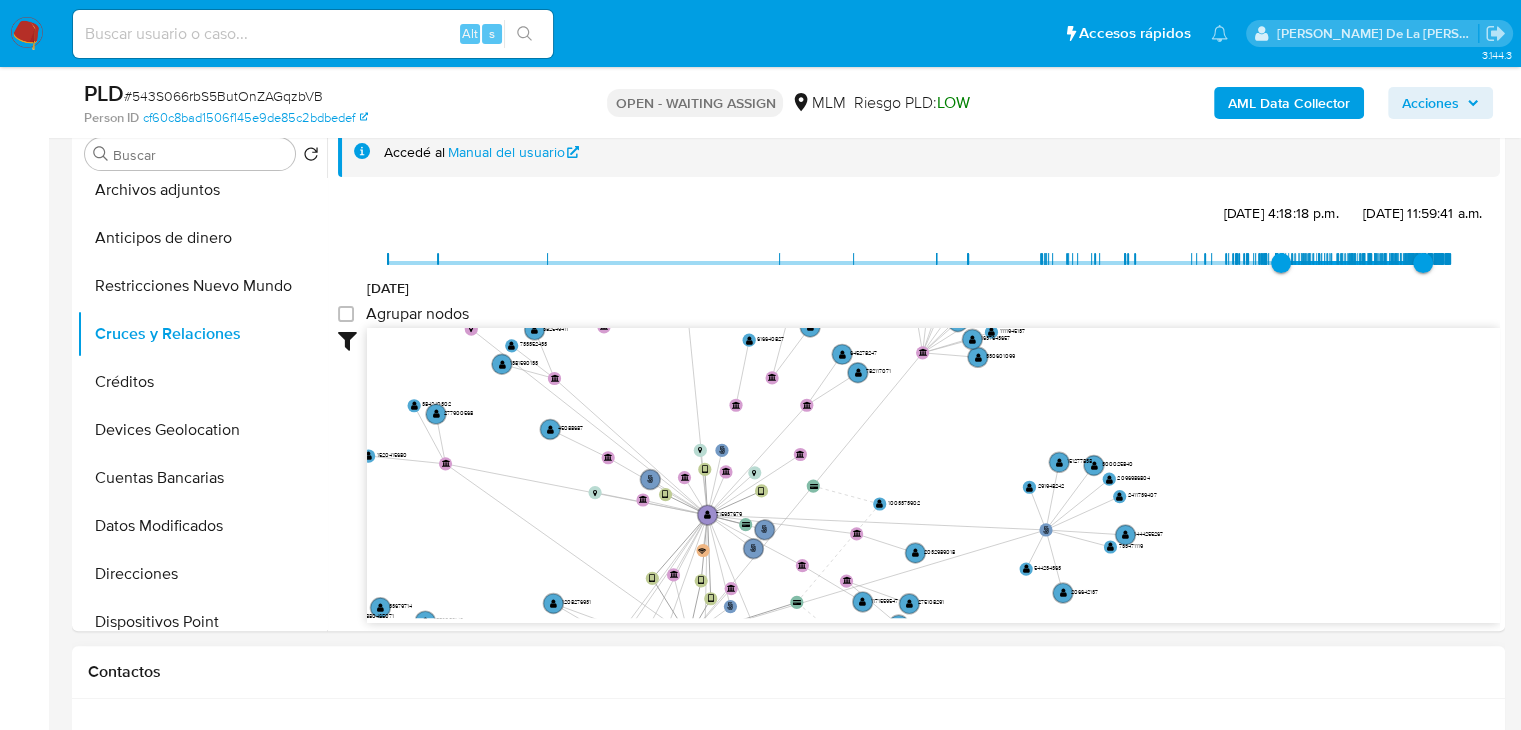 drag, startPoint x: 1193, startPoint y: 514, endPoint x: 1151, endPoint y: 689, distance: 179.96944 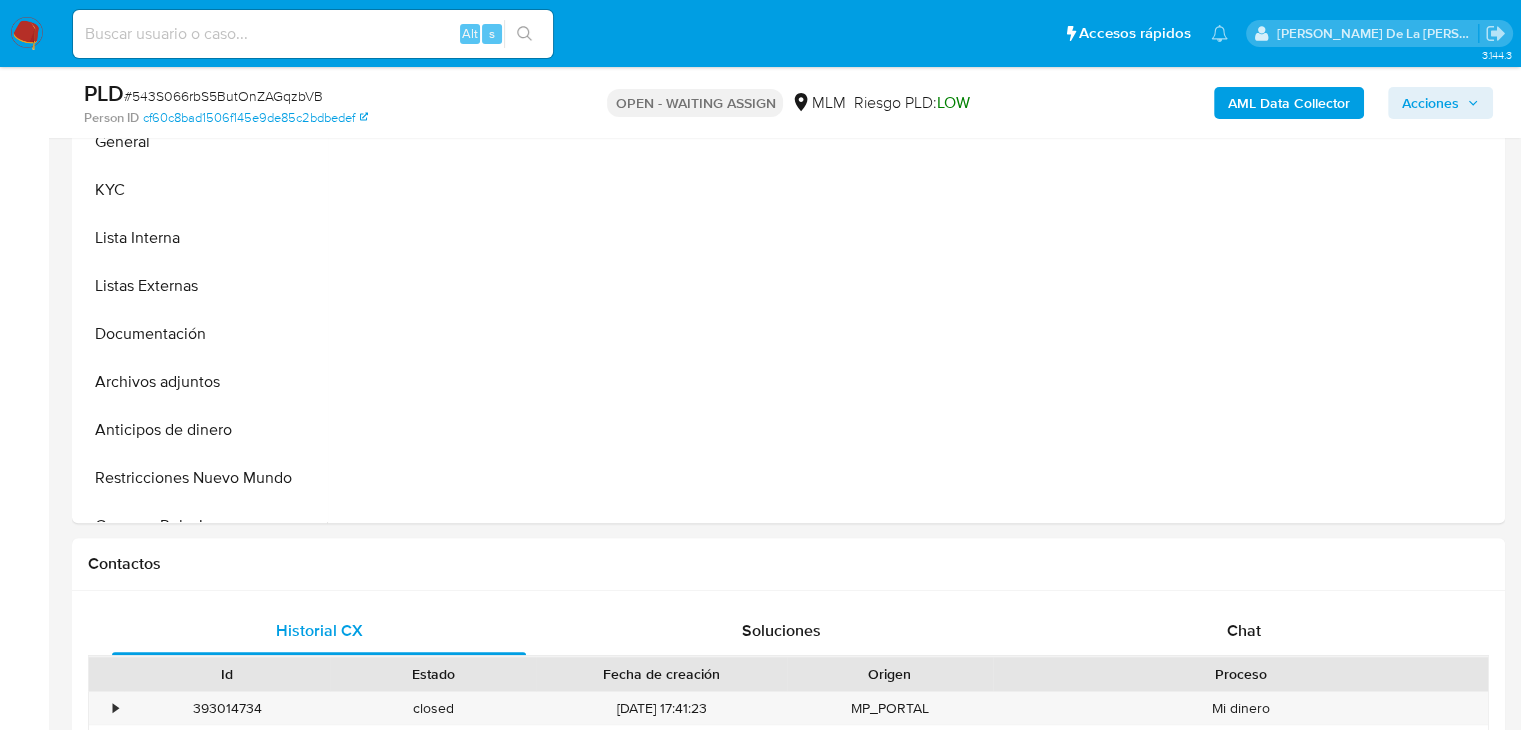 scroll, scrollTop: 548, scrollLeft: 0, axis: vertical 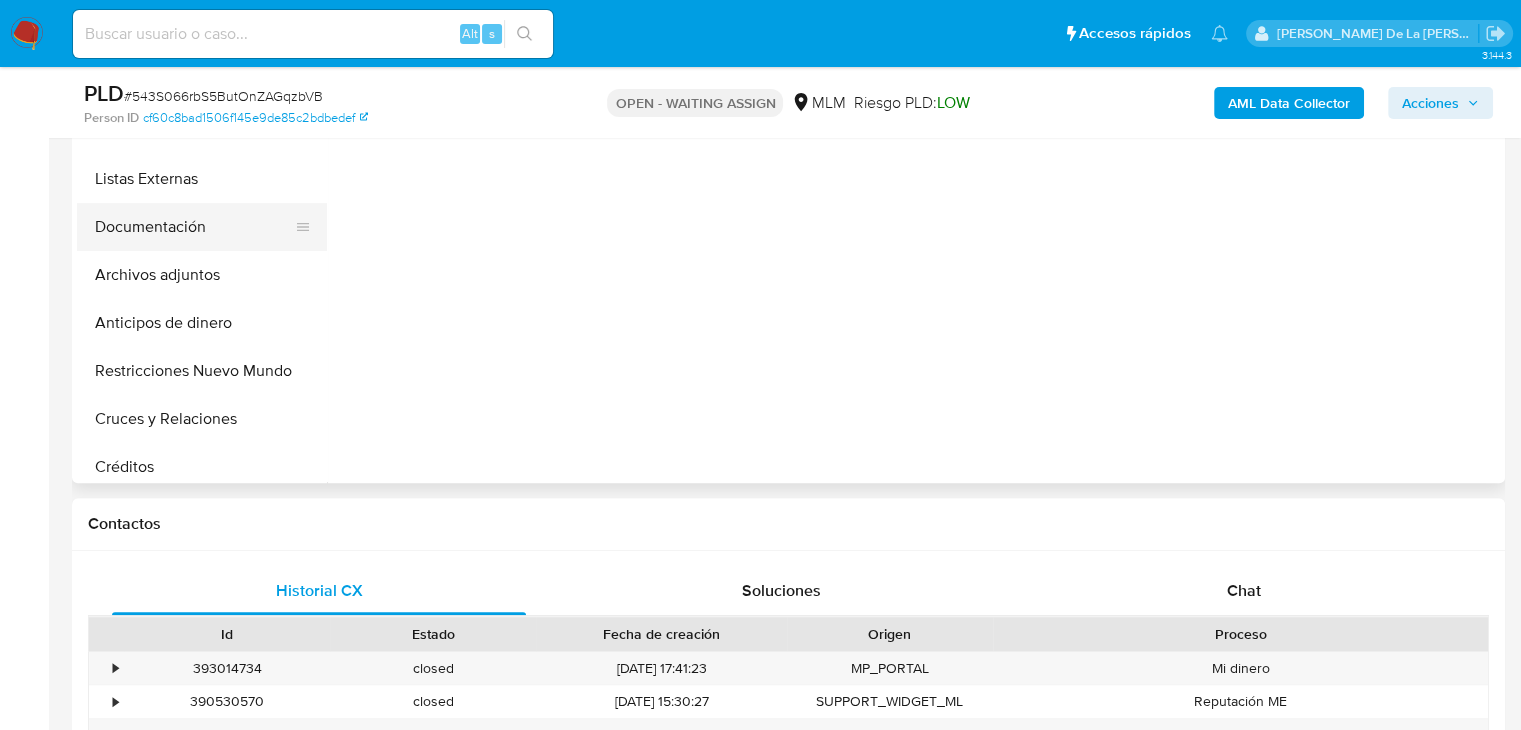 select on "10" 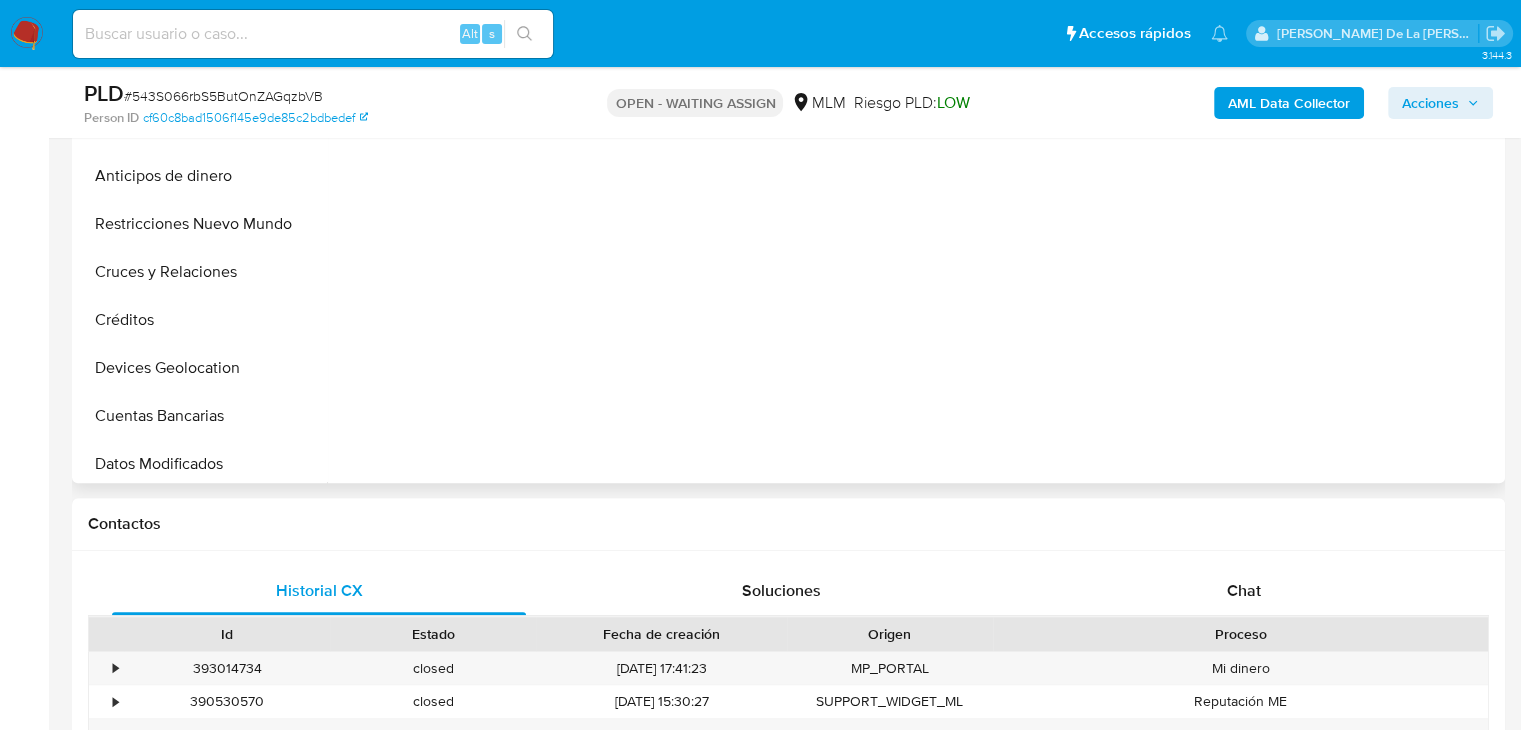 scroll, scrollTop: 215, scrollLeft: 0, axis: vertical 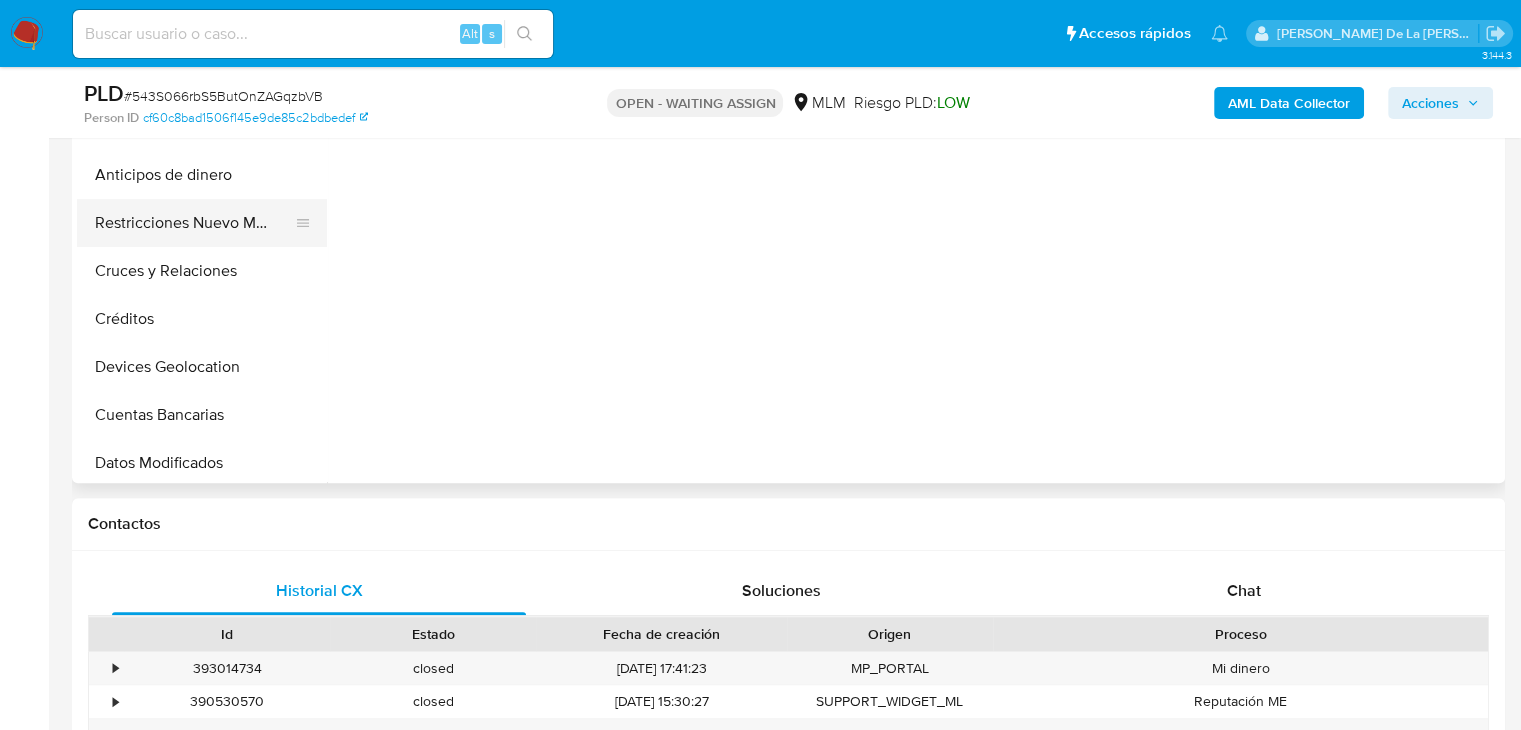click on "Restricciones Nuevo Mundo" at bounding box center [194, 223] 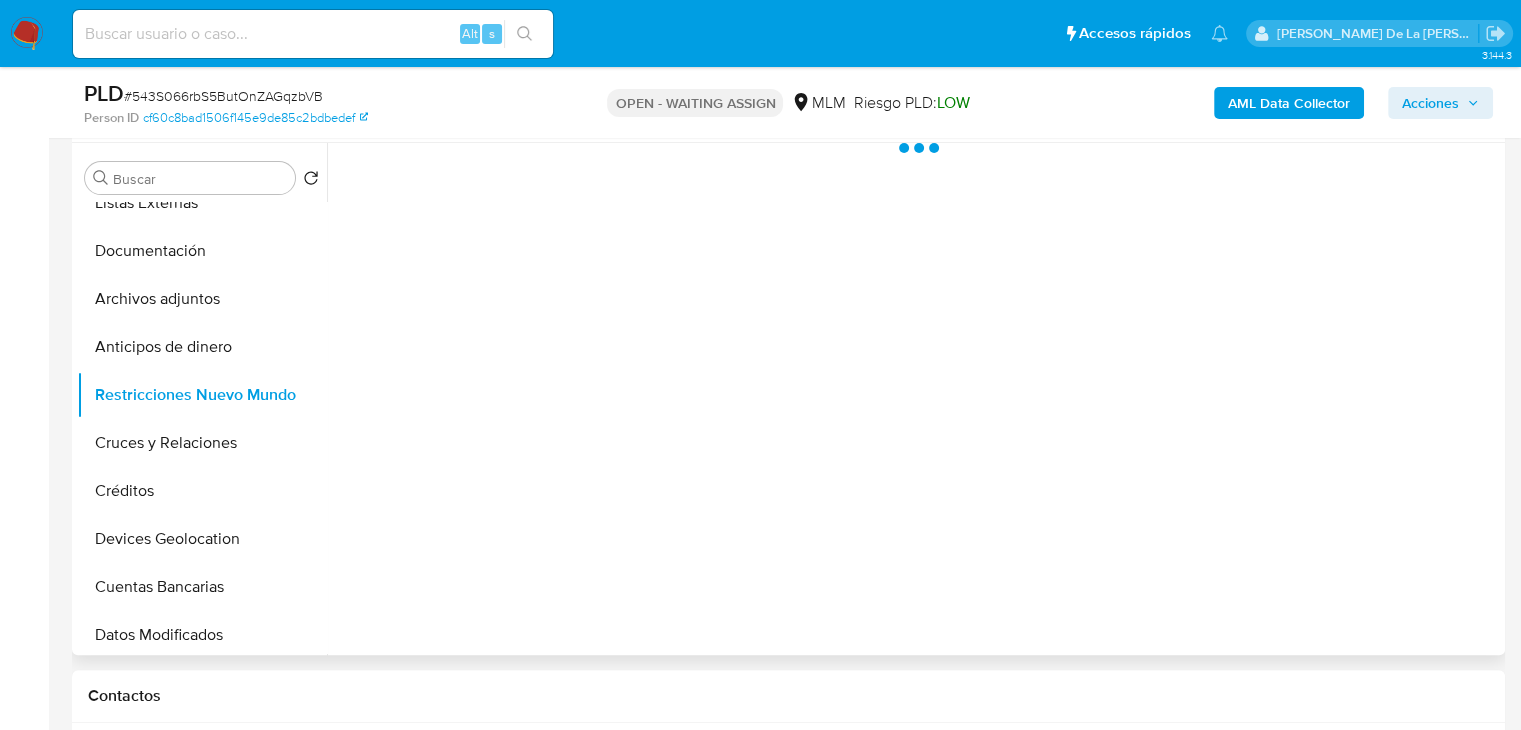 scroll, scrollTop: 372, scrollLeft: 0, axis: vertical 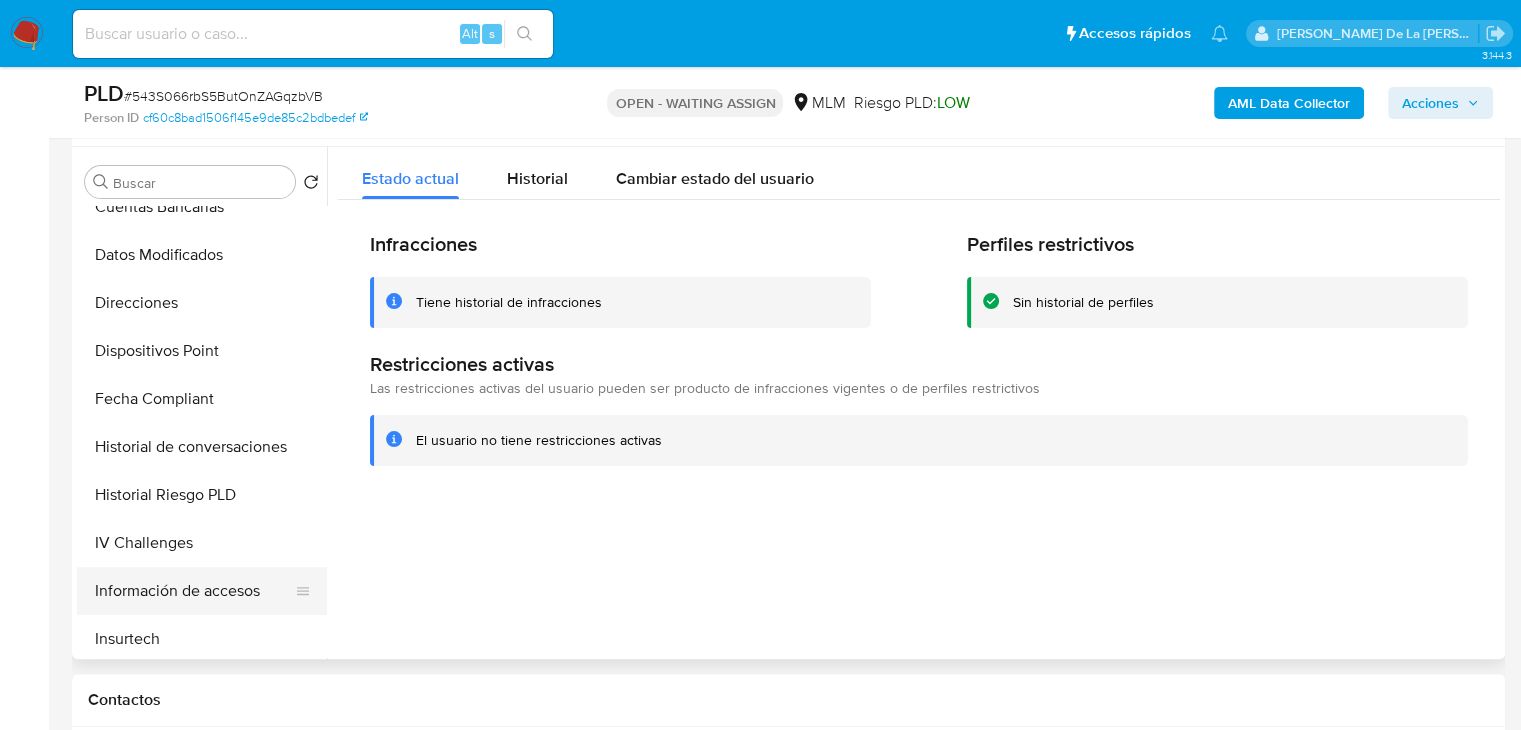 click on "Información de accesos" at bounding box center [194, 591] 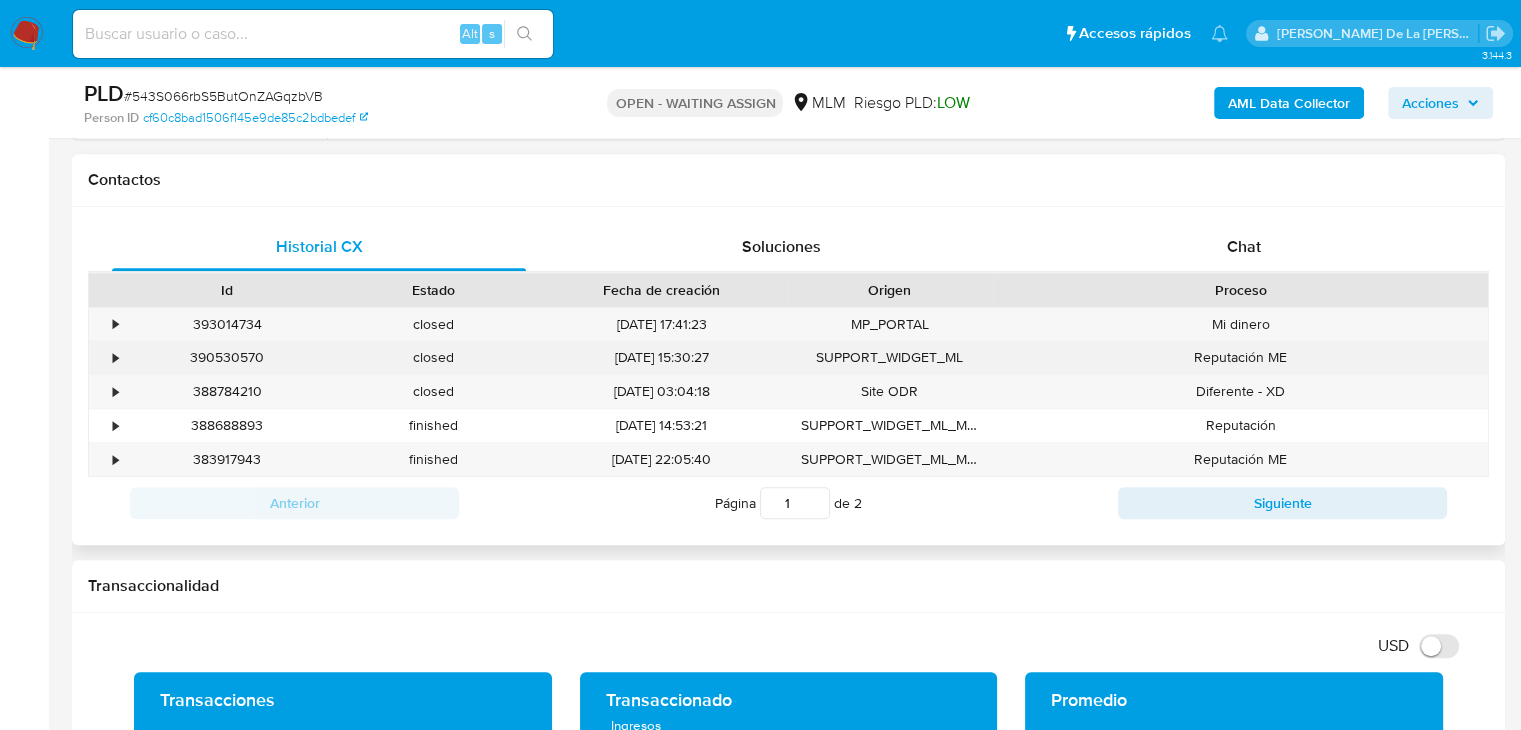 scroll, scrollTop: 1176, scrollLeft: 0, axis: vertical 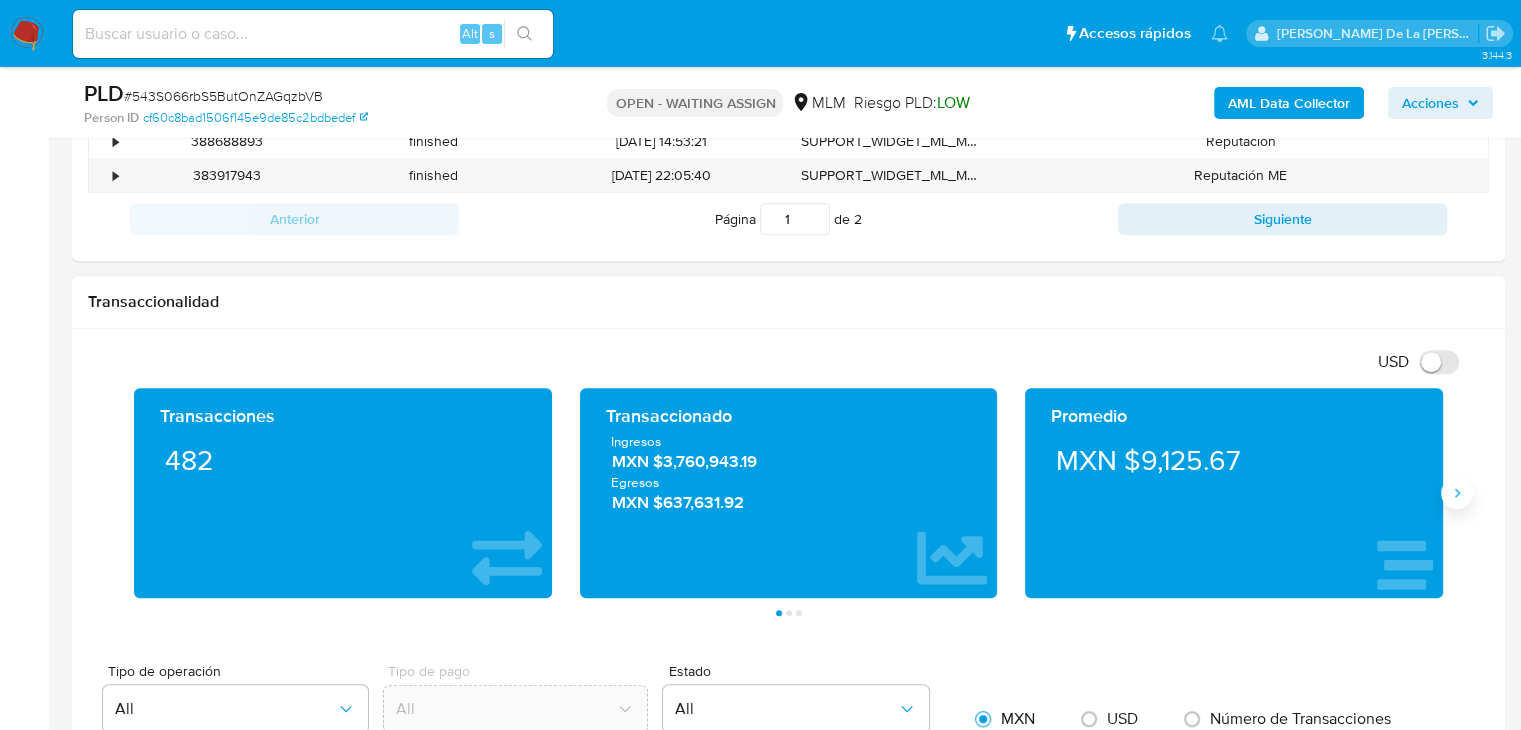 click 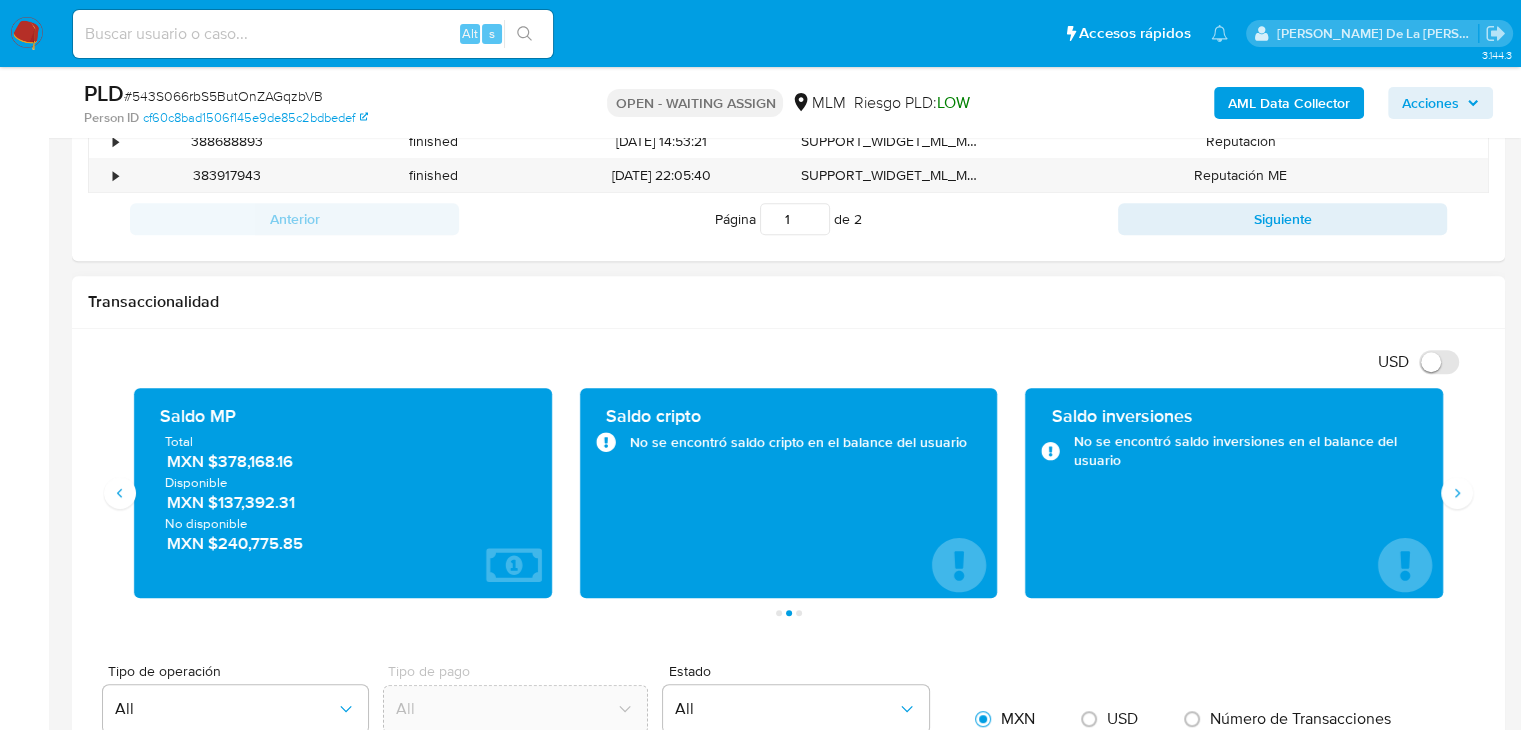 click on "MXN $378,168.16" at bounding box center (344, 461) 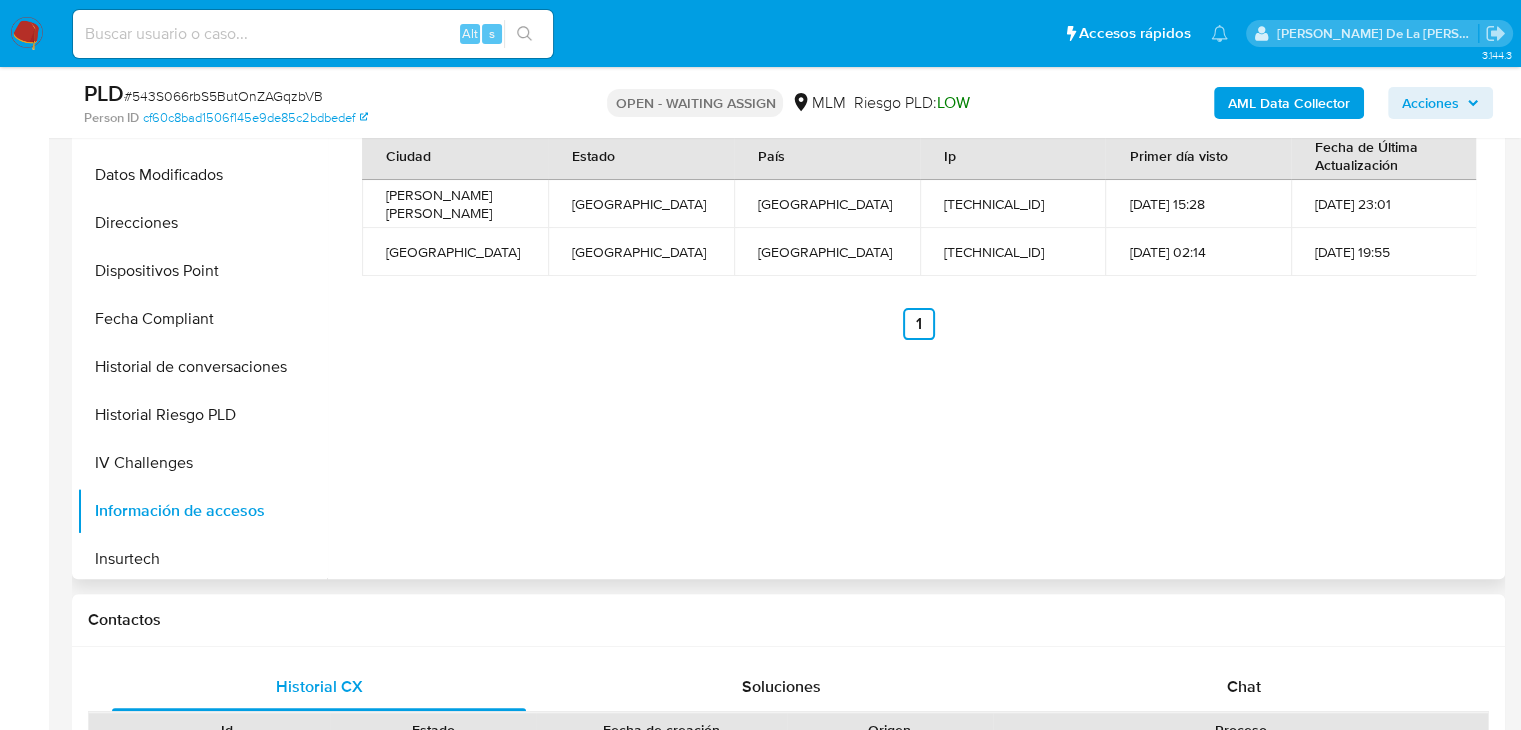 scroll, scrollTop: 442, scrollLeft: 0, axis: vertical 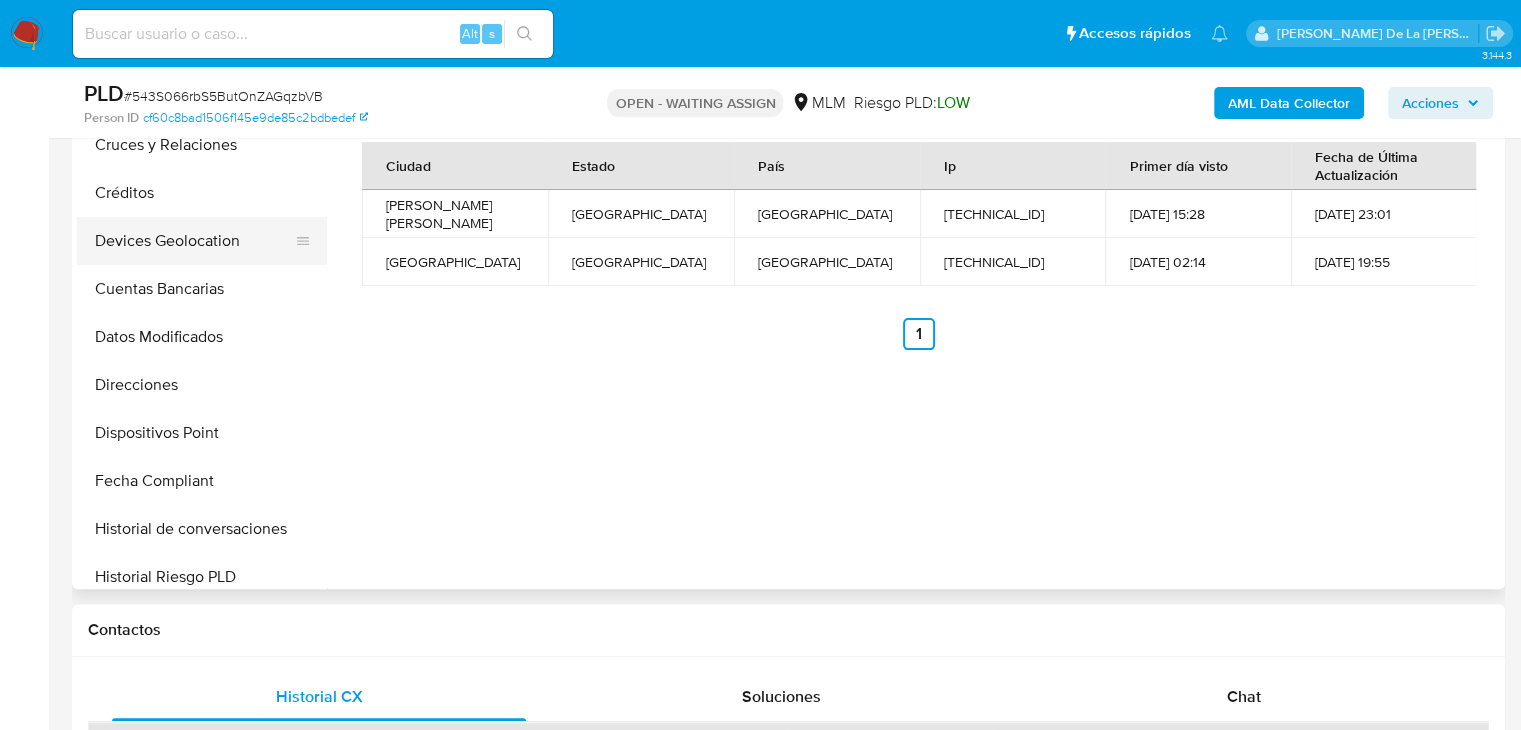 click on "Devices Geolocation" at bounding box center [194, 241] 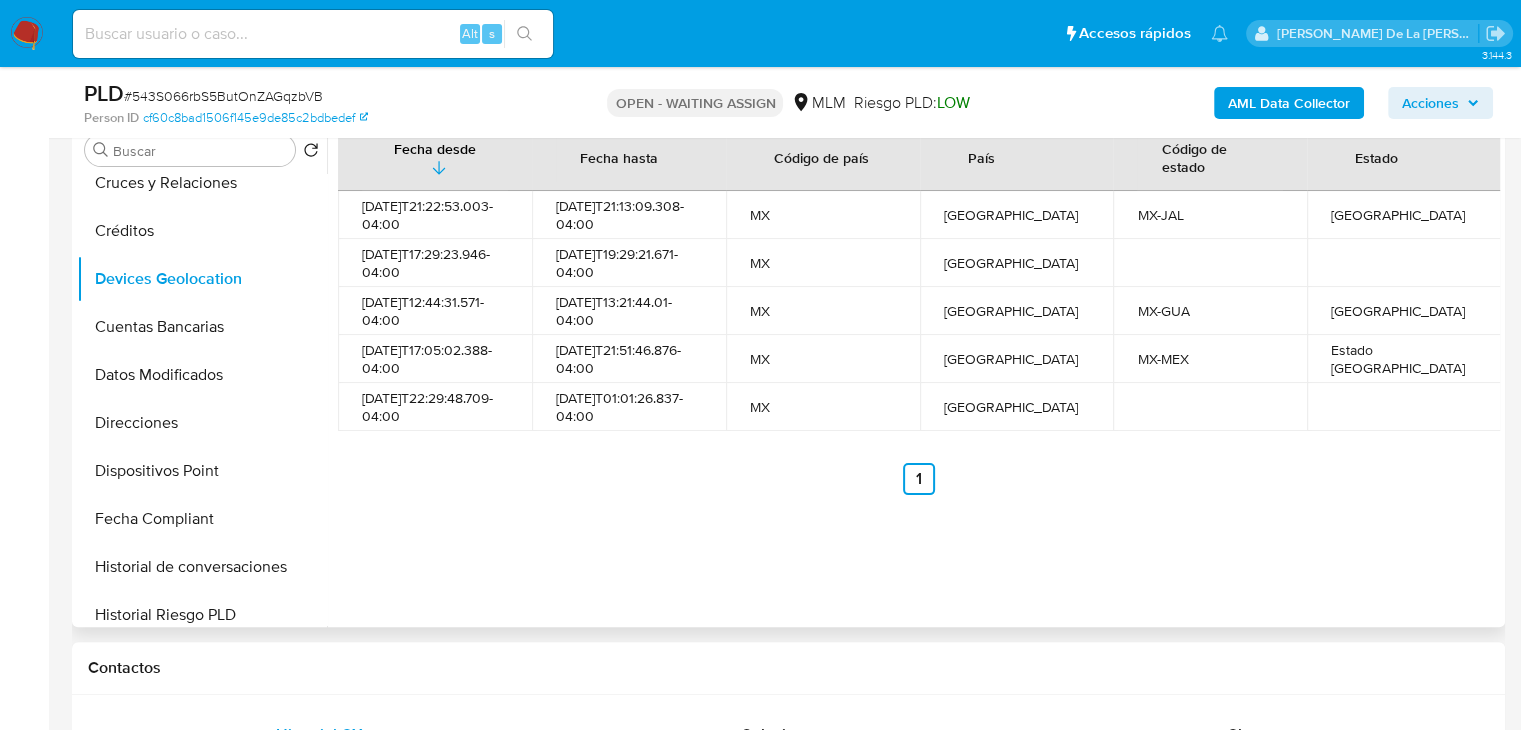 scroll, scrollTop: 403, scrollLeft: 0, axis: vertical 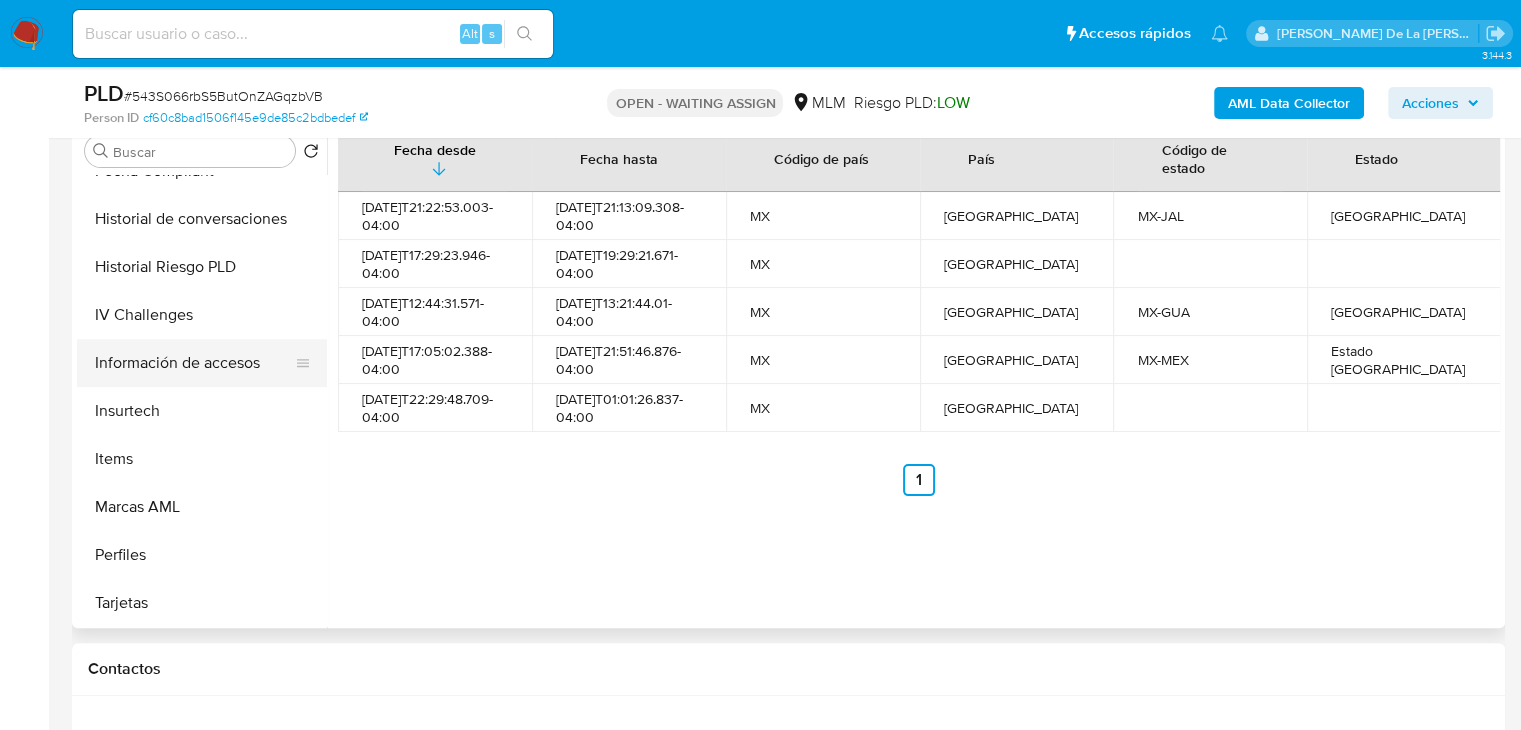 click on "Información de accesos" at bounding box center [194, 363] 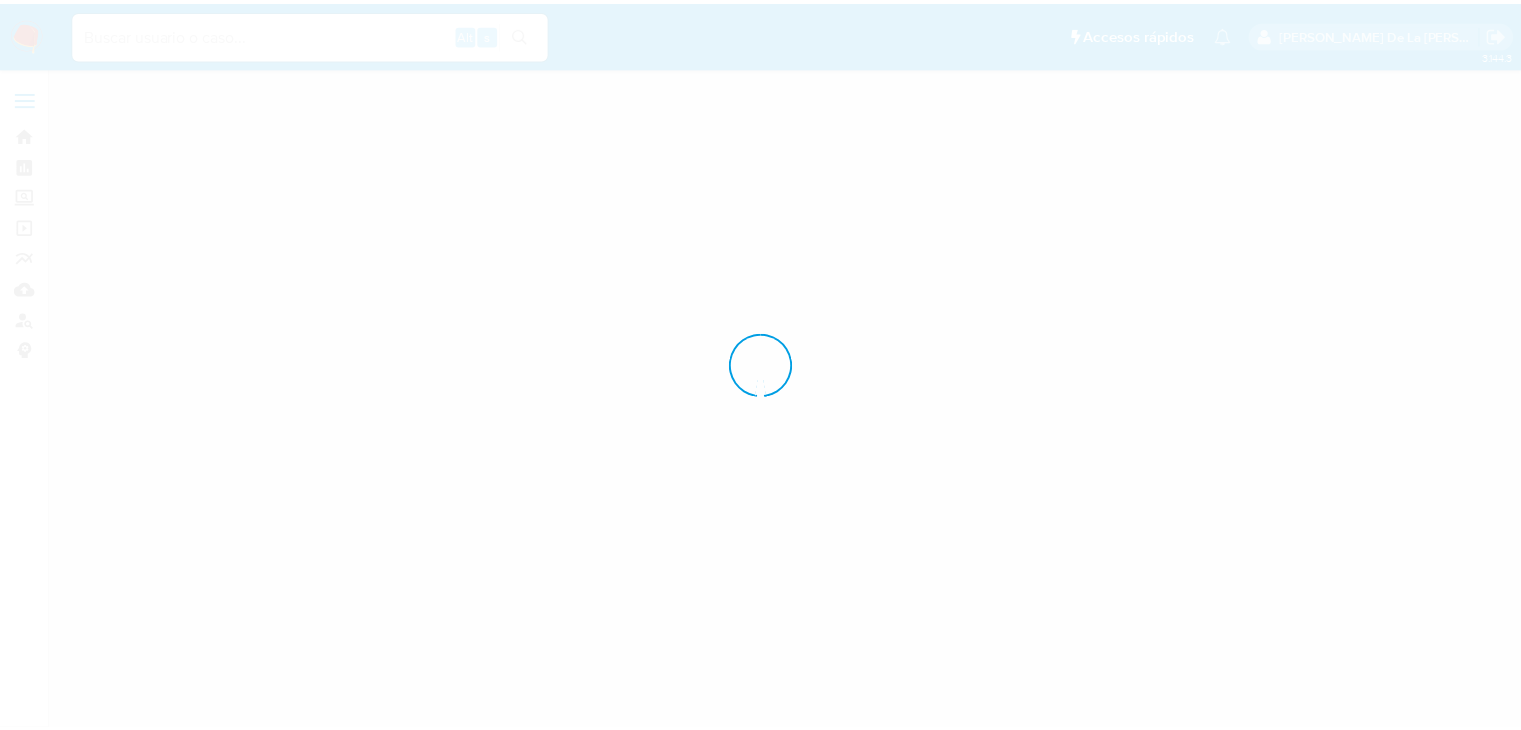 scroll, scrollTop: 0, scrollLeft: 0, axis: both 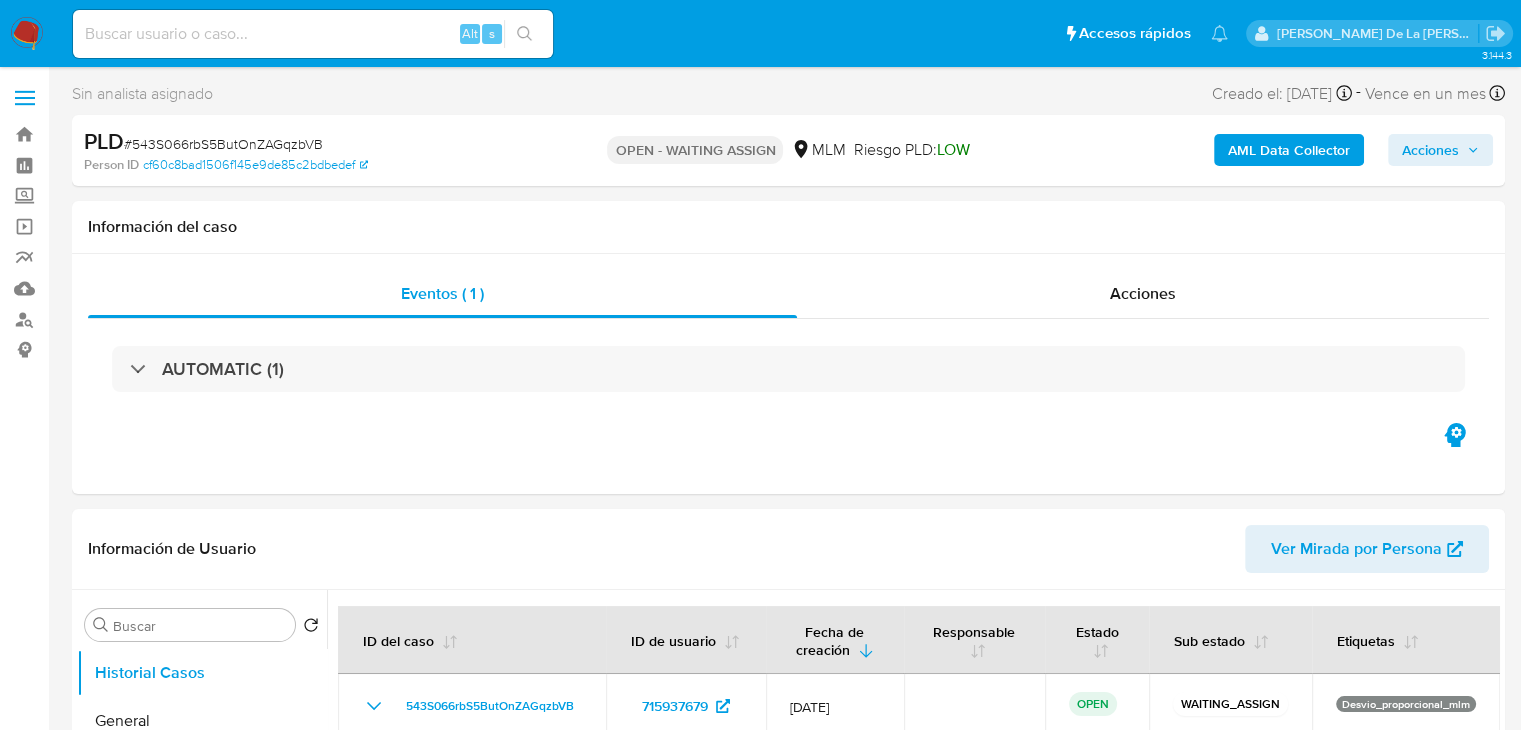 select on "10" 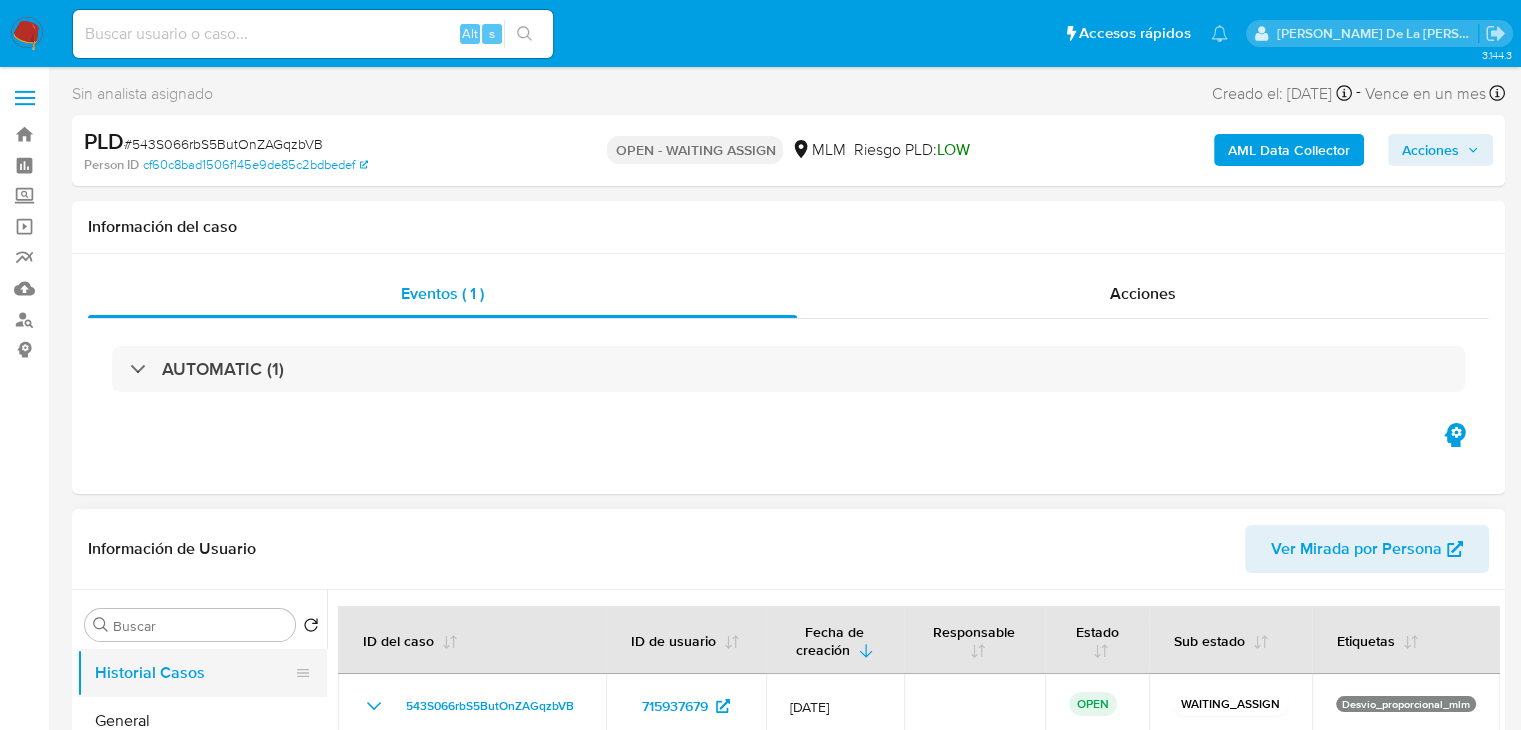 scroll, scrollTop: 500, scrollLeft: 0, axis: vertical 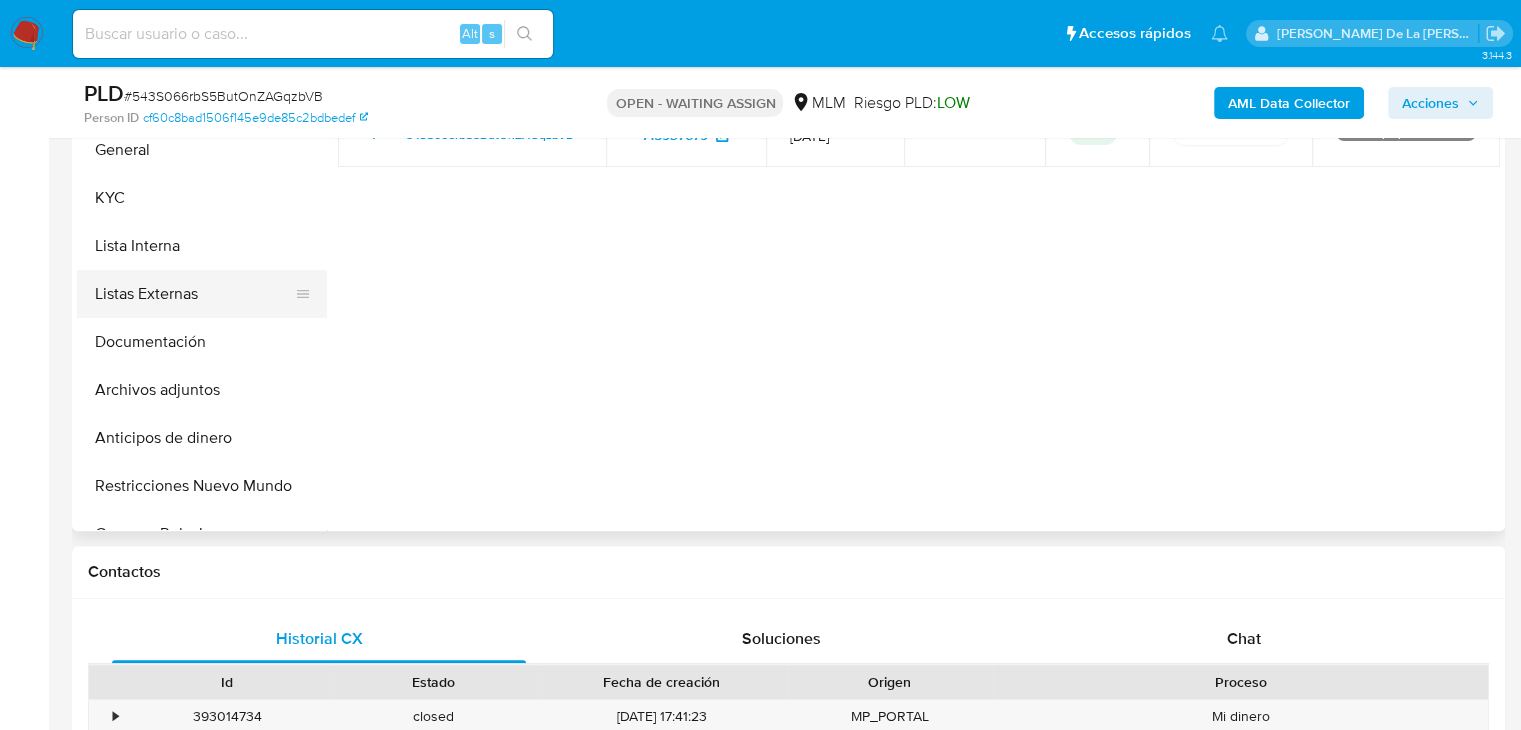 click on "Listas Externas" at bounding box center (194, 294) 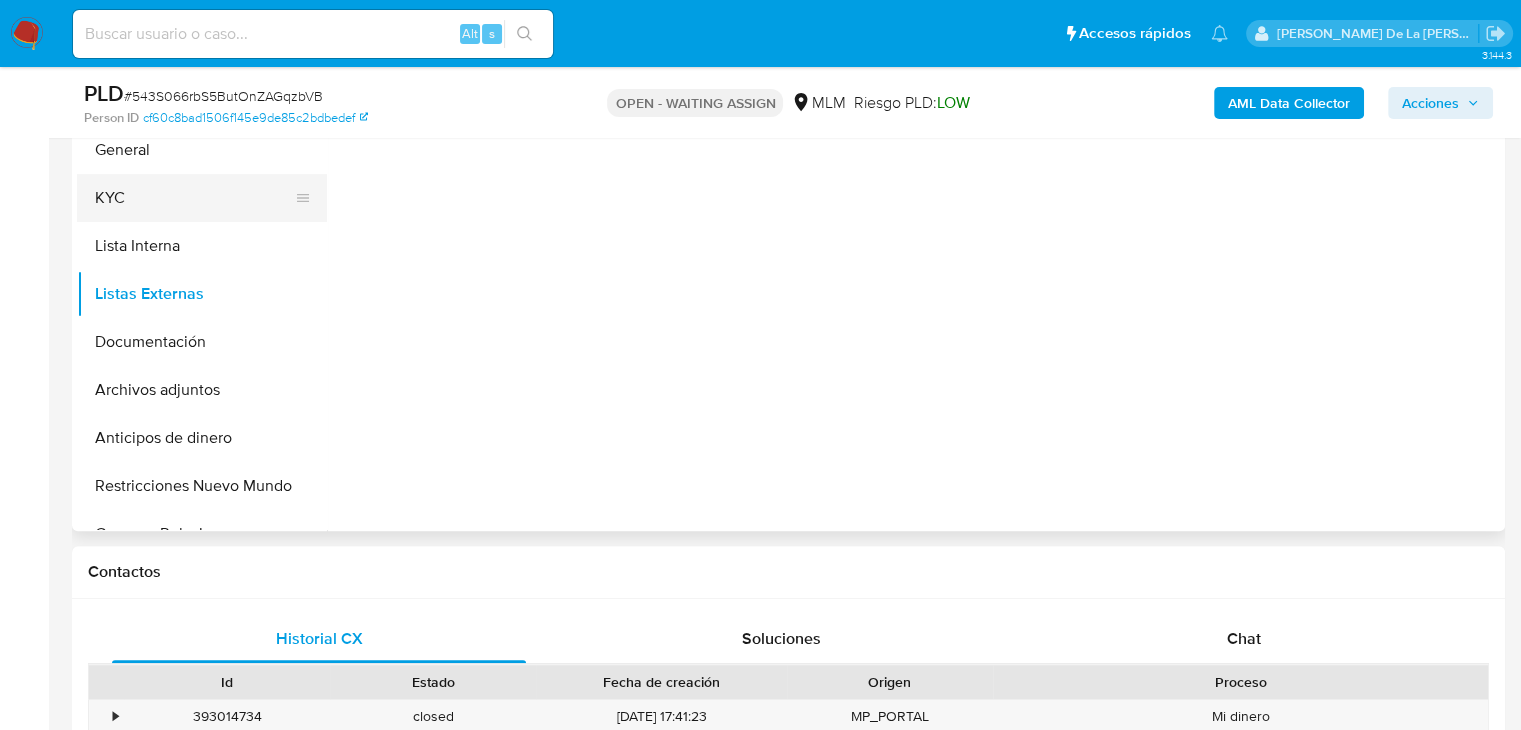 click on "KYC" at bounding box center [194, 198] 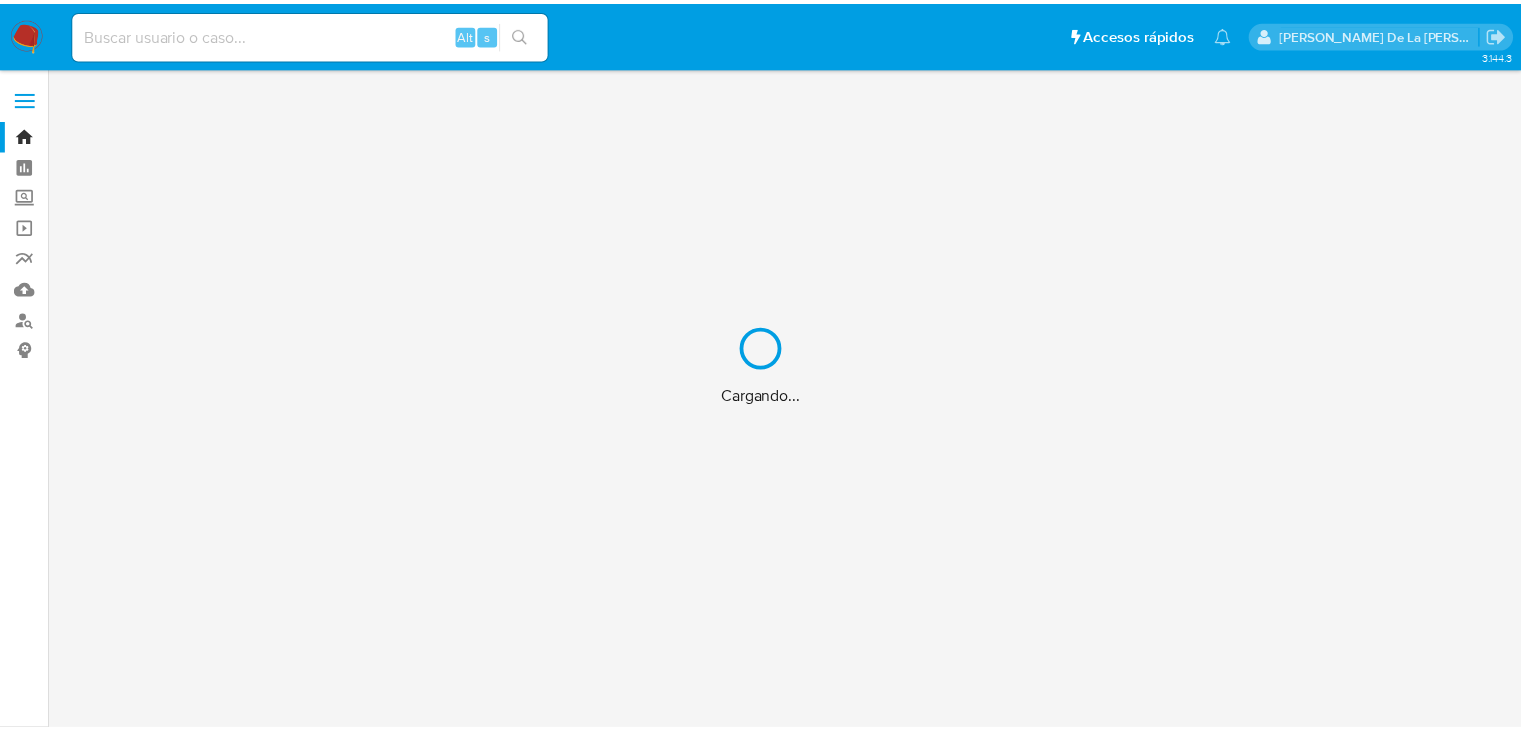 scroll, scrollTop: 0, scrollLeft: 0, axis: both 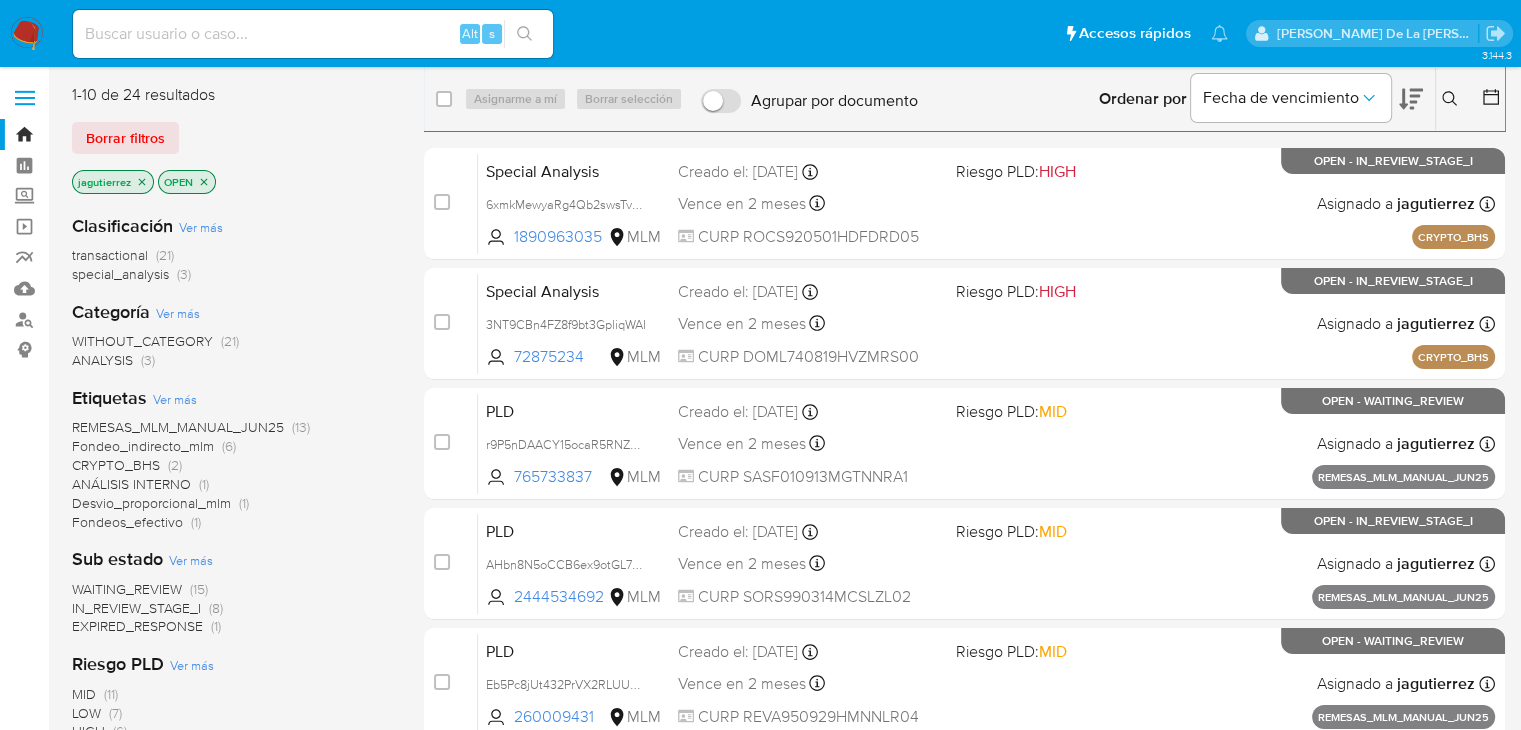 click 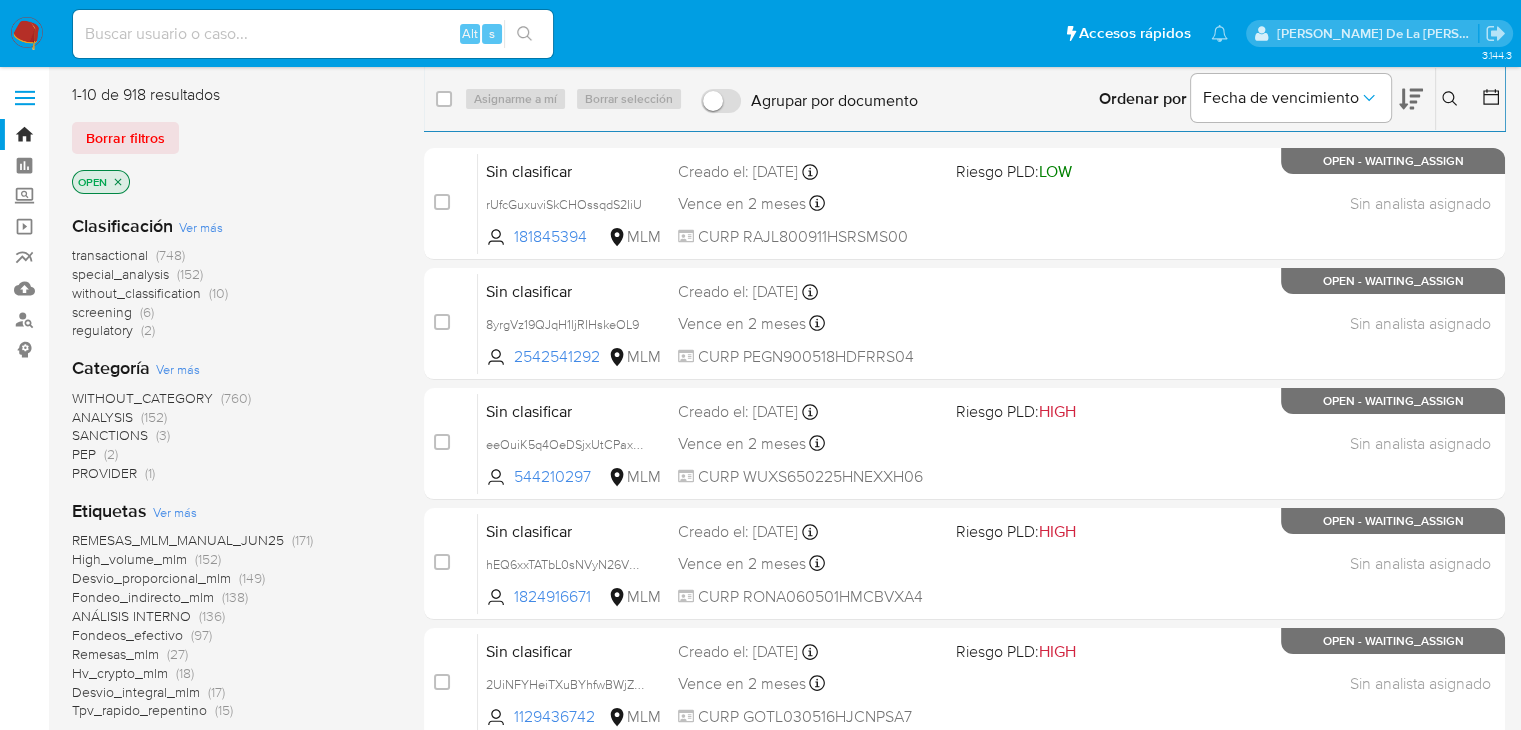 click on "screening" at bounding box center [102, 312] 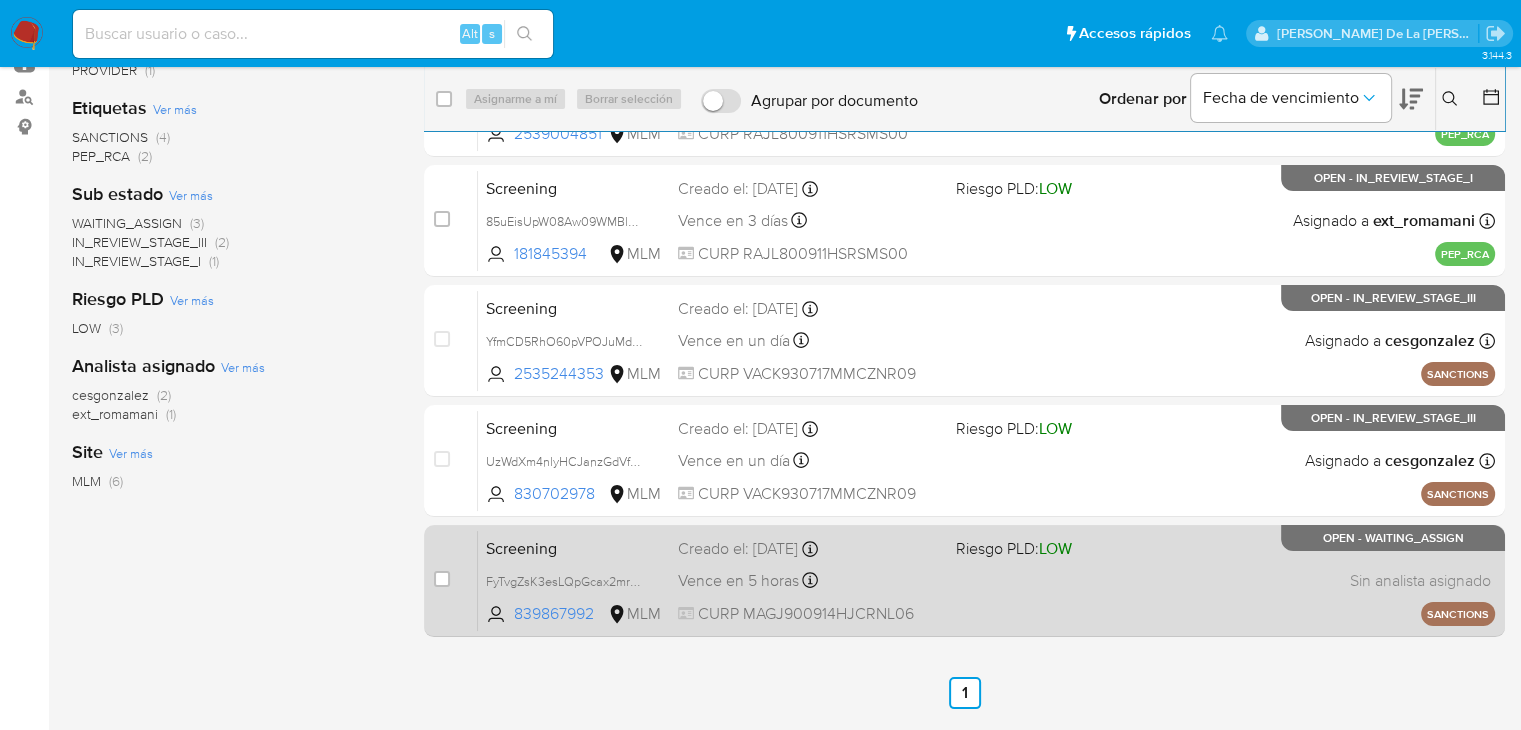 scroll, scrollTop: 256, scrollLeft: 0, axis: vertical 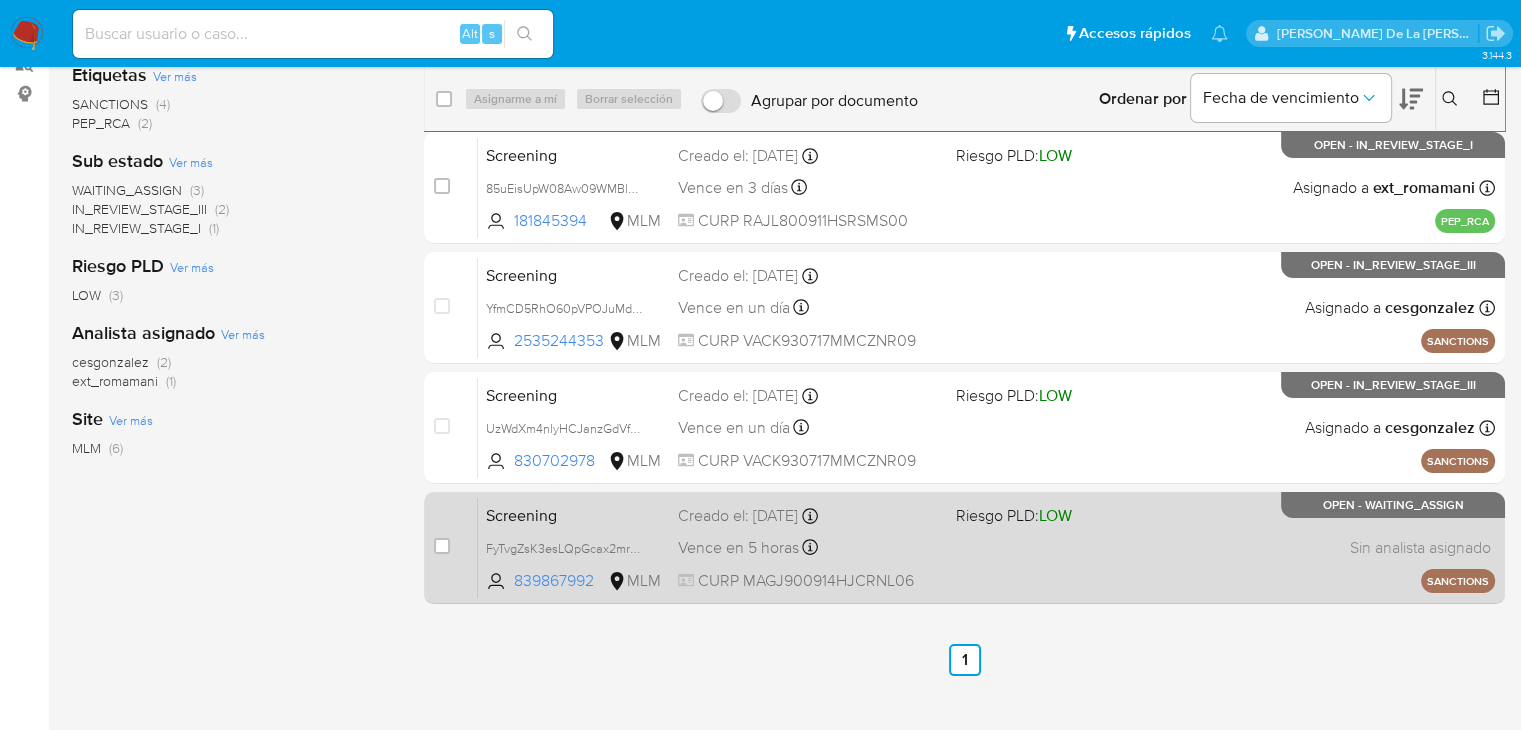 click on "Vence en 5 horas   Vence el 07/07/2025 18:42:38" at bounding box center (809, 547) 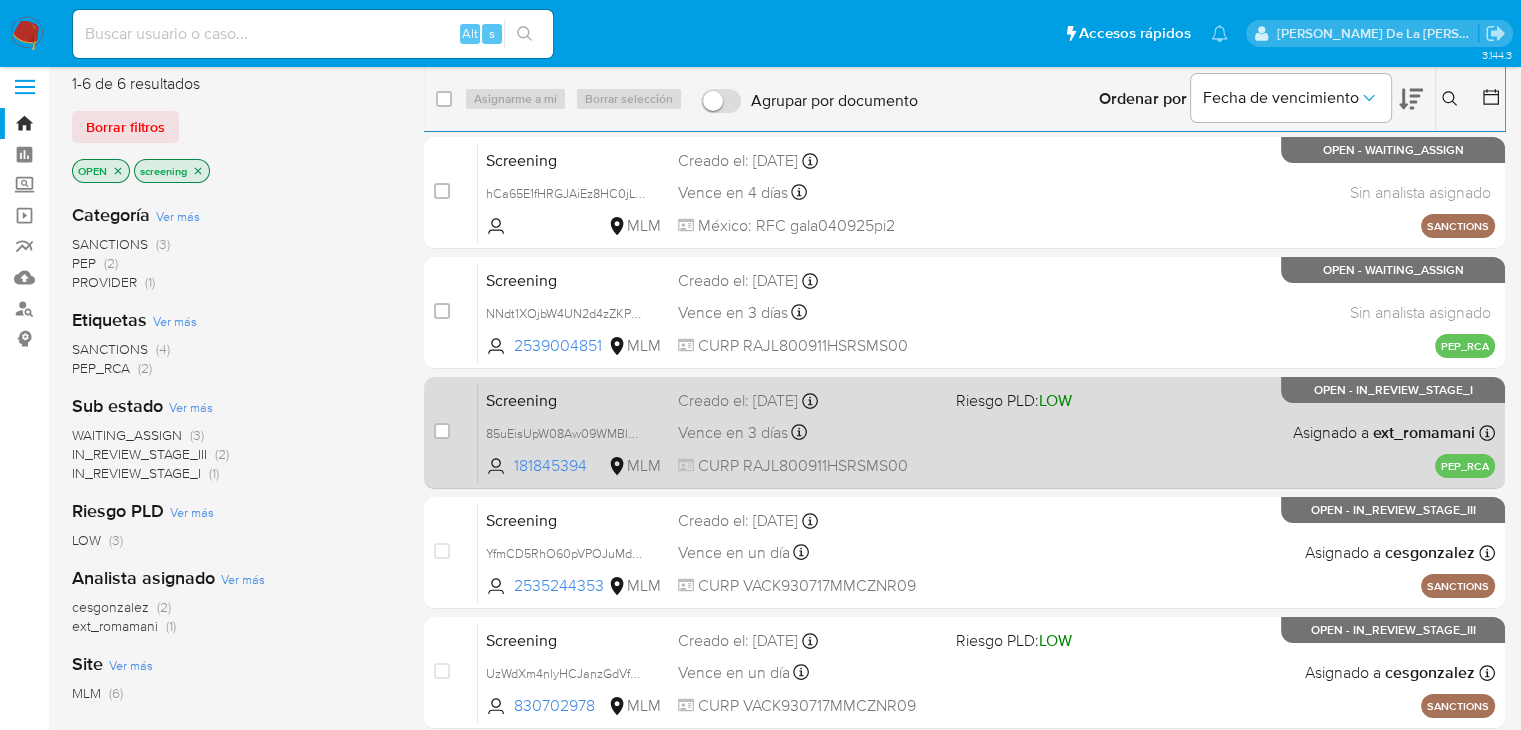 scroll, scrollTop: 0, scrollLeft: 0, axis: both 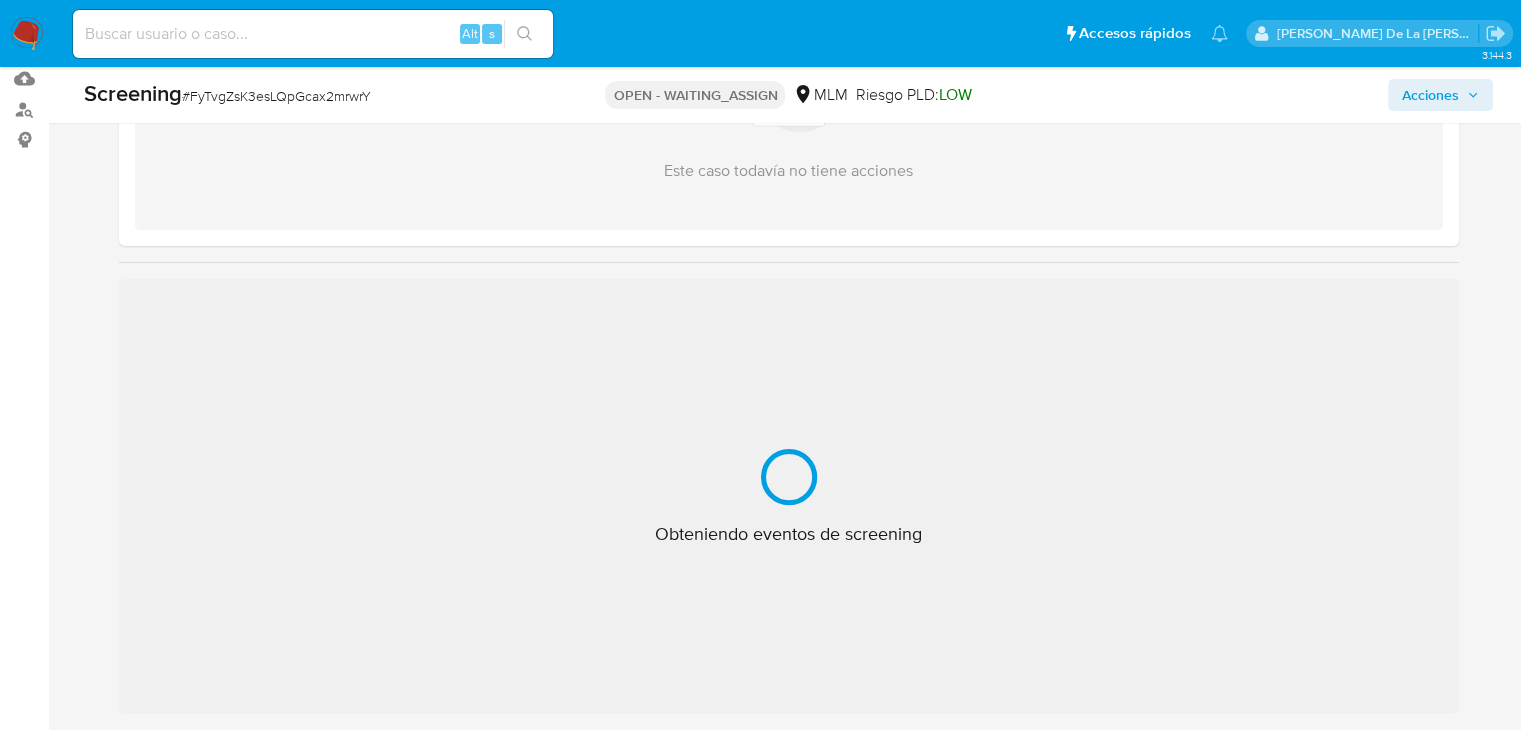 select on "10" 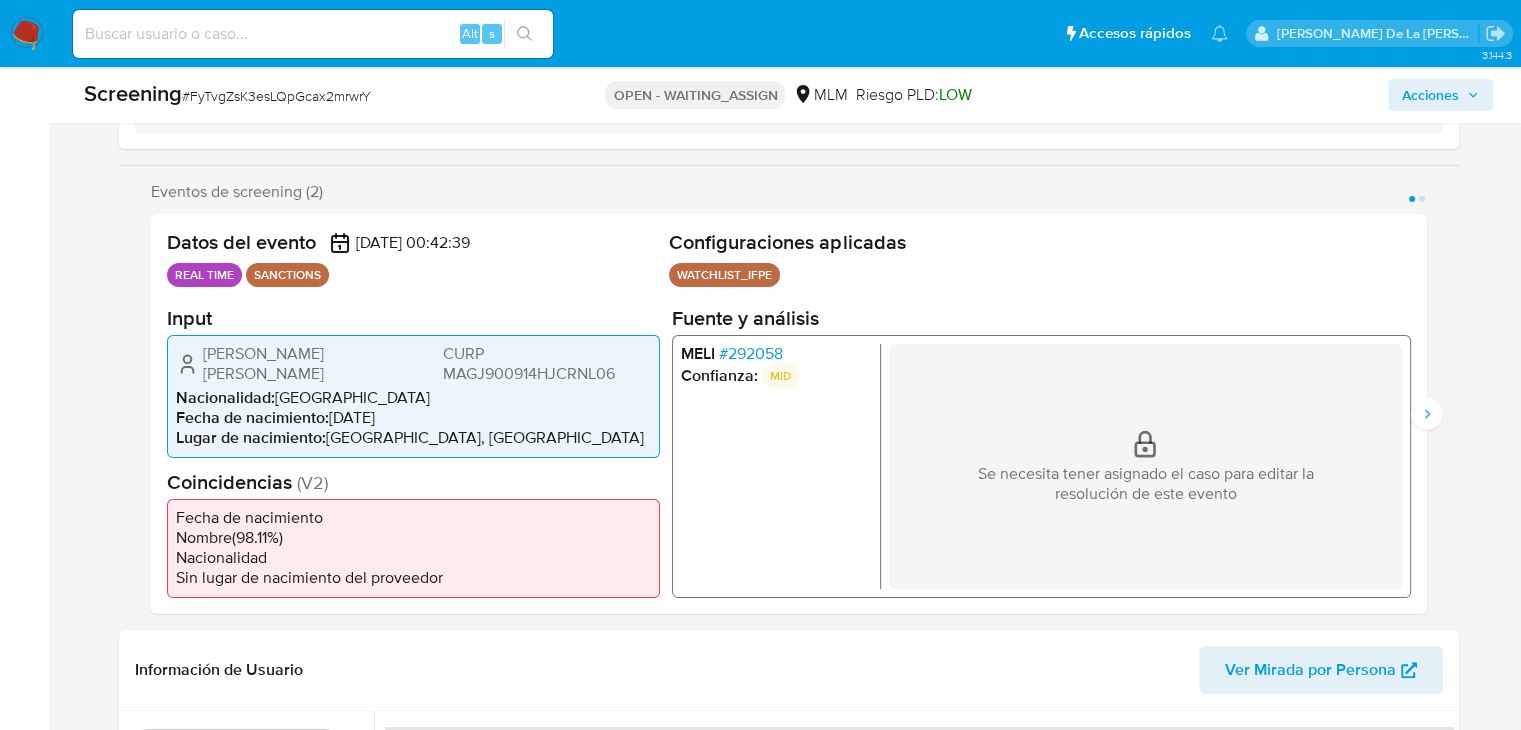 scroll, scrollTop: 0, scrollLeft: 0, axis: both 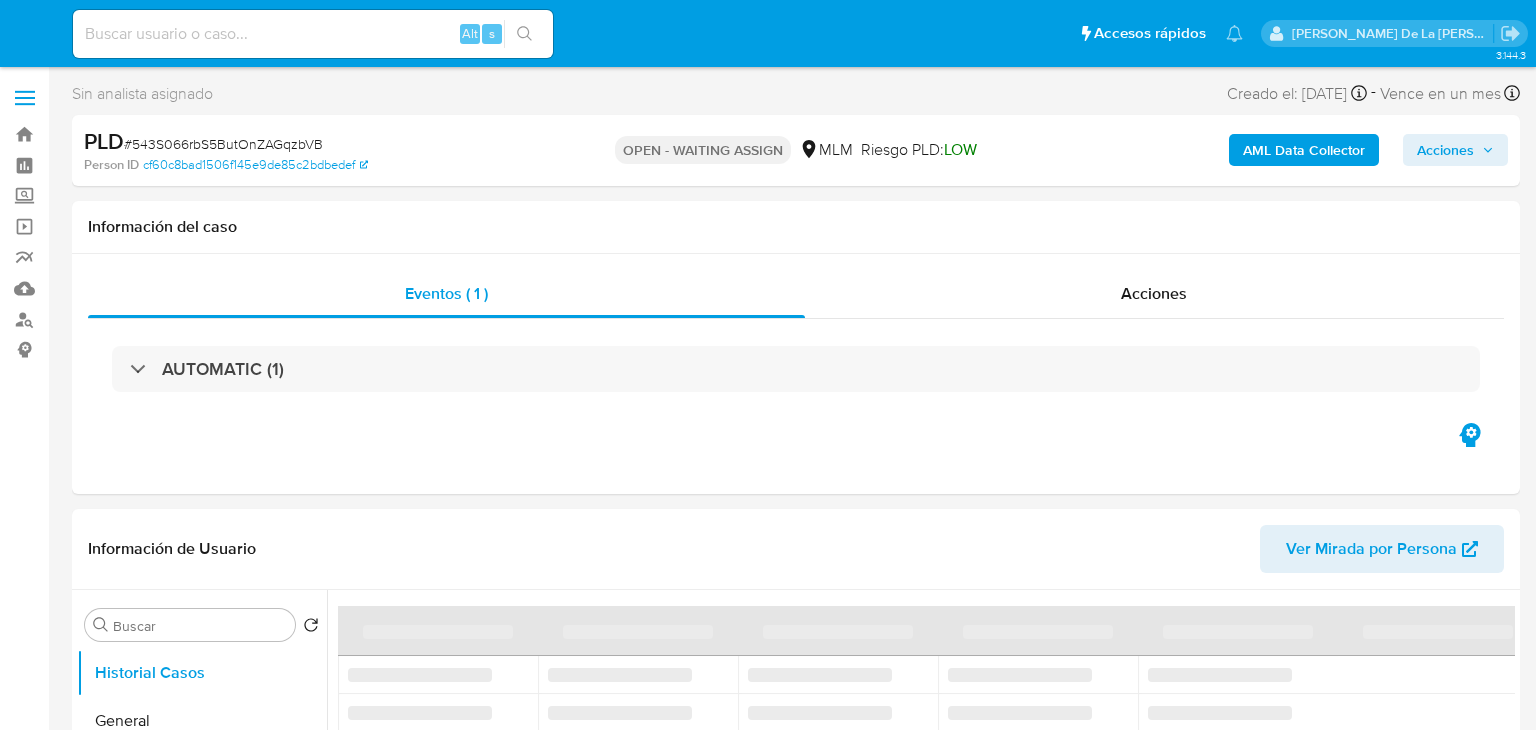 select on "10" 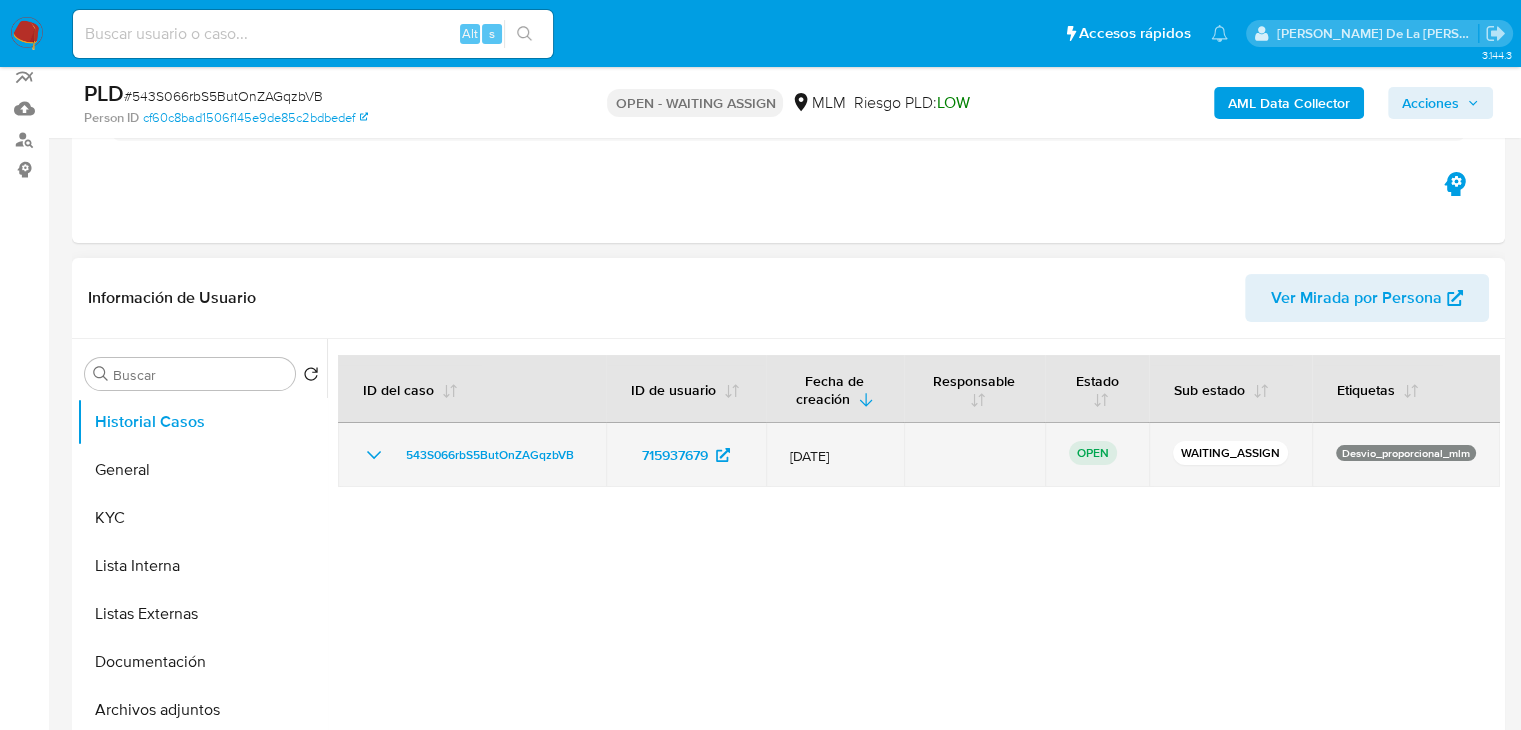 scroll, scrollTop: 300, scrollLeft: 0, axis: vertical 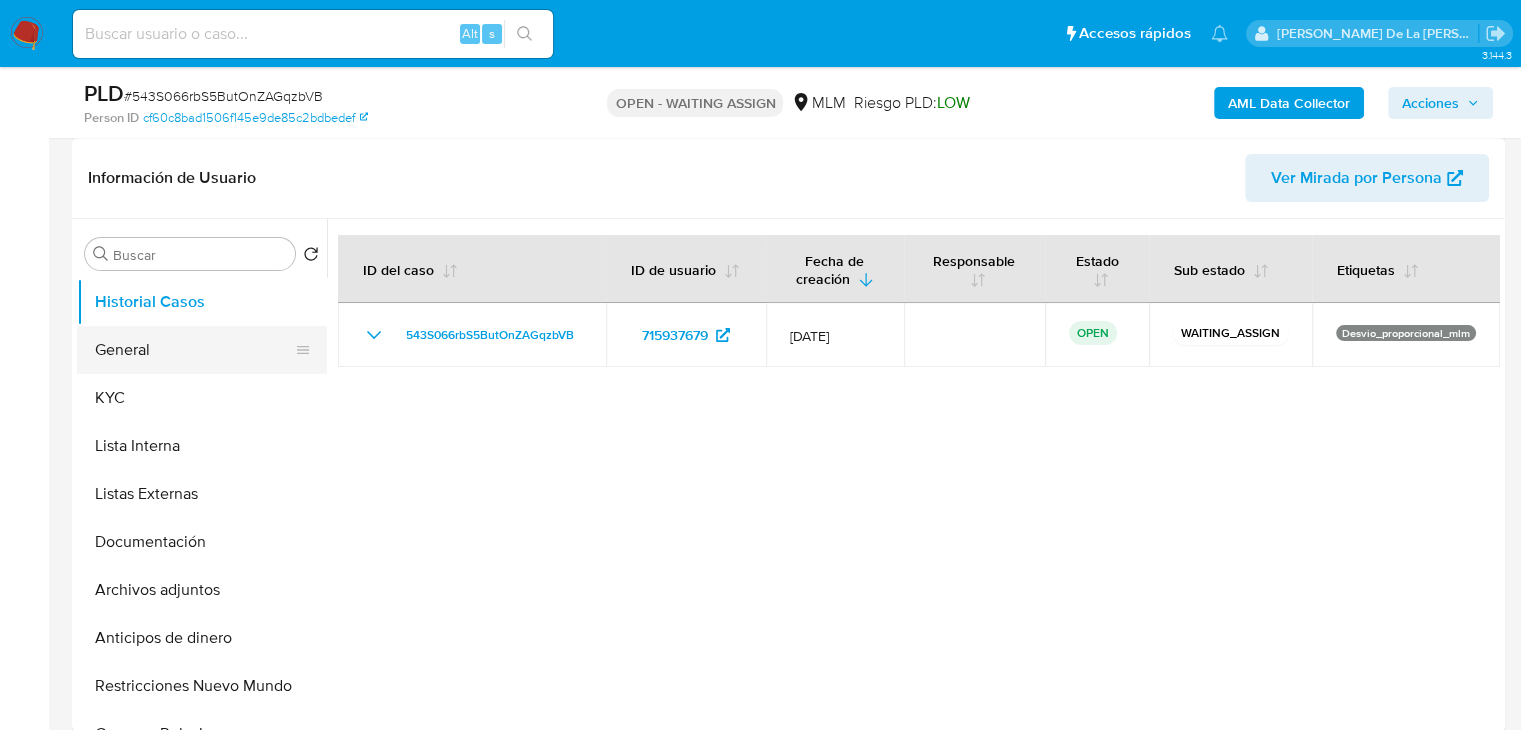 click on "General" at bounding box center [194, 350] 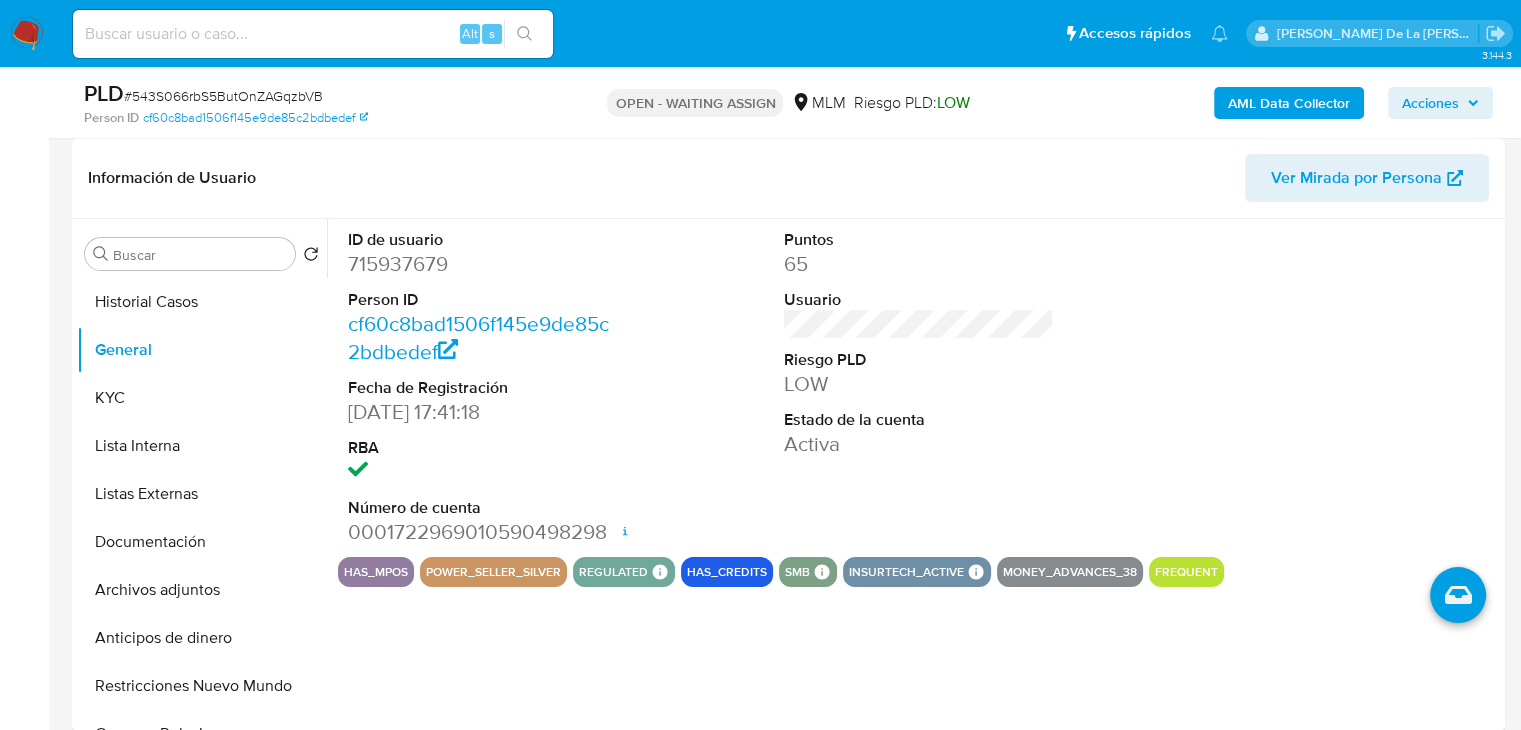 type 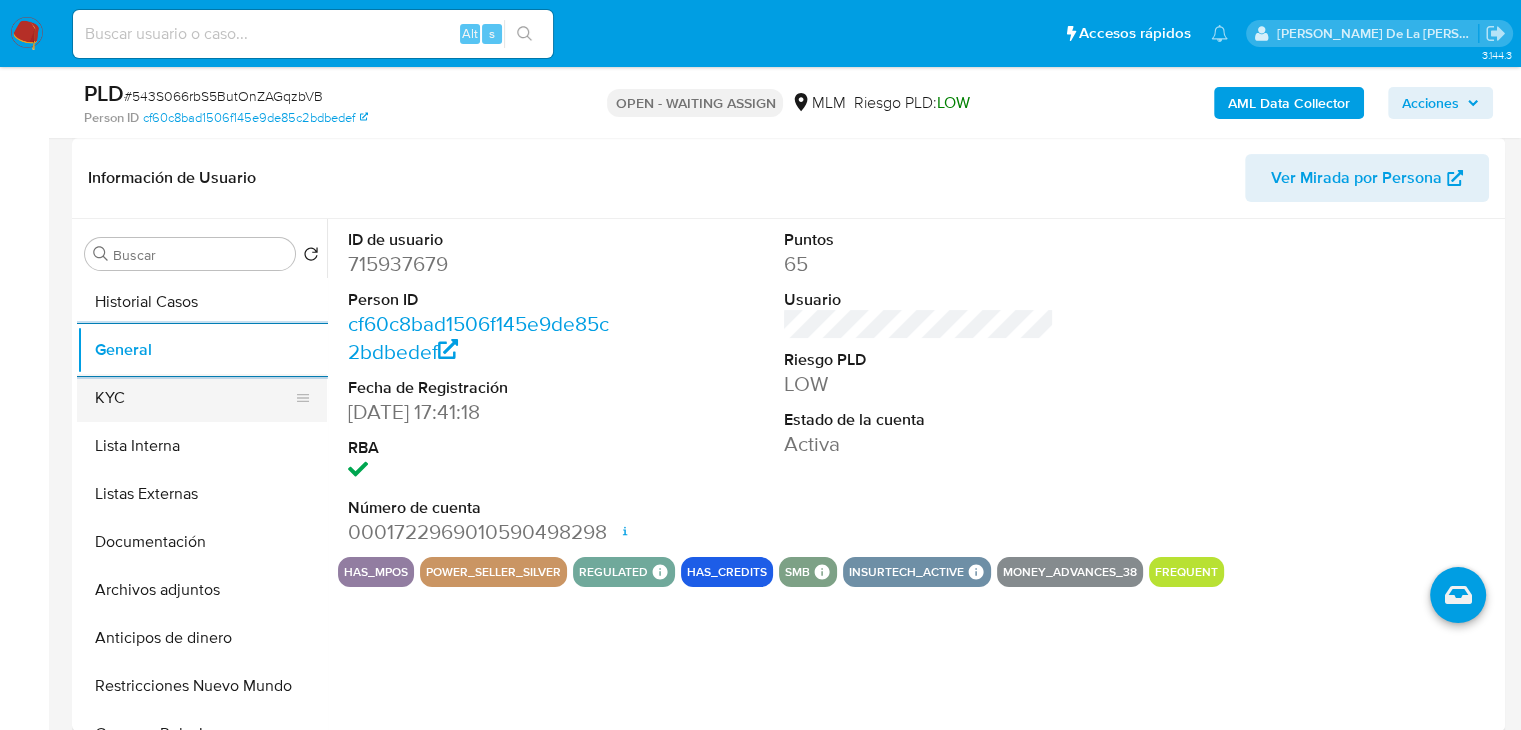click on "KYC" at bounding box center [194, 398] 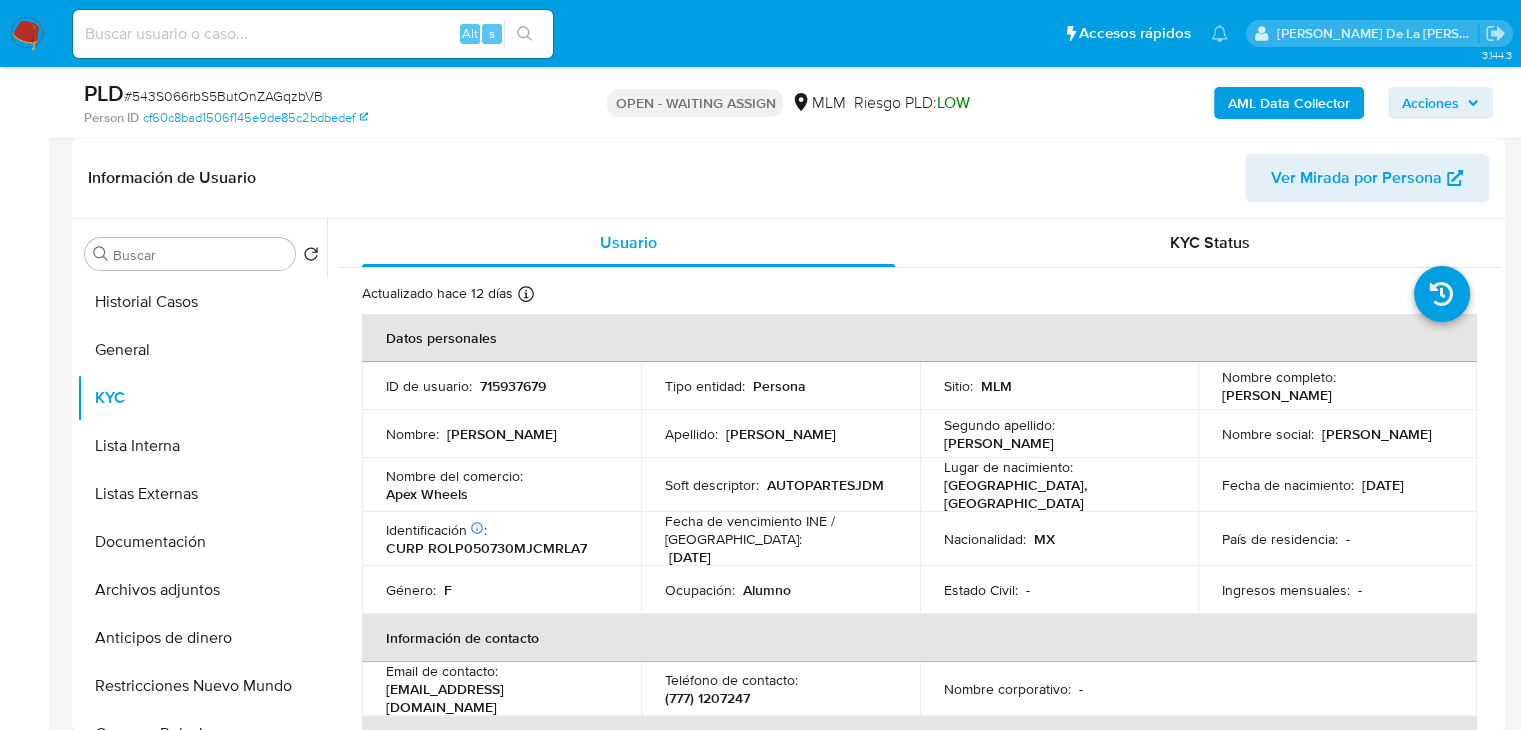 click on "Apellido :    Romero" at bounding box center (780, 434) 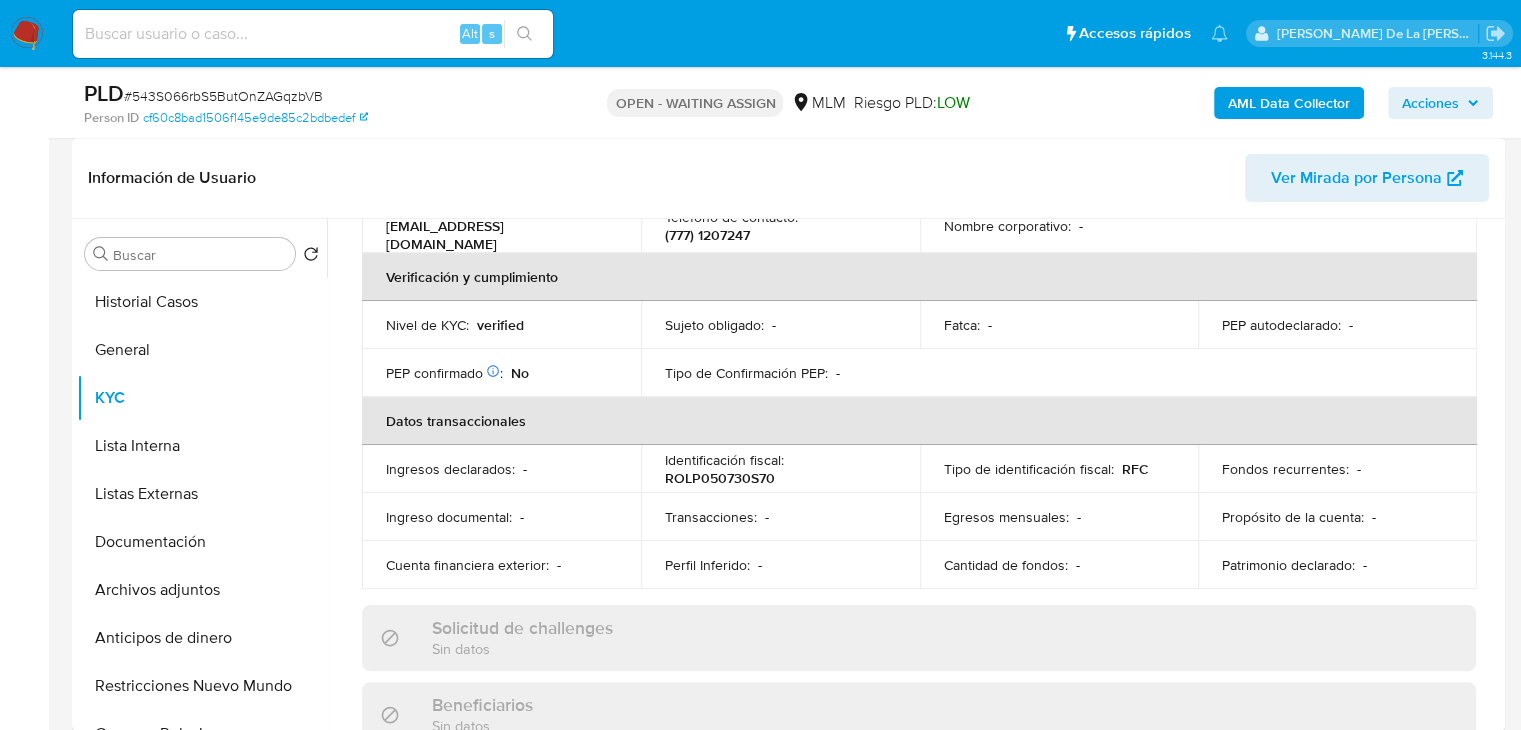 scroll, scrollTop: 495, scrollLeft: 0, axis: vertical 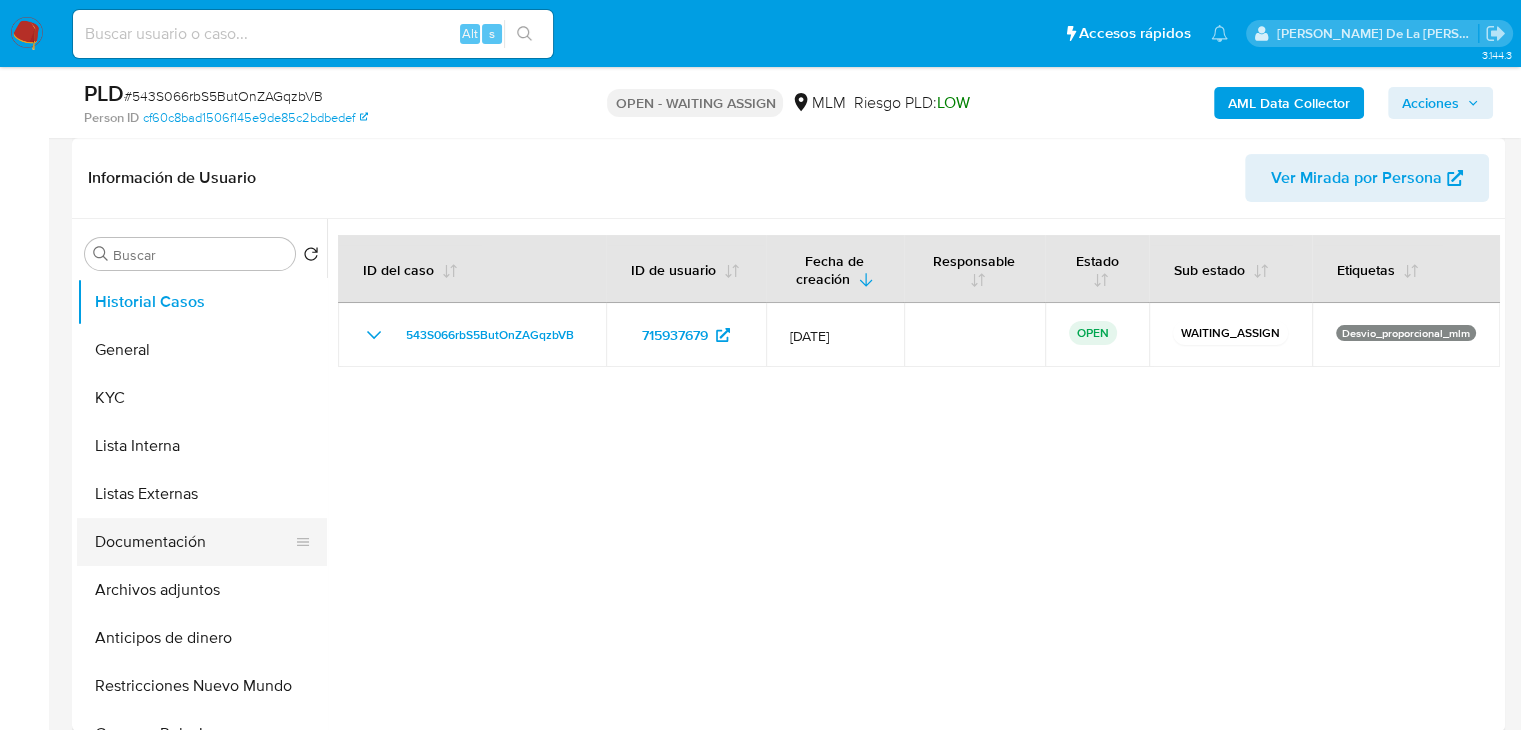 select on "10" 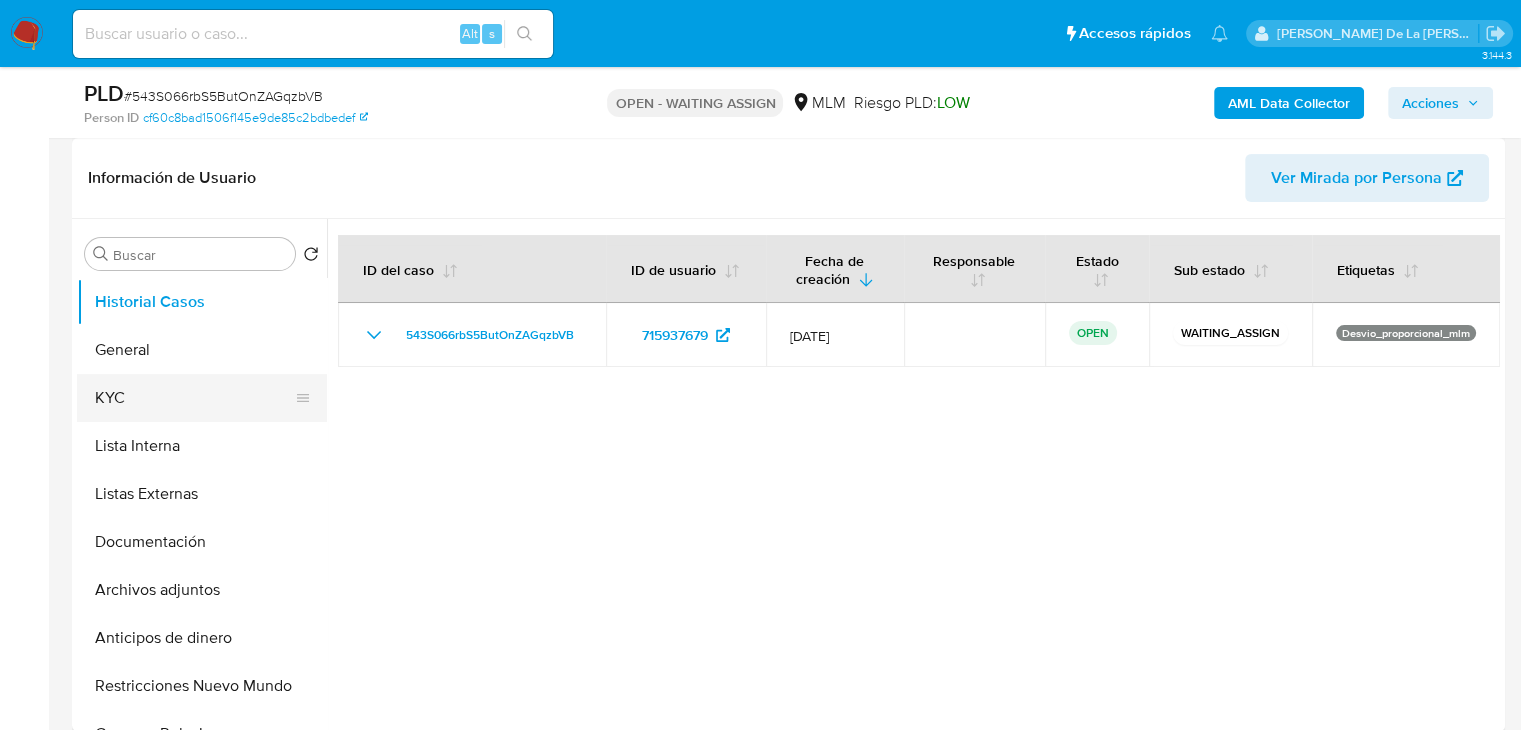 click on "KYC" at bounding box center (194, 398) 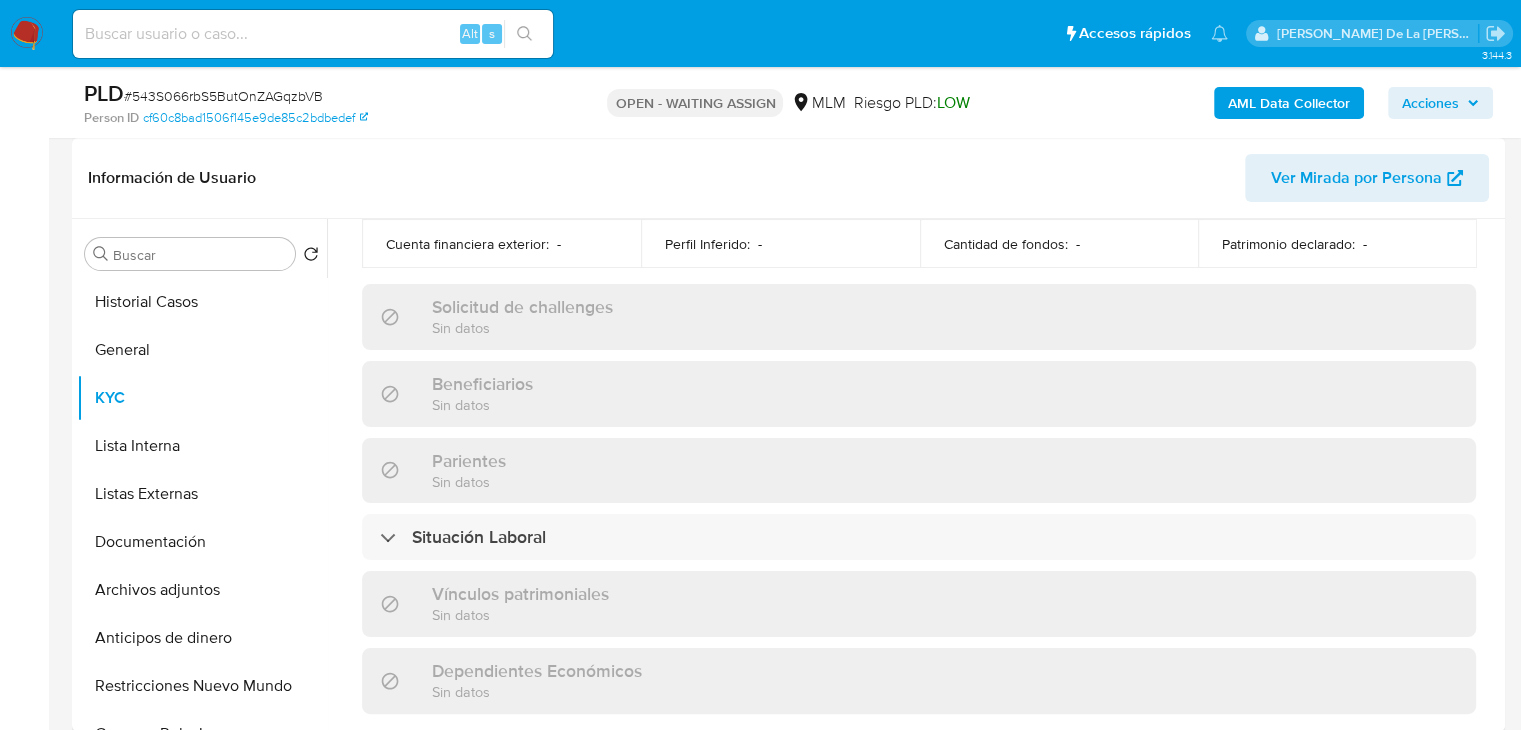scroll, scrollTop: 1262, scrollLeft: 0, axis: vertical 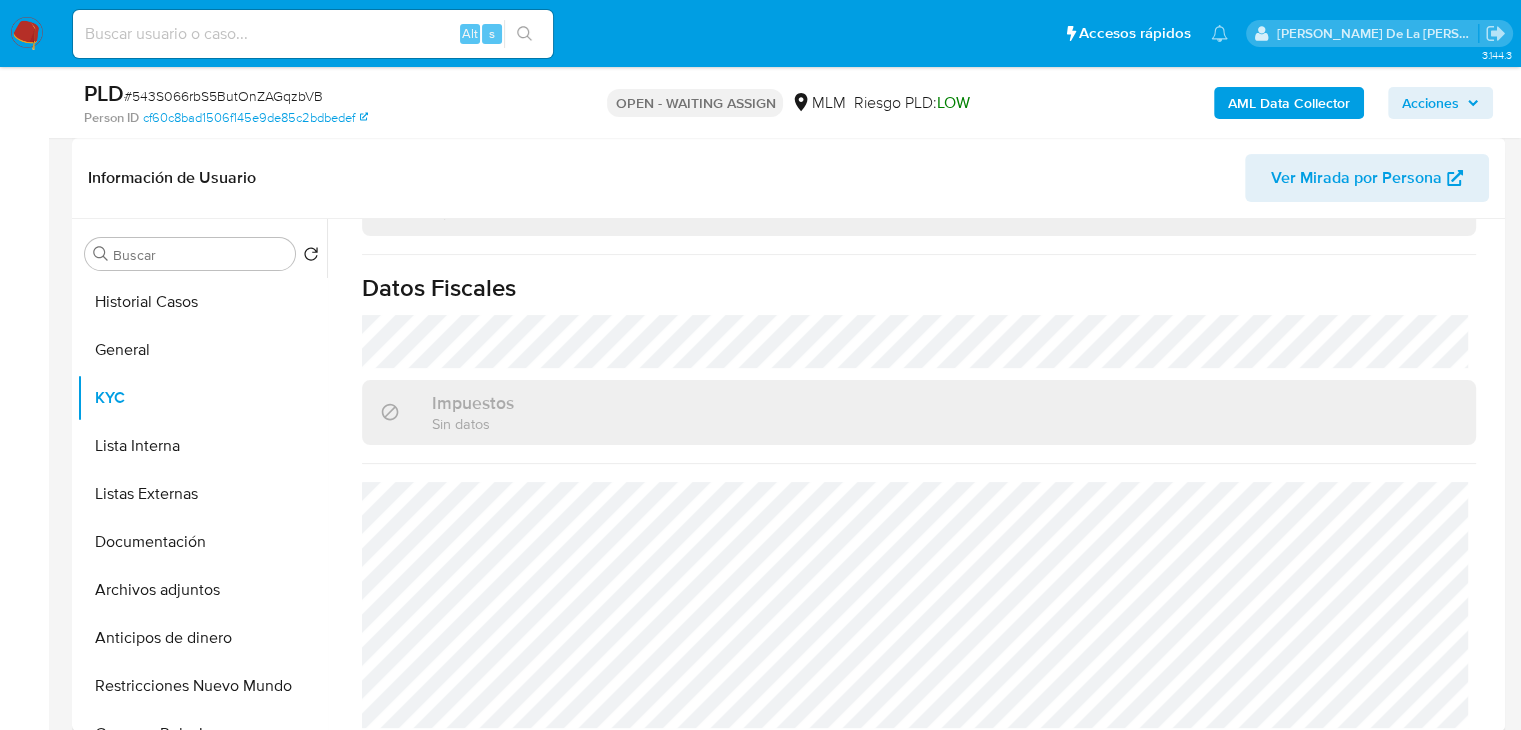 type 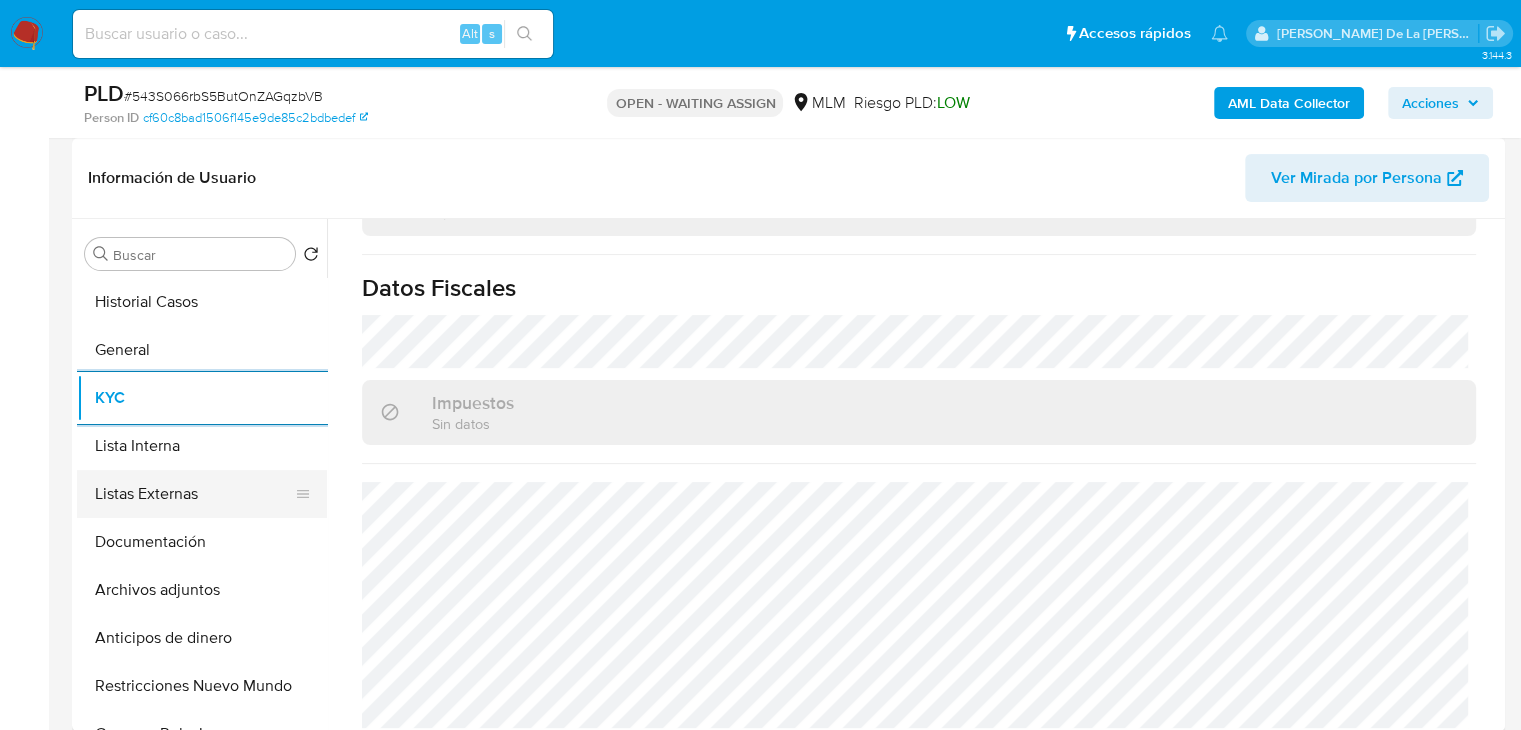 click on "Listas Externas" at bounding box center [194, 494] 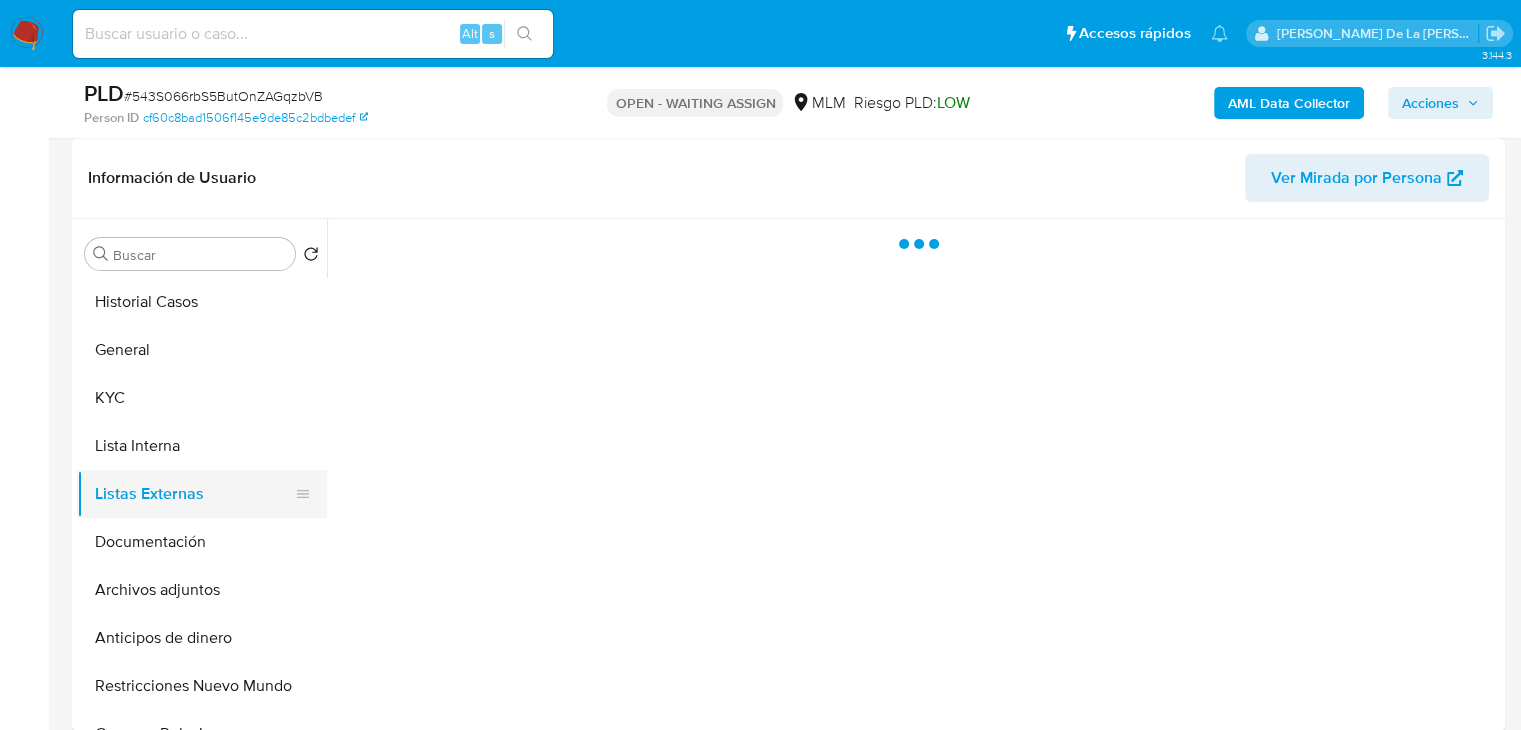 scroll, scrollTop: 0, scrollLeft: 0, axis: both 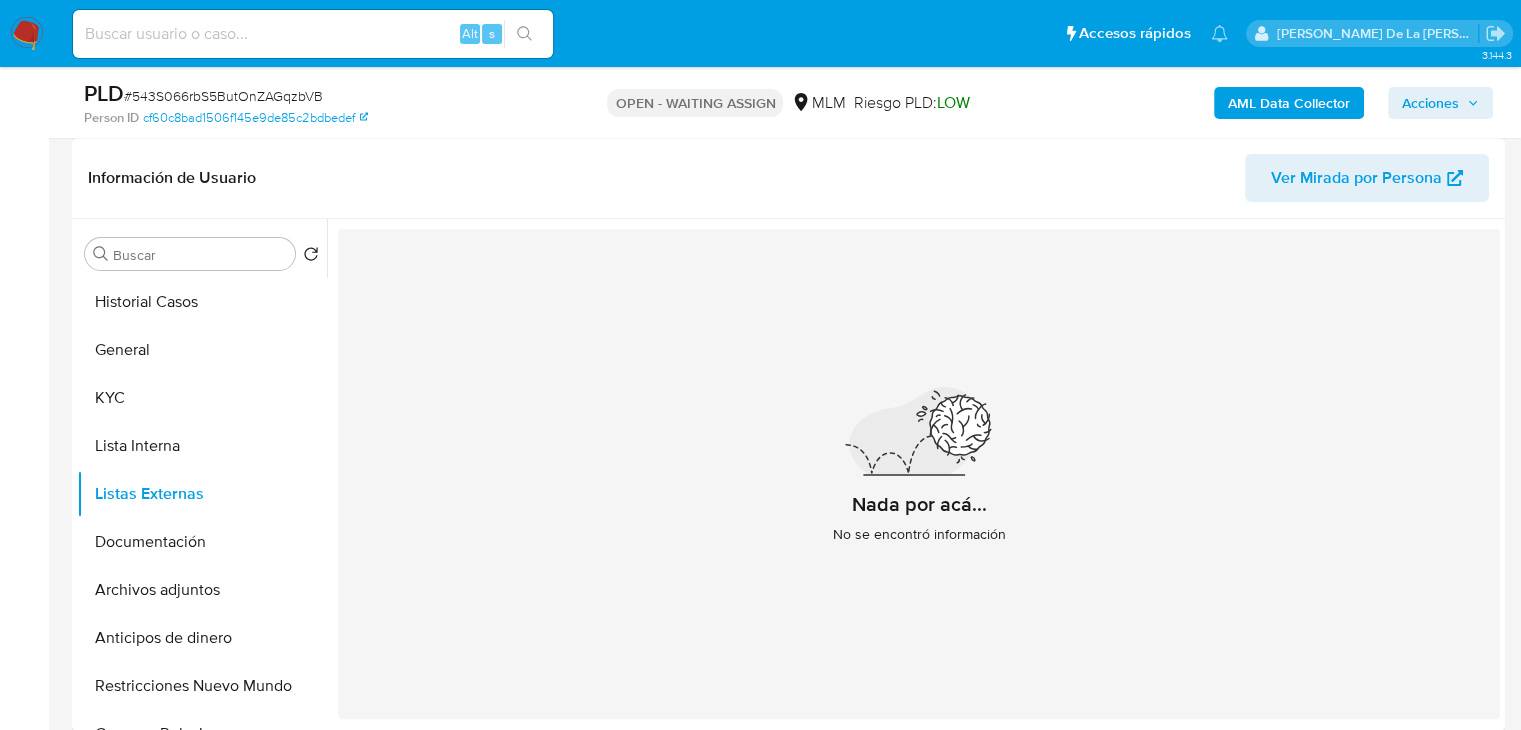 type 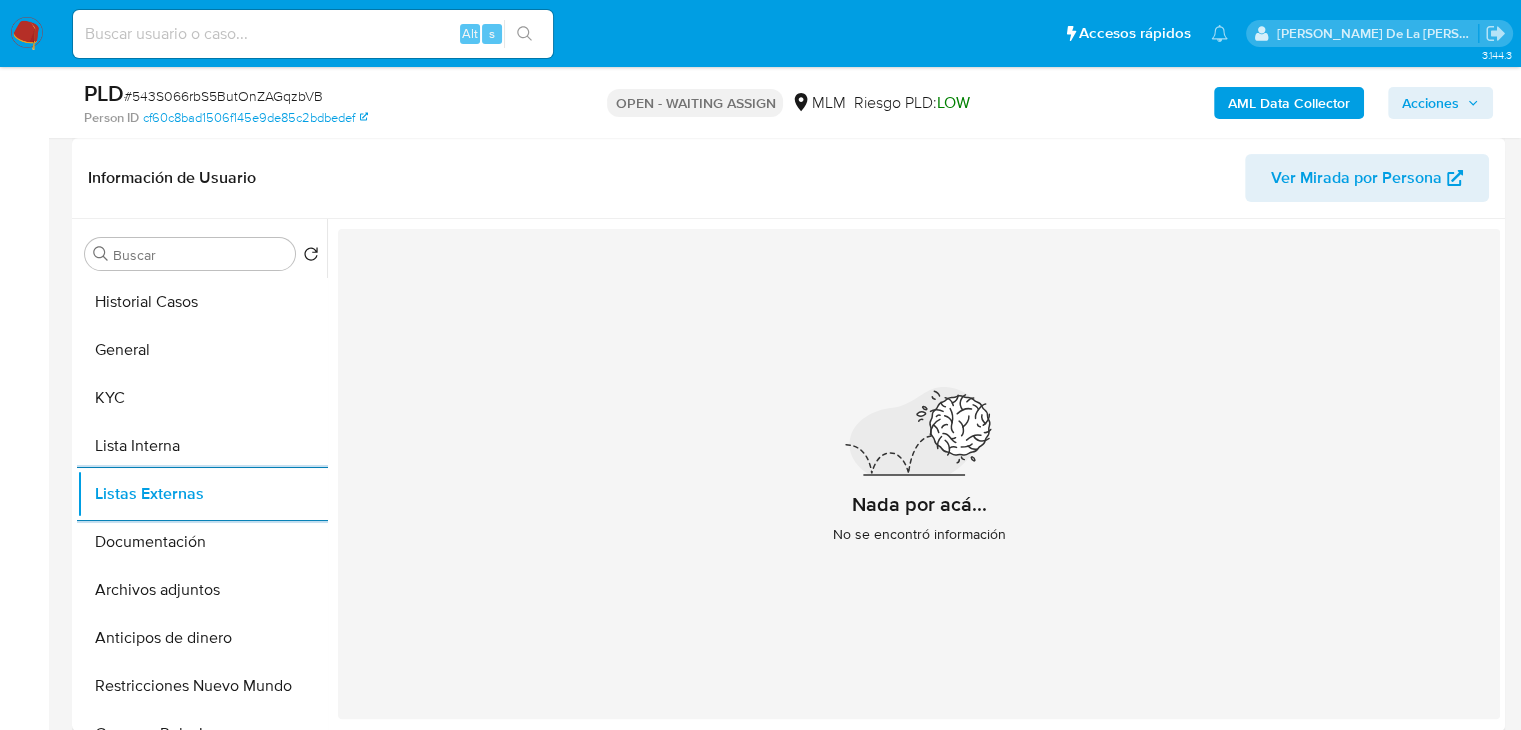 click on "Nada por acá... No se encontró información" at bounding box center (919, 474) 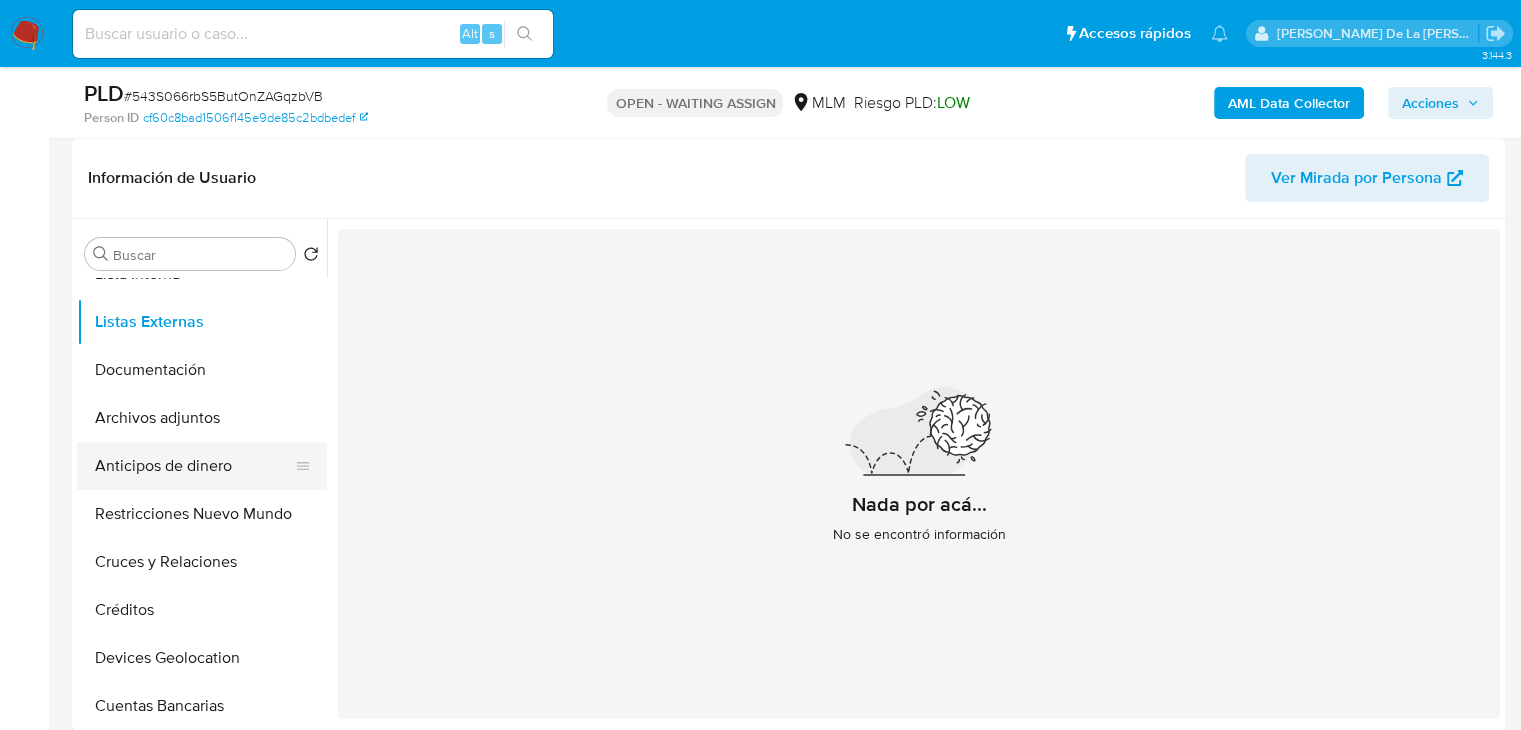 scroll, scrollTop: 202, scrollLeft: 0, axis: vertical 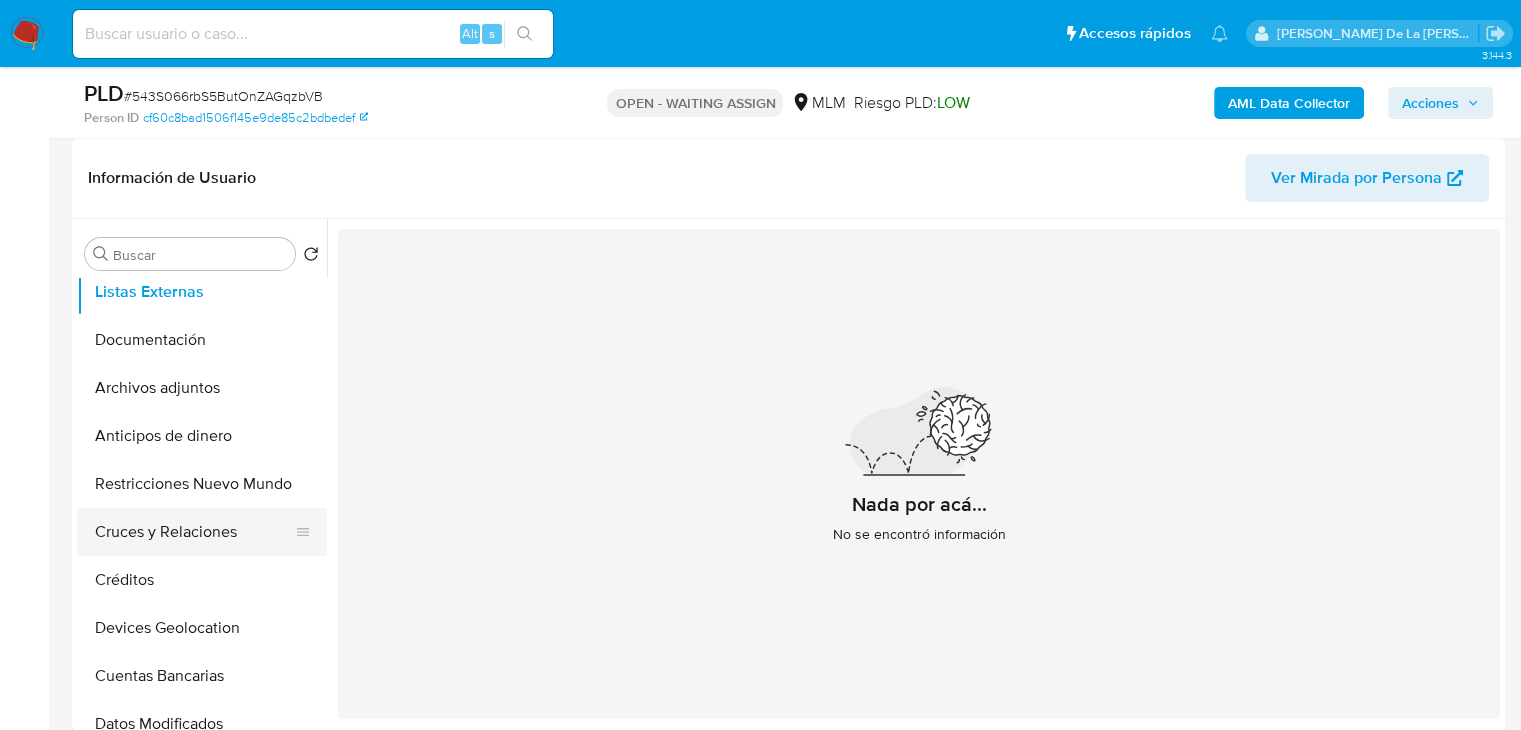 click on "Cruces y Relaciones" at bounding box center [194, 532] 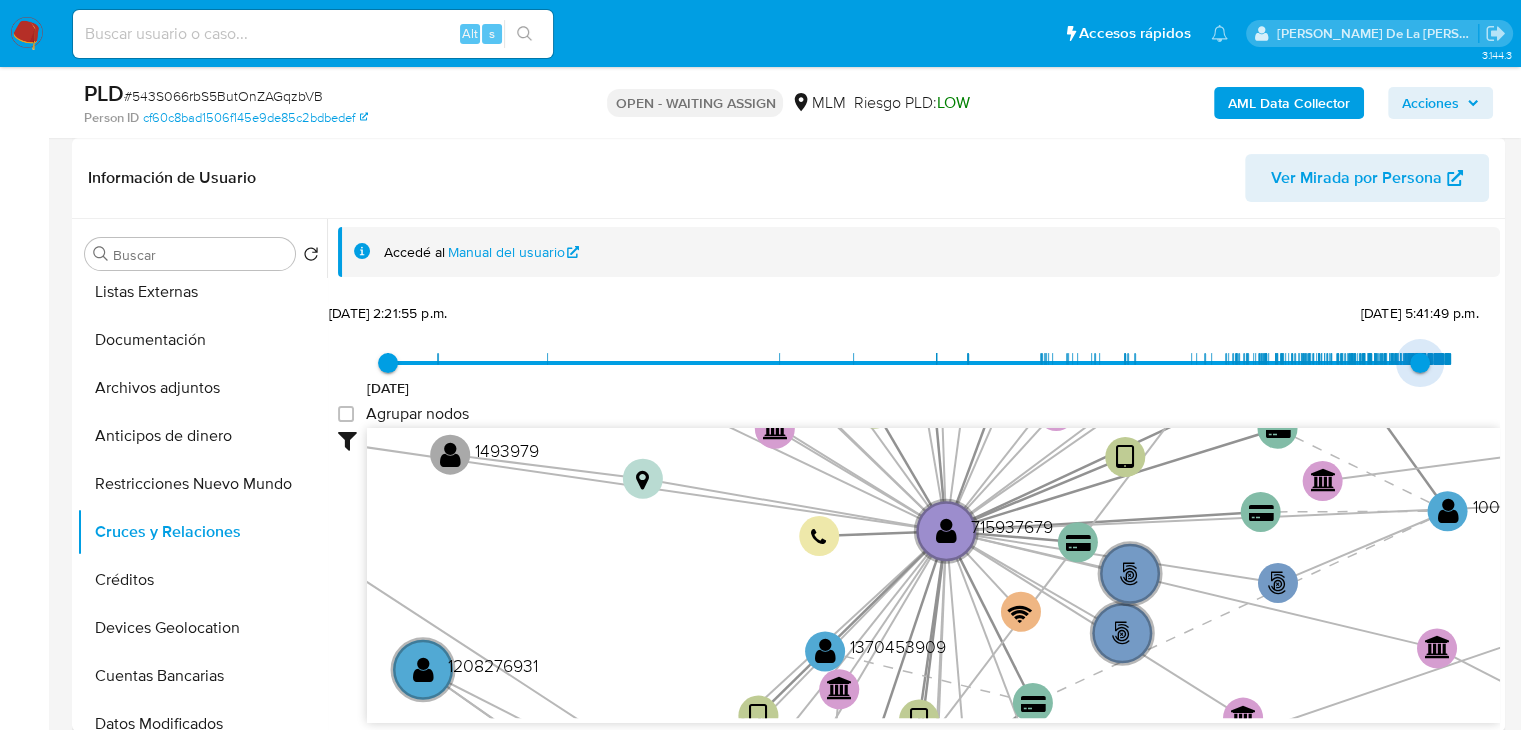 drag, startPoint x: 1438, startPoint y: 365, endPoint x: 1409, endPoint y: 363, distance: 29.068884 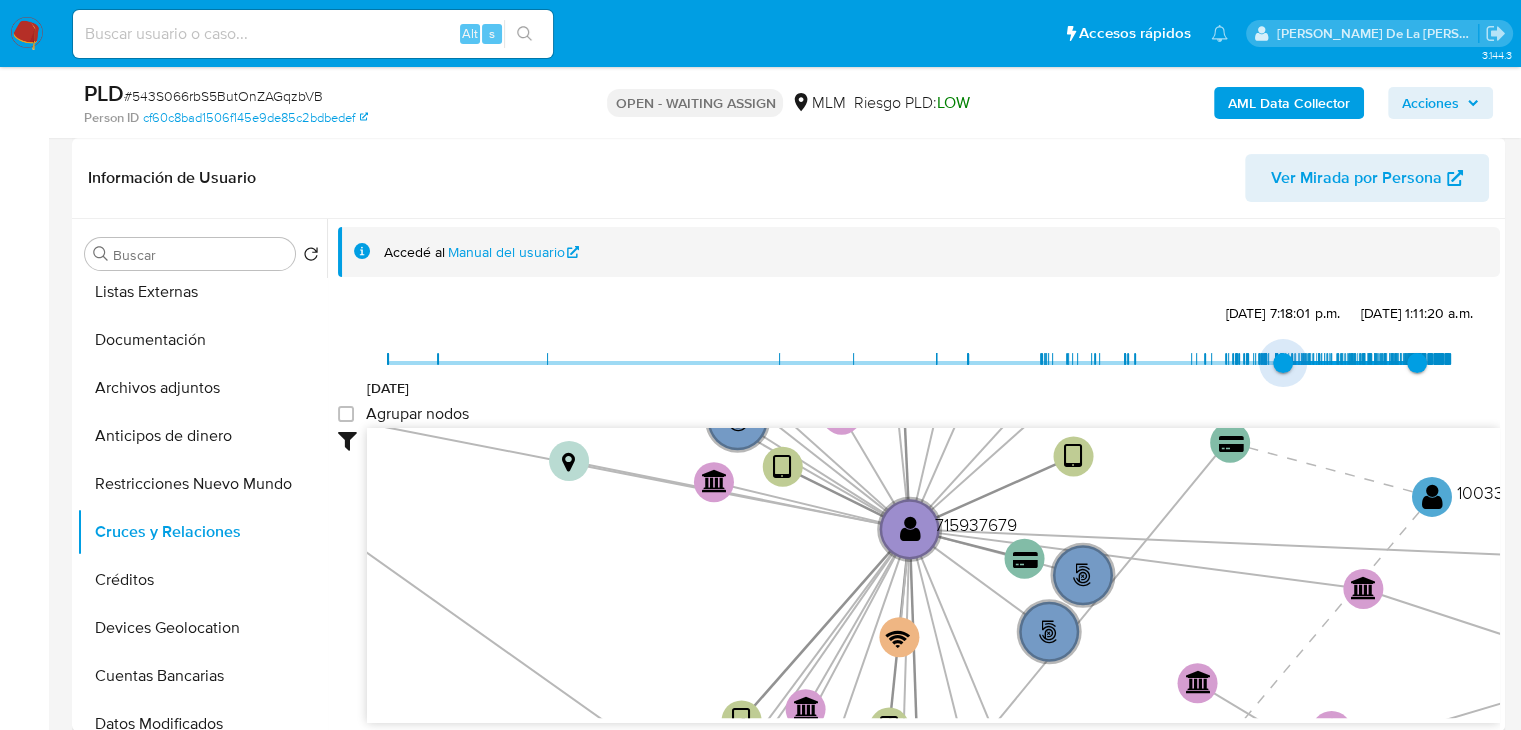 type on "1732817834000" 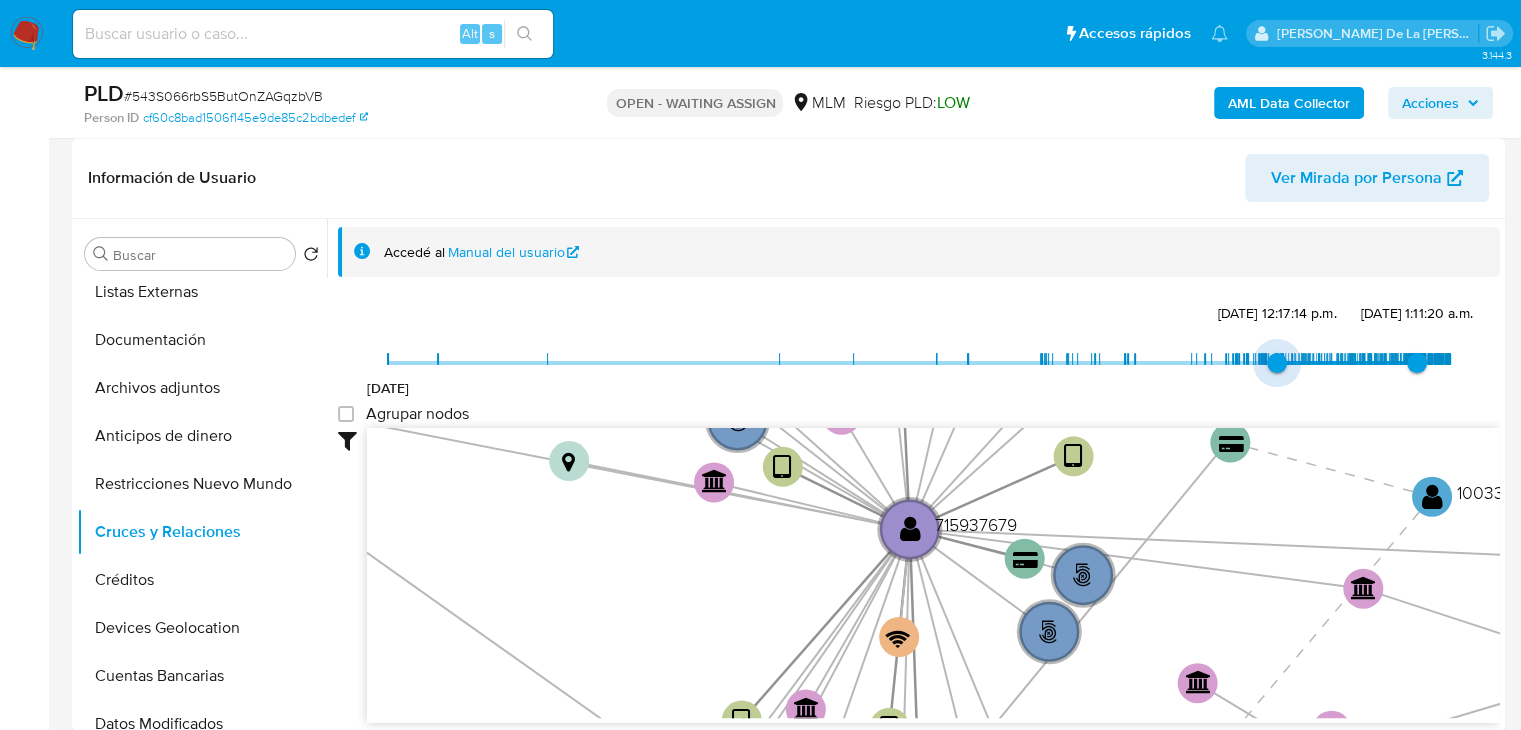 drag, startPoint x: 384, startPoint y: 356, endPoint x: 1270, endPoint y: 373, distance: 886.1631 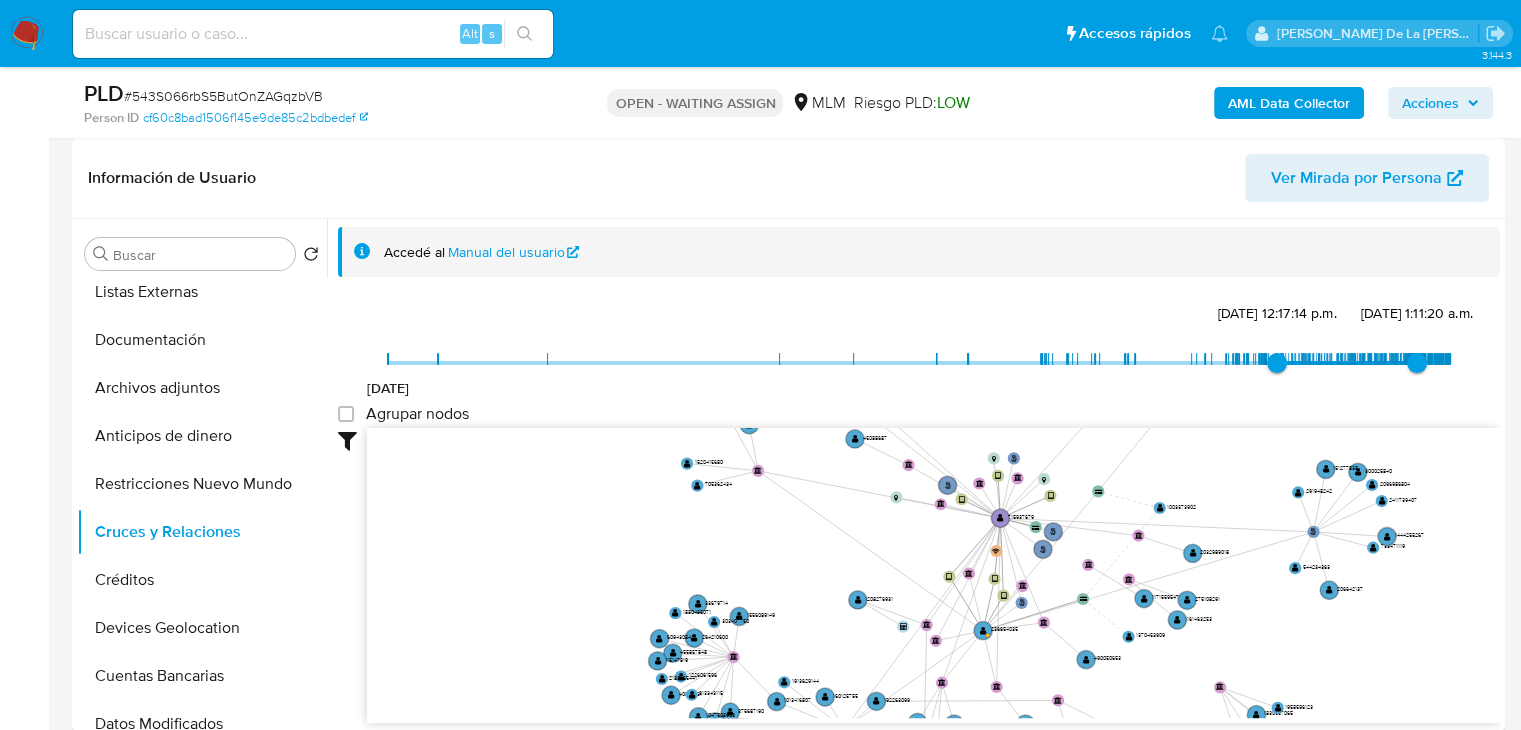 drag, startPoint x: 1120, startPoint y: 544, endPoint x: 1064, endPoint y: 520, distance: 60.926186 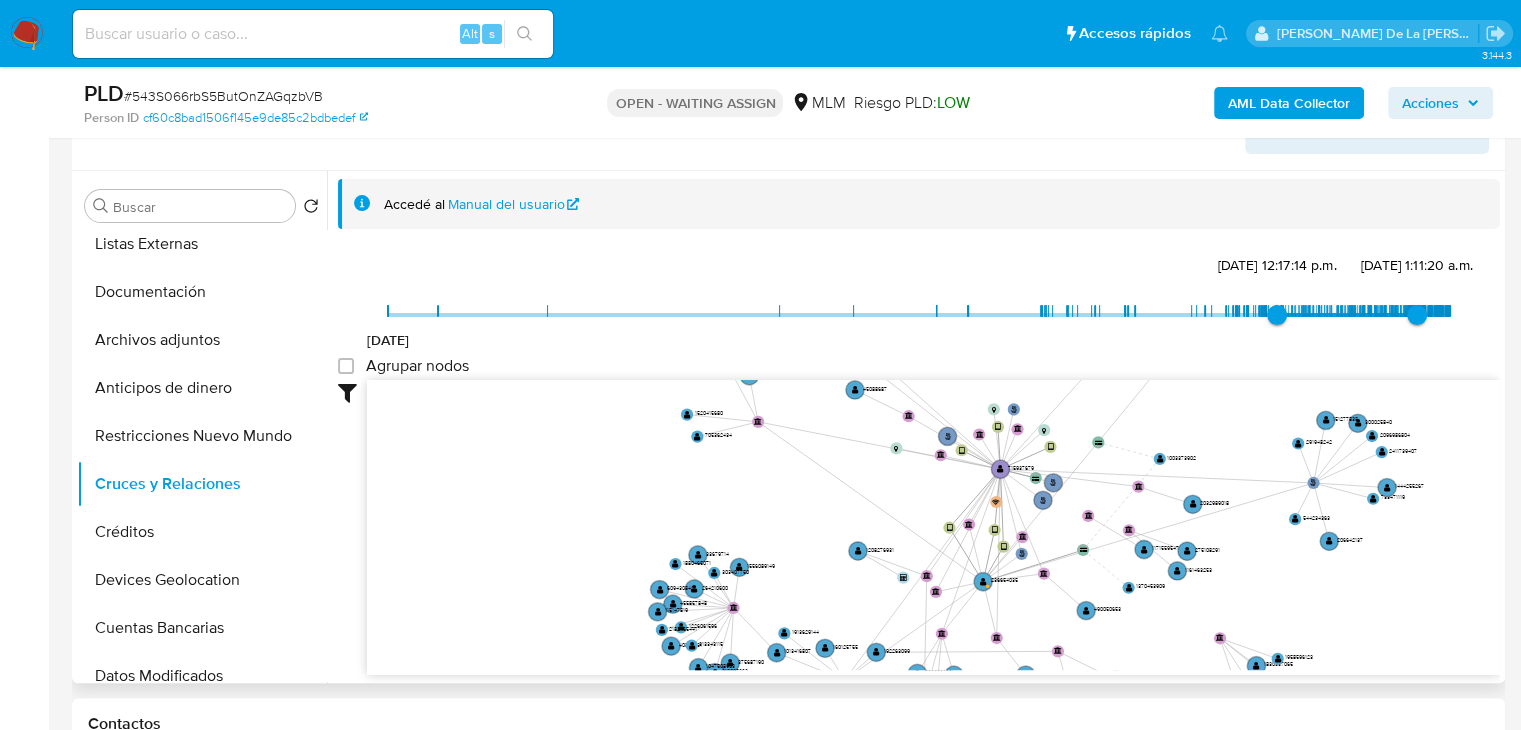 scroll, scrollTop: 348, scrollLeft: 0, axis: vertical 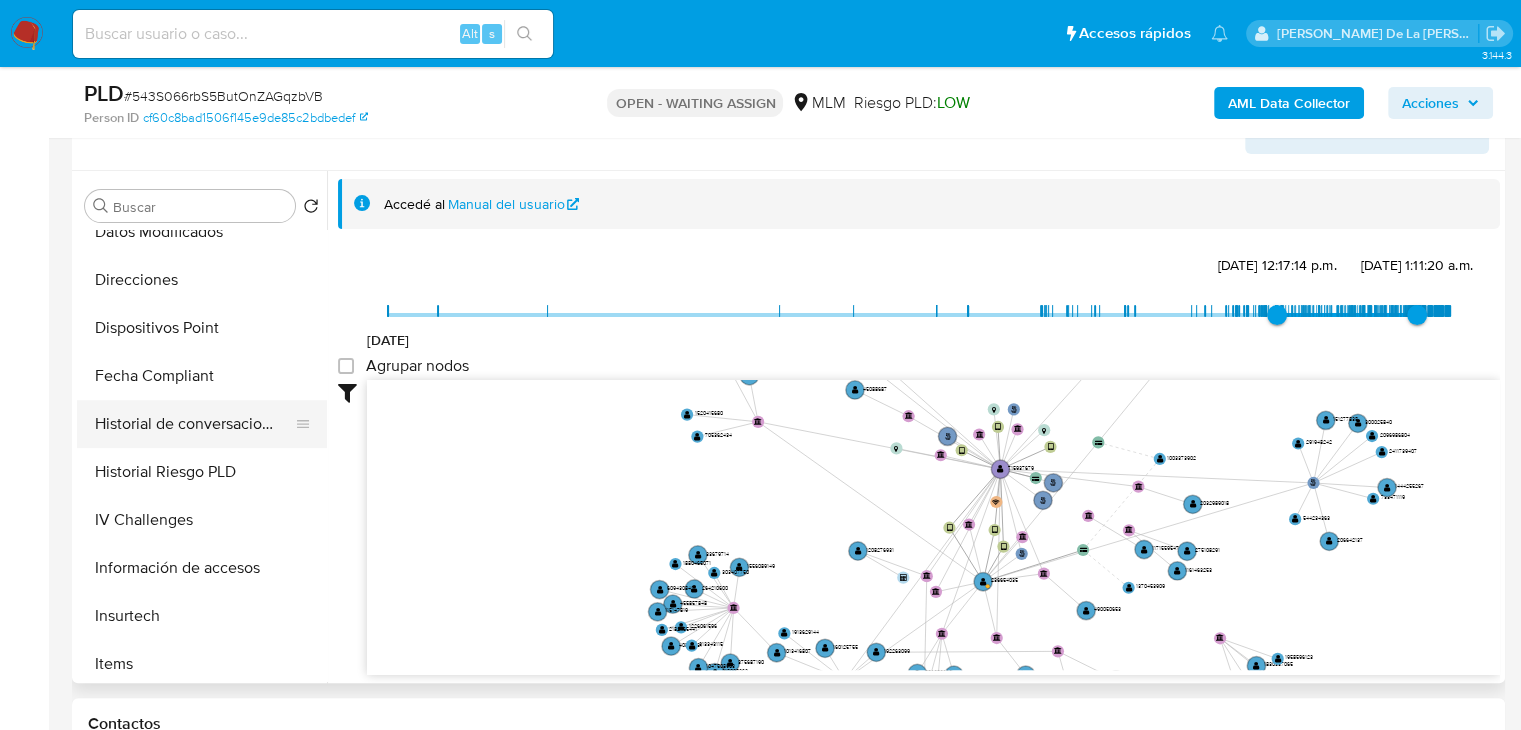 click on "Historial de conversaciones" at bounding box center [194, 424] 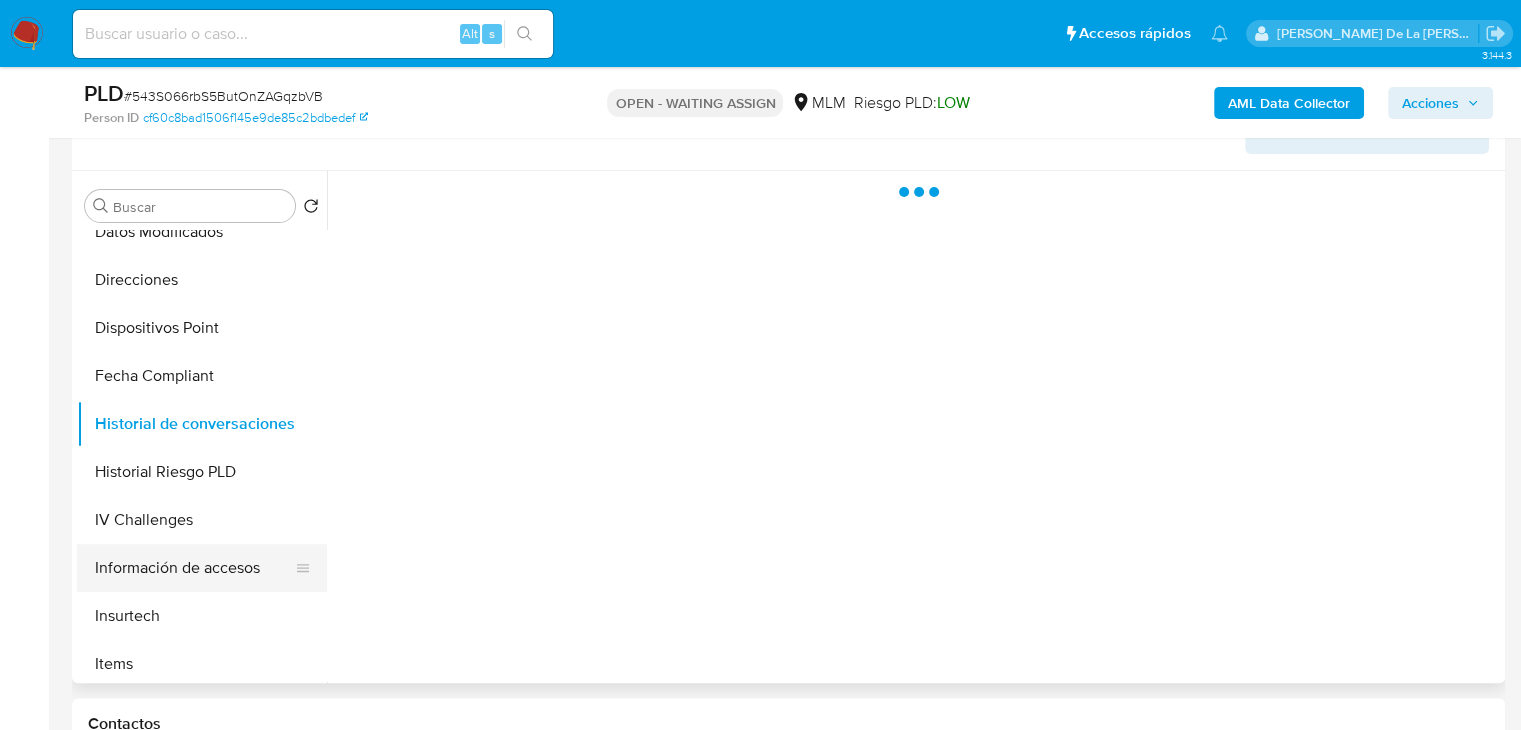 click on "Información de accesos" at bounding box center [194, 568] 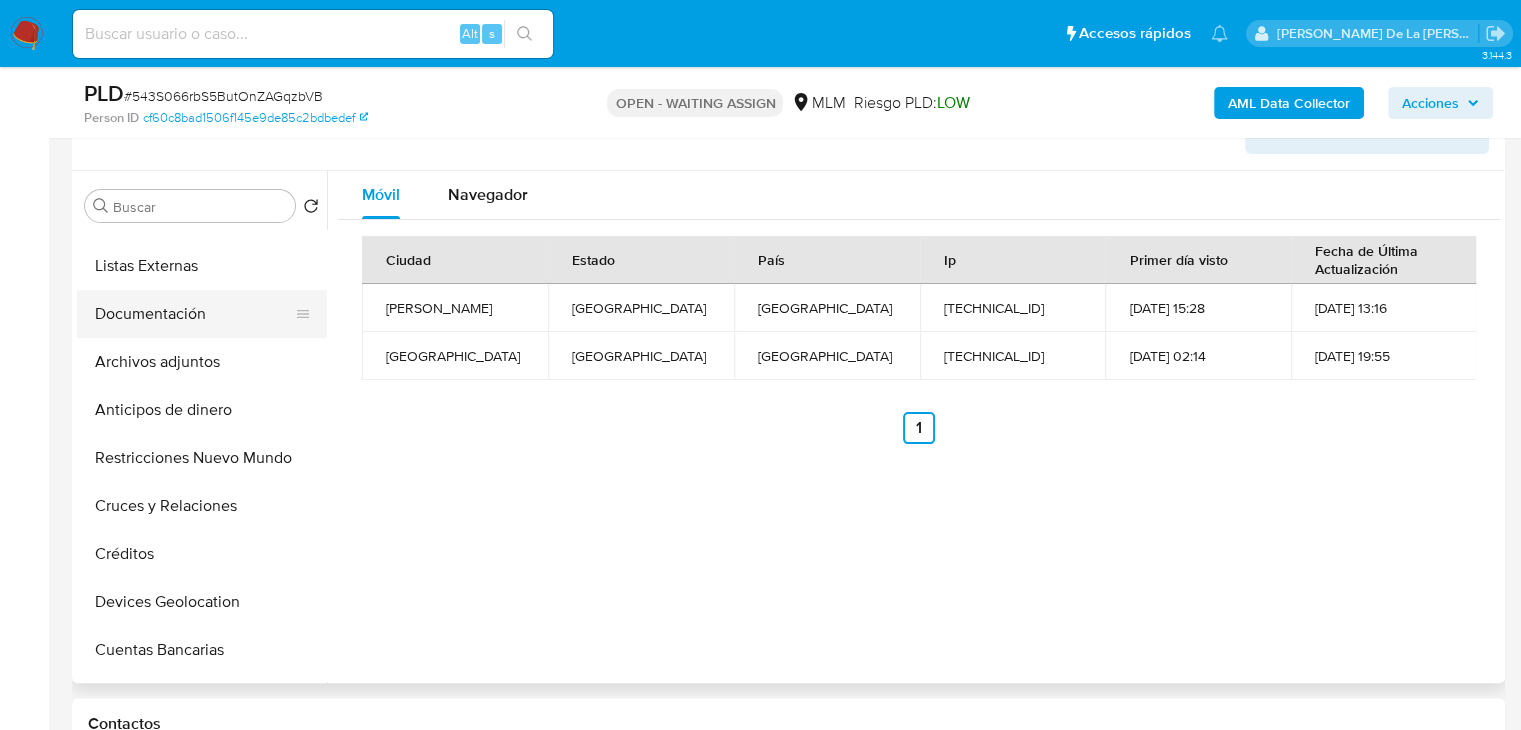 scroll, scrollTop: 146, scrollLeft: 0, axis: vertical 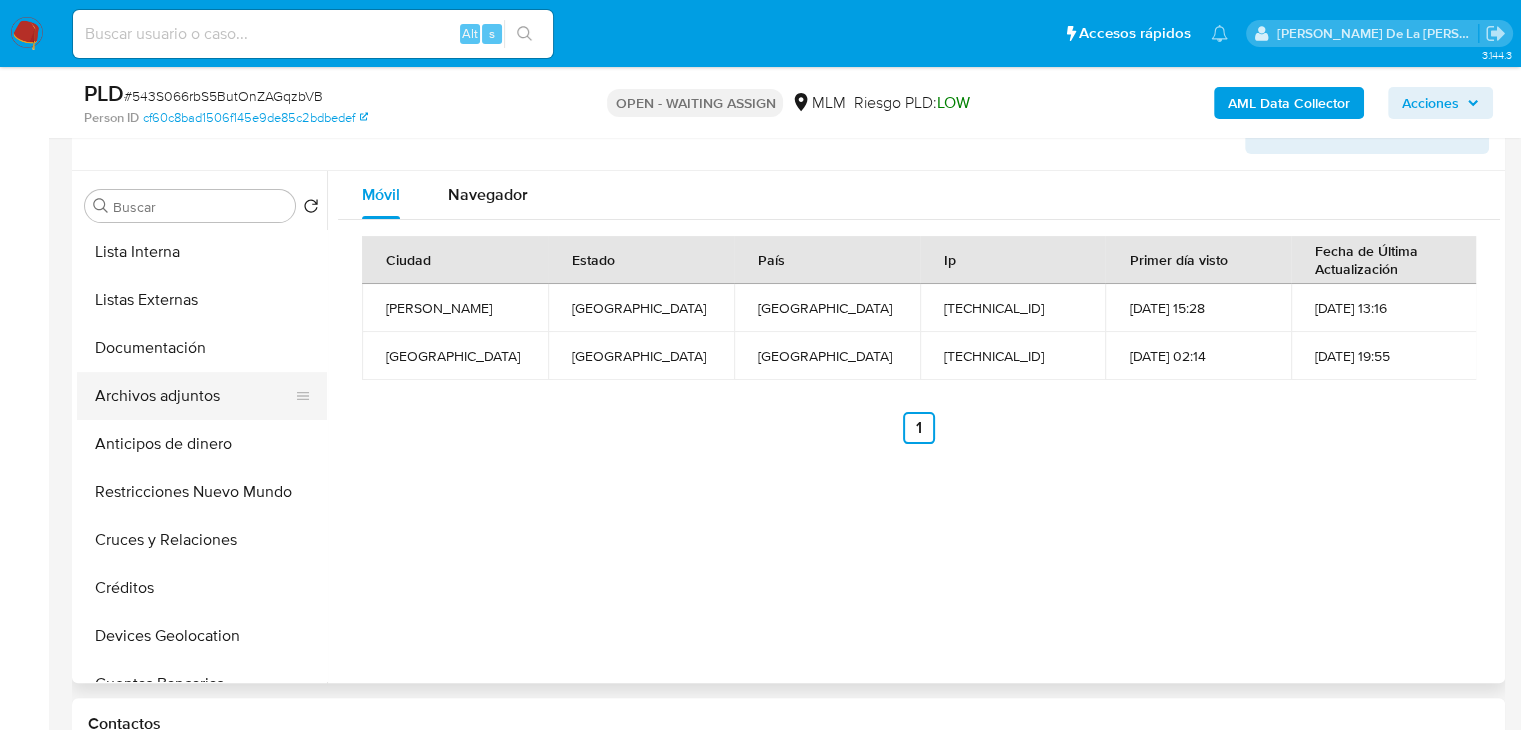 drag, startPoint x: 162, startPoint y: 380, endPoint x: 300, endPoint y: 408, distance: 140.81194 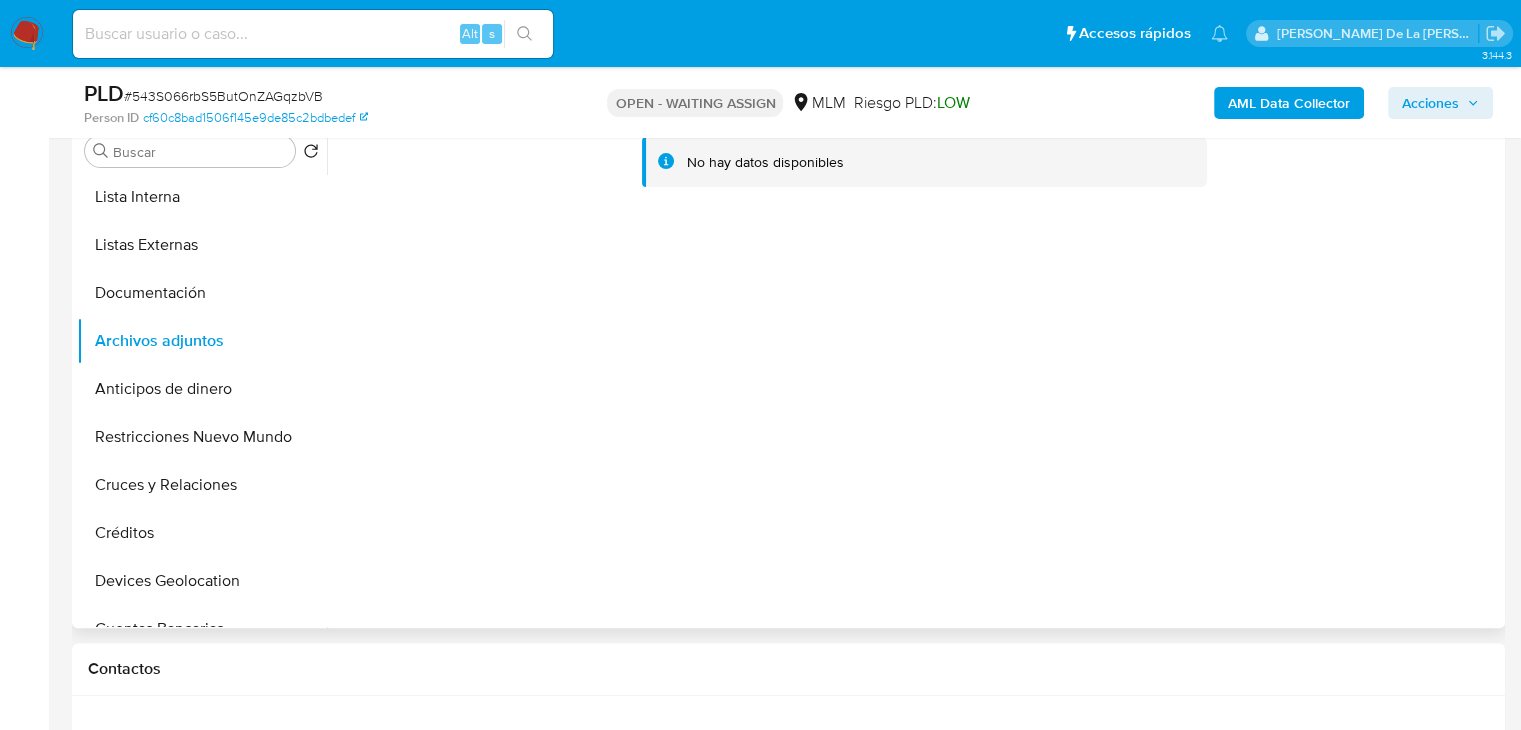 scroll, scrollTop: 448, scrollLeft: 0, axis: vertical 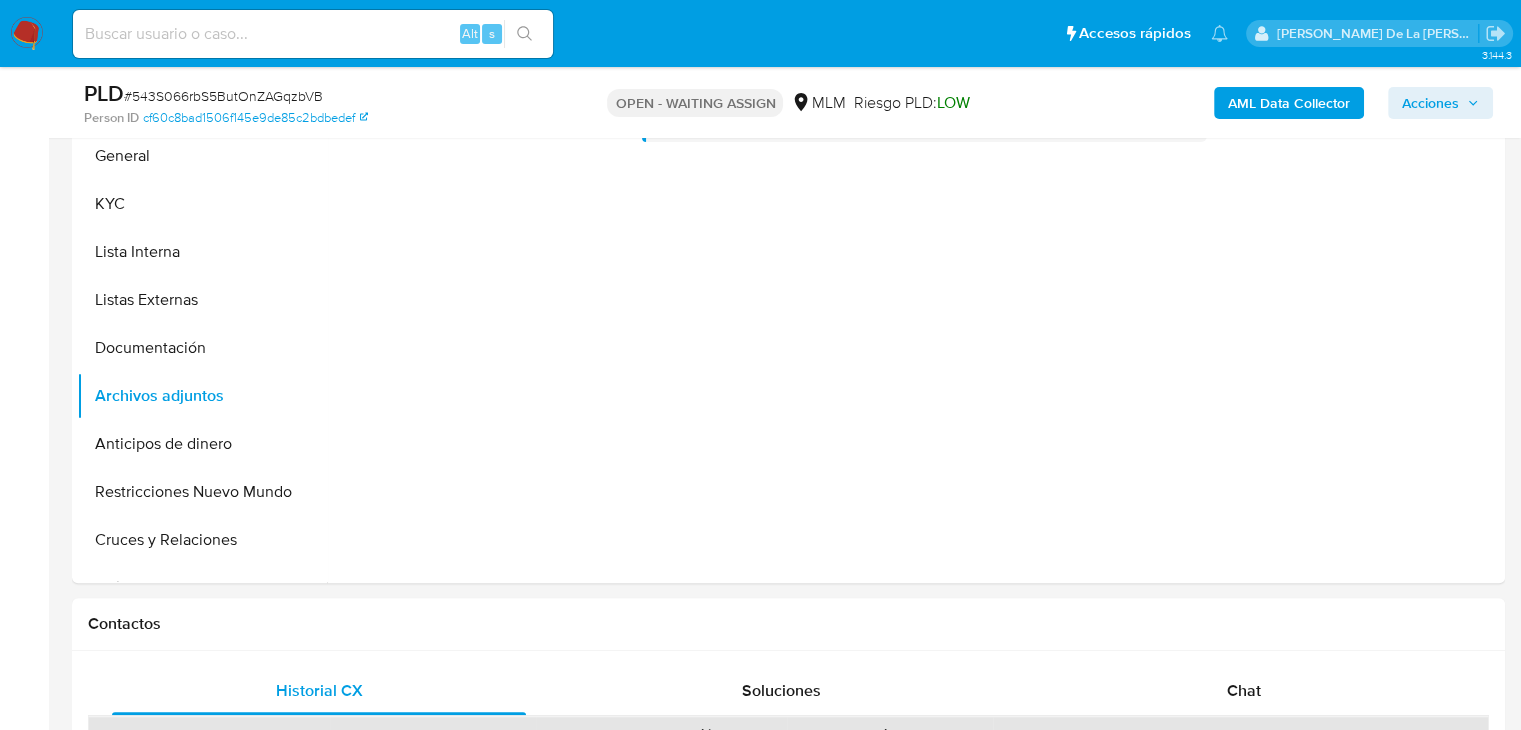 click on "# 543S066rbS5ButOnZAGqzbVB" at bounding box center [223, 96] 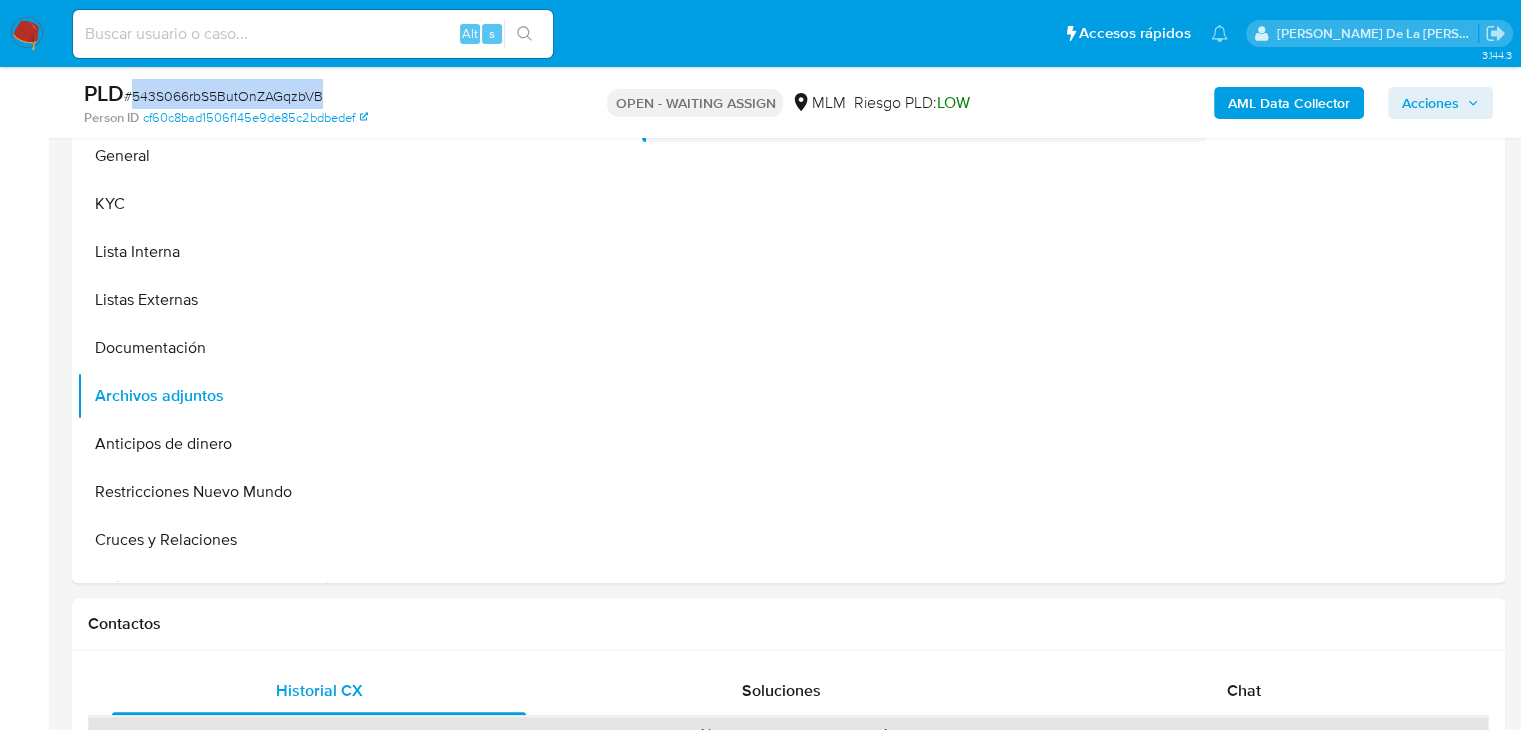 click on "# 543S066rbS5ButOnZAGqzbVB" at bounding box center (223, 96) 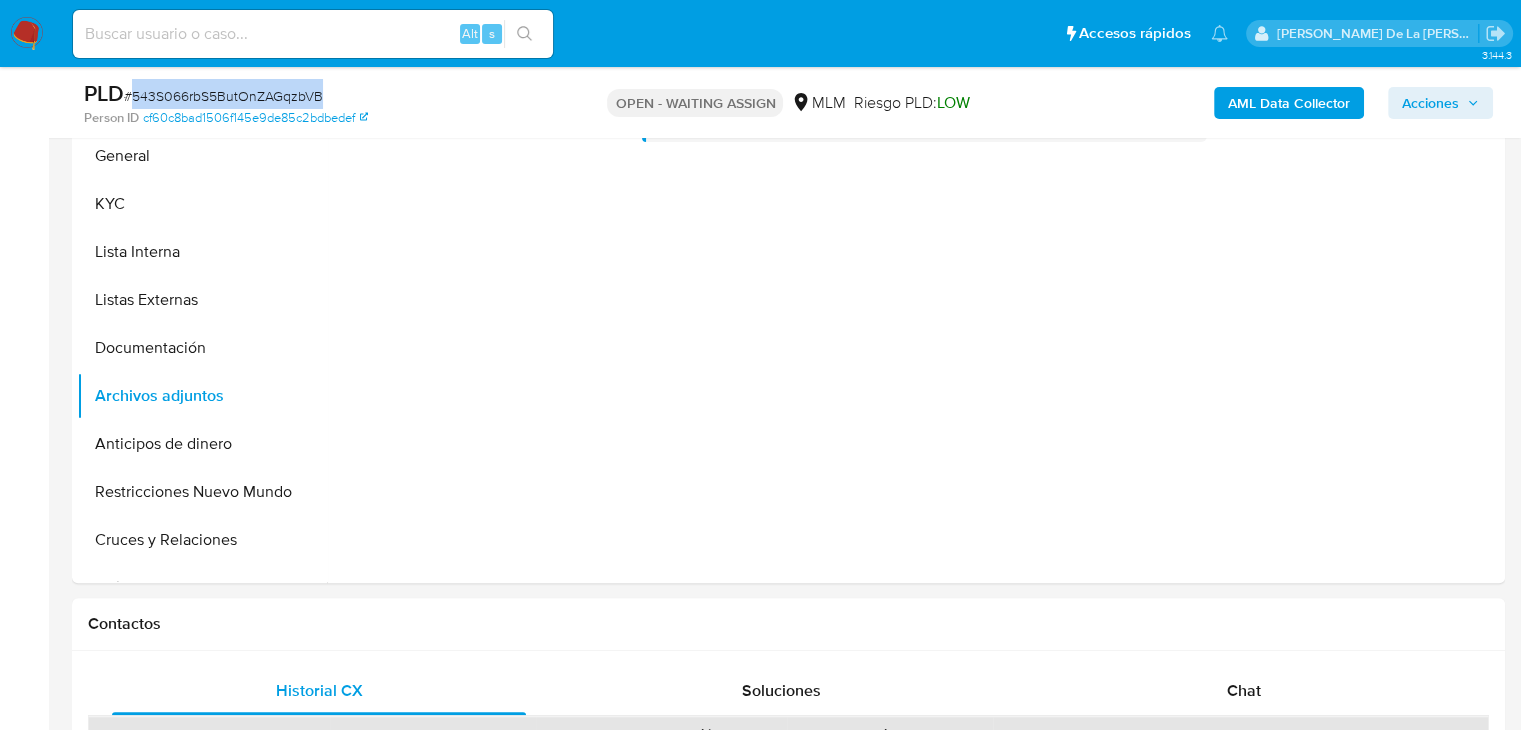 click at bounding box center [27, 34] 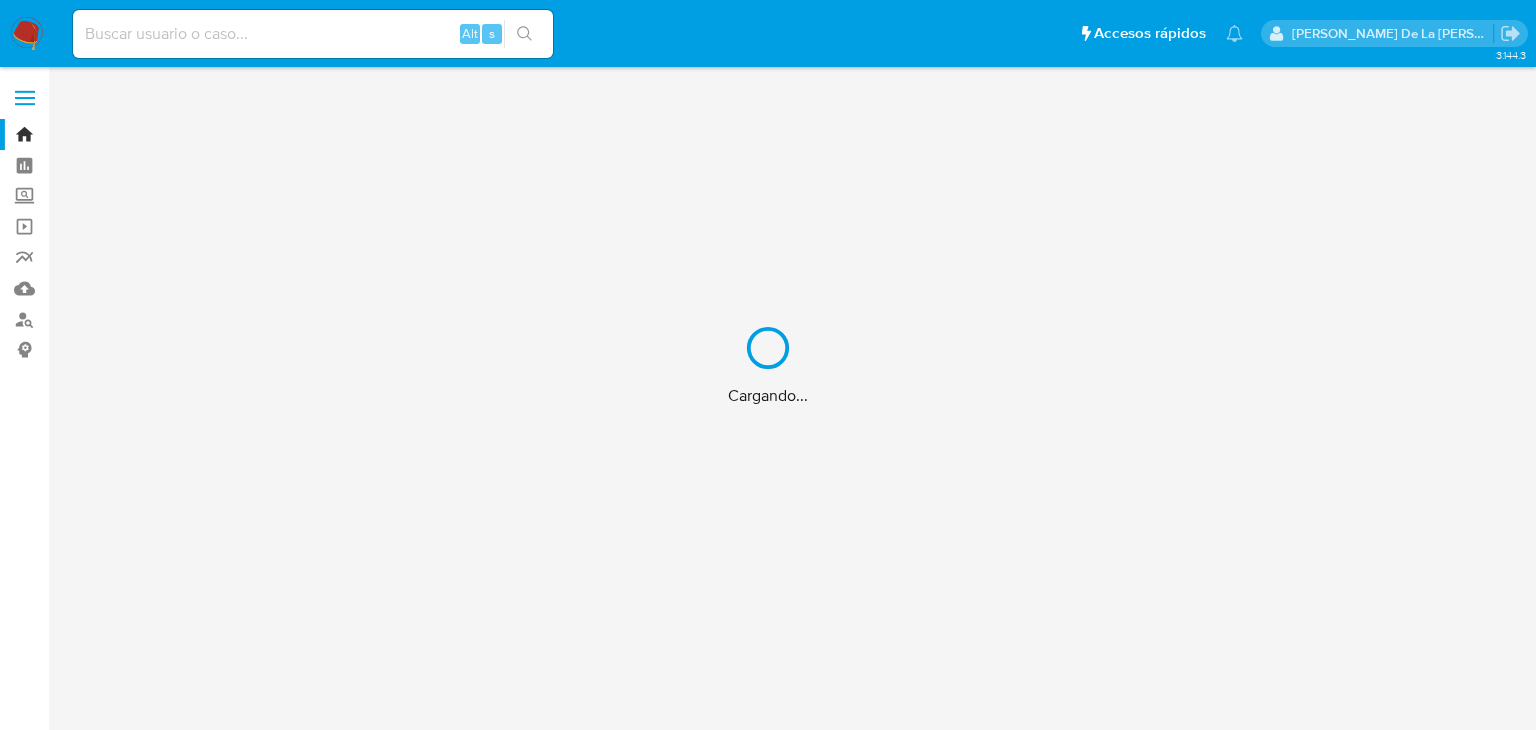 scroll, scrollTop: 0, scrollLeft: 0, axis: both 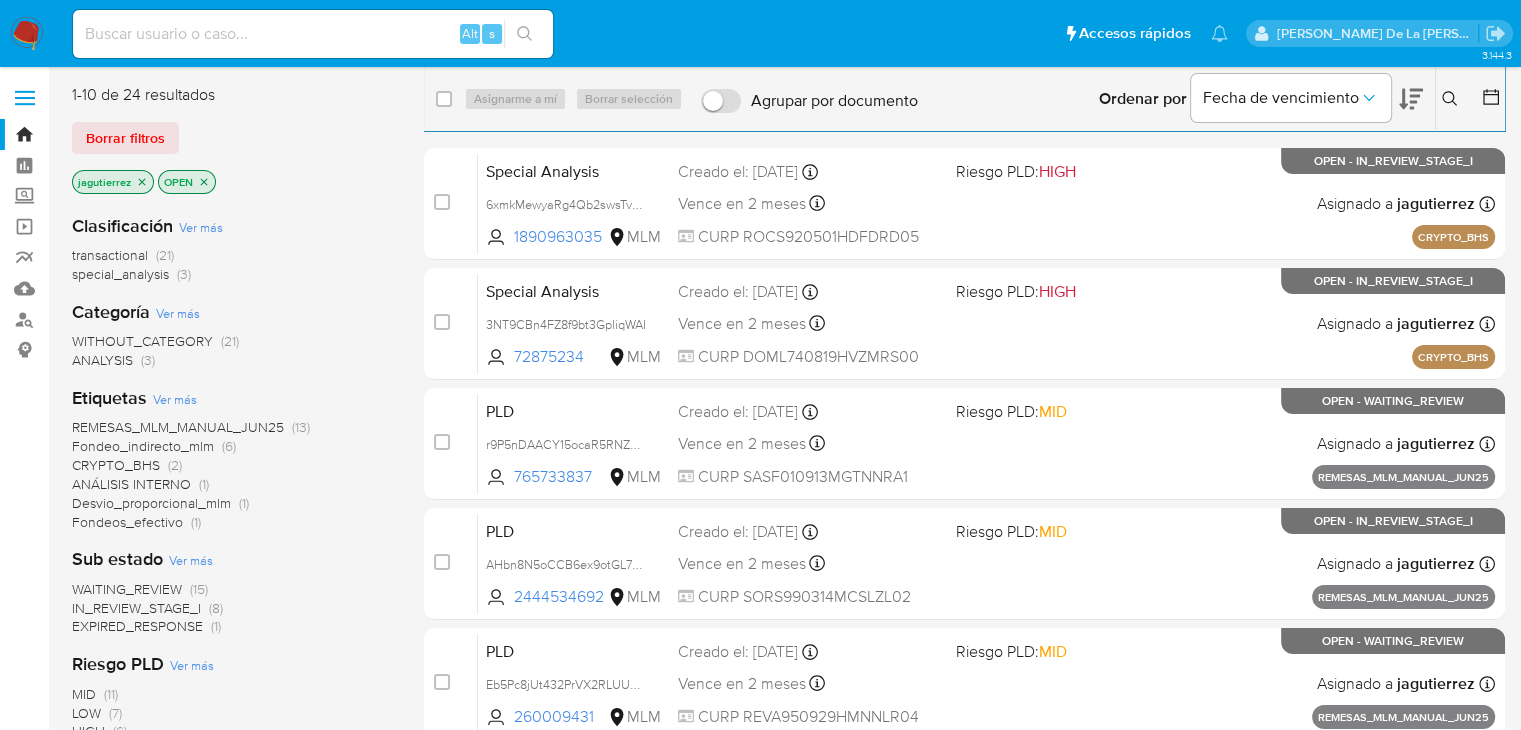 drag, startPoint x: 1454, startPoint y: 95, endPoint x: 1439, endPoint y: 106, distance: 18.601076 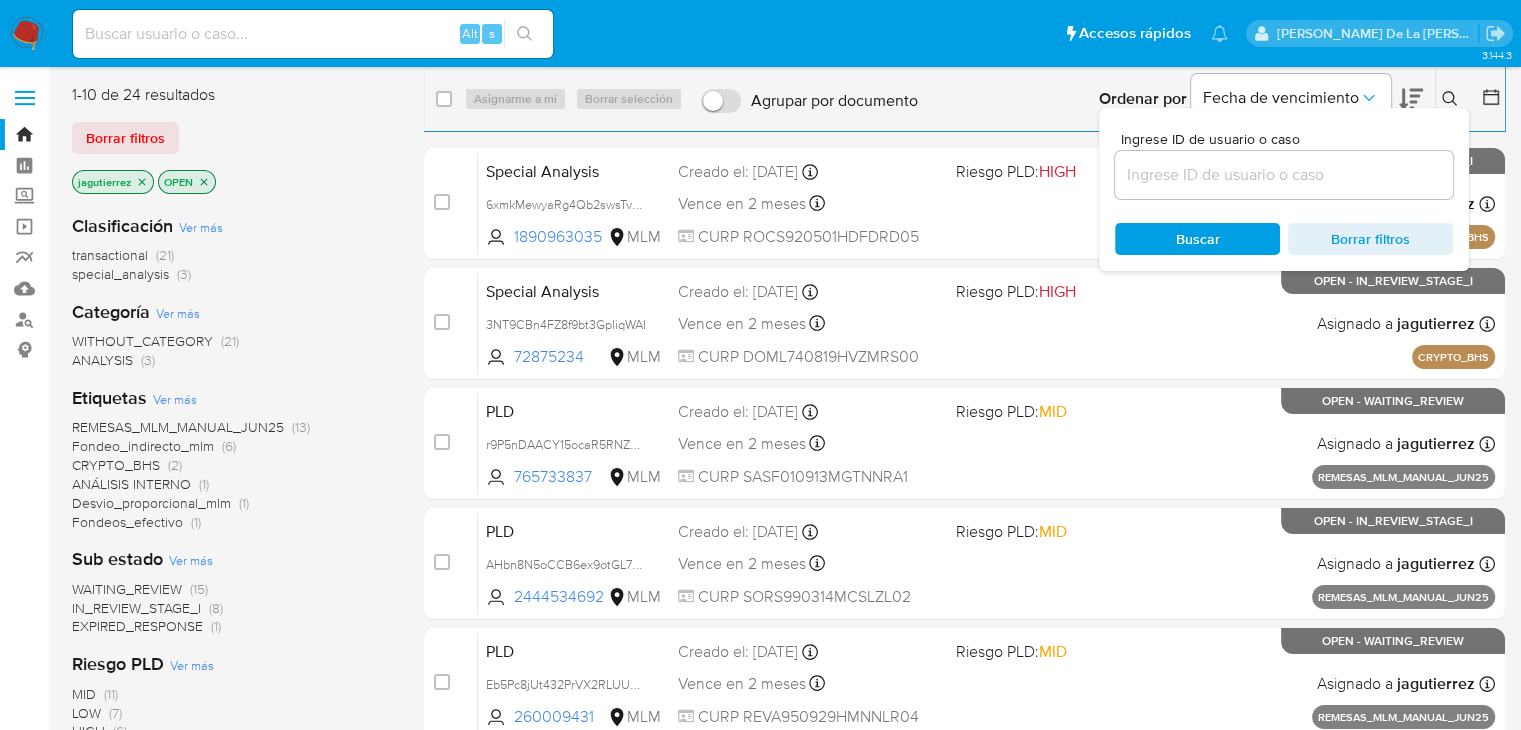 click at bounding box center [1284, 175] 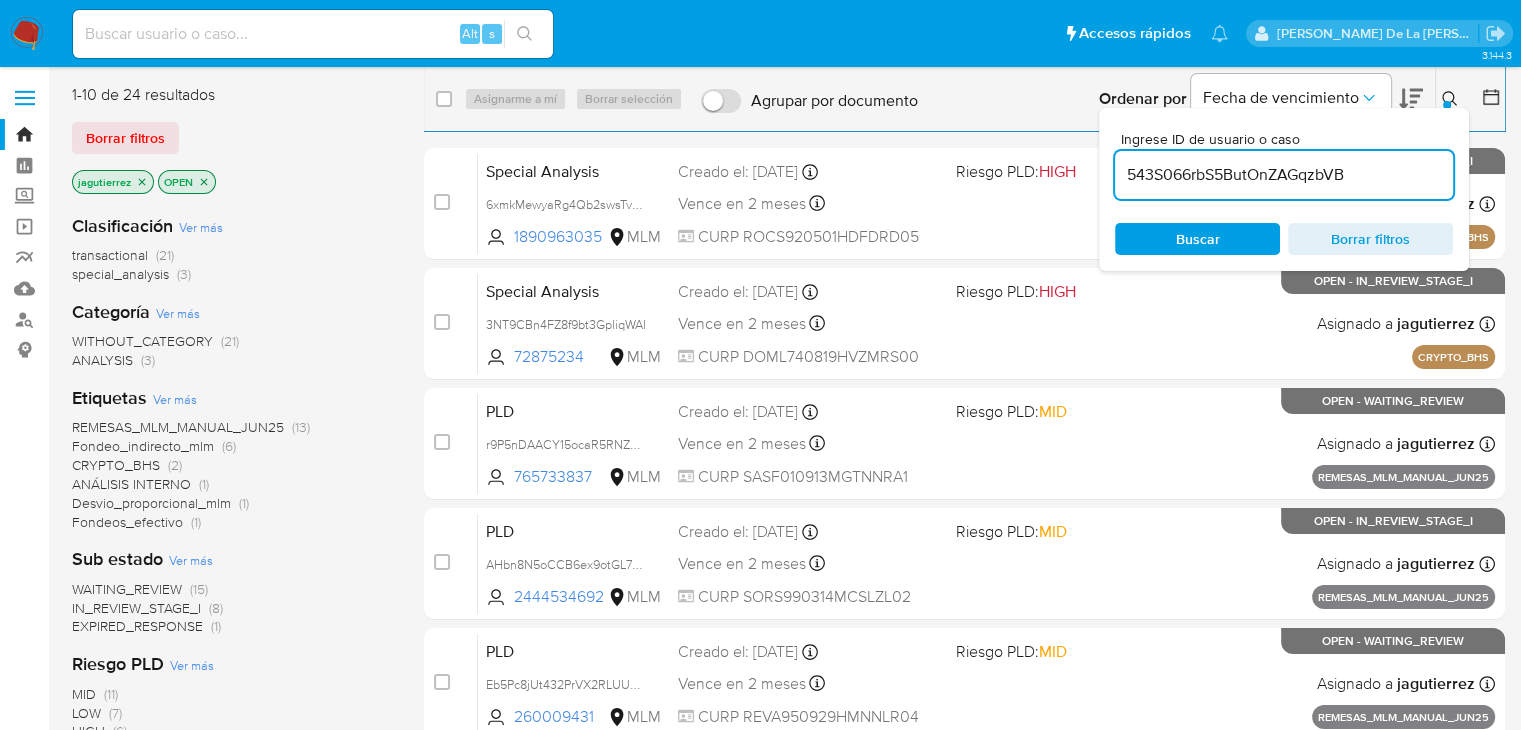 type on "543S066rbS5ButOnZAGqzbVB" 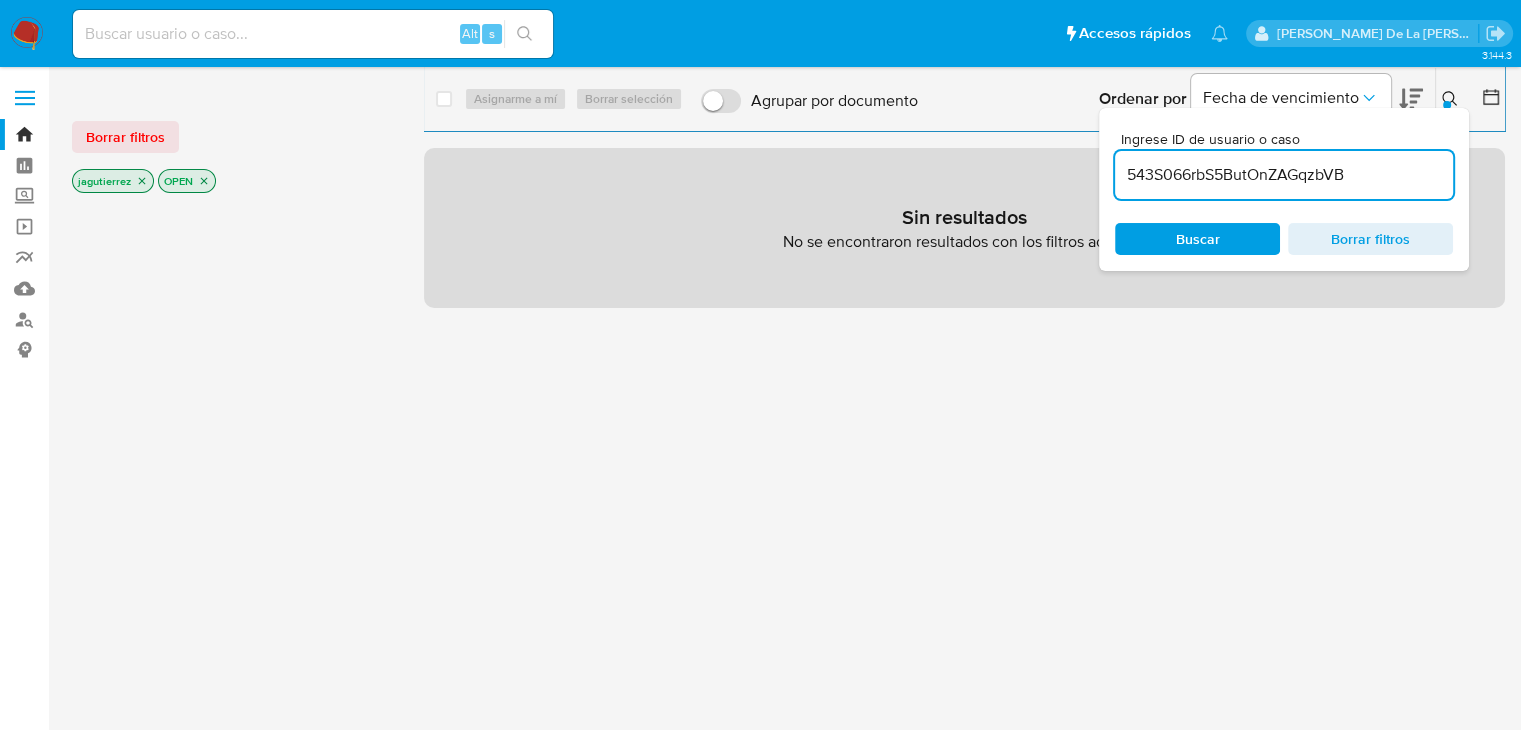 click 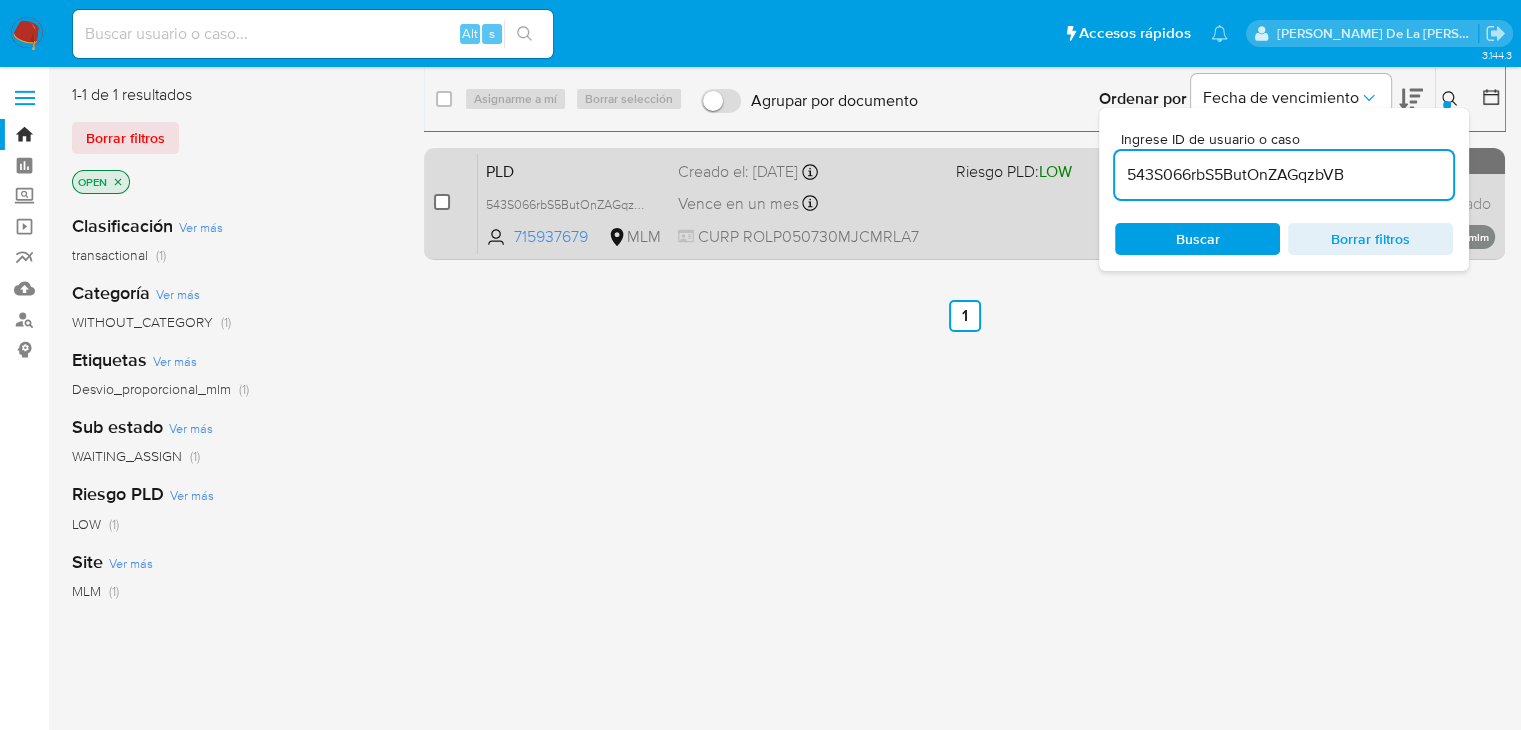 click at bounding box center [442, 202] 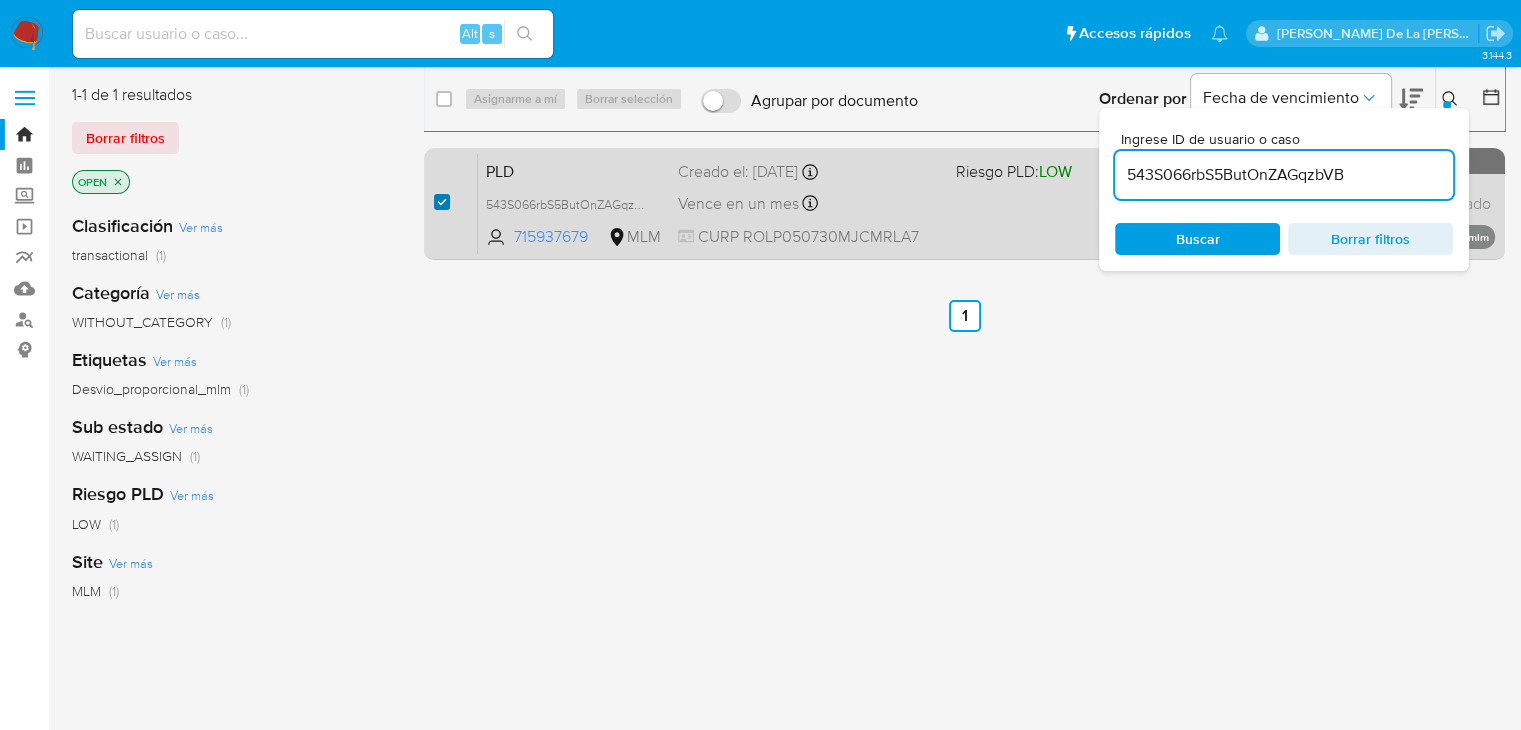 checkbox on "true" 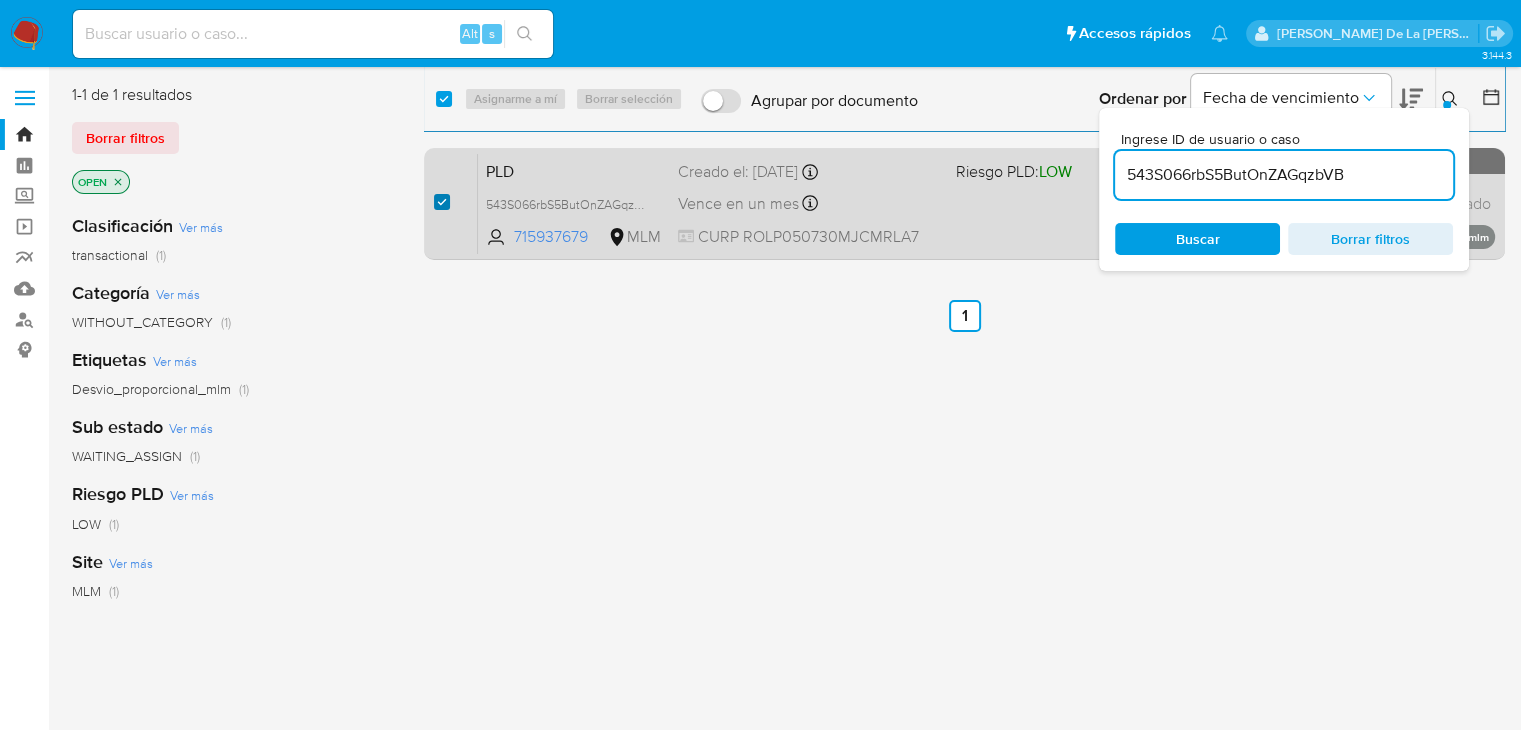 checkbox on "true" 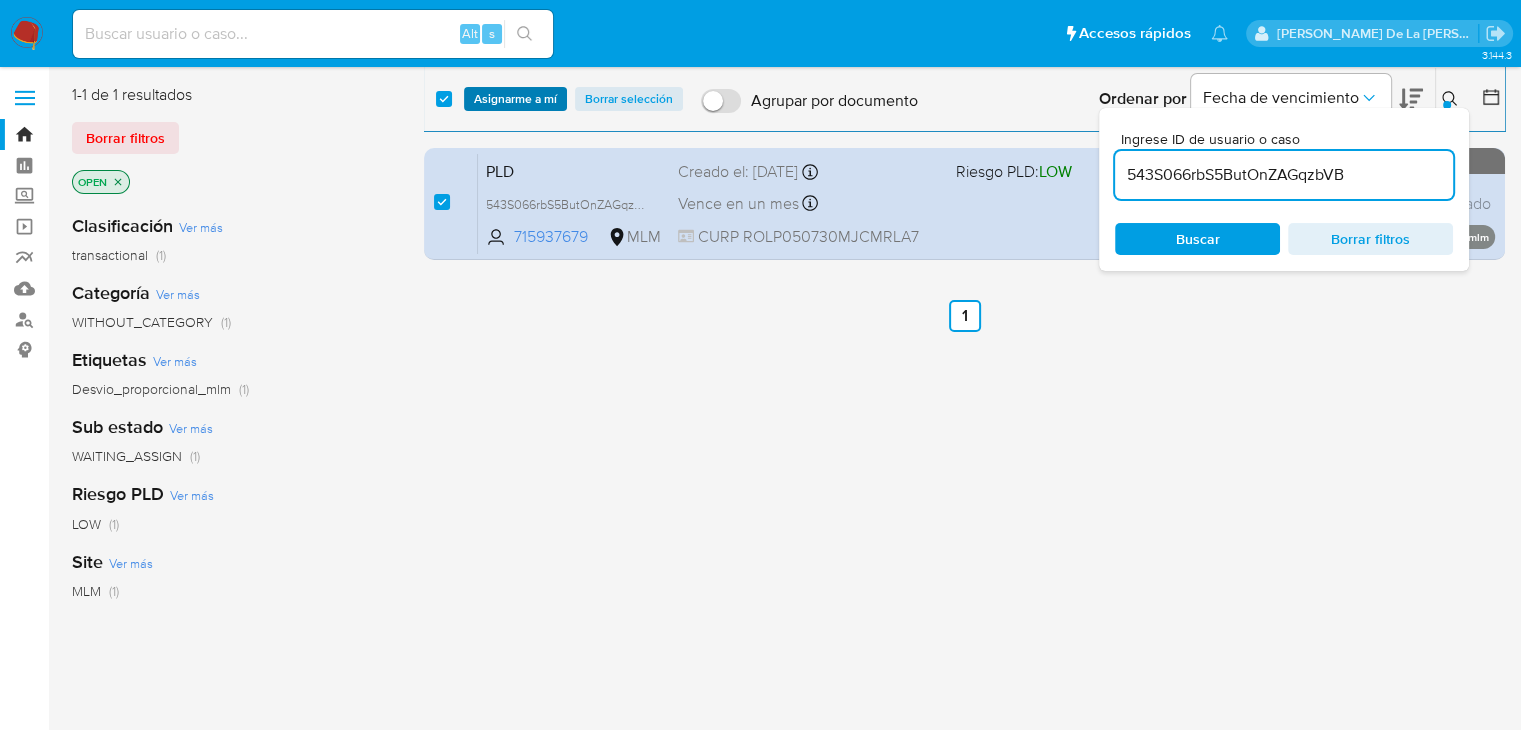 click on "Asignarme a mí" at bounding box center (515, 99) 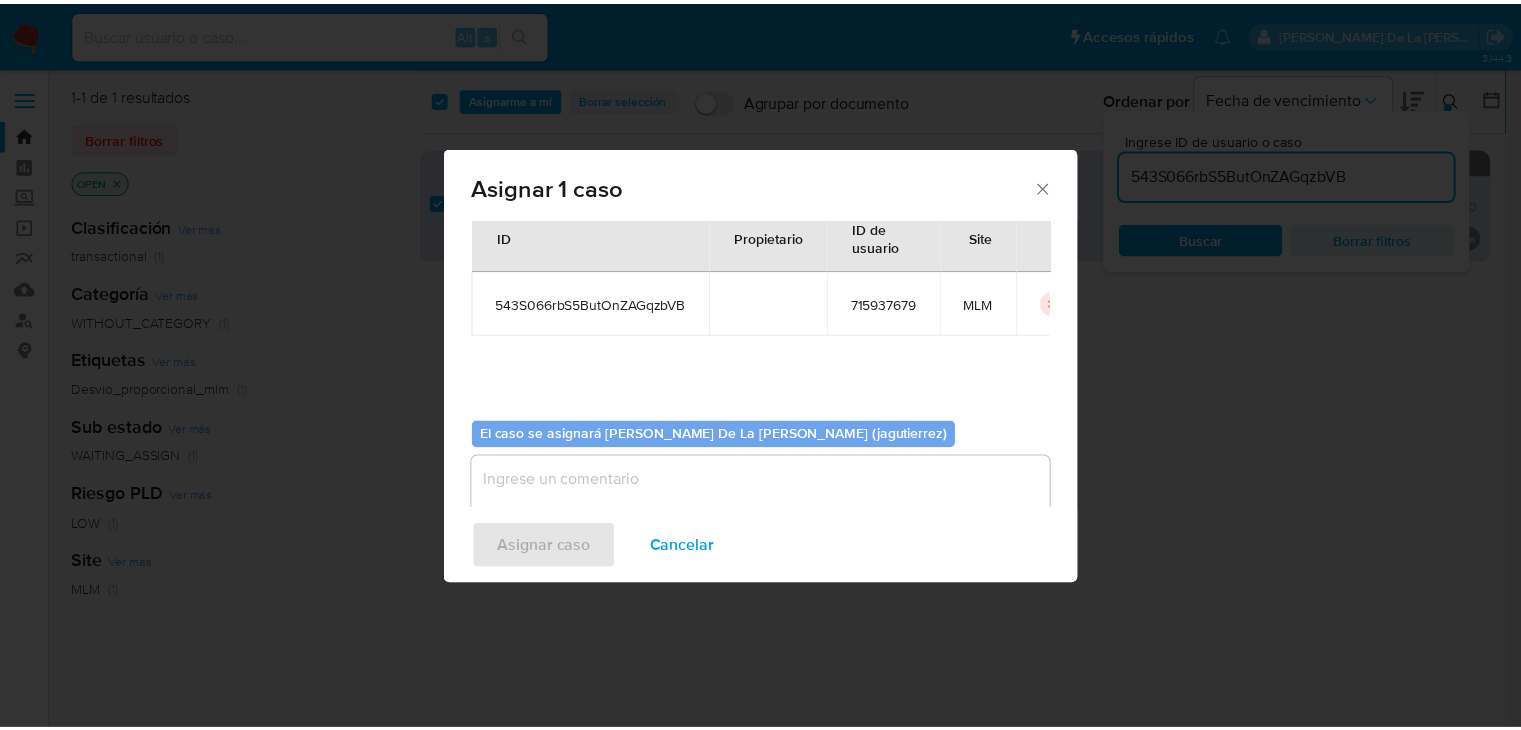 scroll, scrollTop: 104, scrollLeft: 0, axis: vertical 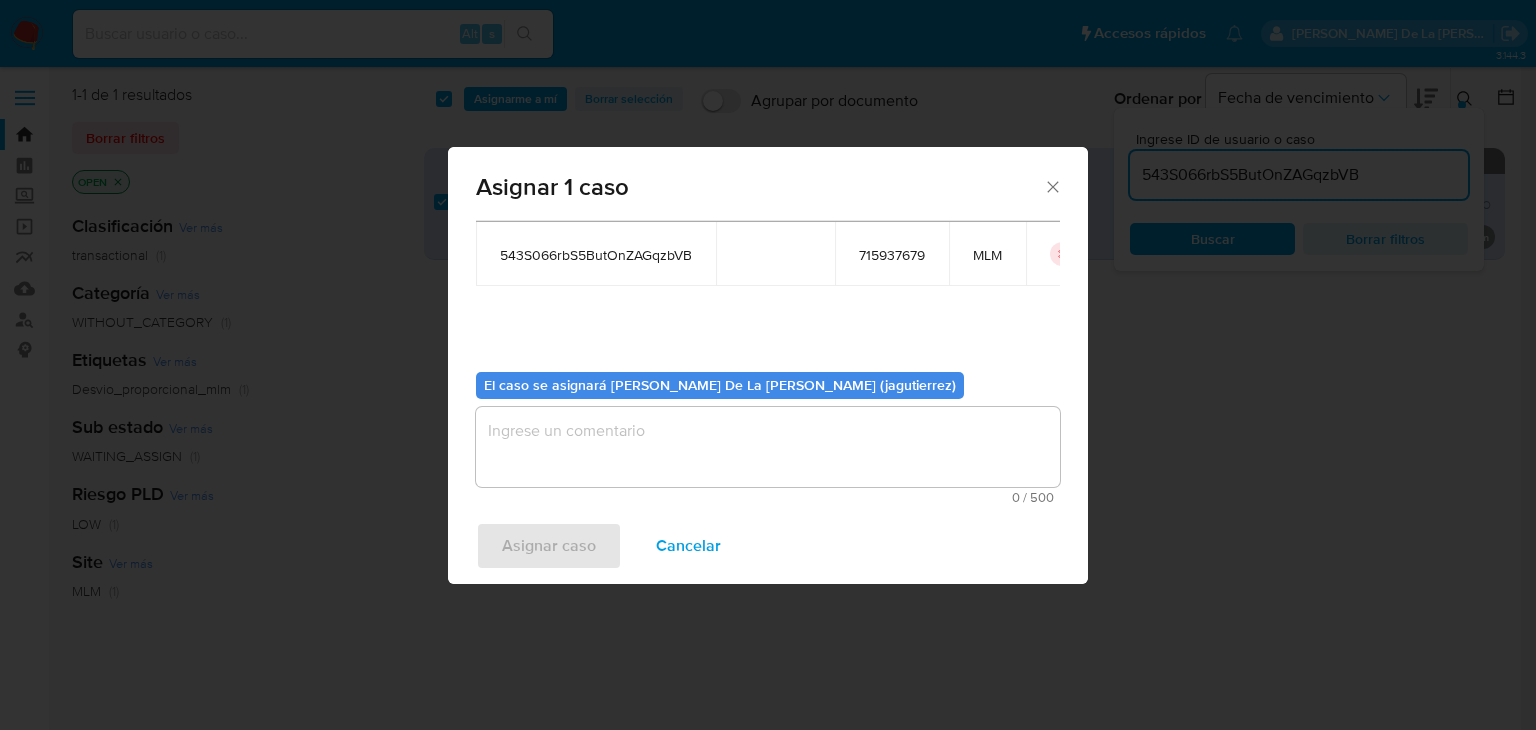 click at bounding box center [768, 447] 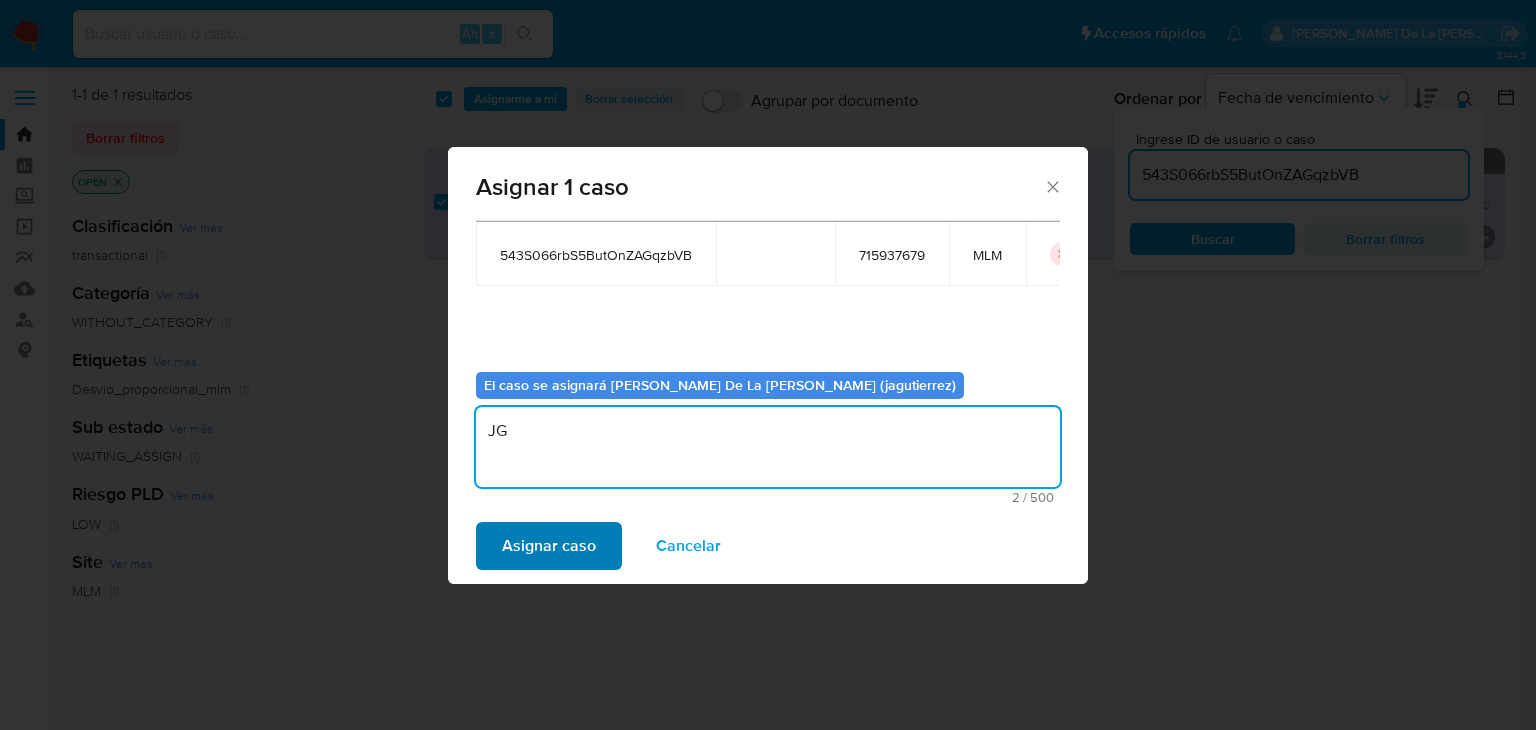 type on "JG" 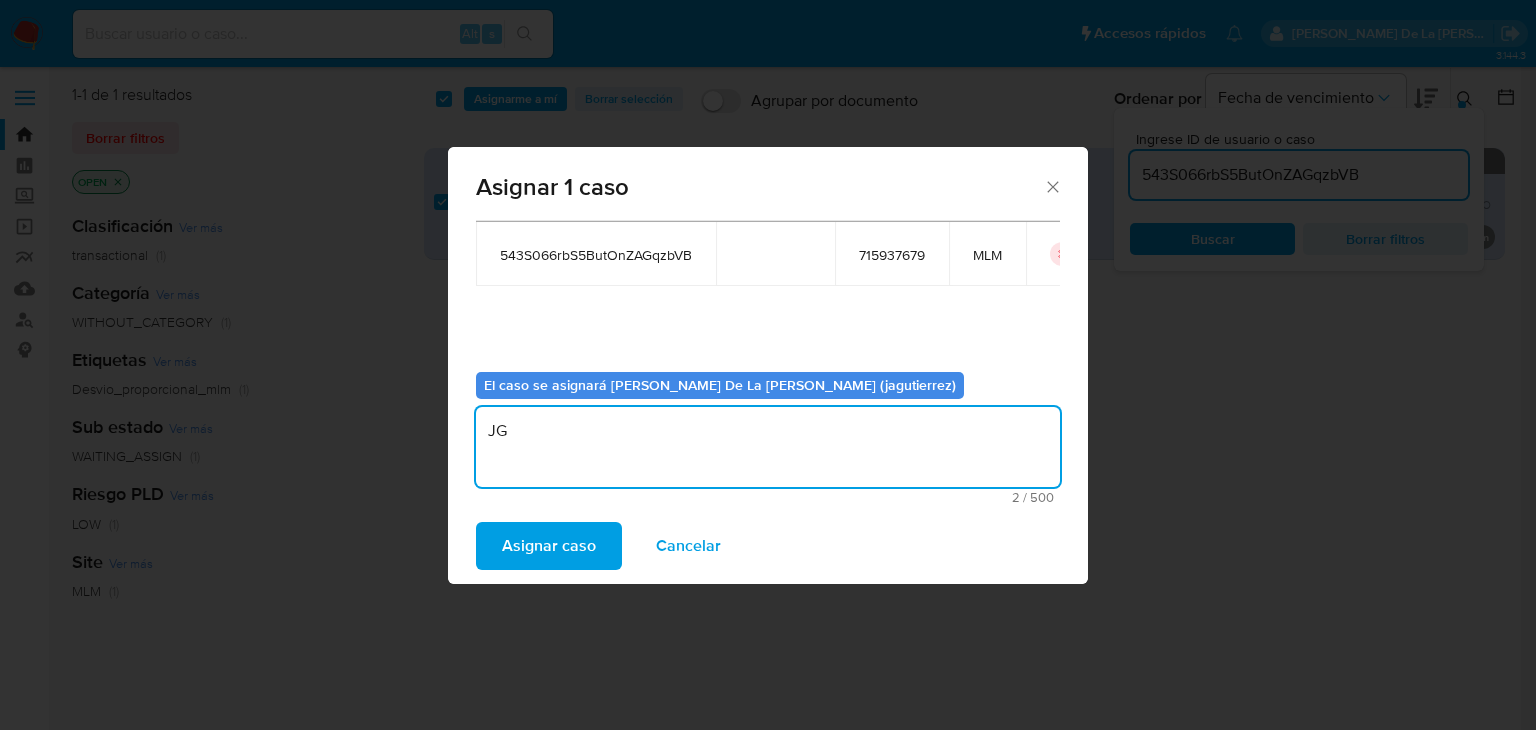 click on "Asignar caso" at bounding box center (549, 546) 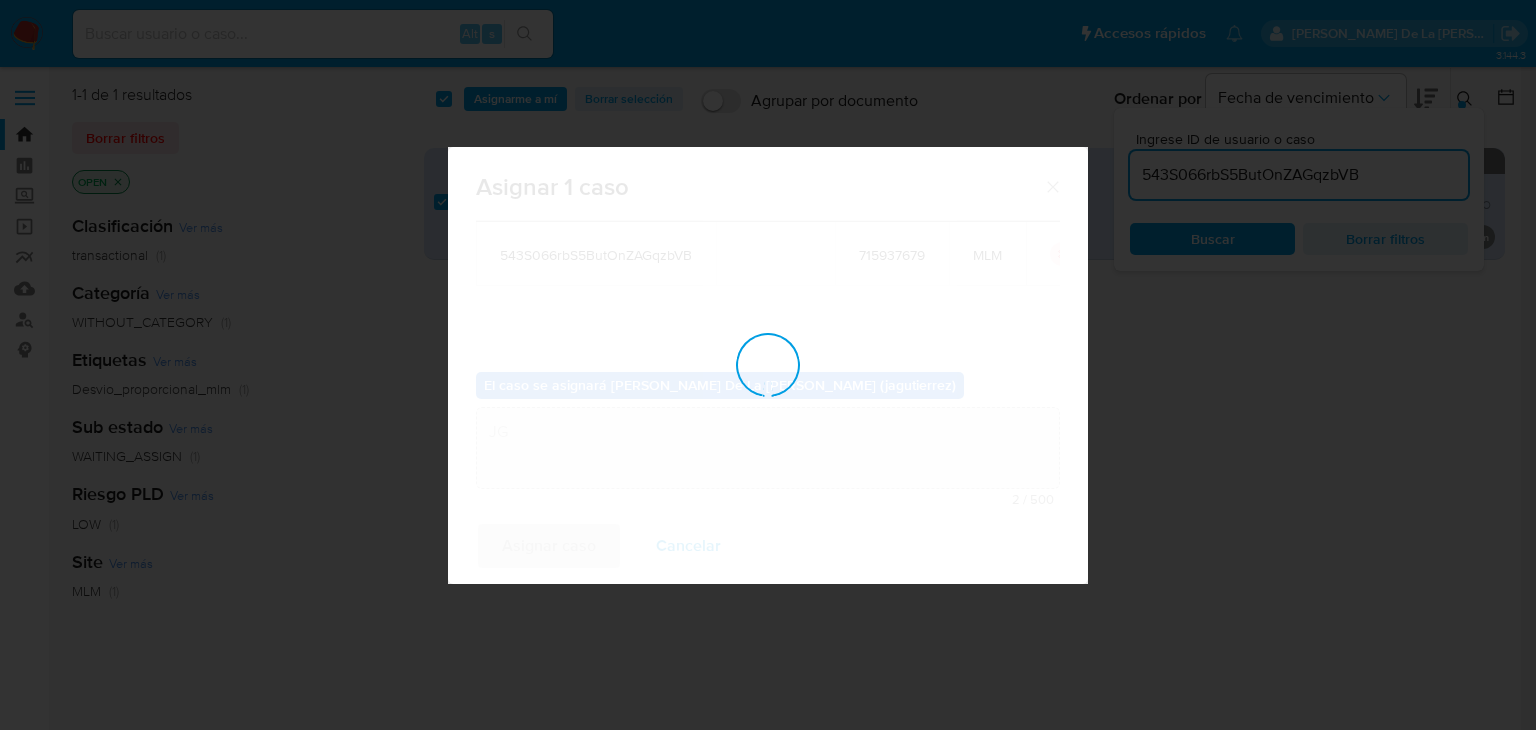 type 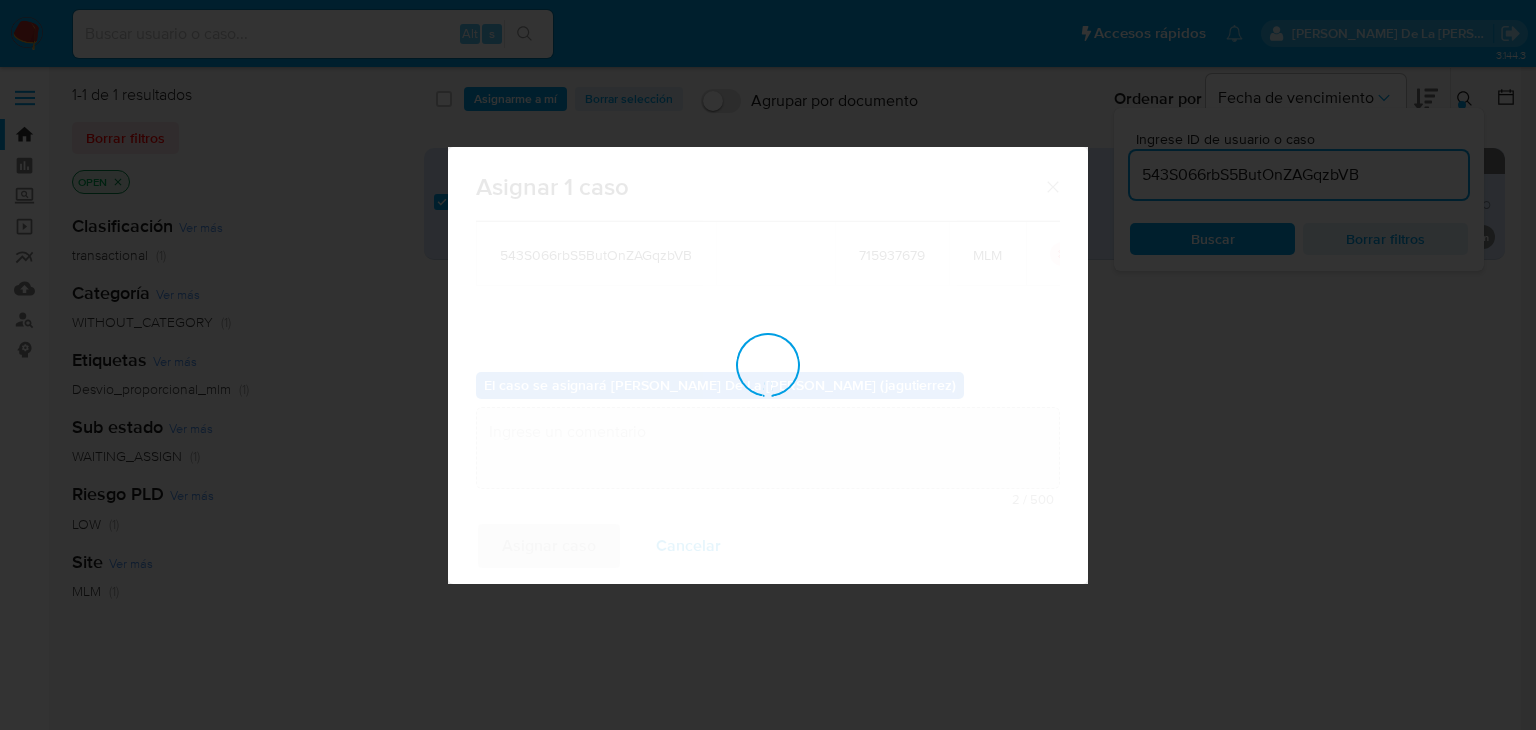 checkbox on "false" 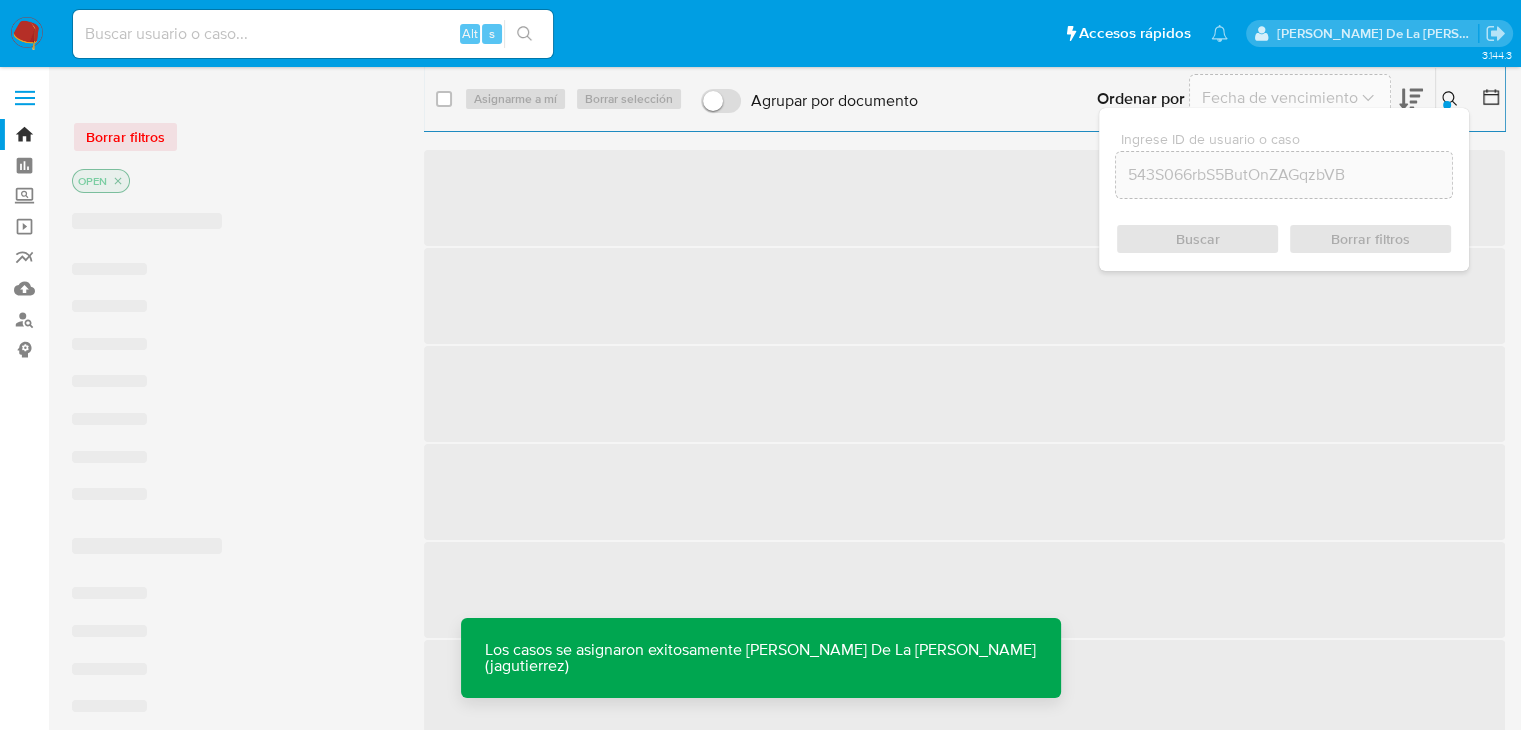 click on "‌" at bounding box center (964, 198) 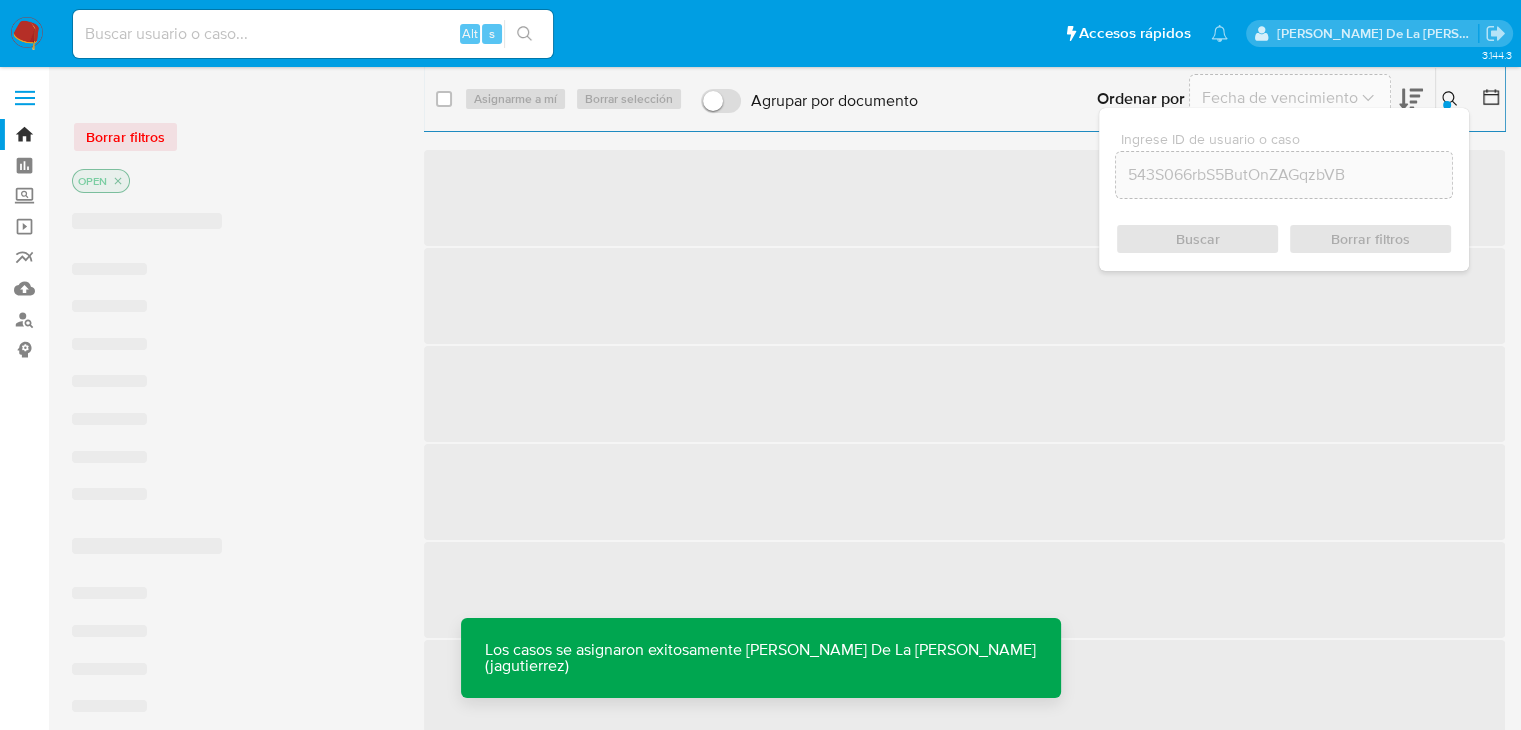 click on "‌" at bounding box center [964, 198] 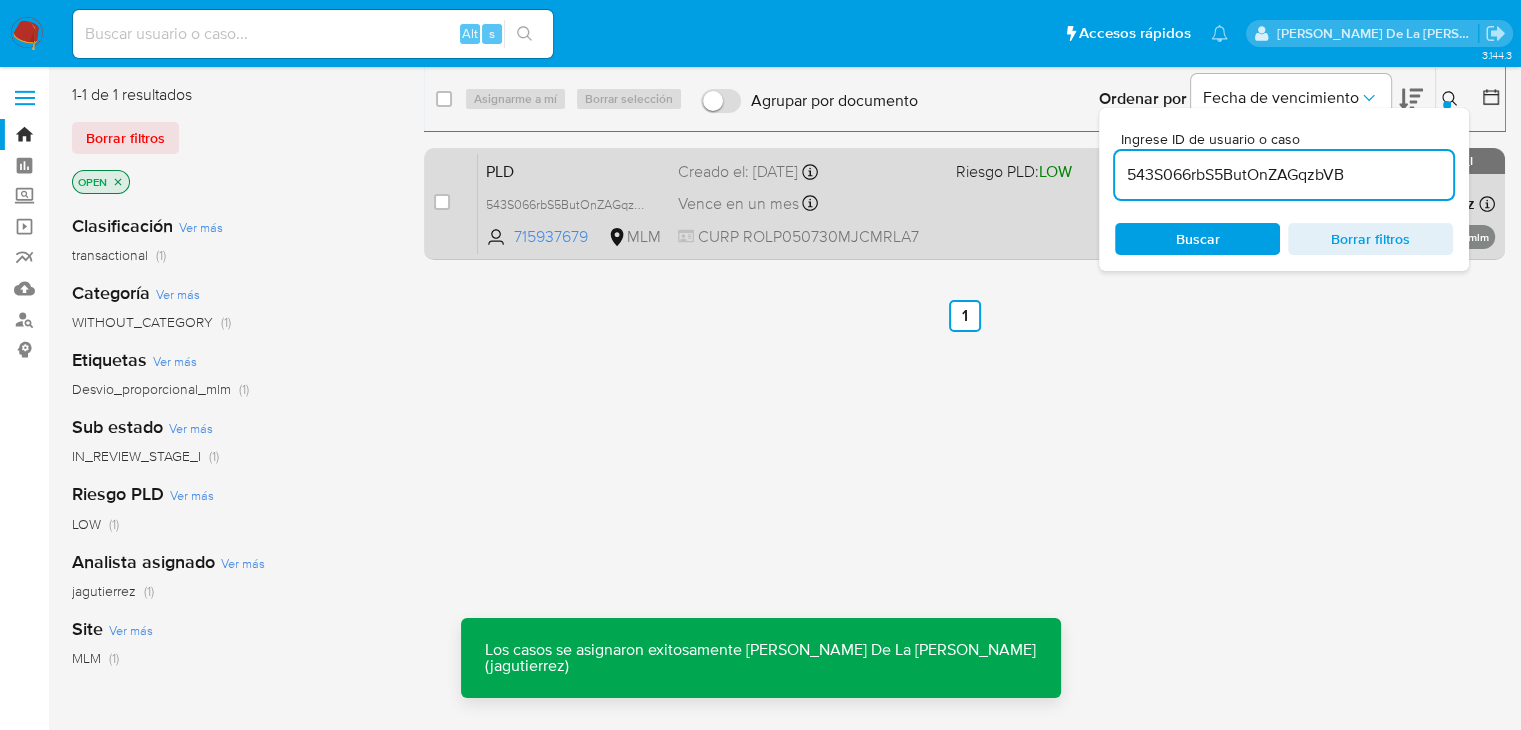 click on "PLD 543S066rbS5ButOnZAGqzbVB 715937679 MLM Riesgo PLD:  LOW Creado el: 12/06/2025   Creado el: 12/06/2025 02:11:17 Vence en un mes   Vence el 11/08/2025 02:11:17 CURP   ROLP050730MJCMRLA7 Asignado a   jagutierrez   Asignado el: 07/07/2025 13:31:49 Desvio_proporcional_mlm OPEN - IN_REVIEW_STAGE_I" at bounding box center (986, 203) 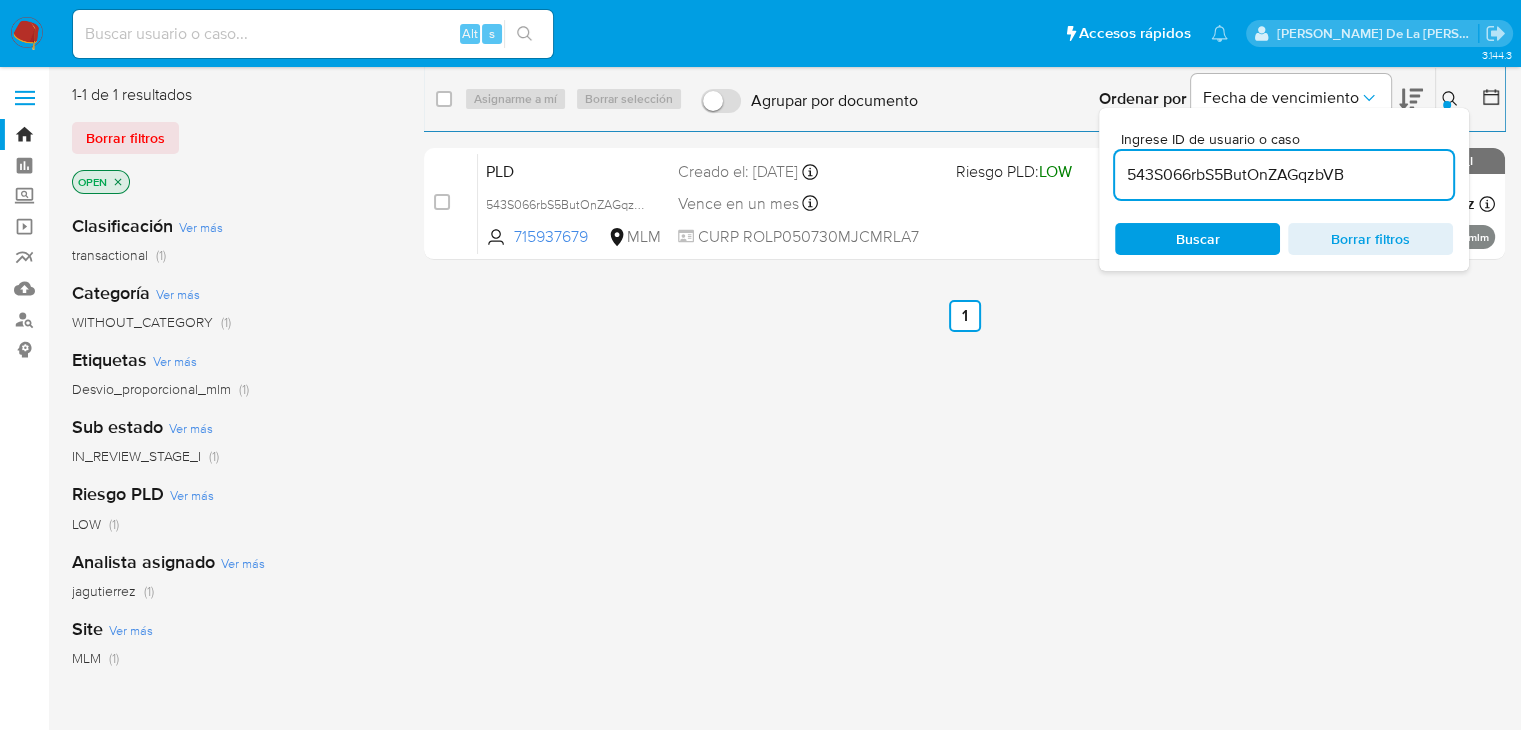 click at bounding box center (27, 34) 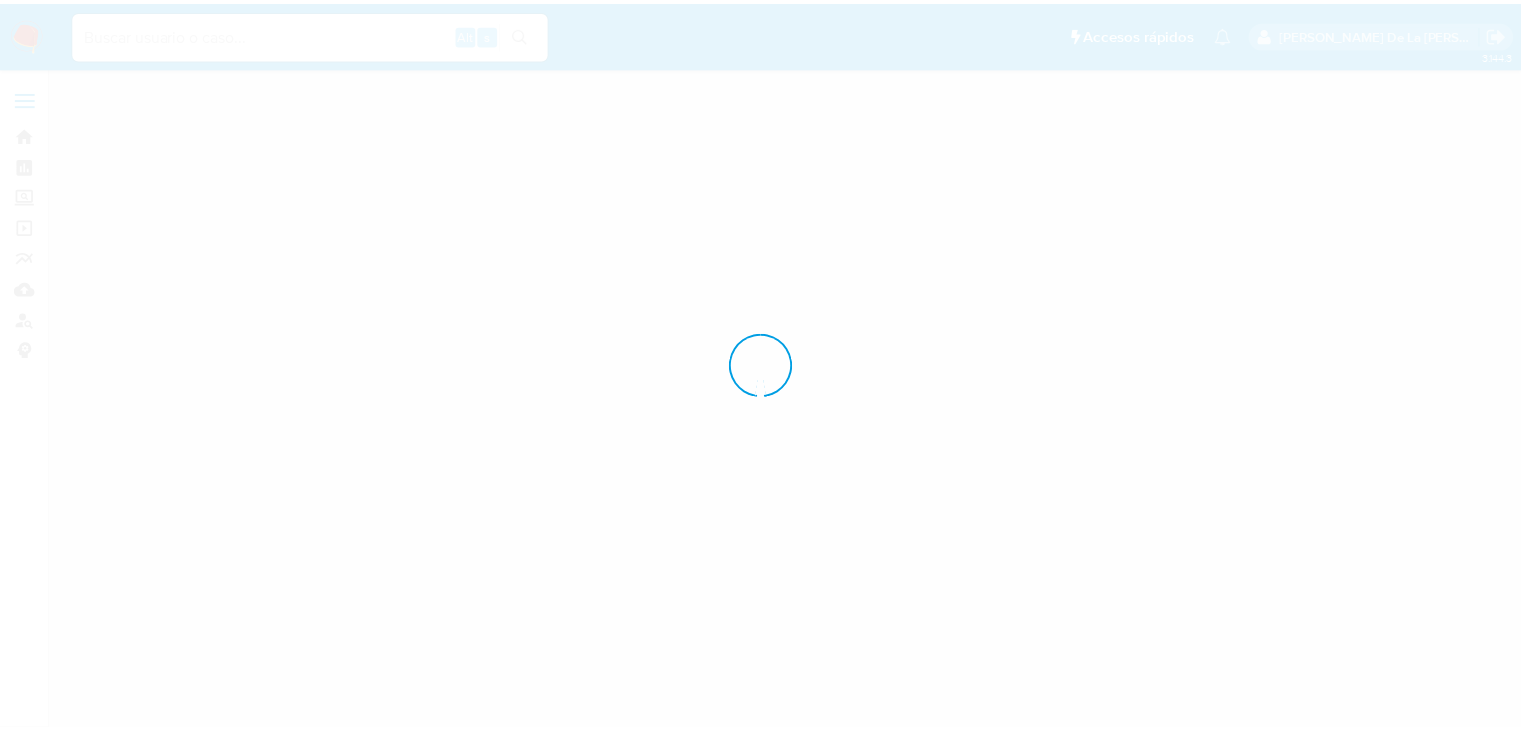 scroll, scrollTop: 0, scrollLeft: 0, axis: both 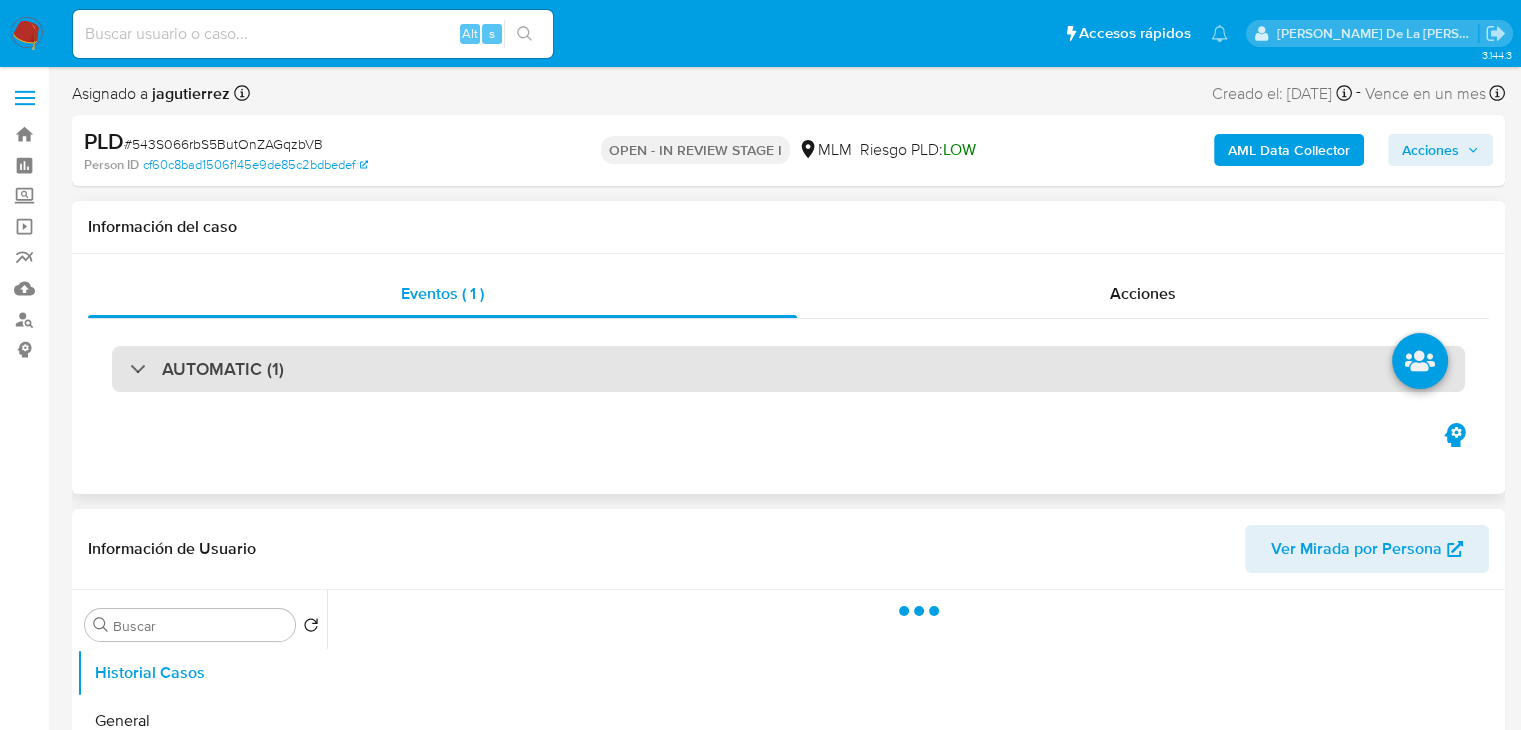 click on "AUTOMATIC (1)" at bounding box center [788, 369] 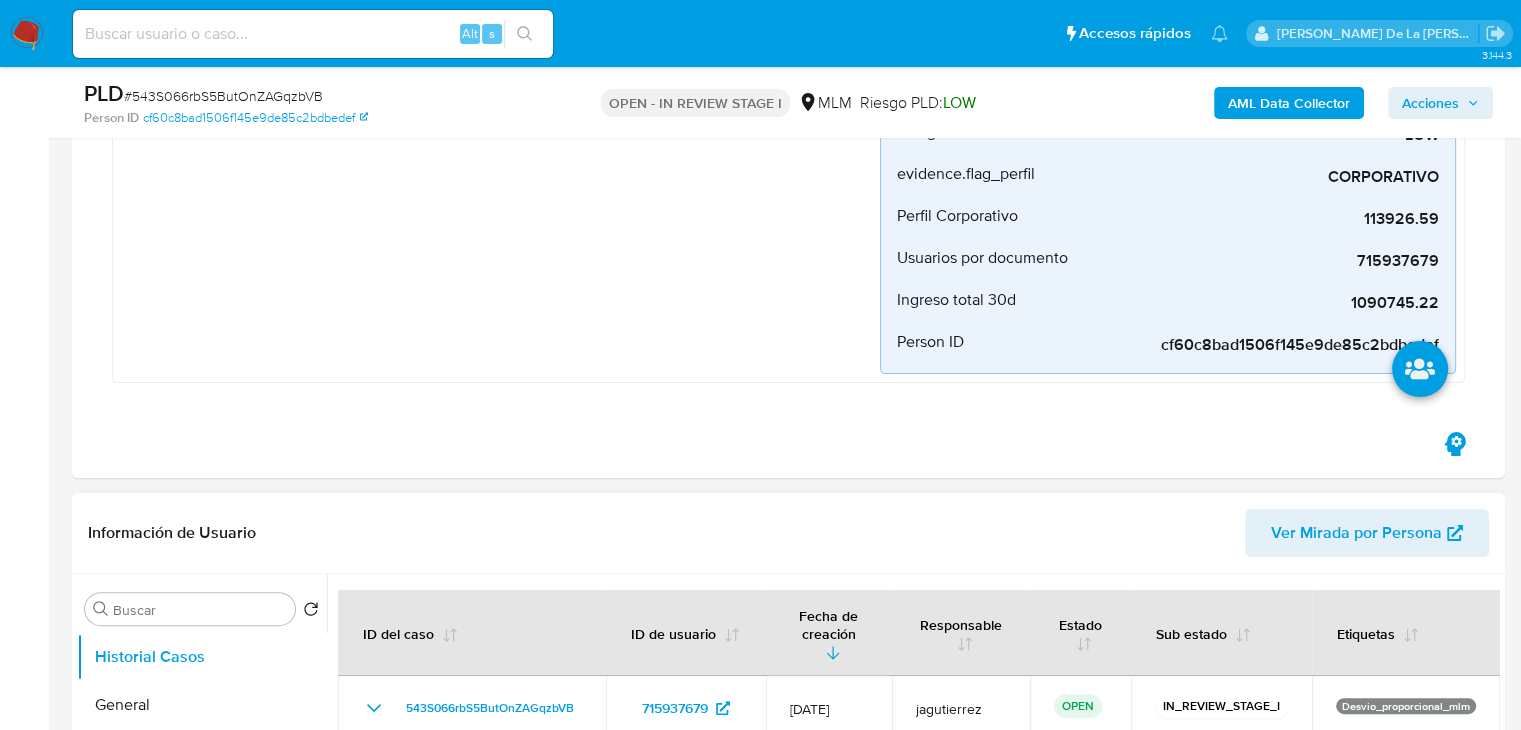 scroll, scrollTop: 900, scrollLeft: 0, axis: vertical 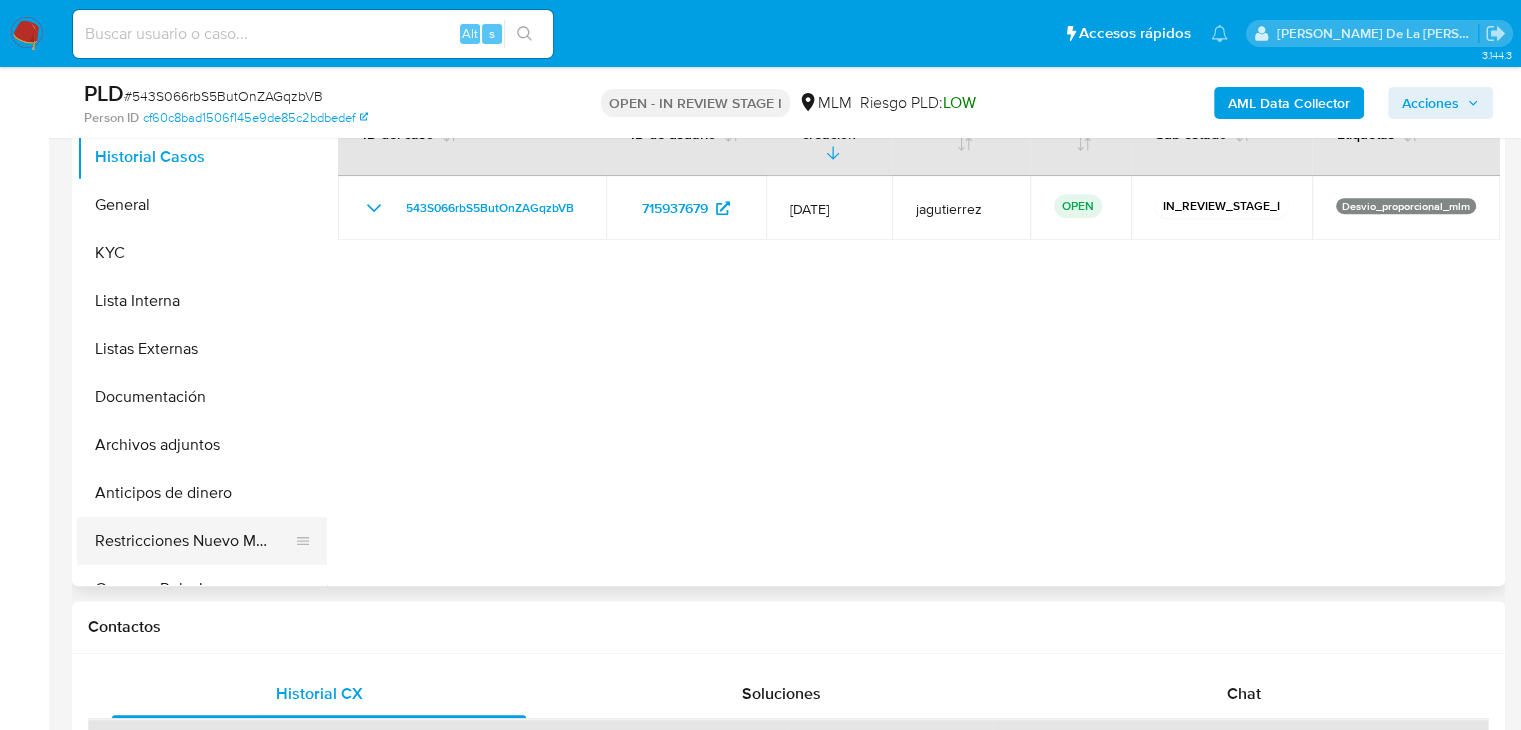 select on "10" 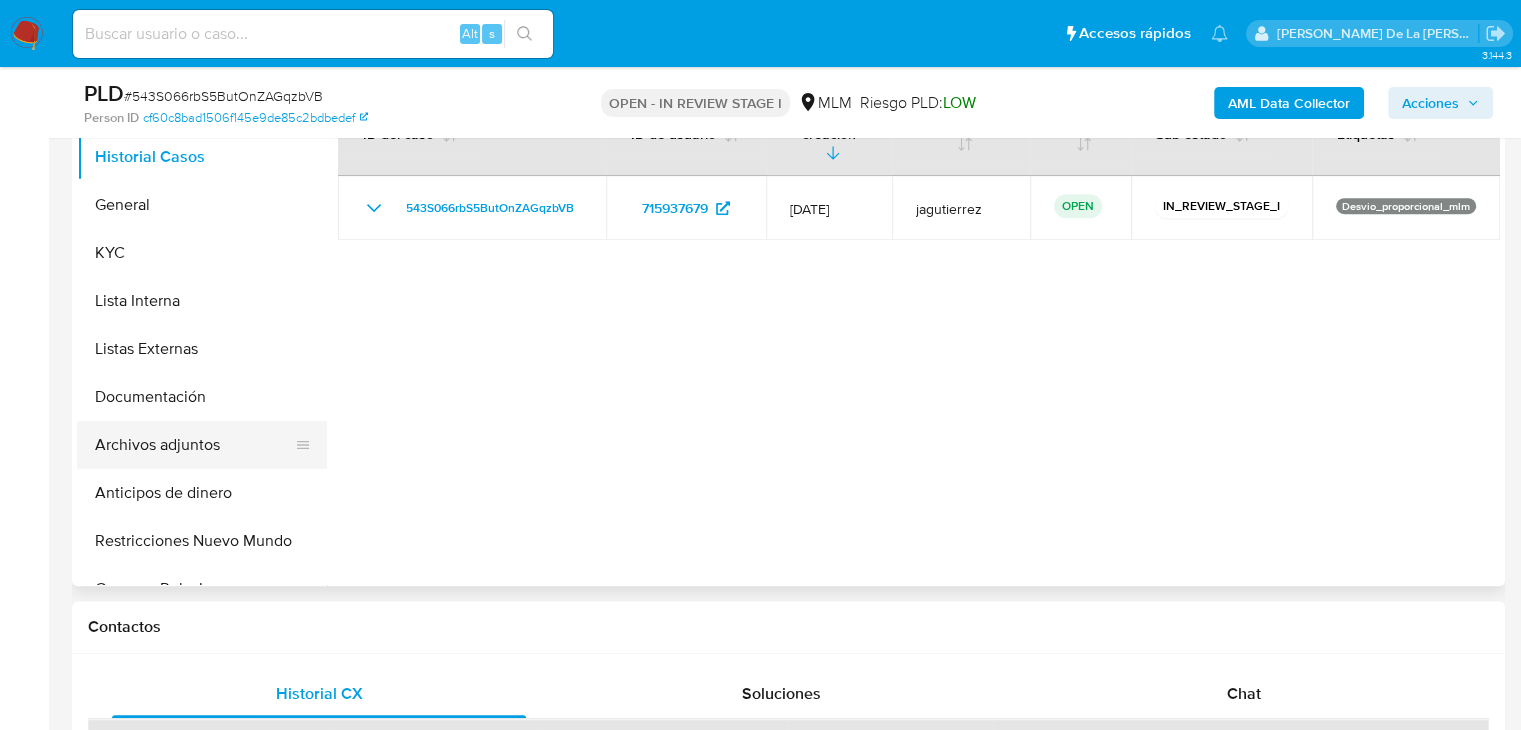 click on "Archivos adjuntos" at bounding box center (194, 445) 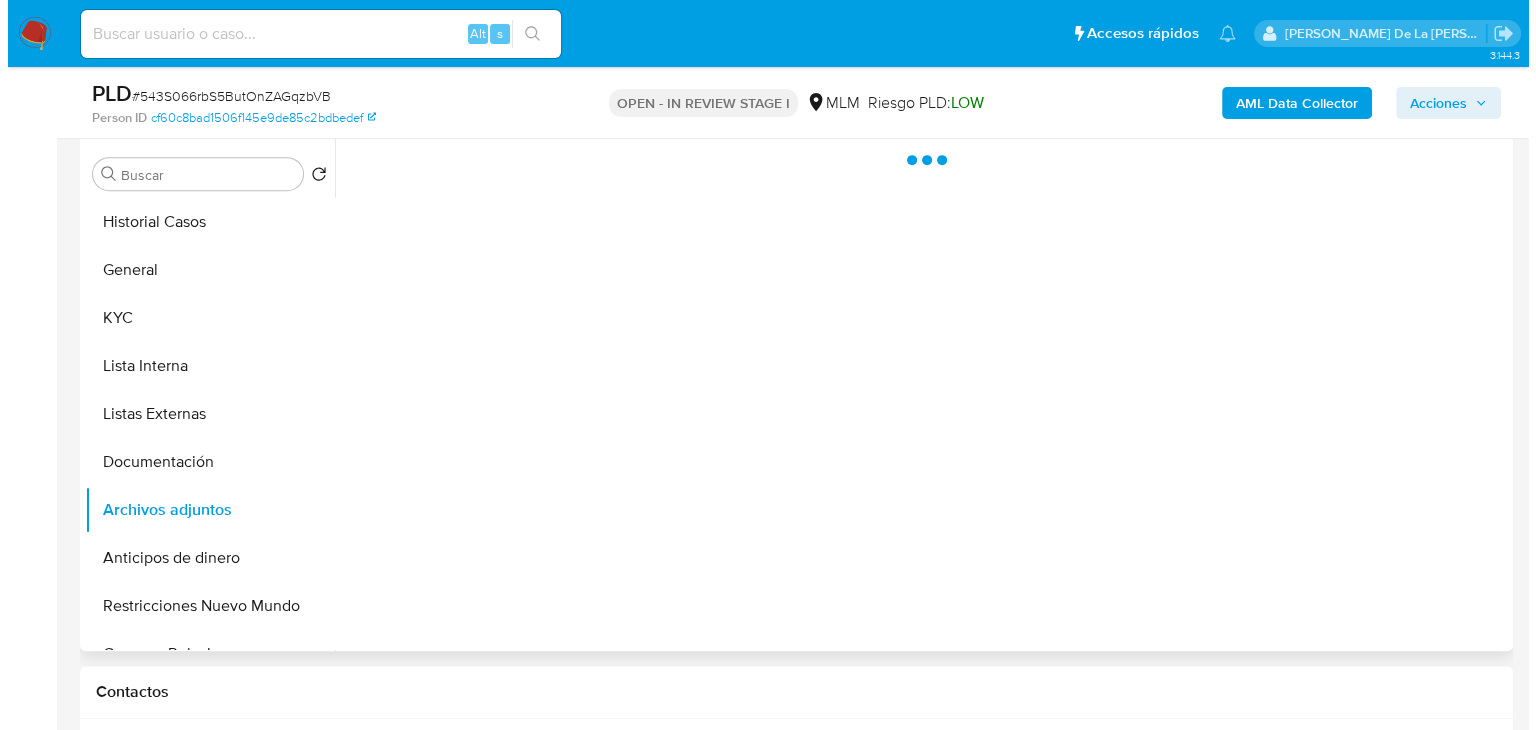 scroll, scrollTop: 800, scrollLeft: 0, axis: vertical 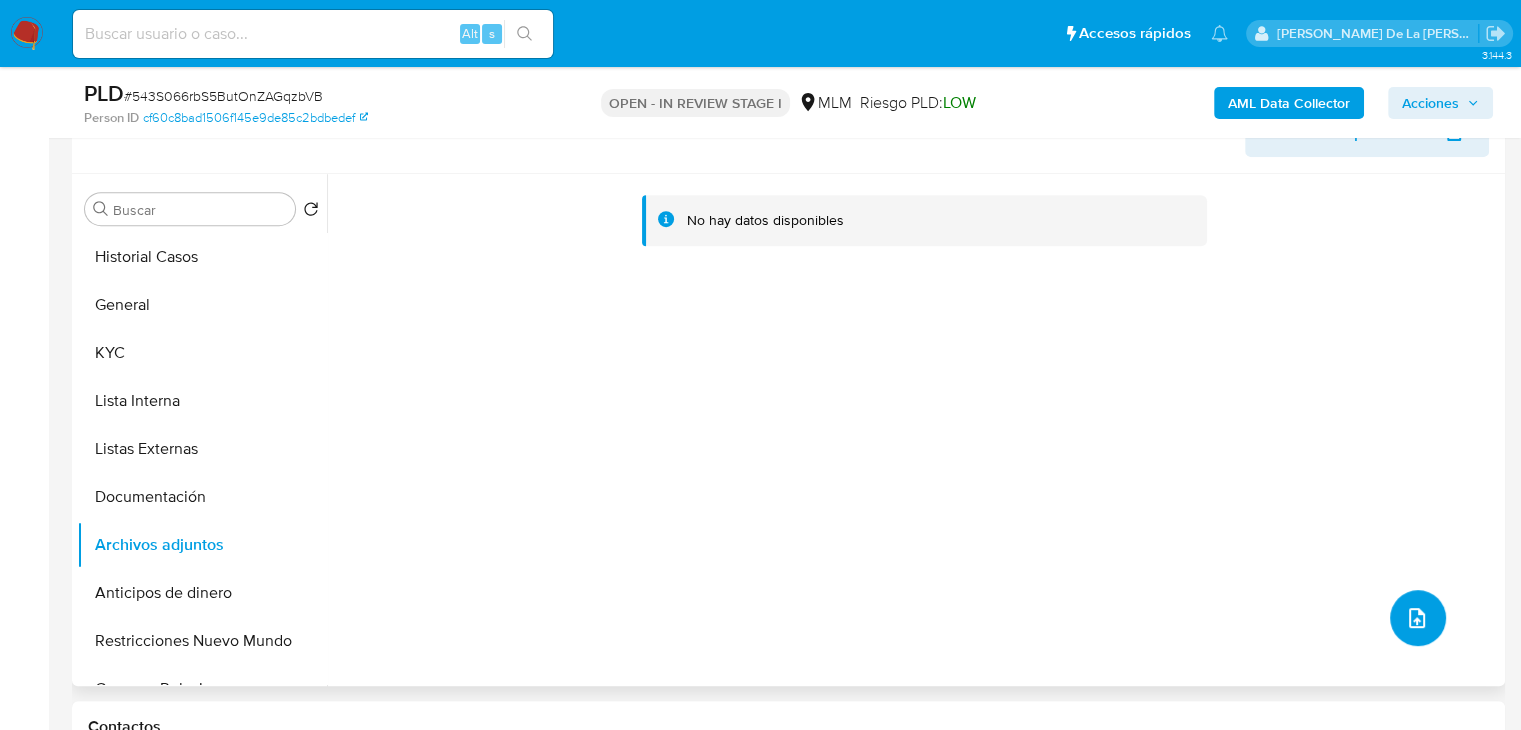 click 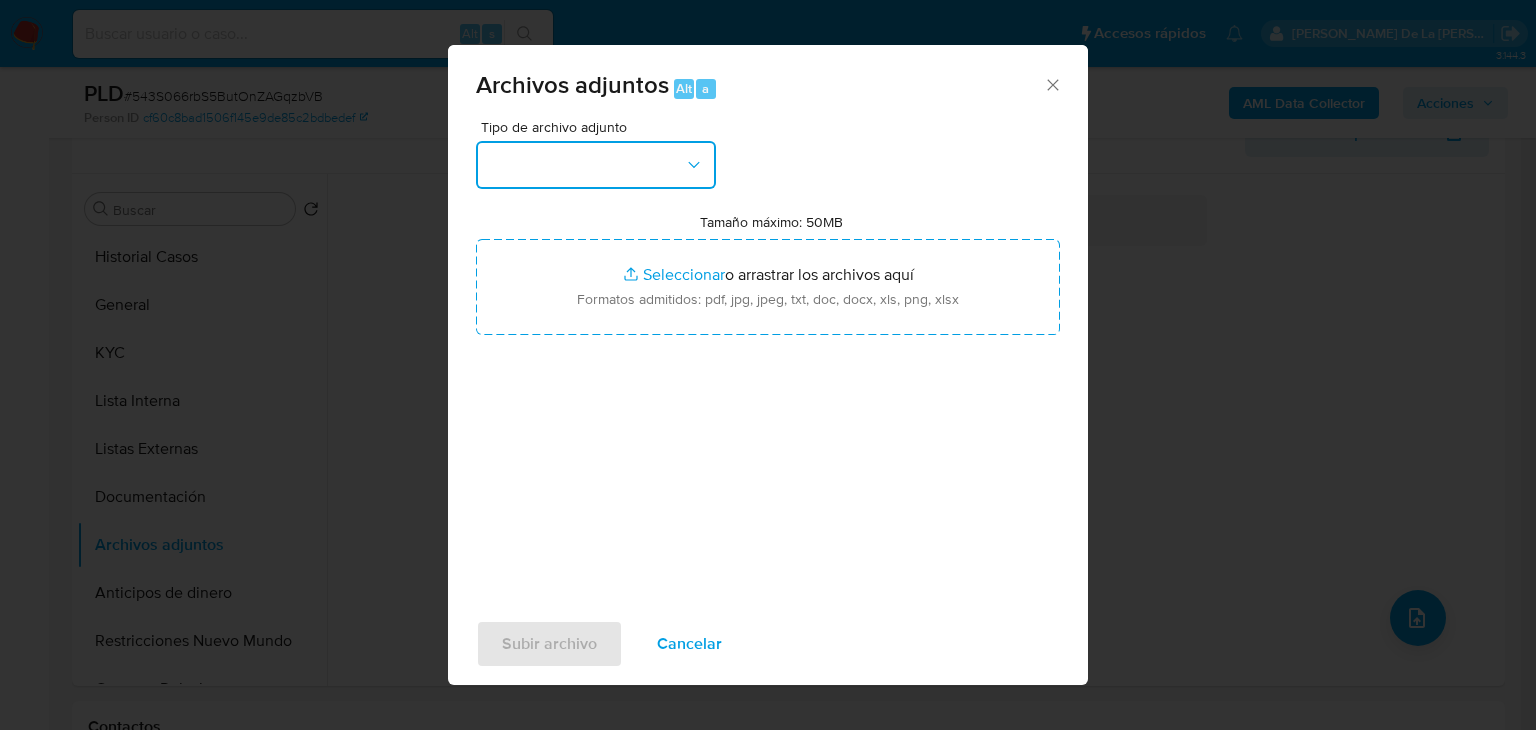 click at bounding box center (596, 165) 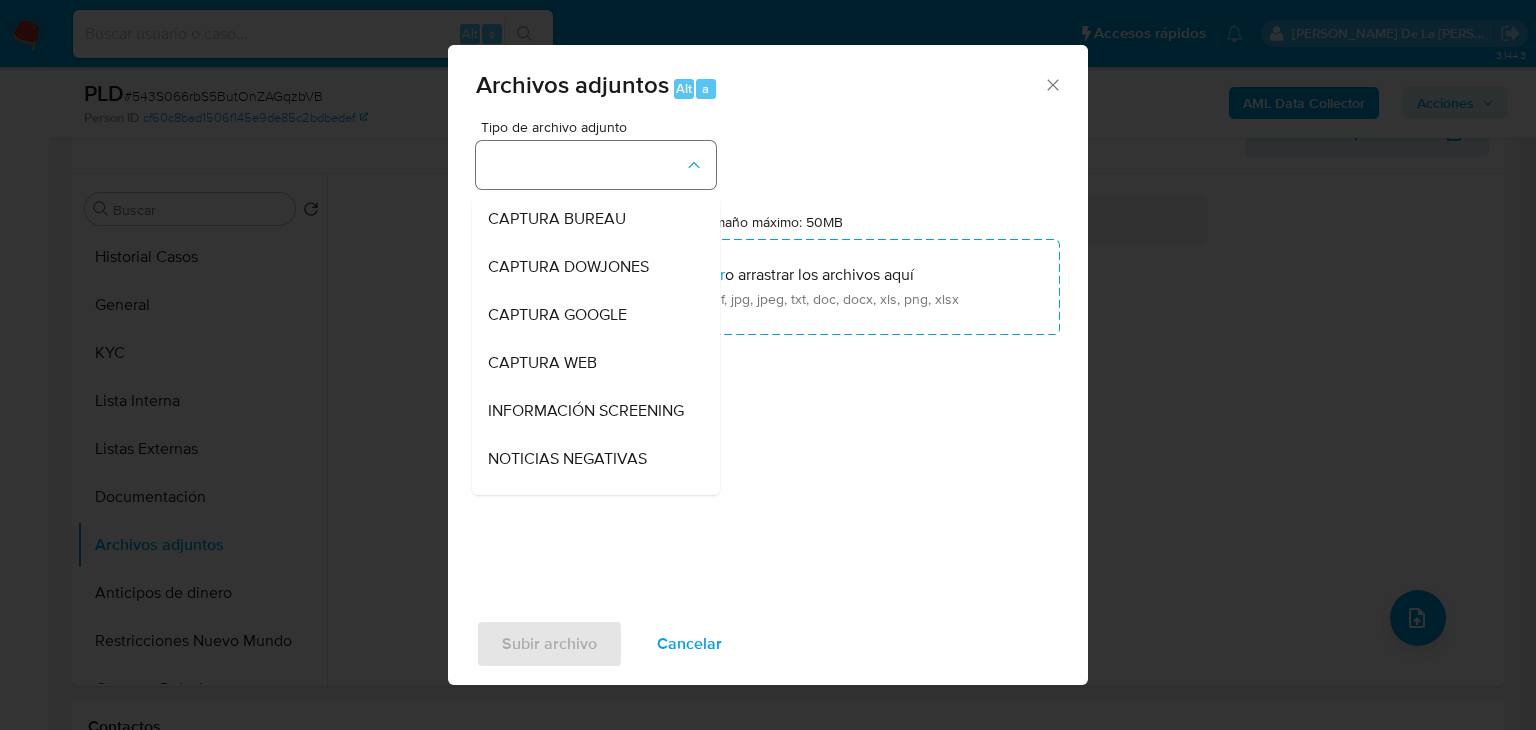 type 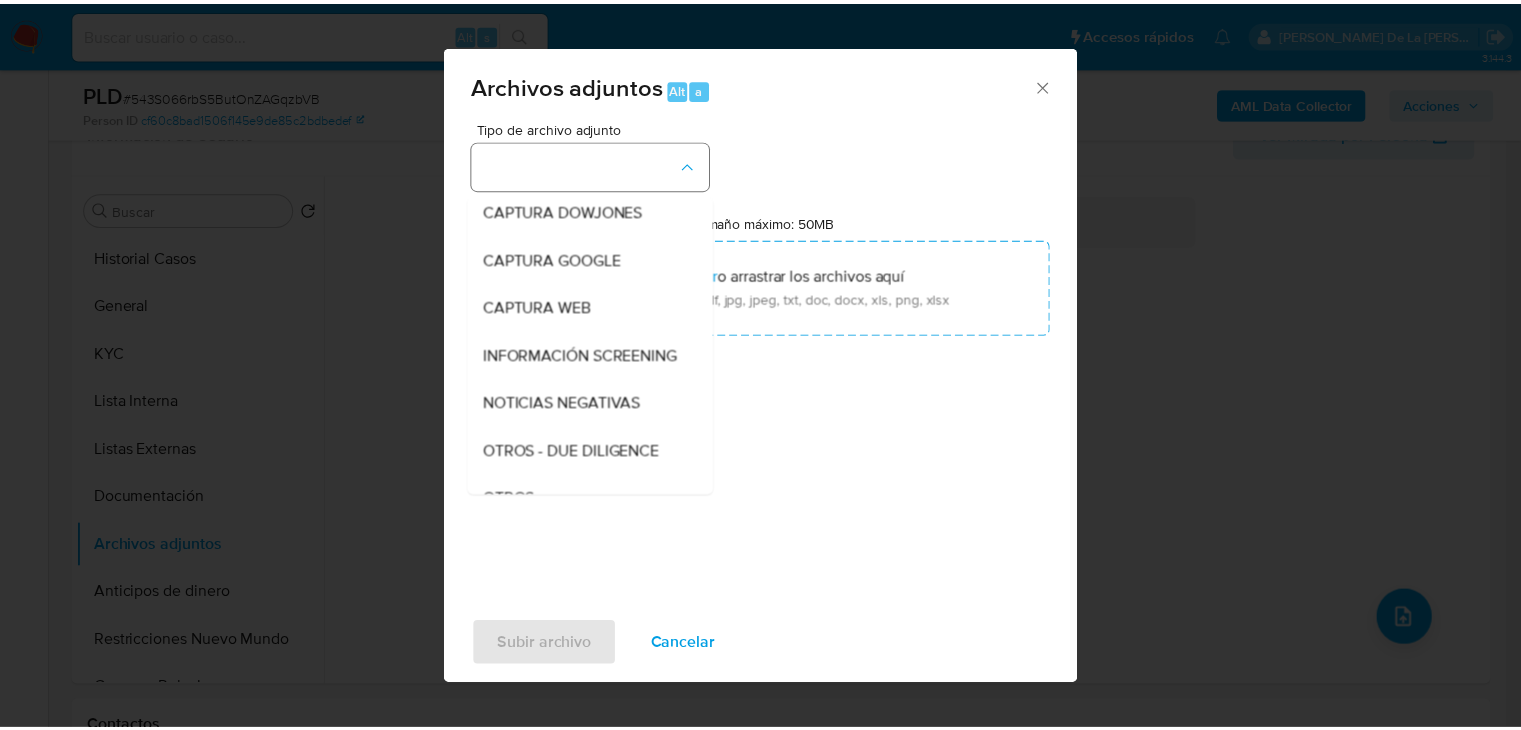 scroll, scrollTop: 104, scrollLeft: 0, axis: vertical 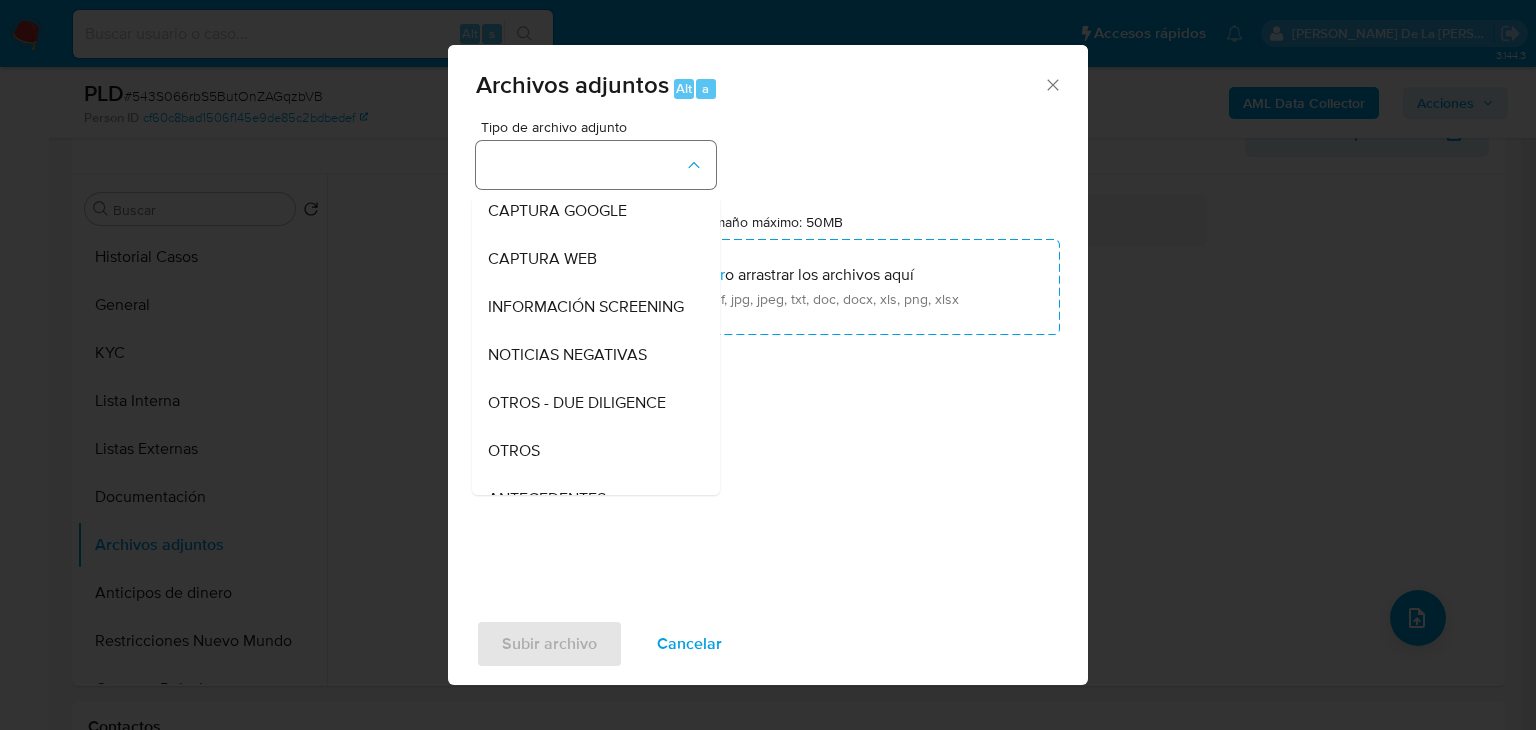 type 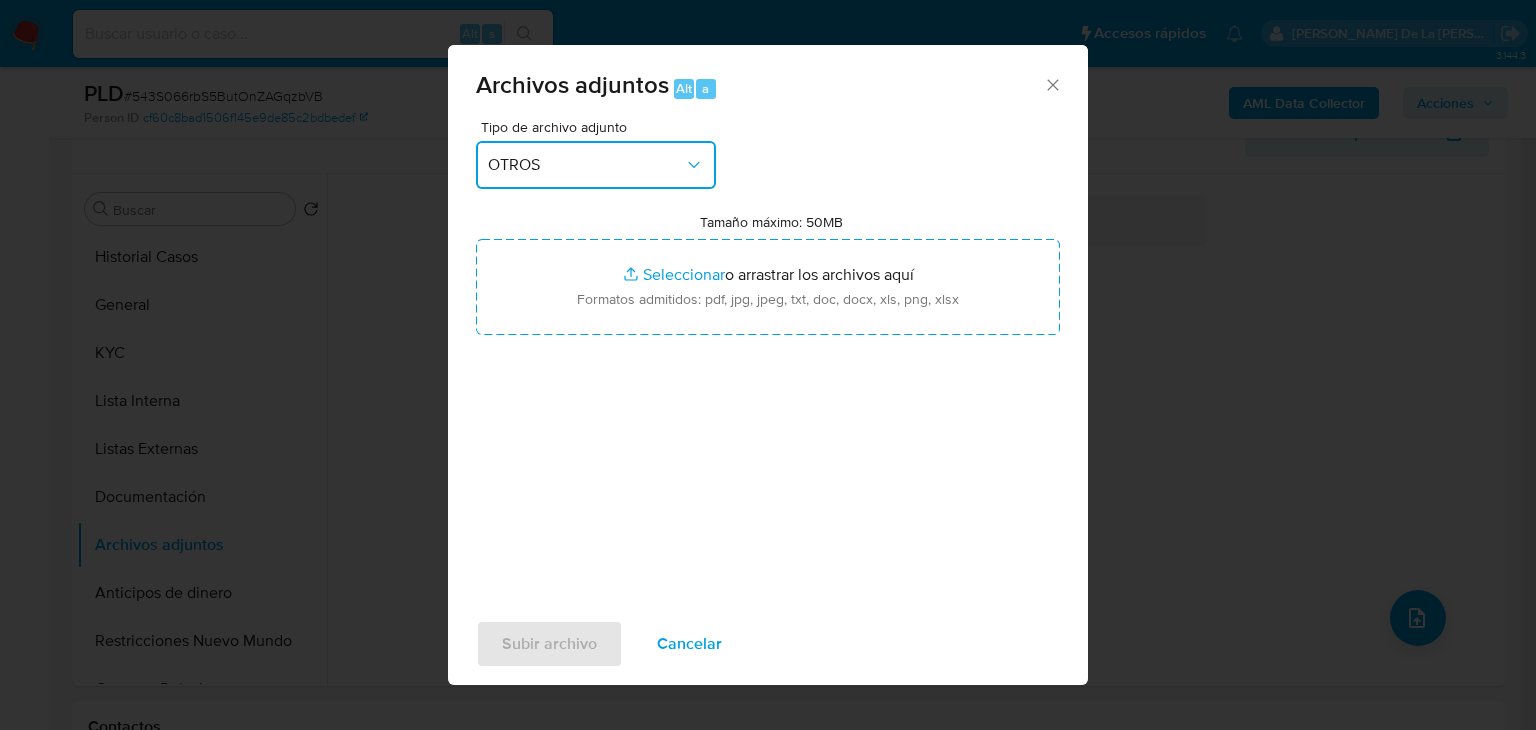 type 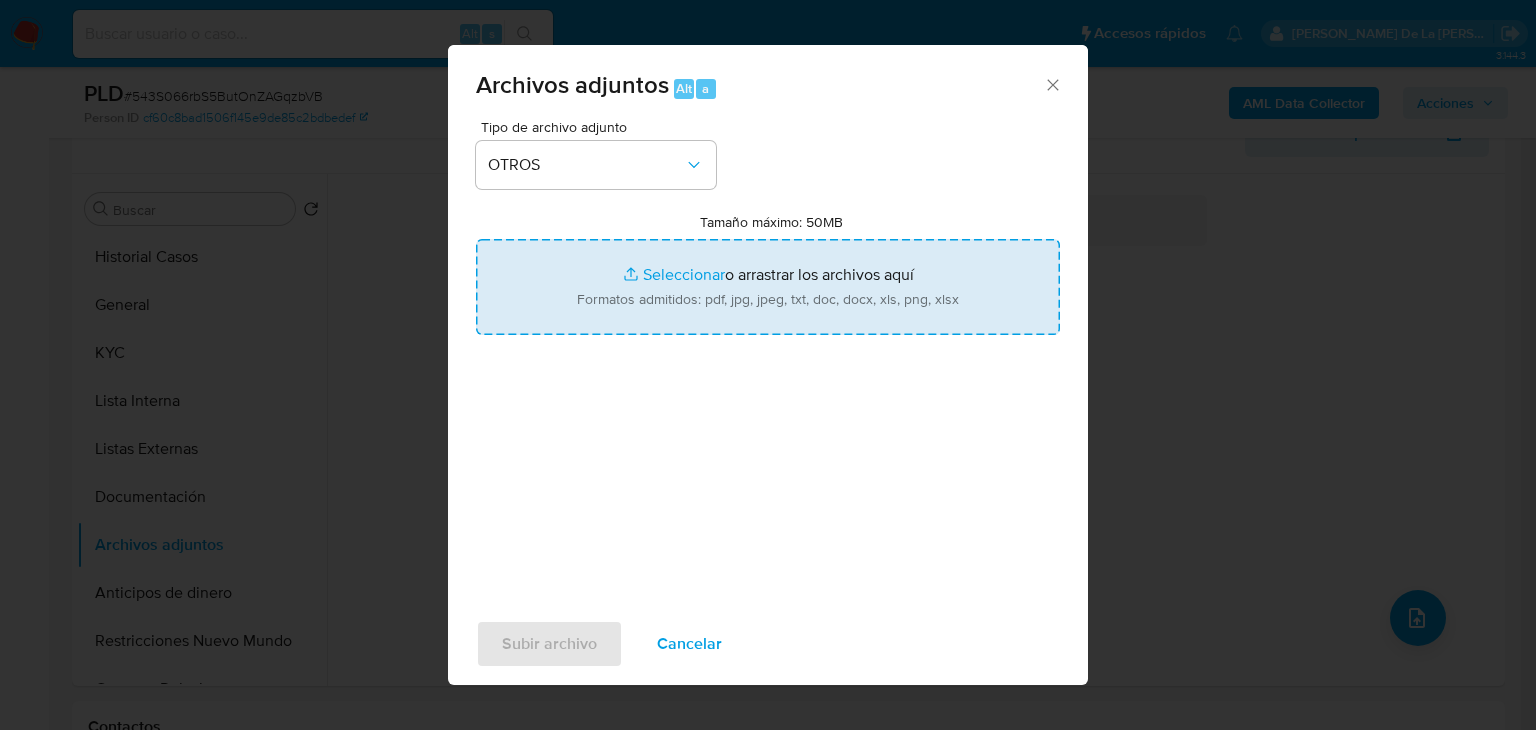 click on "Tamaño máximo: 50MB Seleccionar archivos" at bounding box center [768, 287] 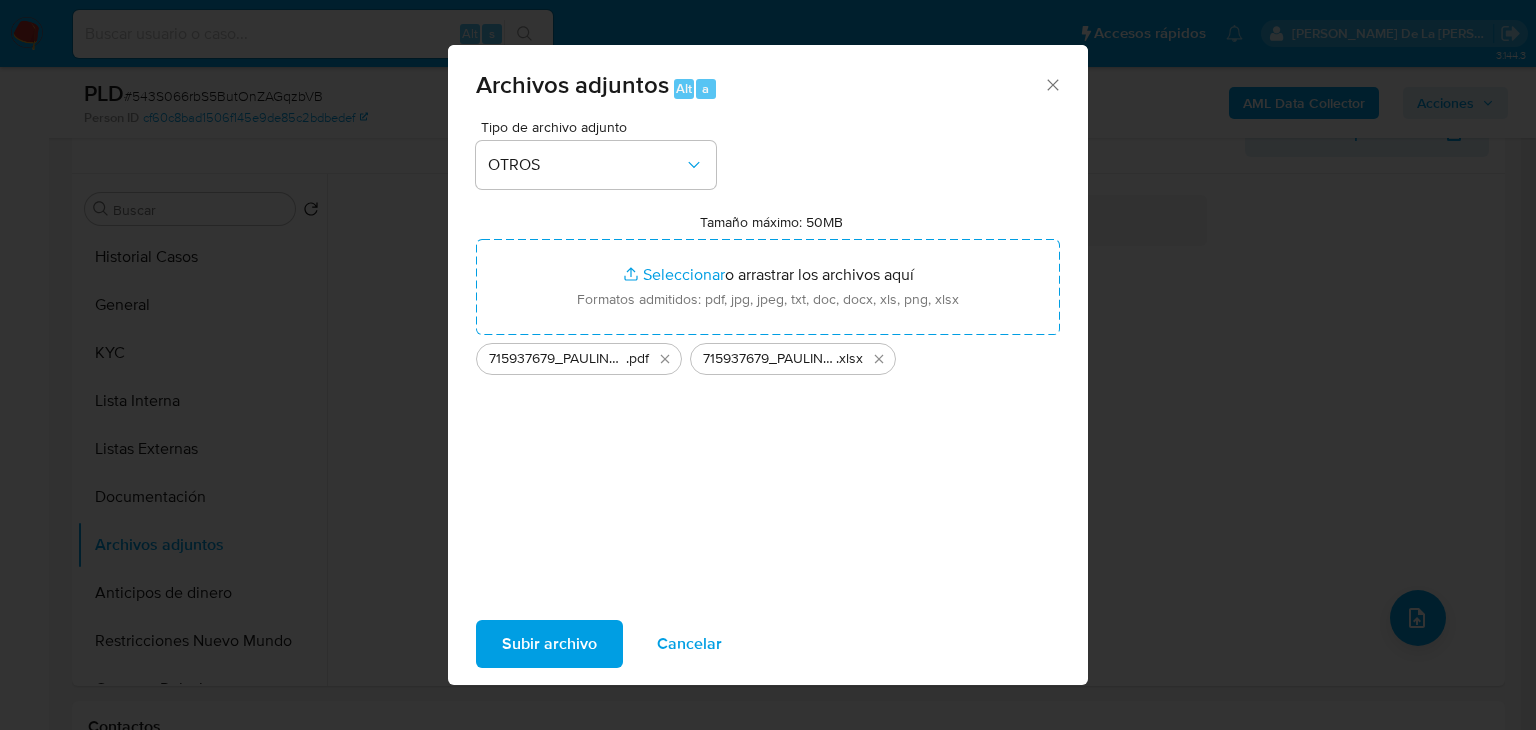 click on "Subir archivo Cancelar" at bounding box center [768, 644] 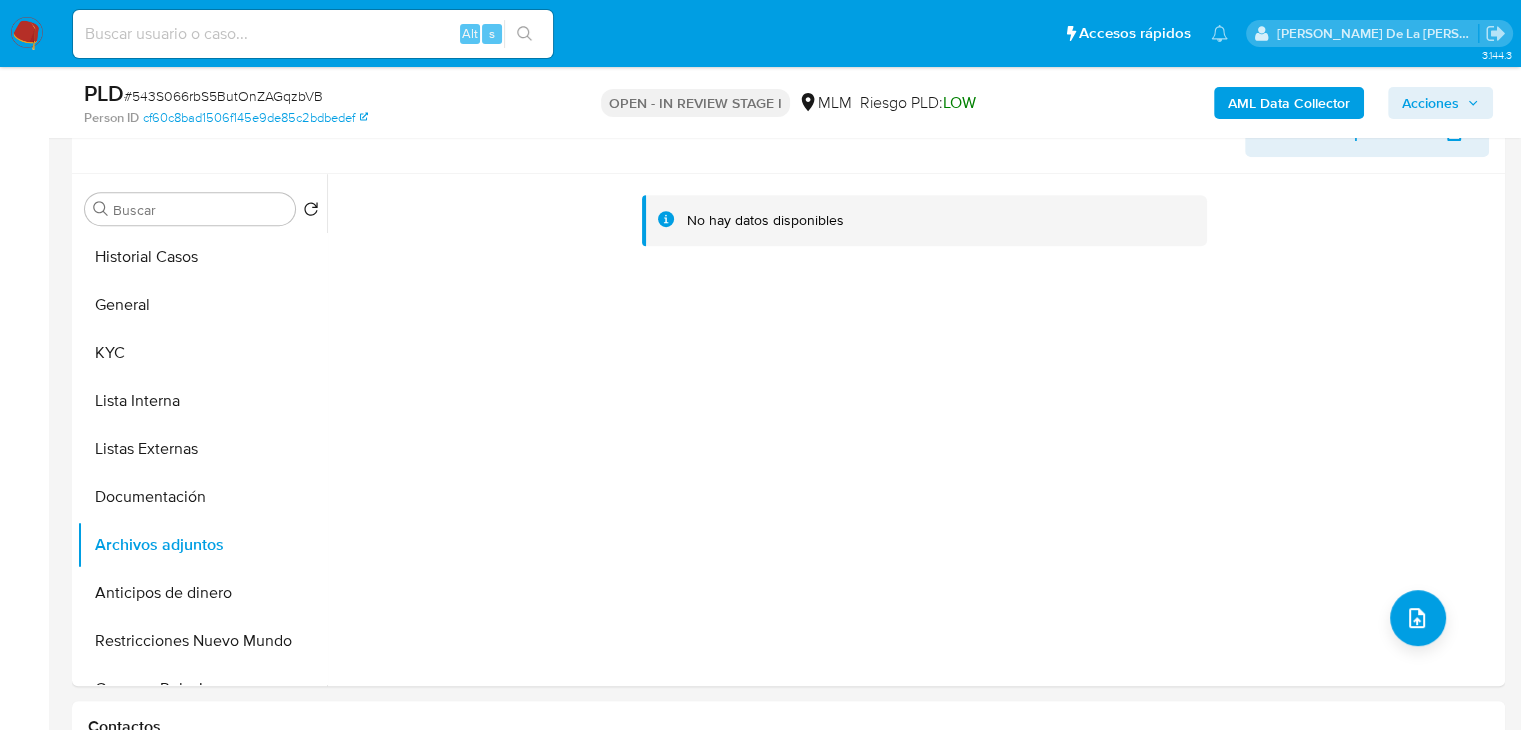 click on "Acciones" at bounding box center [1430, 103] 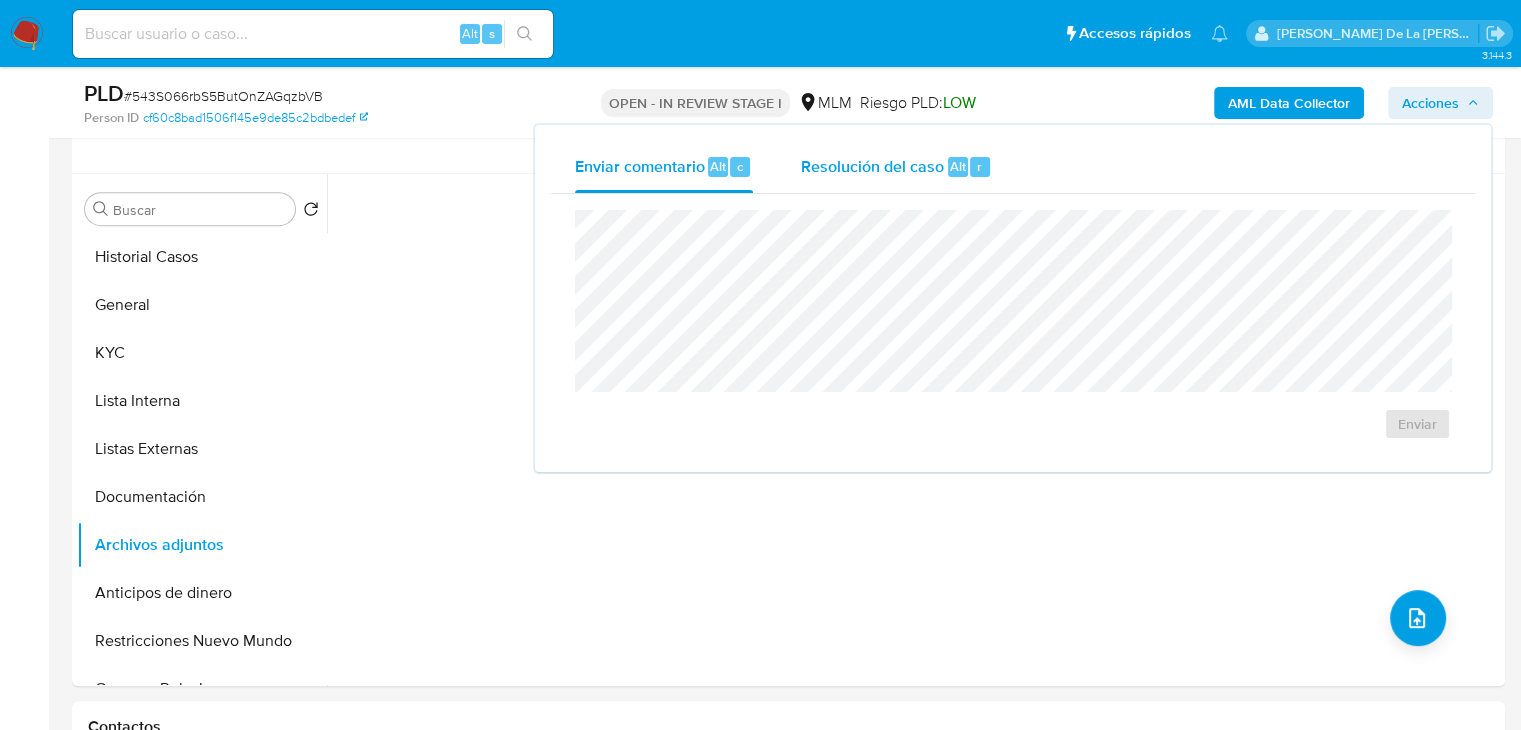 click on "Resolución del caso Alt r" at bounding box center (896, 167) 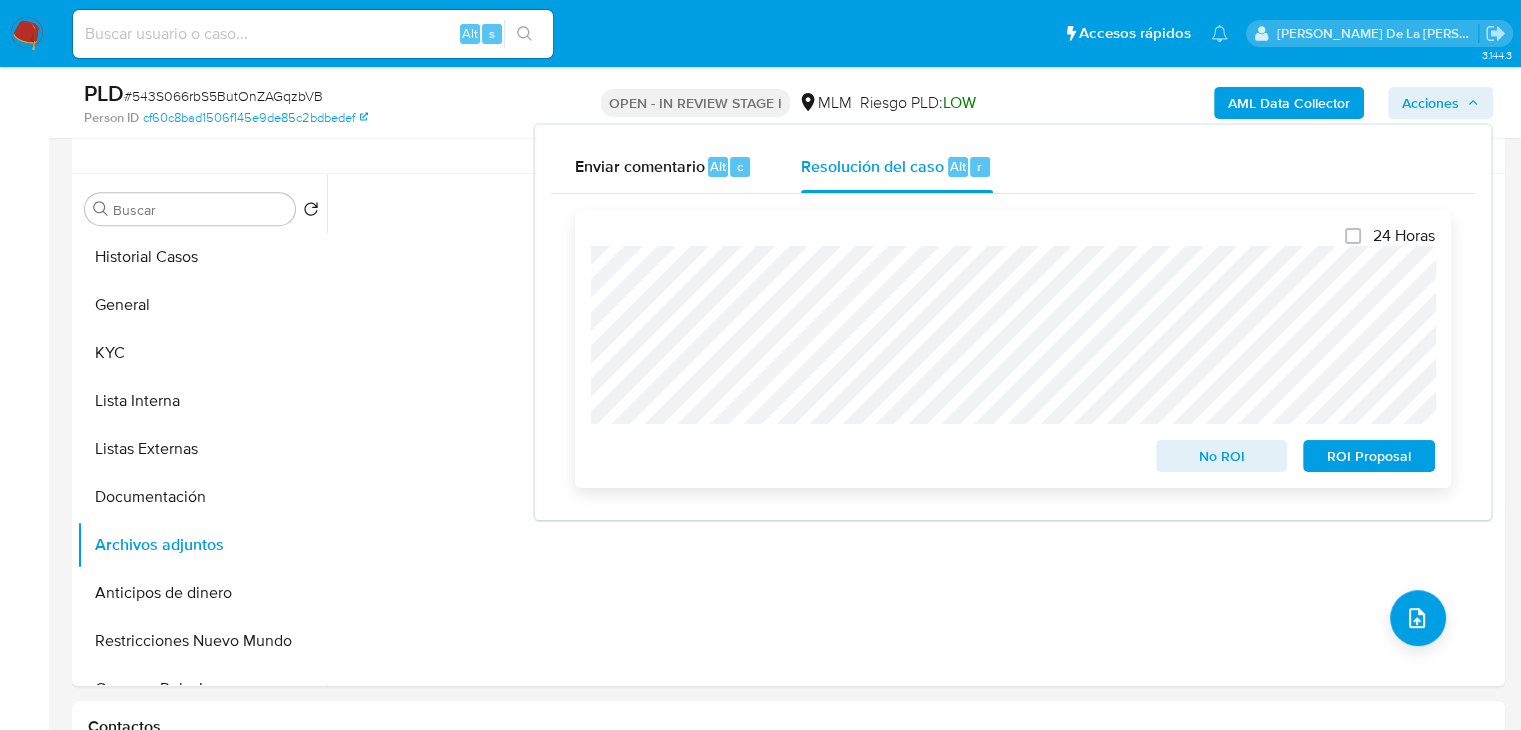 click on "No ROI" at bounding box center (1222, 456) 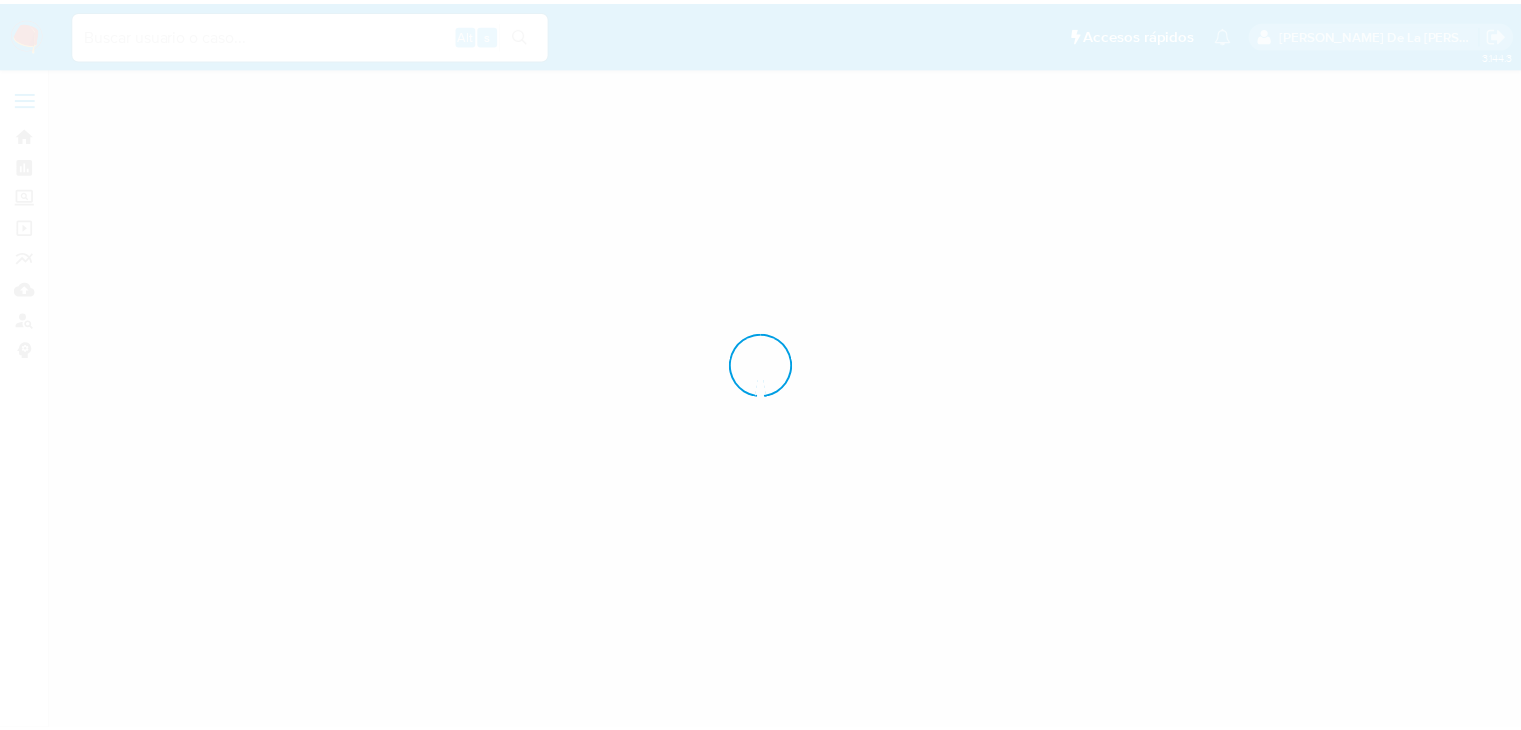 scroll, scrollTop: 0, scrollLeft: 0, axis: both 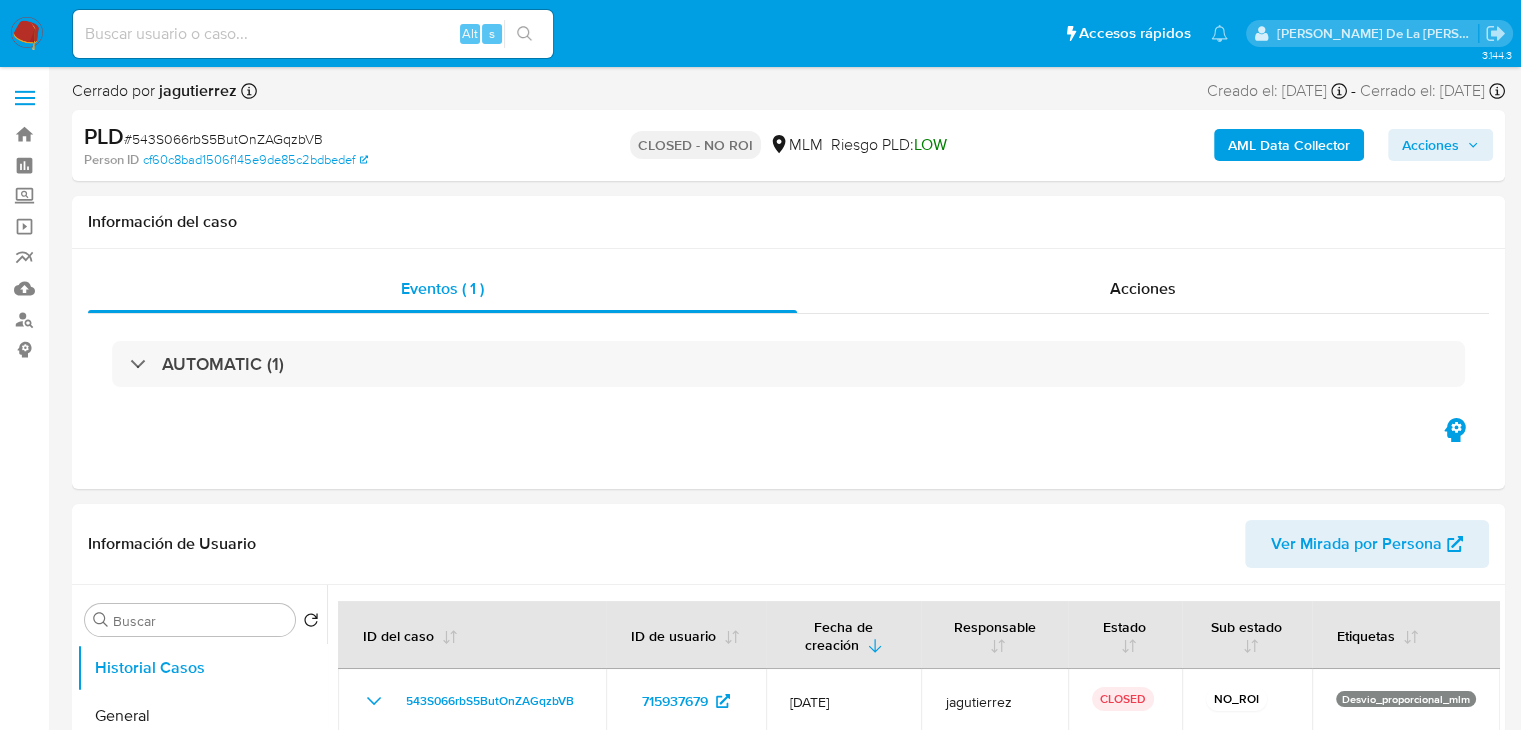 select on "10" 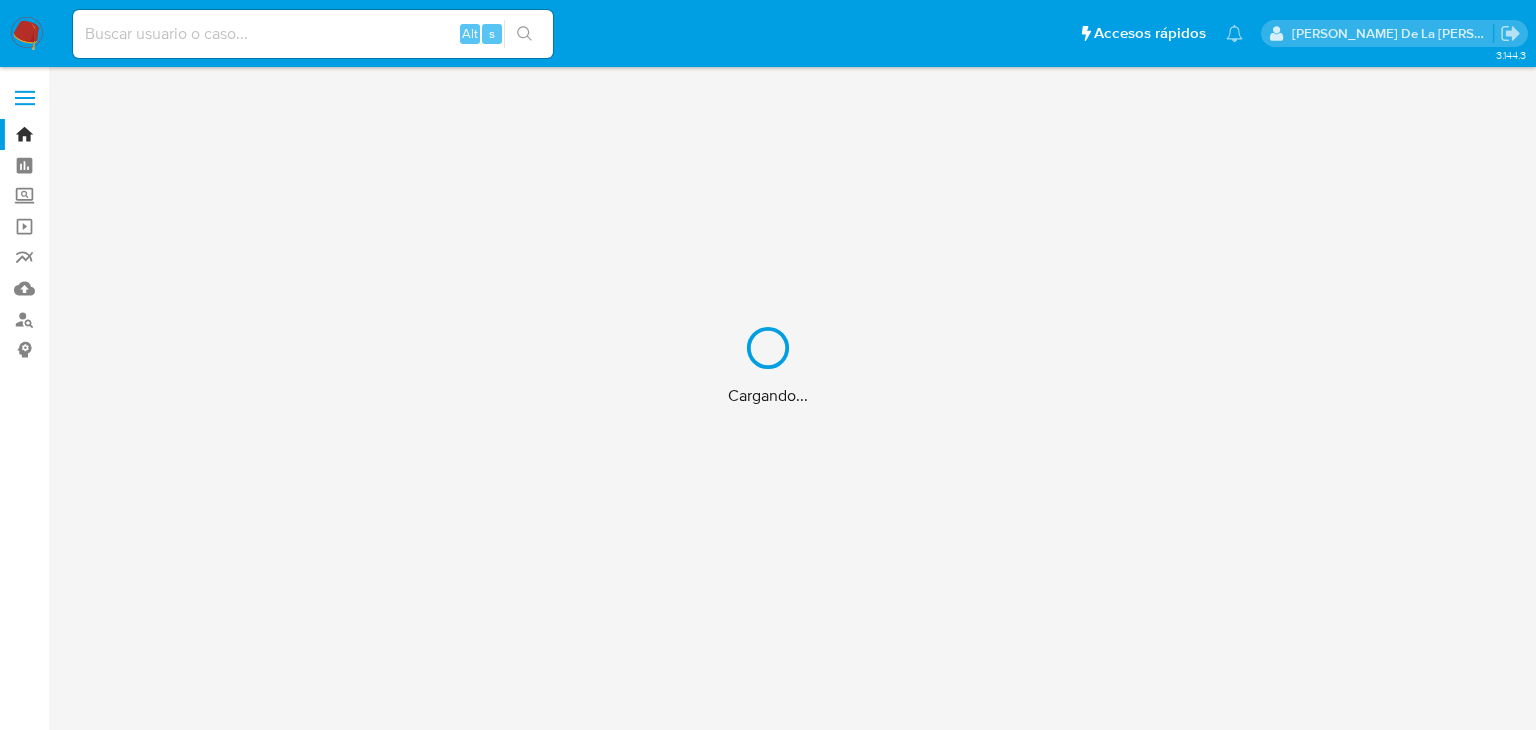 scroll, scrollTop: 0, scrollLeft: 0, axis: both 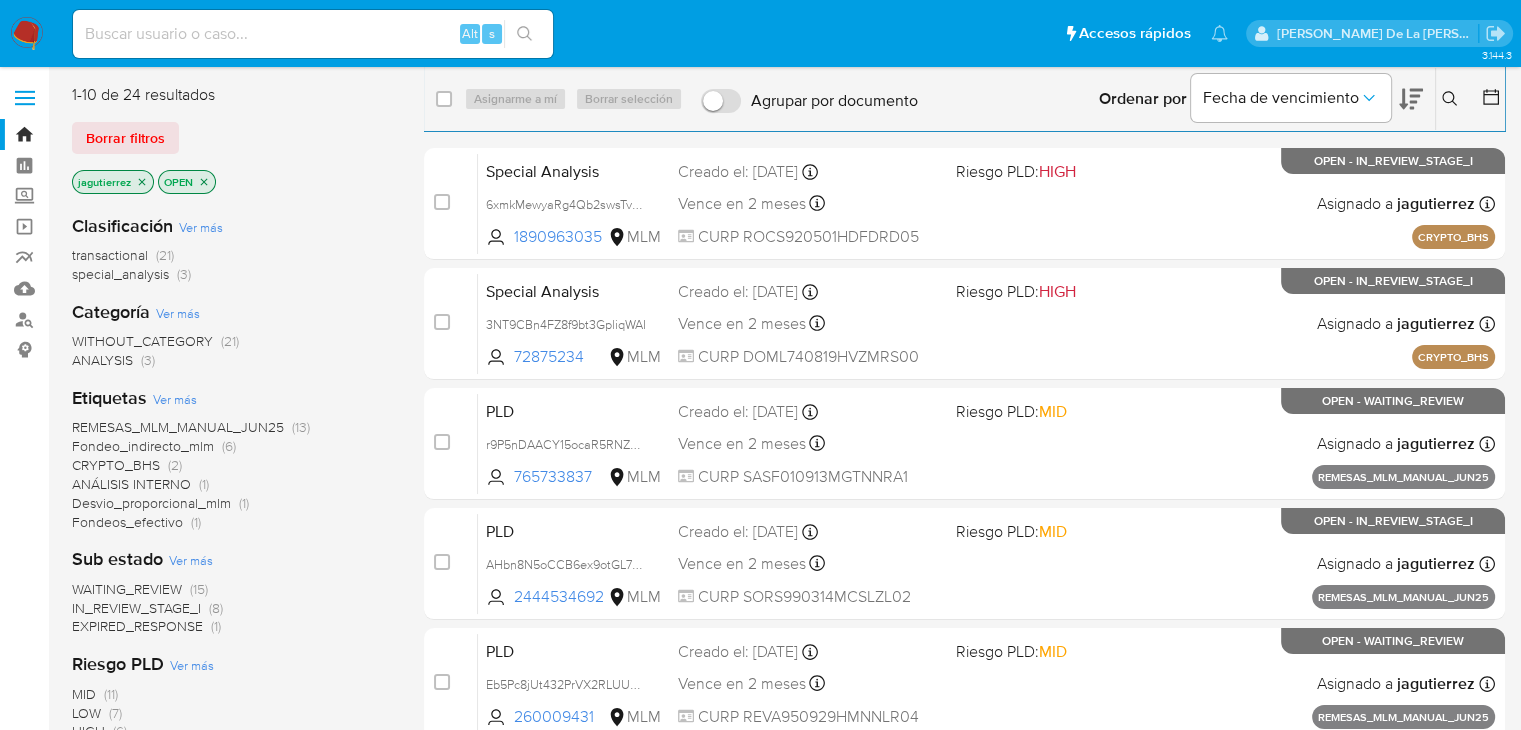 click 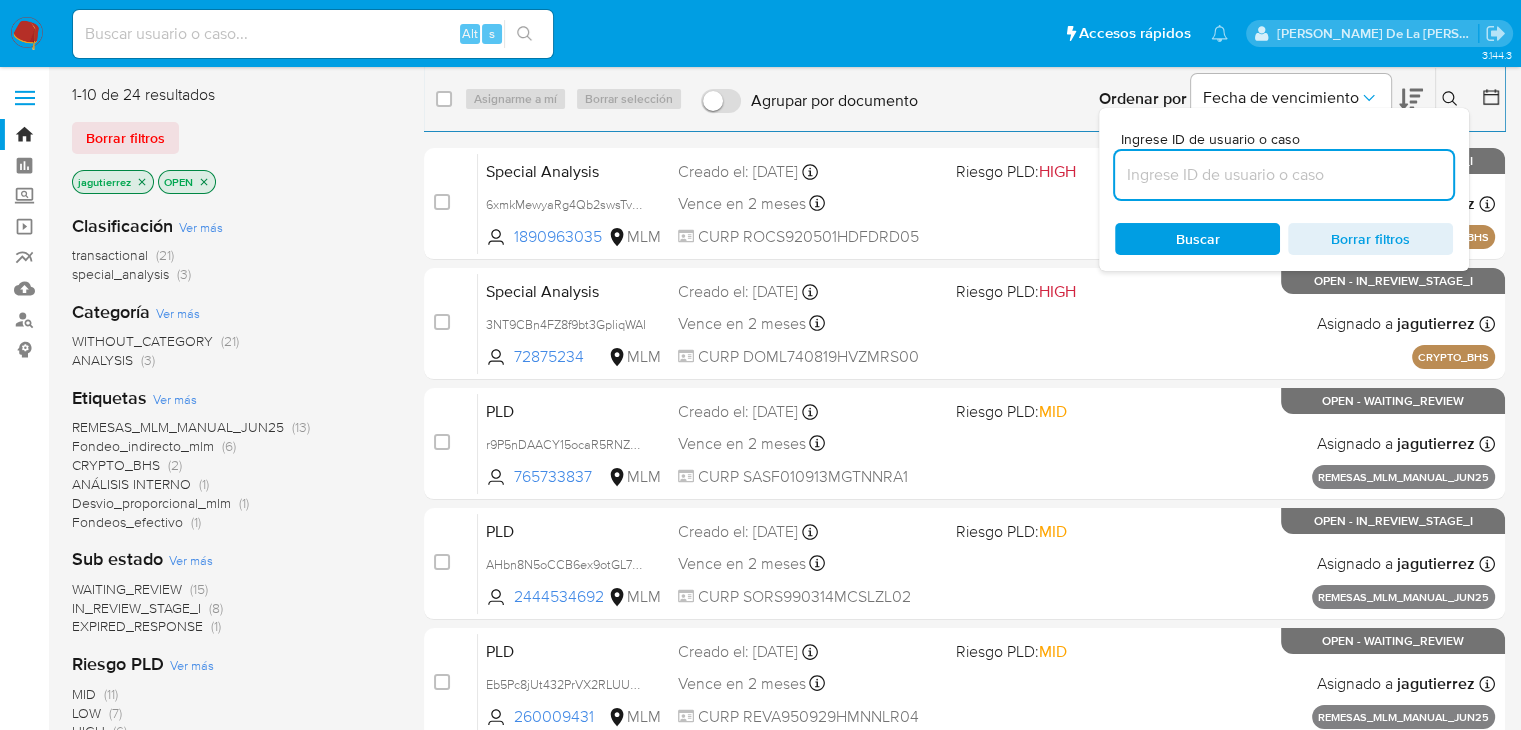 click at bounding box center (1284, 175) 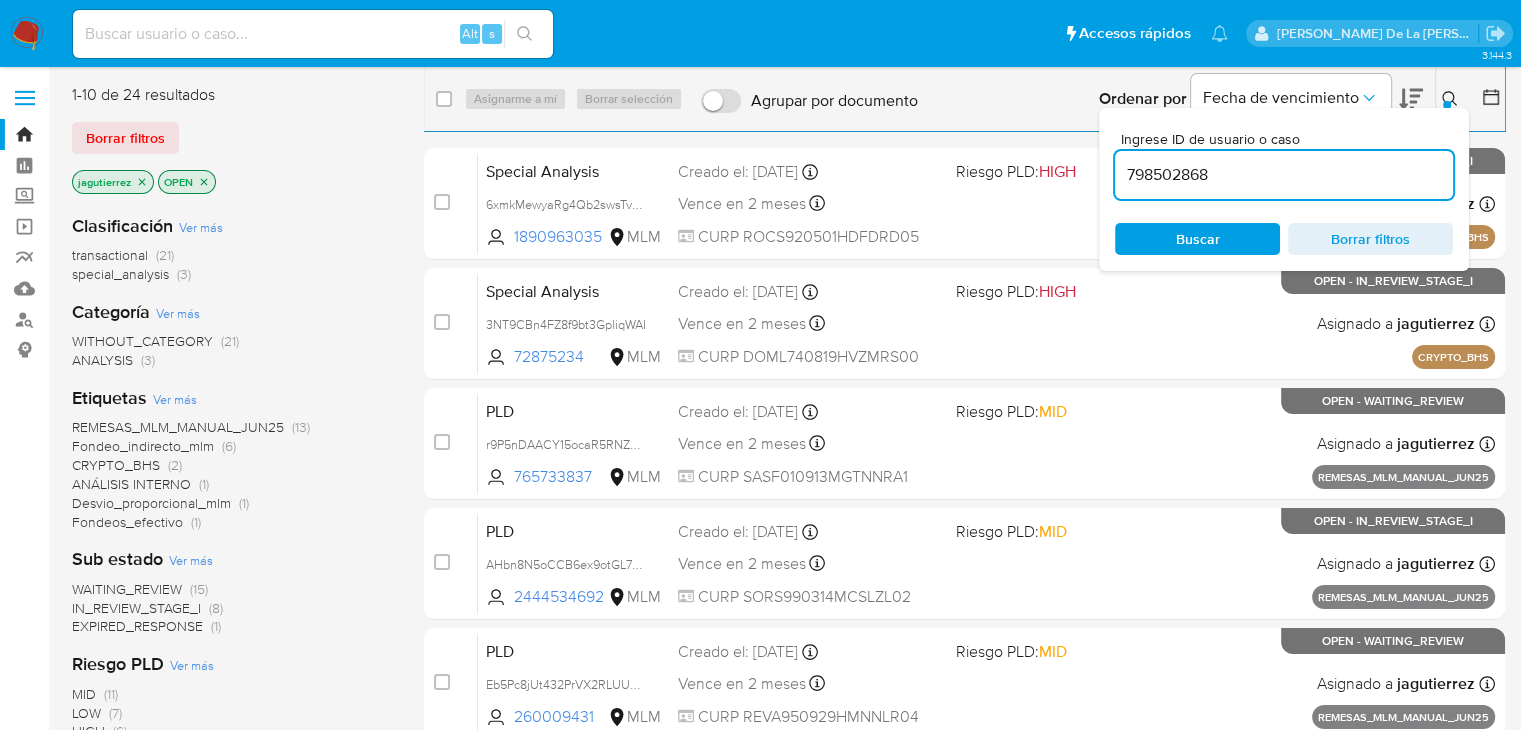 type on "798502868" 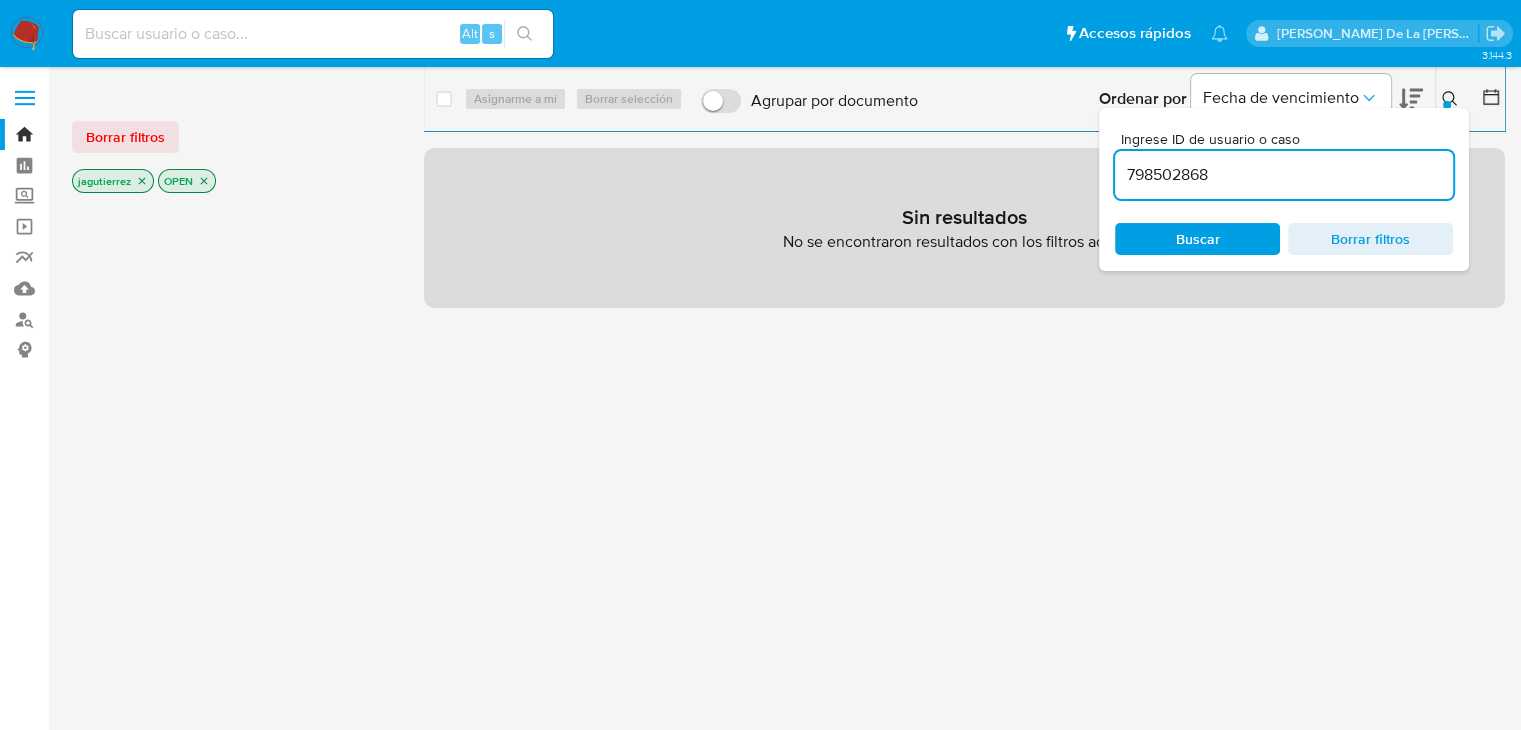 click on "jagutierrez" at bounding box center [113, 181] 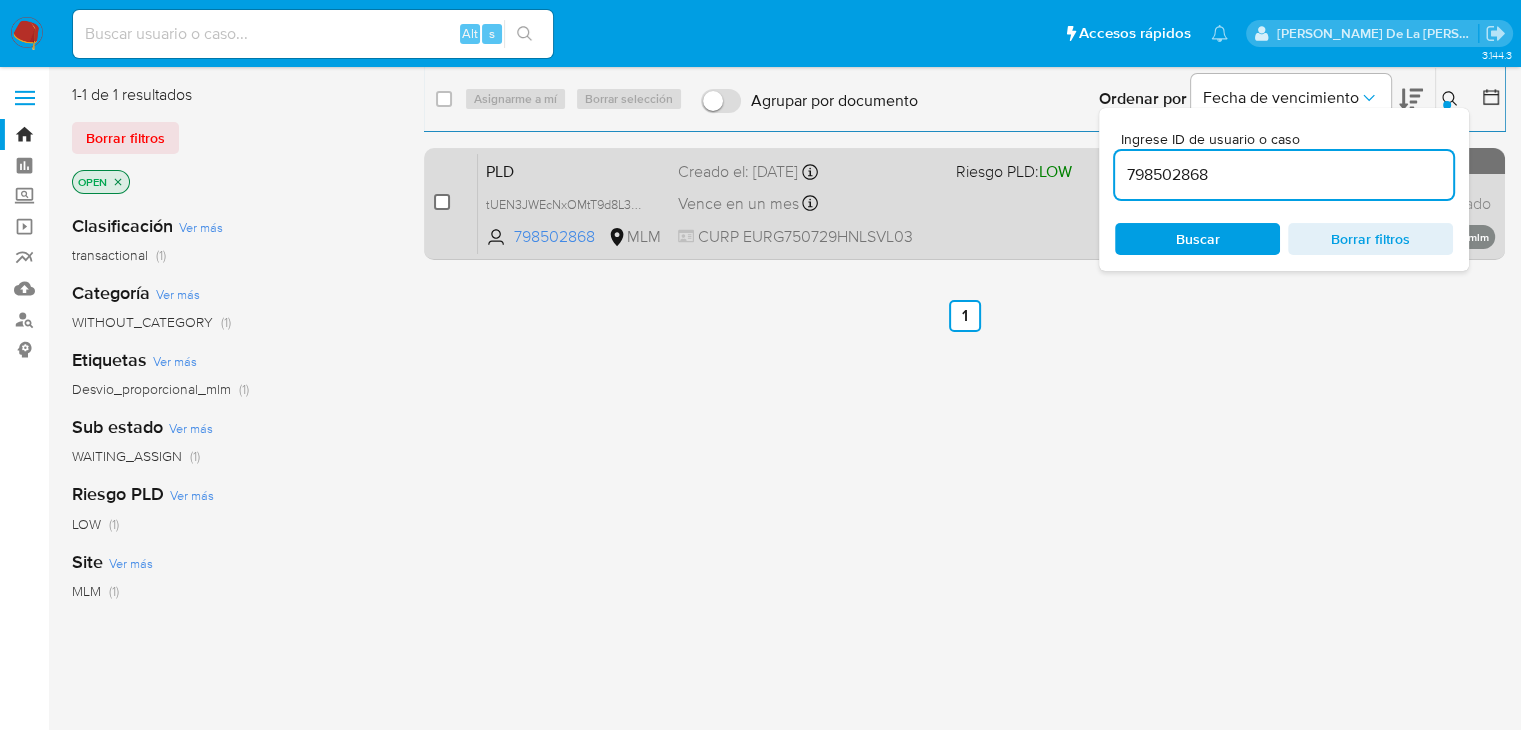 click at bounding box center [442, 202] 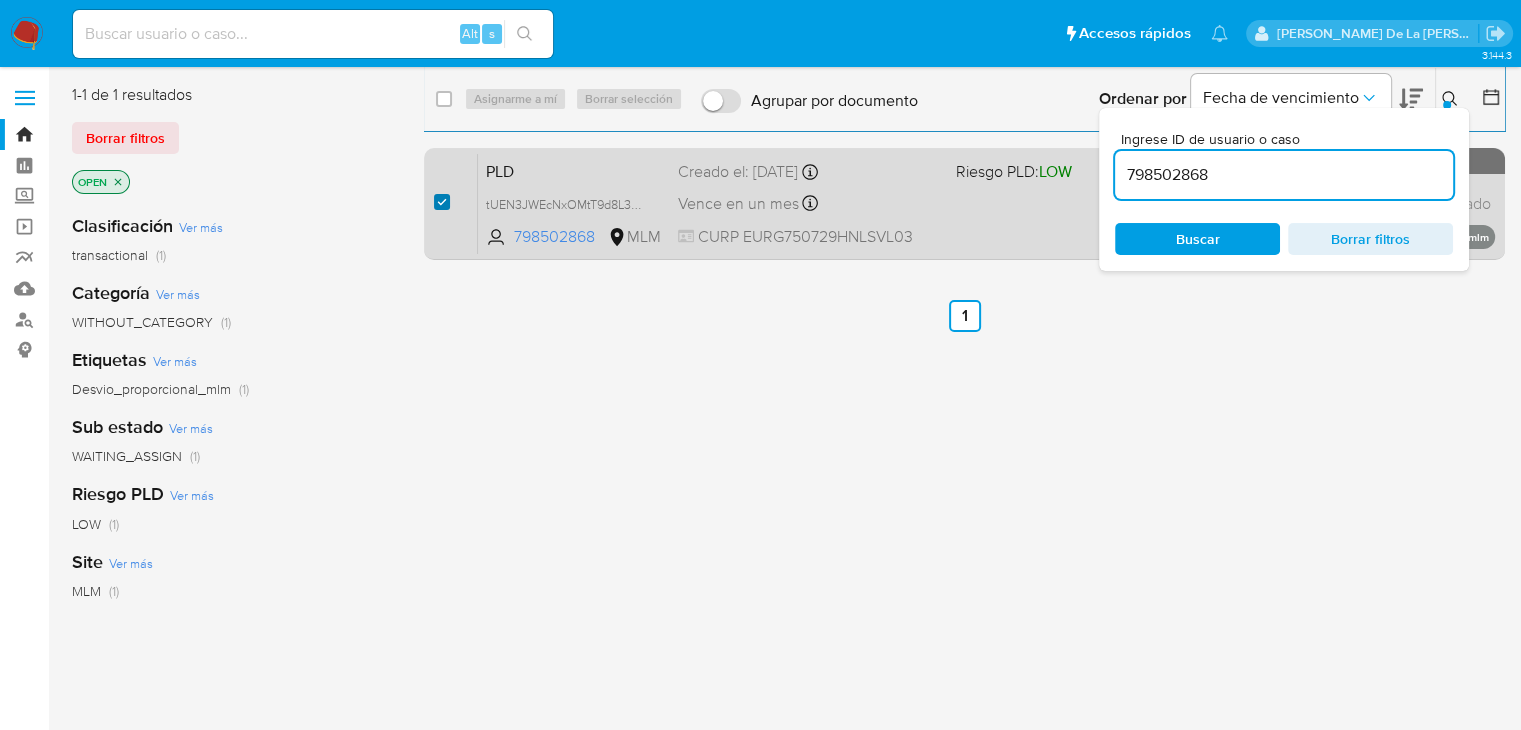 checkbox on "true" 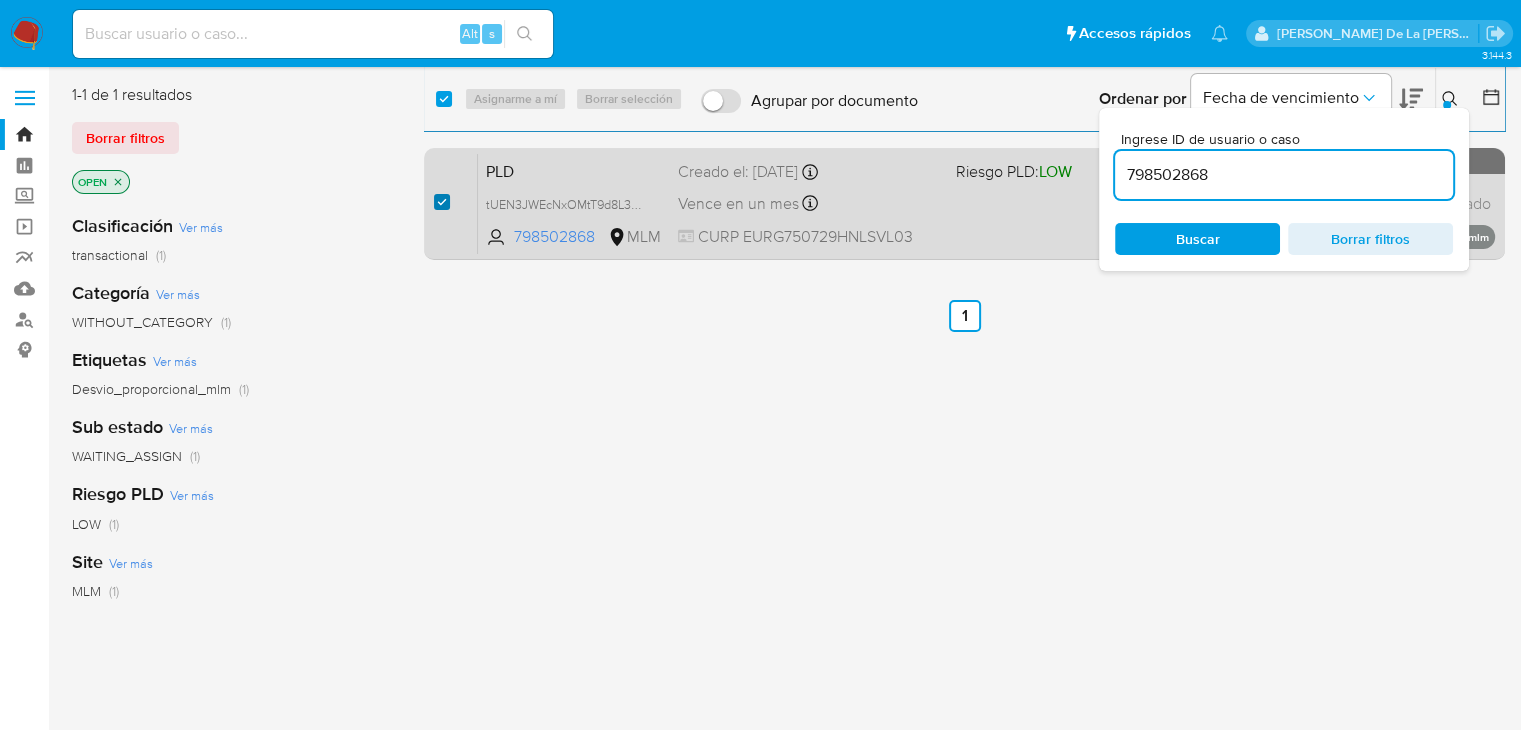 checkbox on "true" 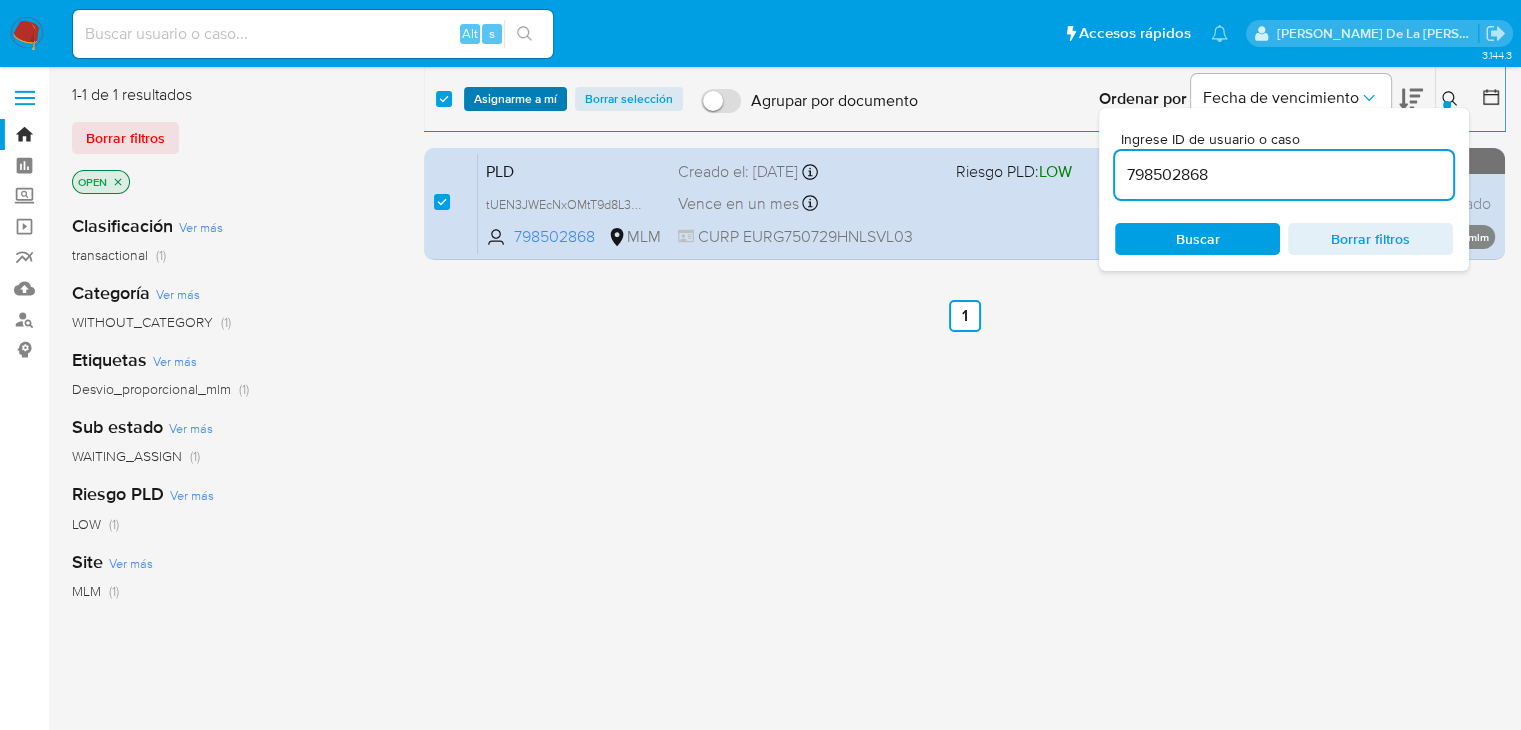 click on "Asignarme a mí" at bounding box center (515, 99) 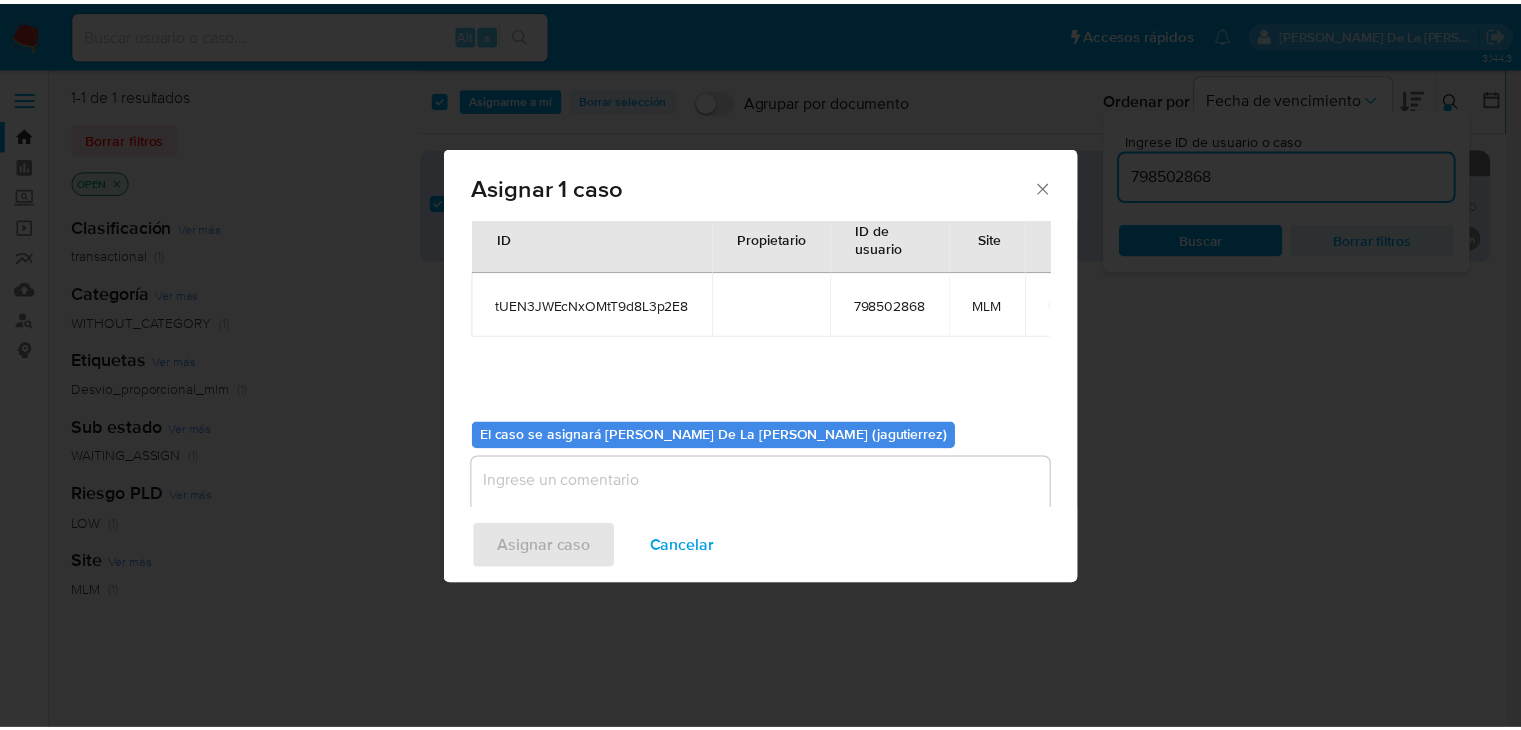 scroll, scrollTop: 104, scrollLeft: 0, axis: vertical 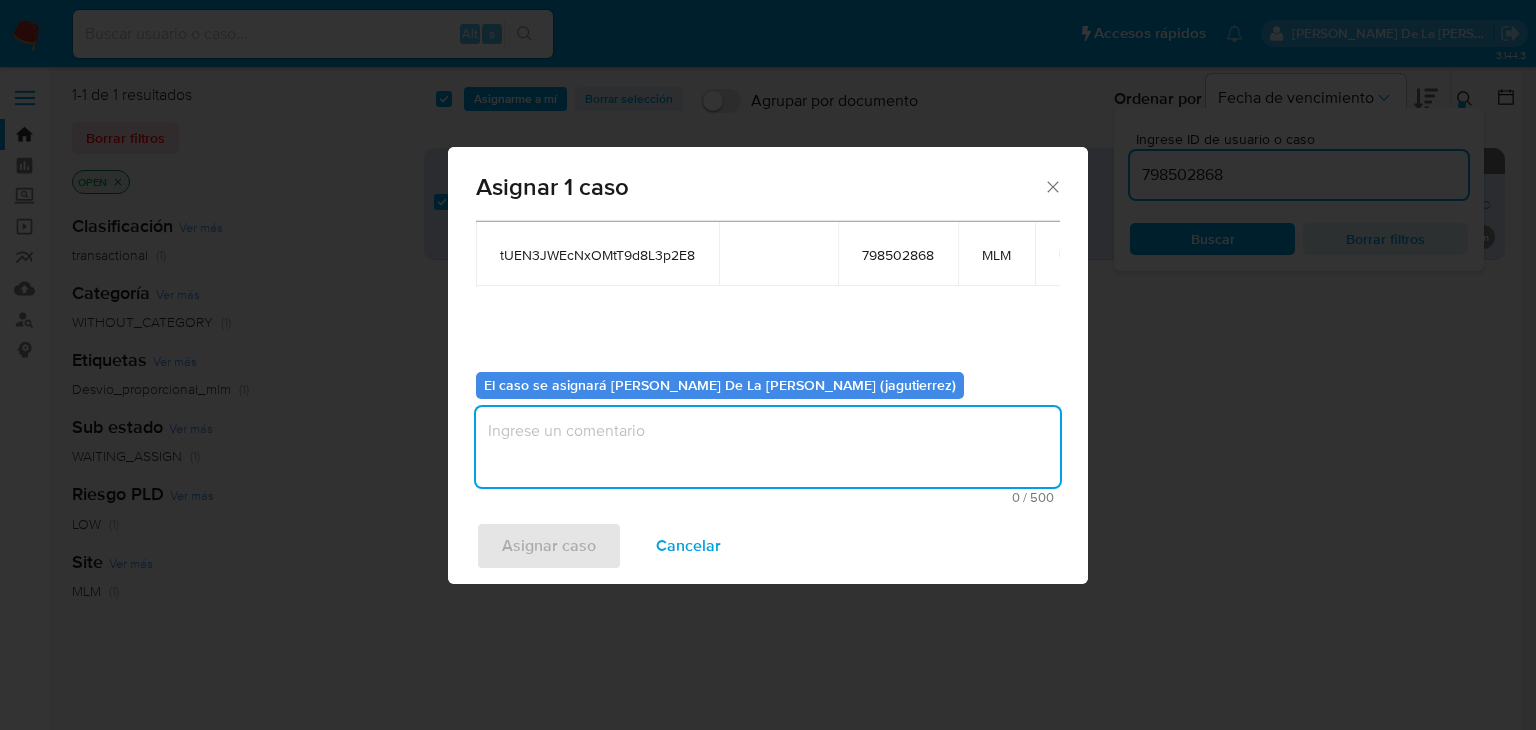 click at bounding box center [768, 447] 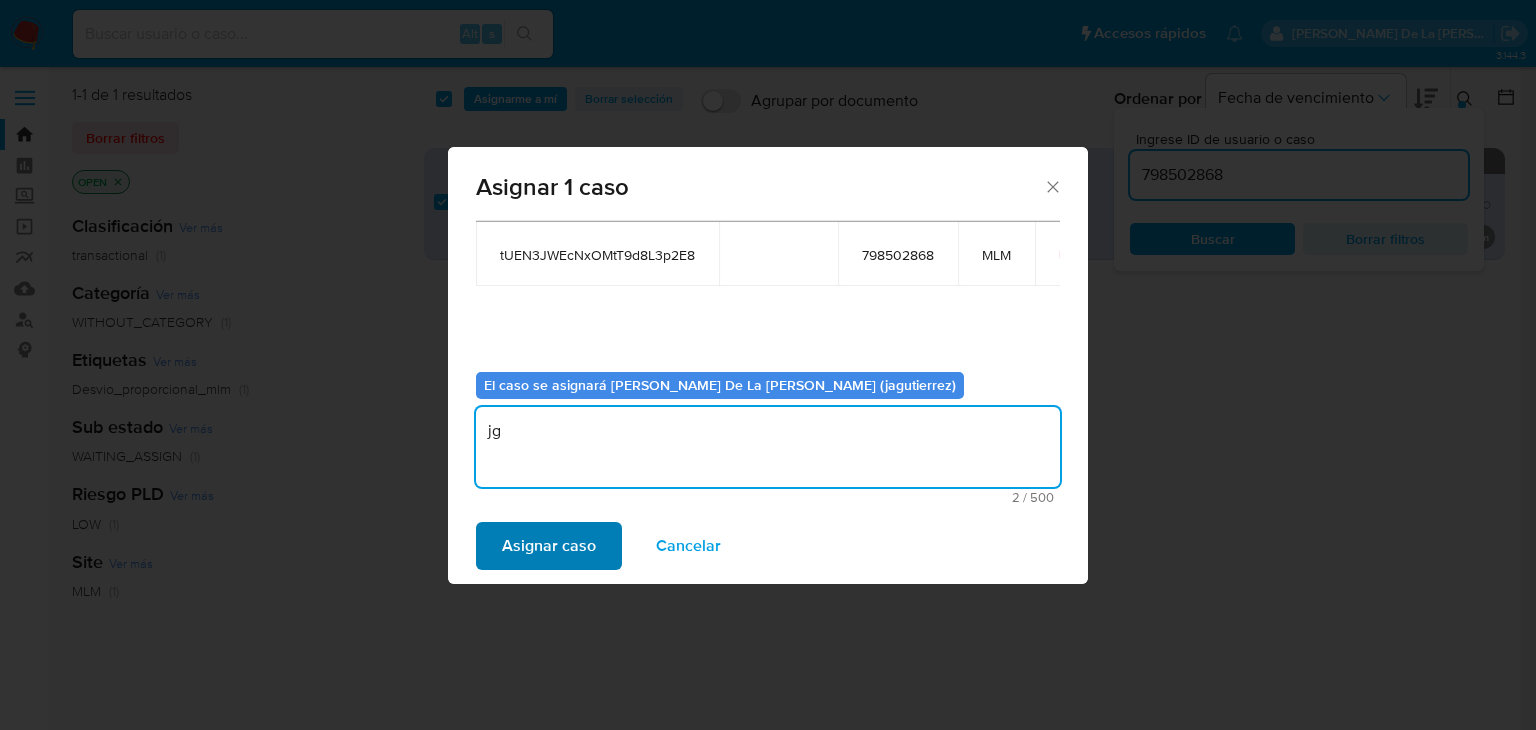 type on "jg" 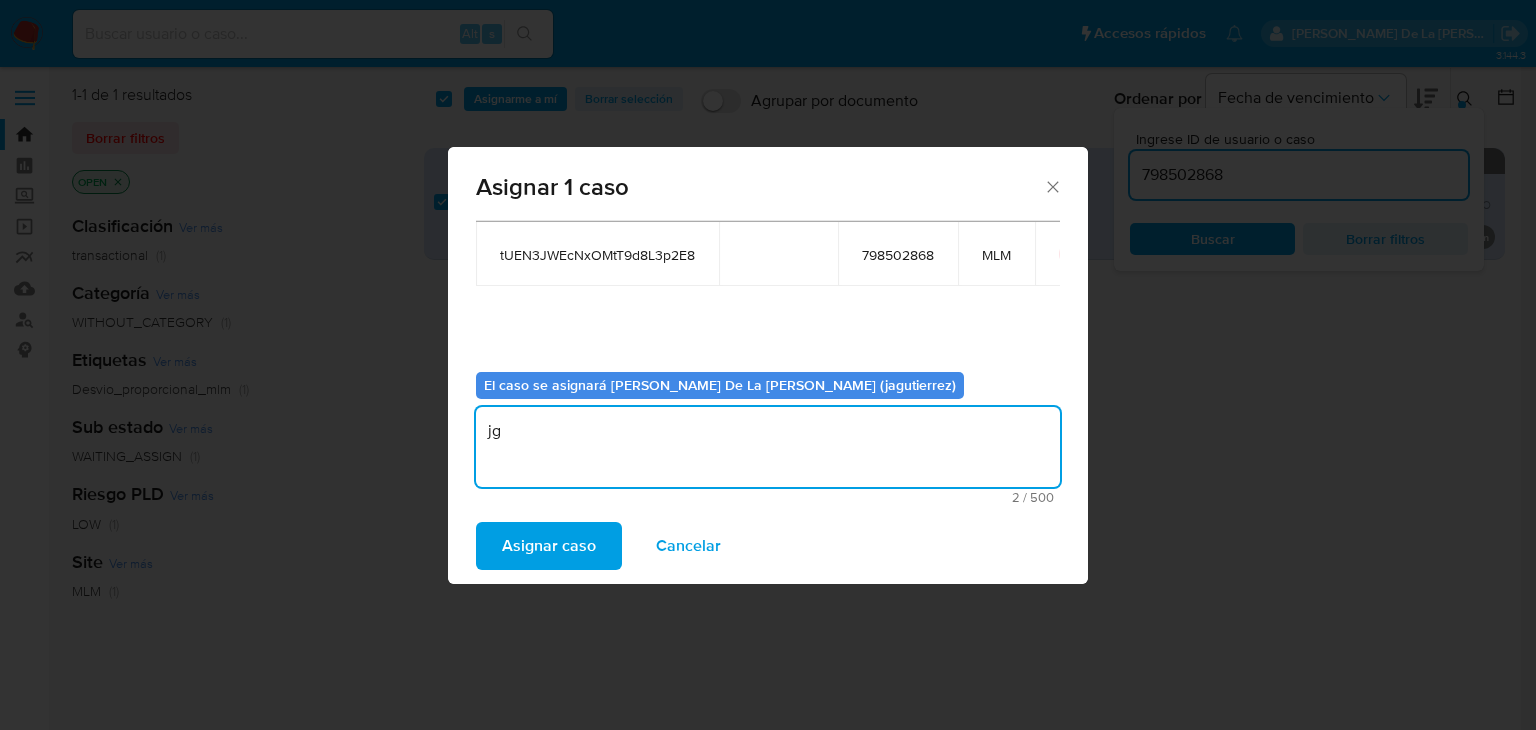 click on "Asignar caso" at bounding box center (549, 546) 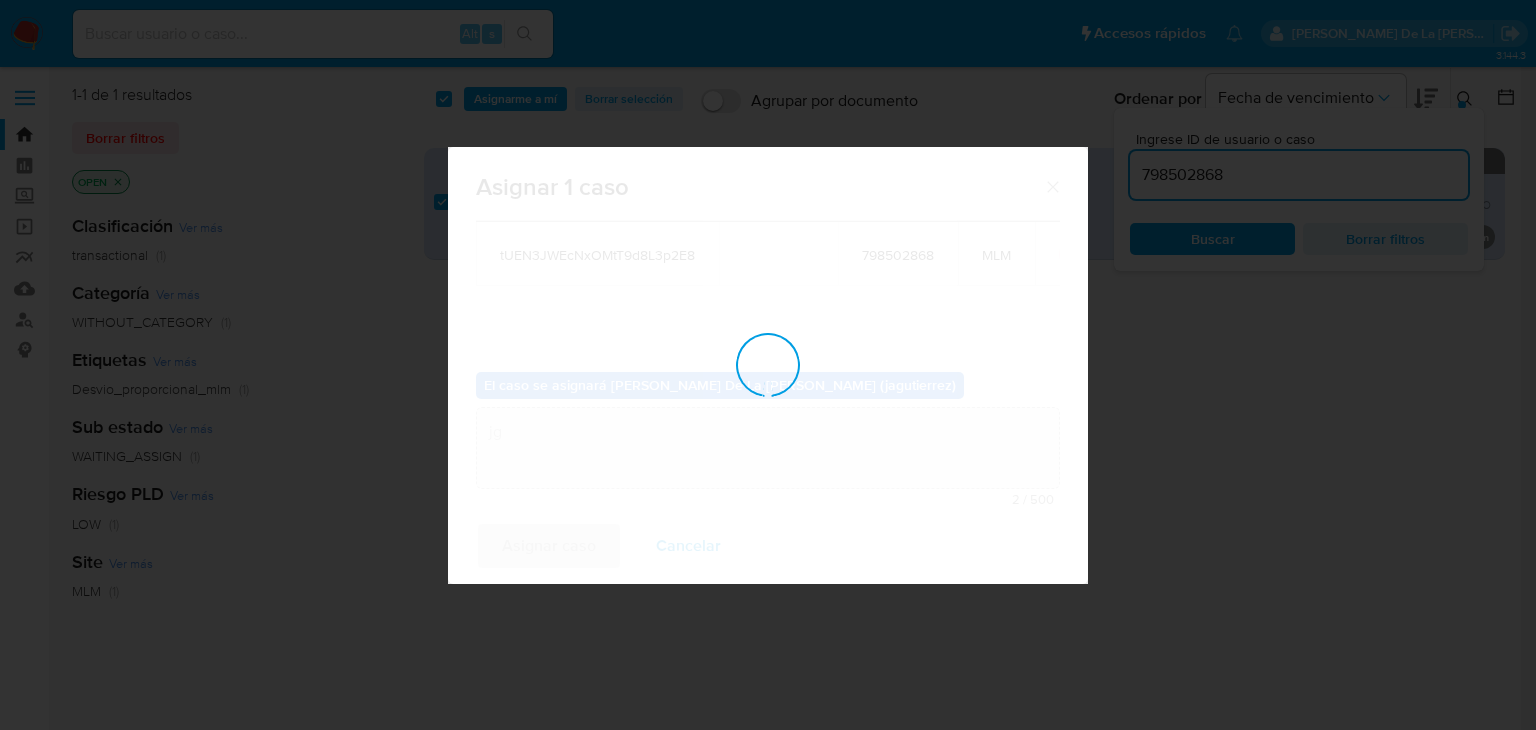 type 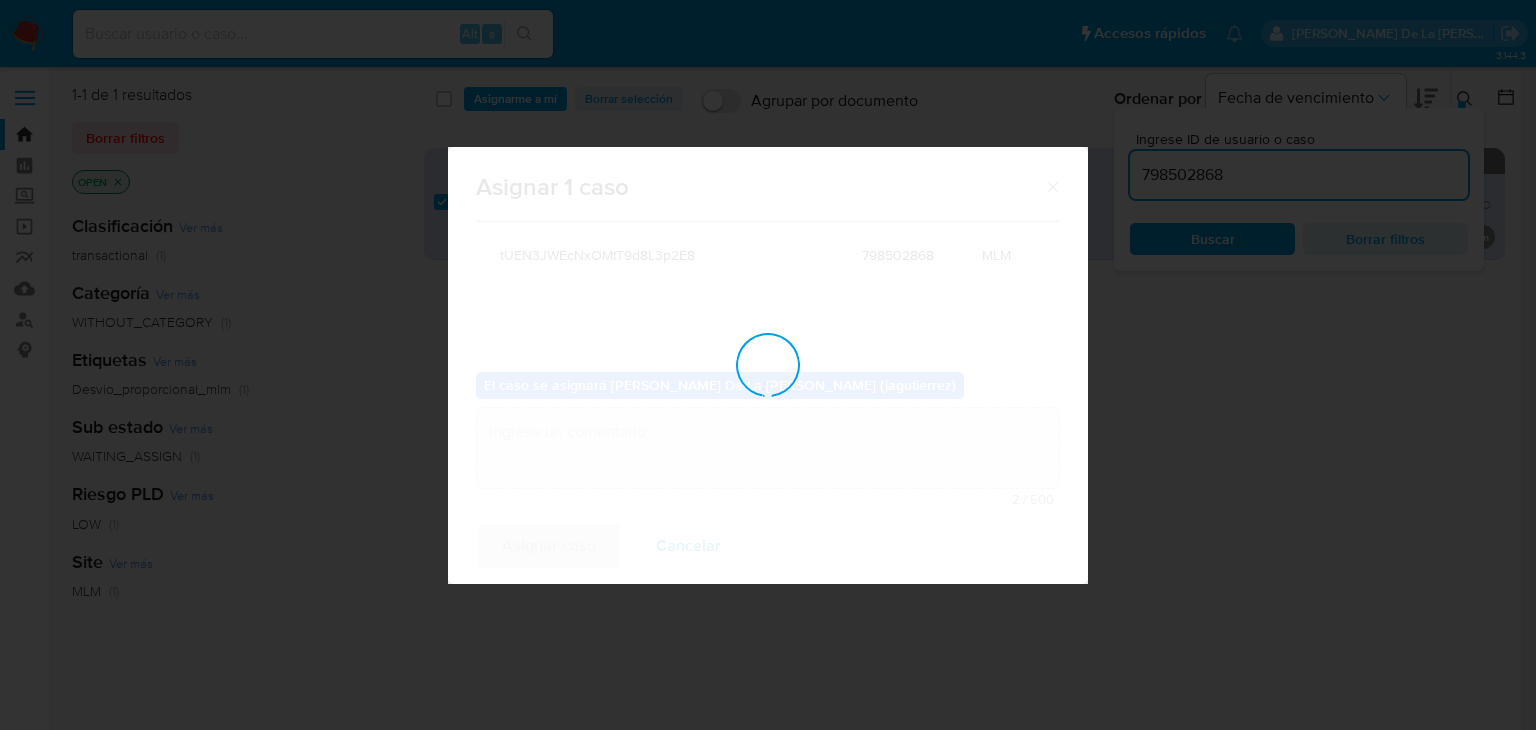 checkbox on "false" 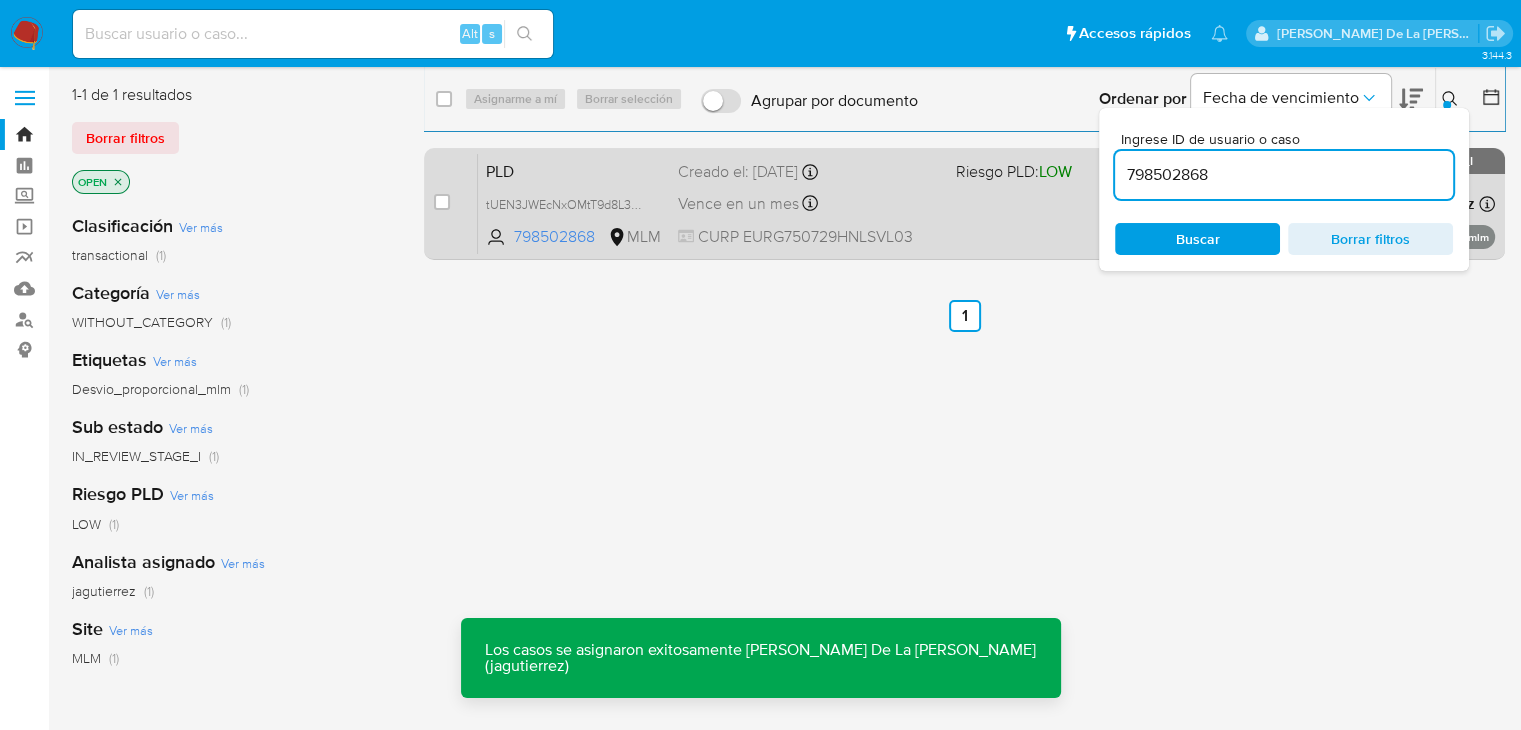 click on "Vence en un mes   Vence el 11/08/2025 02:11:23" at bounding box center (809, 203) 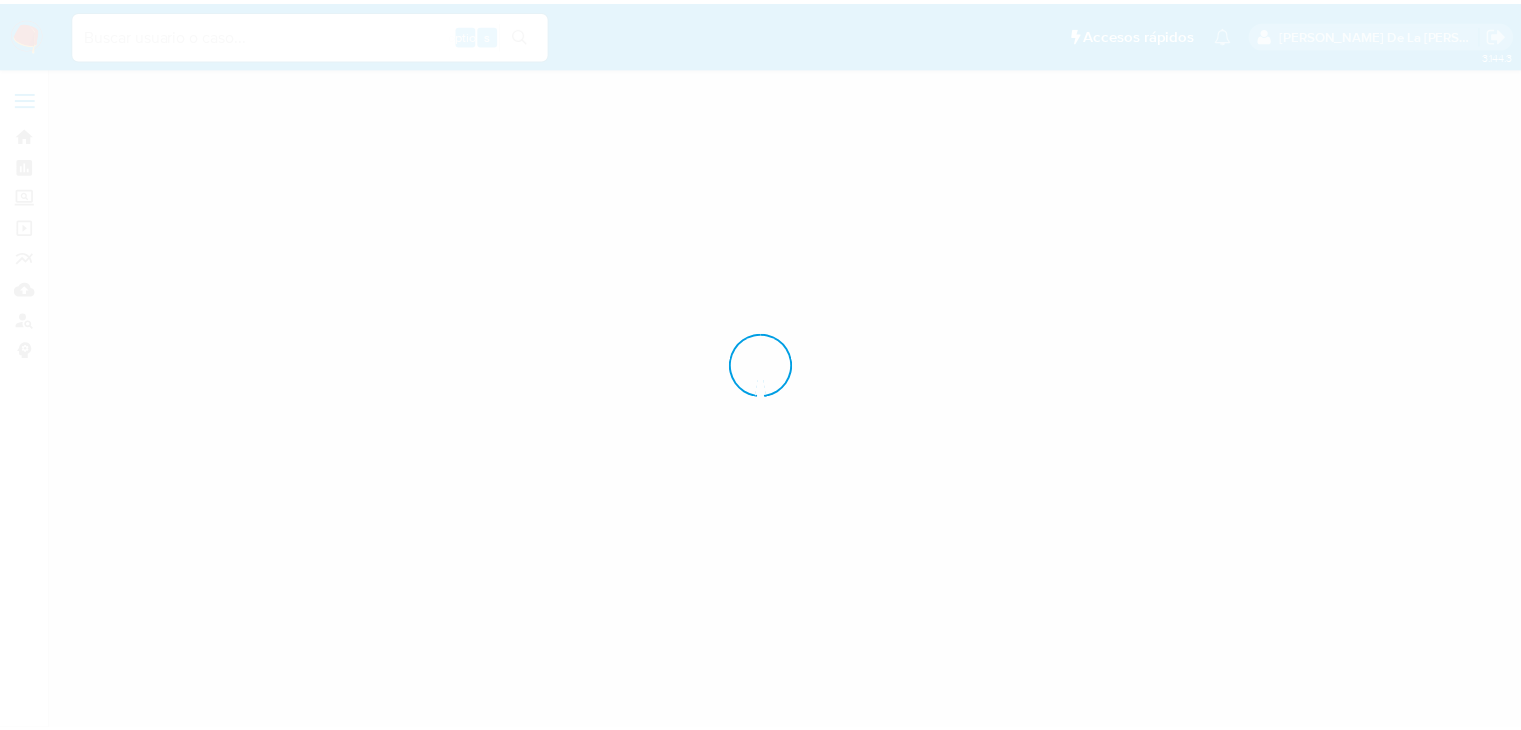 scroll, scrollTop: 0, scrollLeft: 0, axis: both 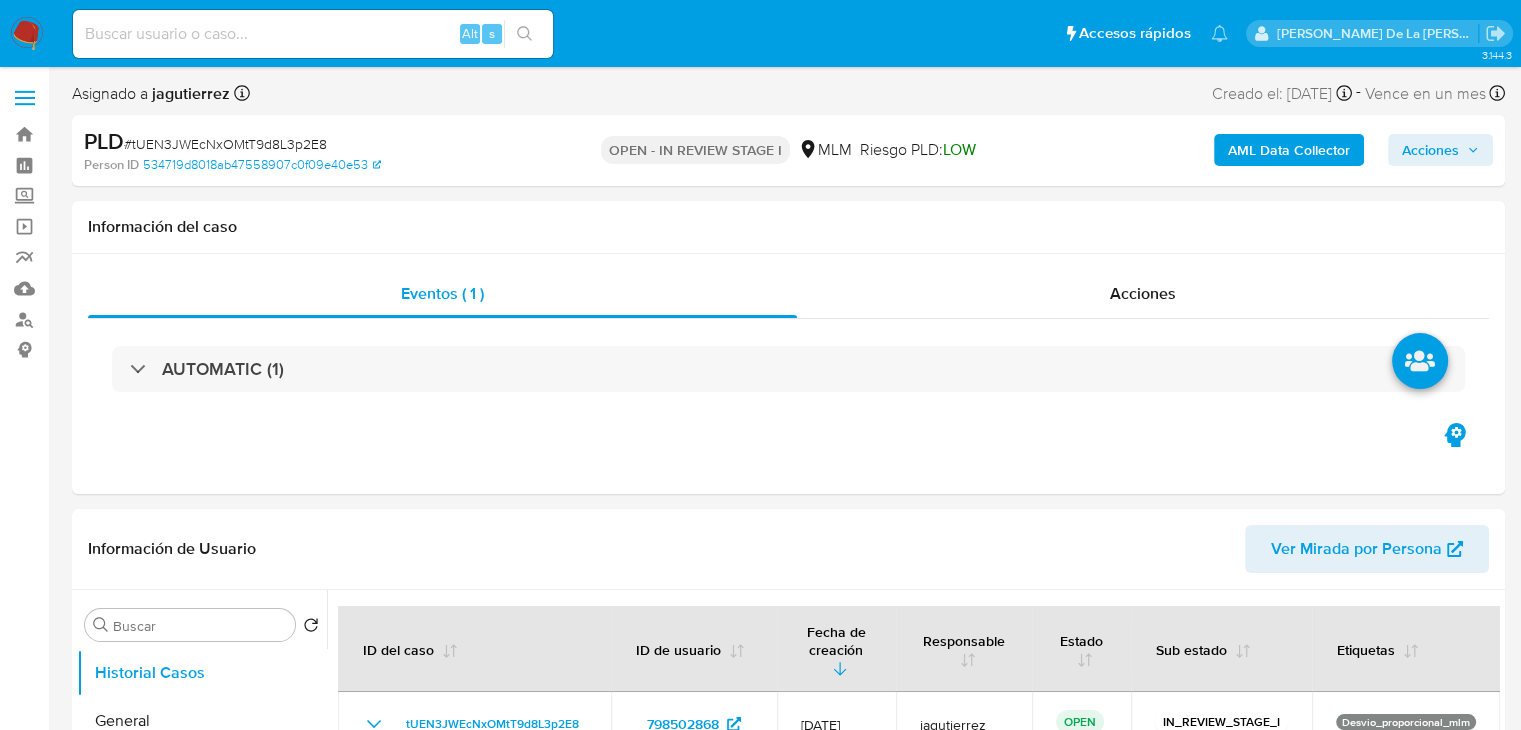 select on "10" 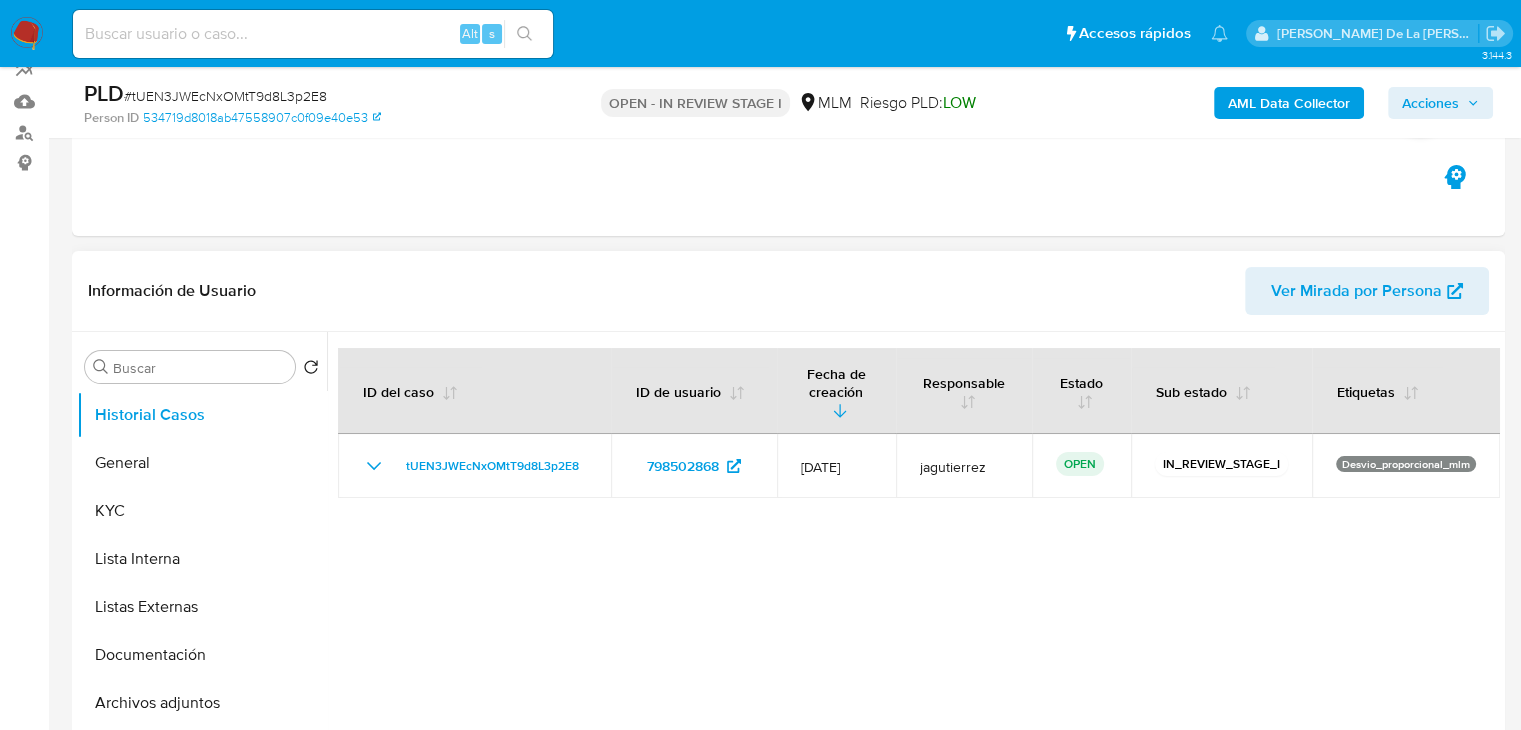 scroll, scrollTop: 400, scrollLeft: 0, axis: vertical 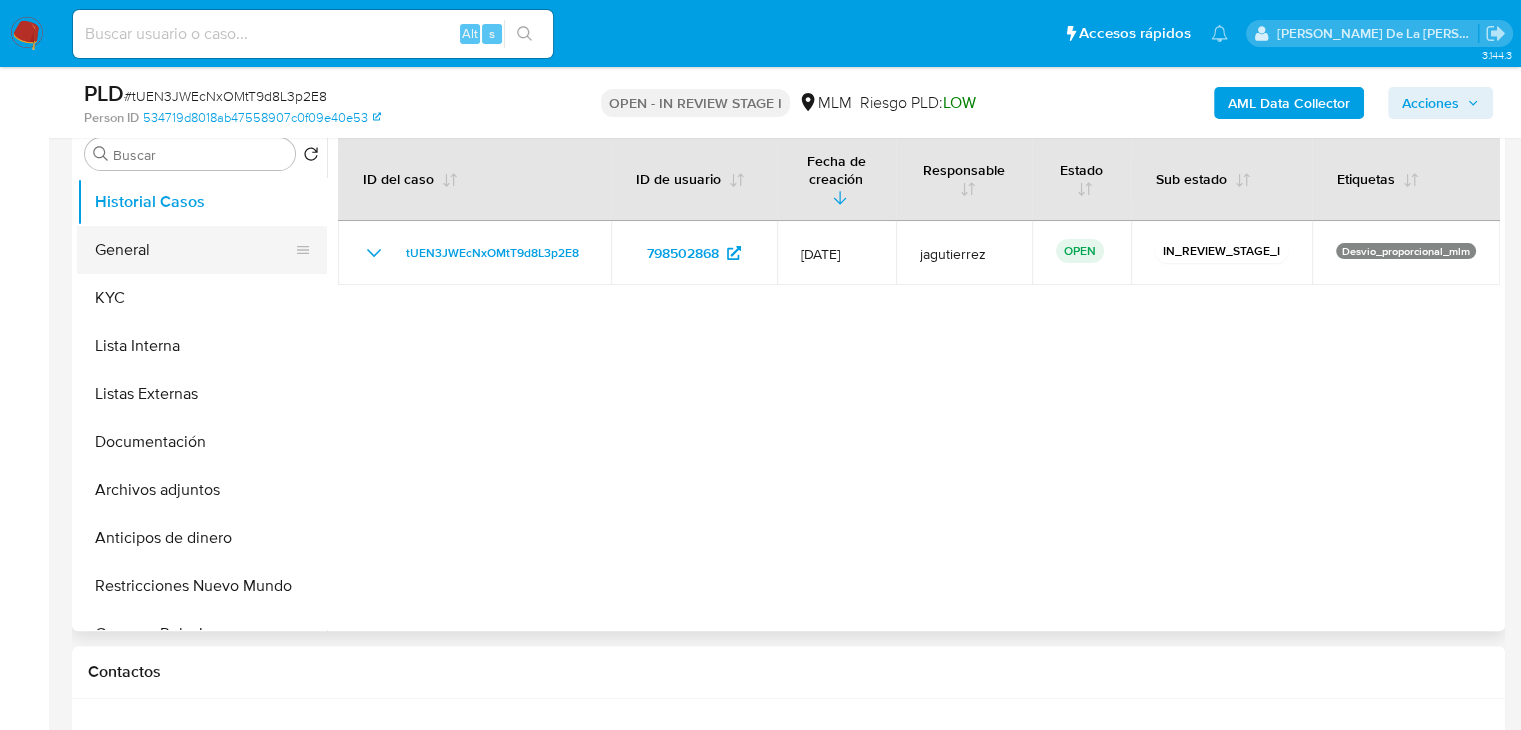 click on "General" at bounding box center (194, 250) 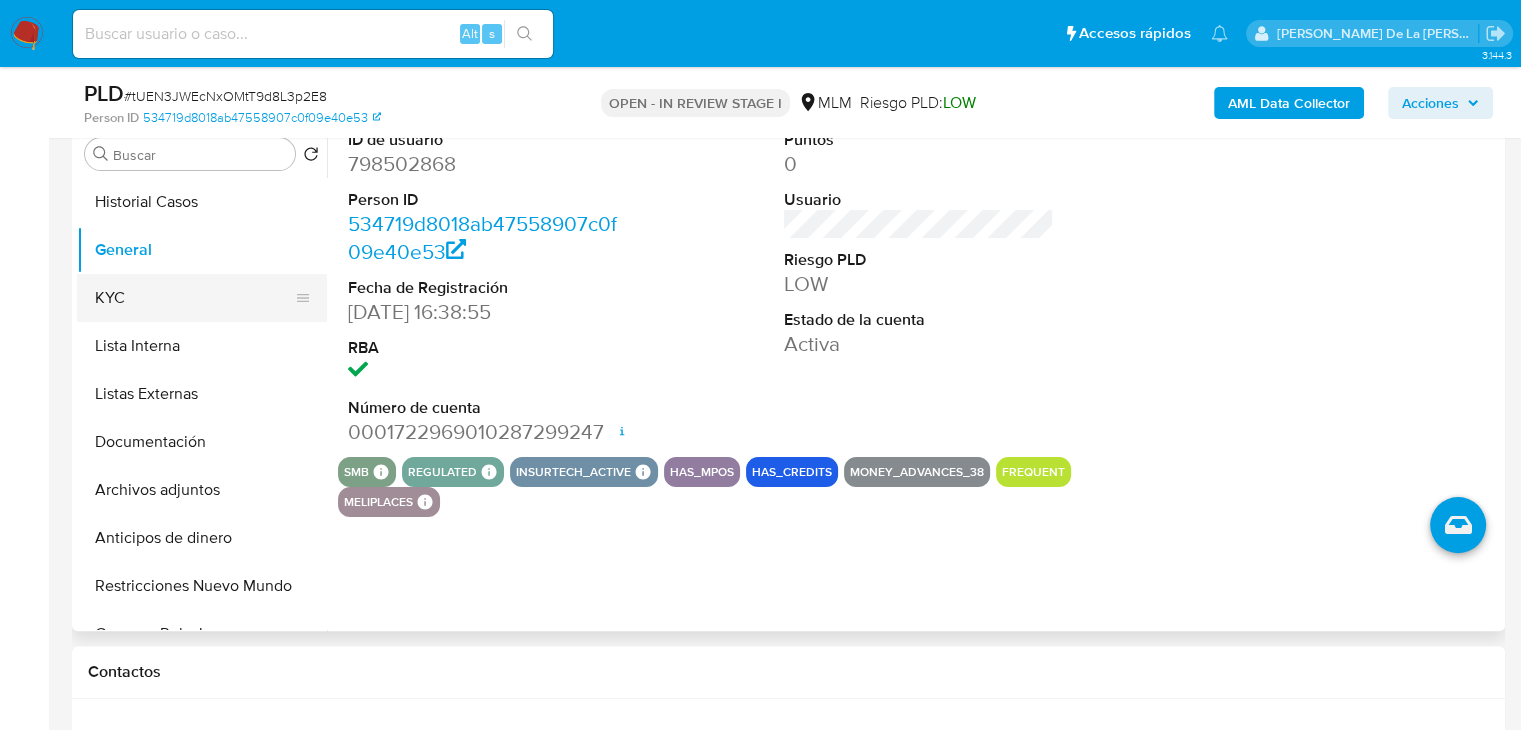 click on "KYC" at bounding box center (194, 298) 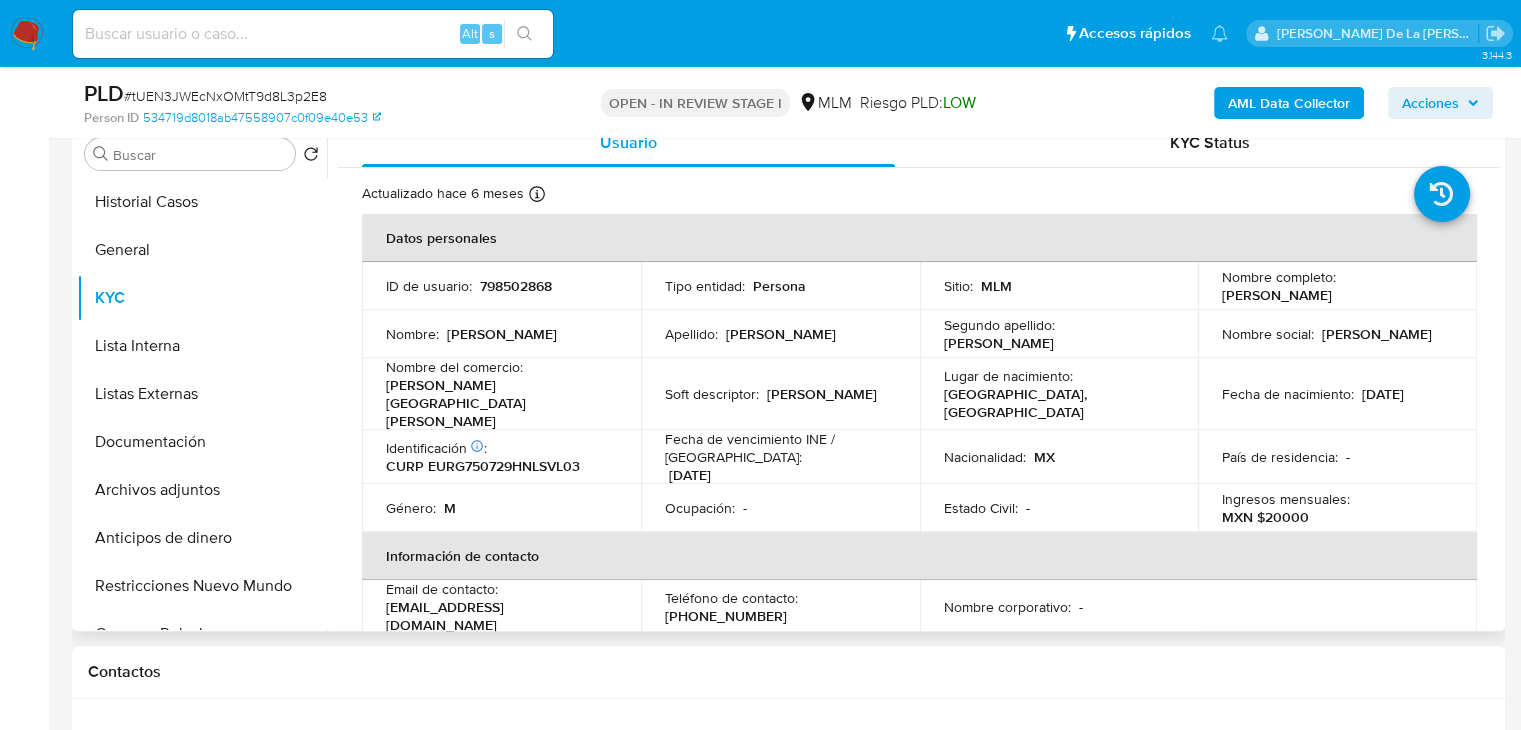 drag, startPoint x: 1212, startPoint y: 293, endPoint x: 1432, endPoint y: 297, distance: 220.03636 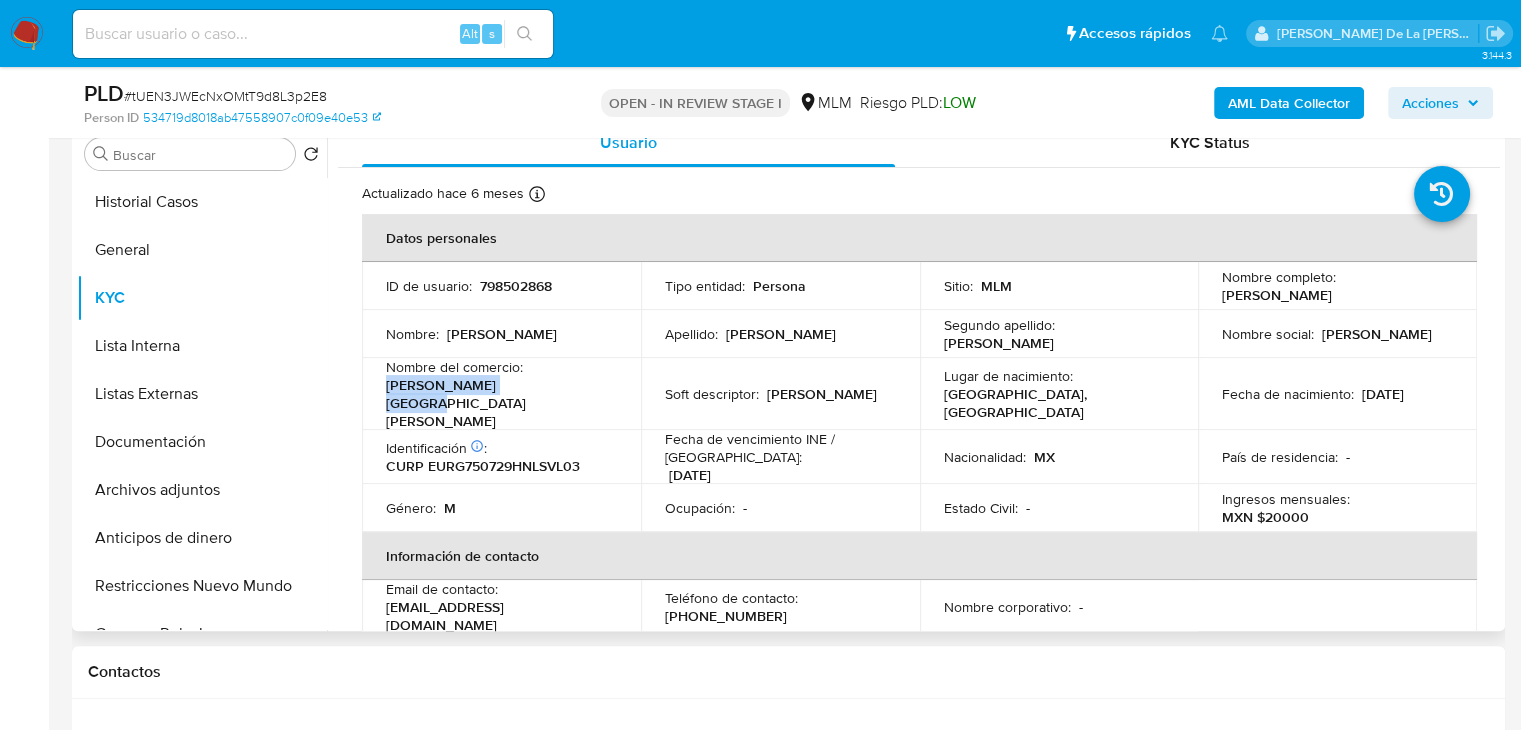 drag, startPoint x: 377, startPoint y: 388, endPoint x: 540, endPoint y: 395, distance: 163.15024 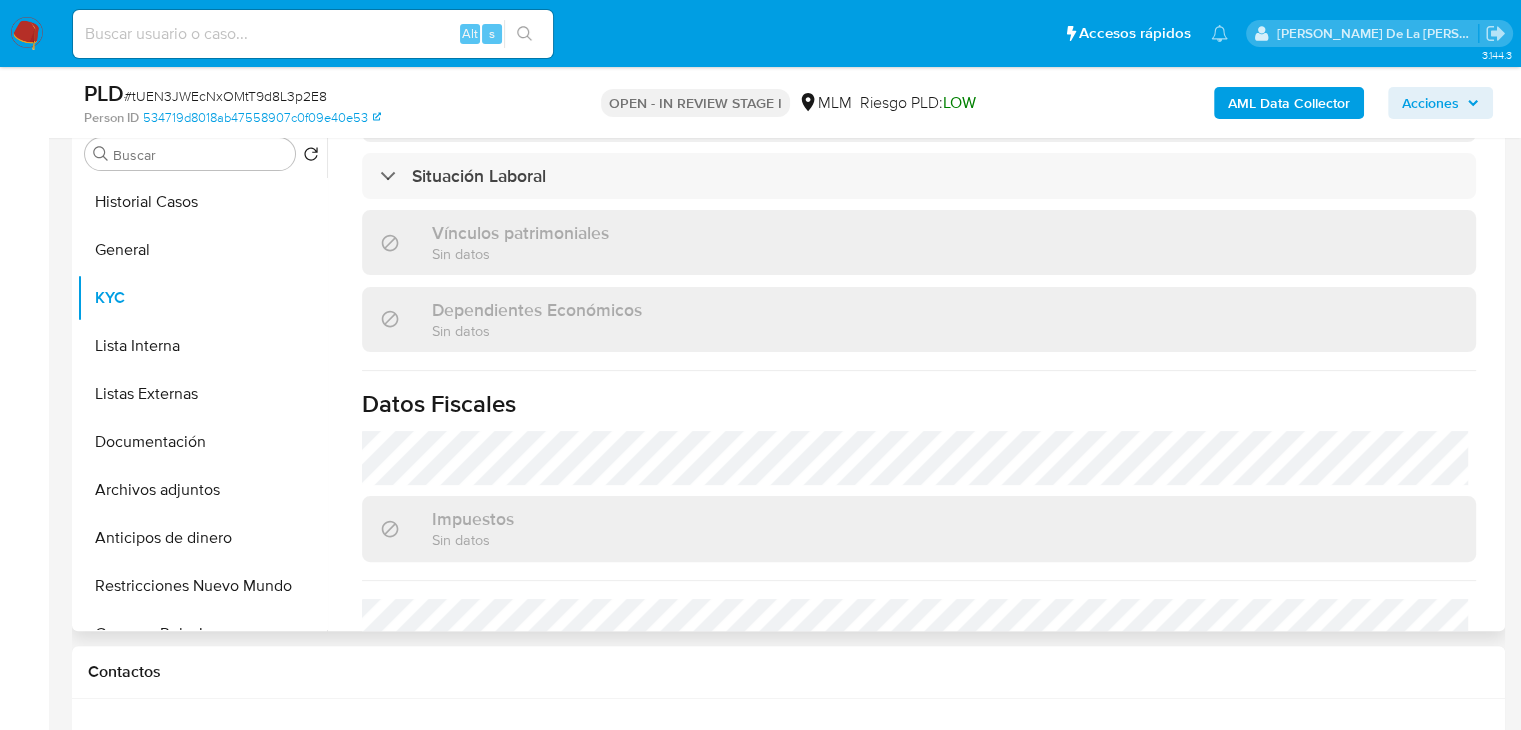 scroll, scrollTop: 1200, scrollLeft: 0, axis: vertical 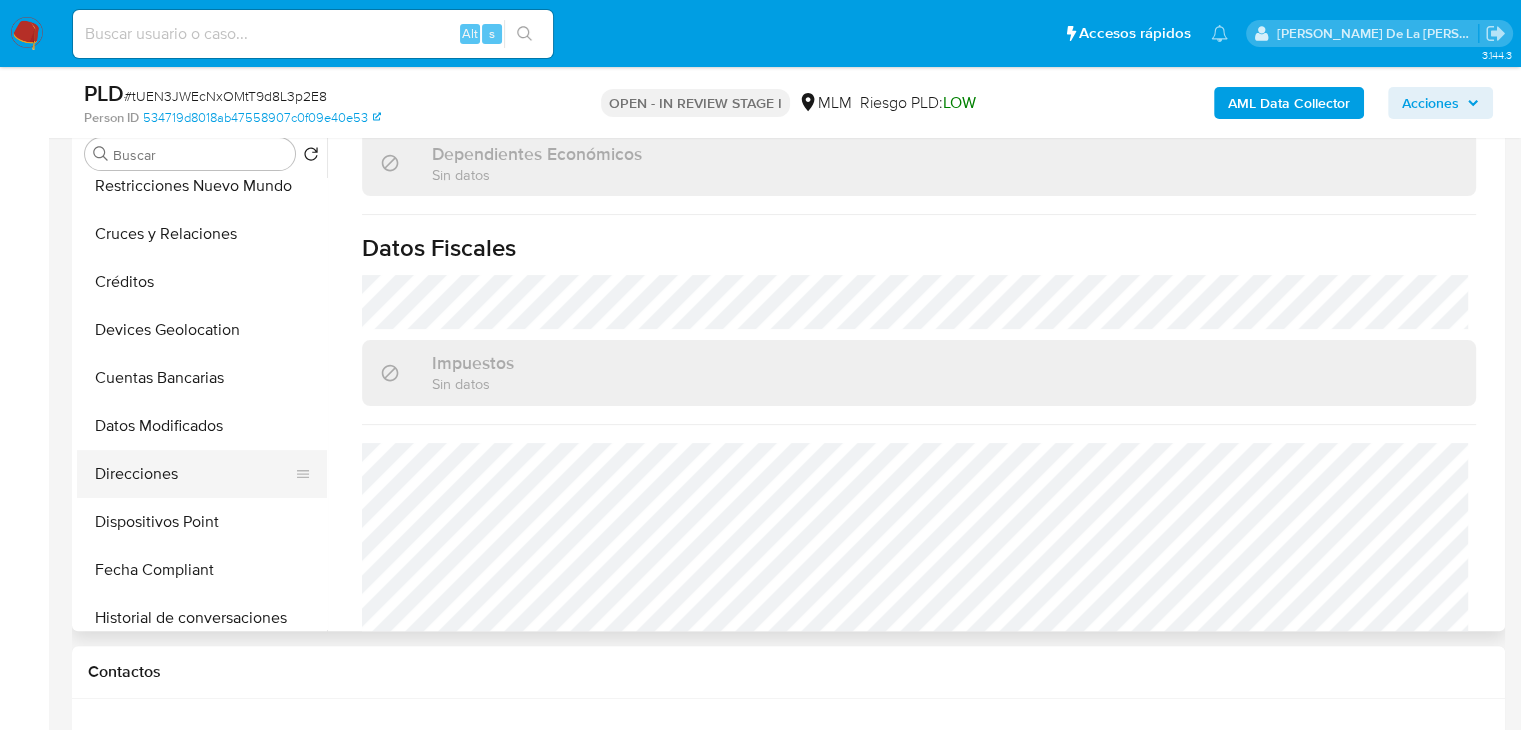 click on "Direcciones" at bounding box center [194, 474] 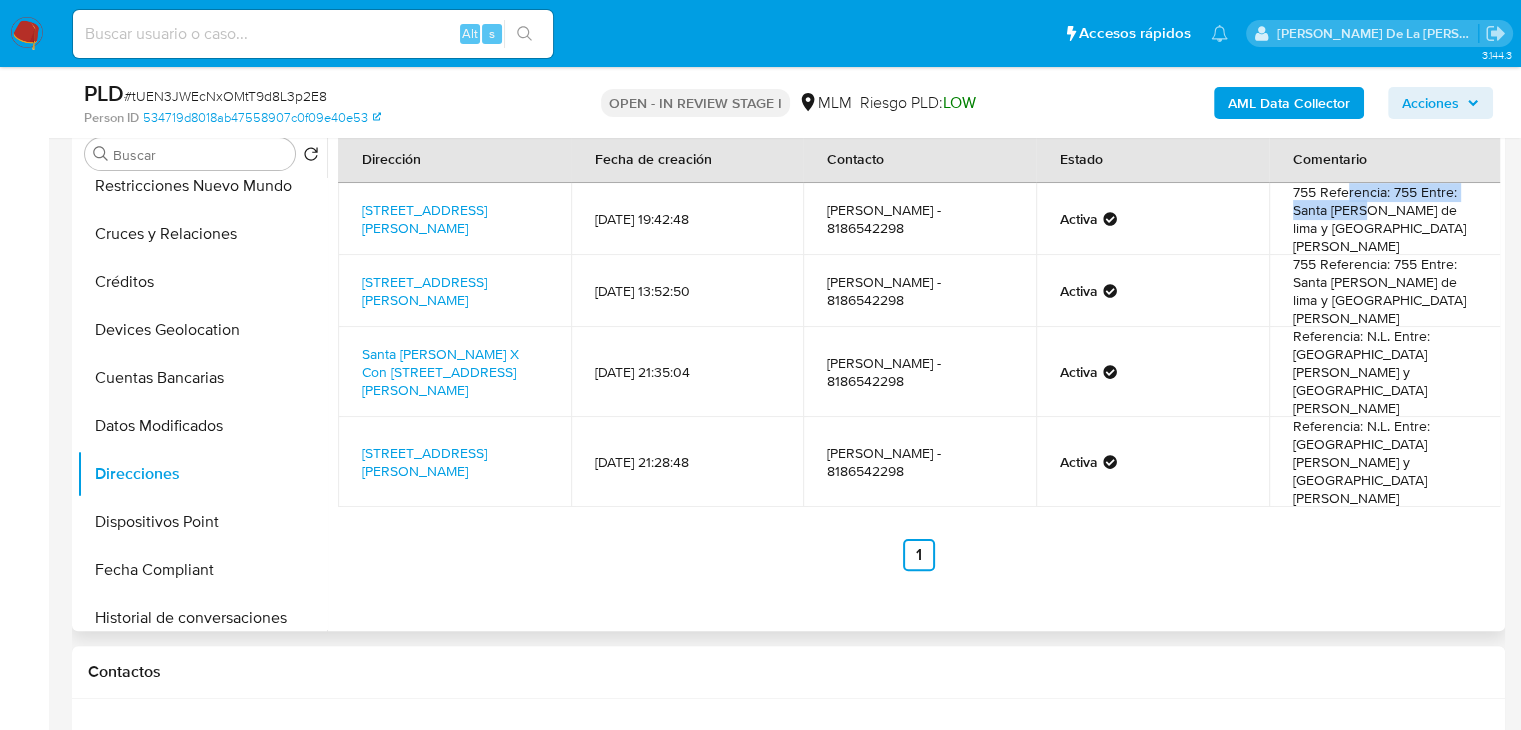 drag, startPoint x: 1343, startPoint y: 197, endPoint x: 1361, endPoint y: 217, distance: 26.907248 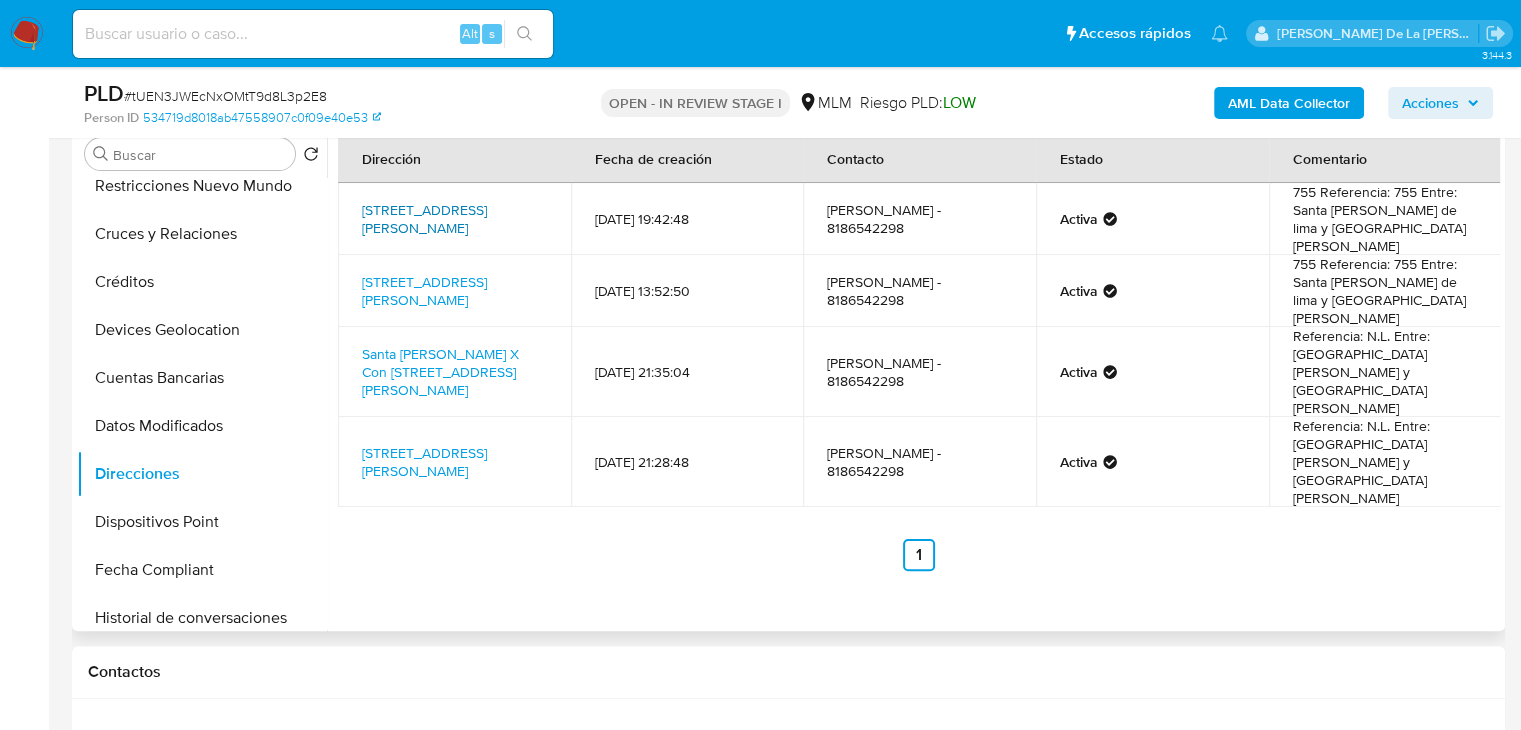 click on "Santa Isabel 755, Juárez, Nuevo León, 67286, Mexico 755" at bounding box center [424, 219] 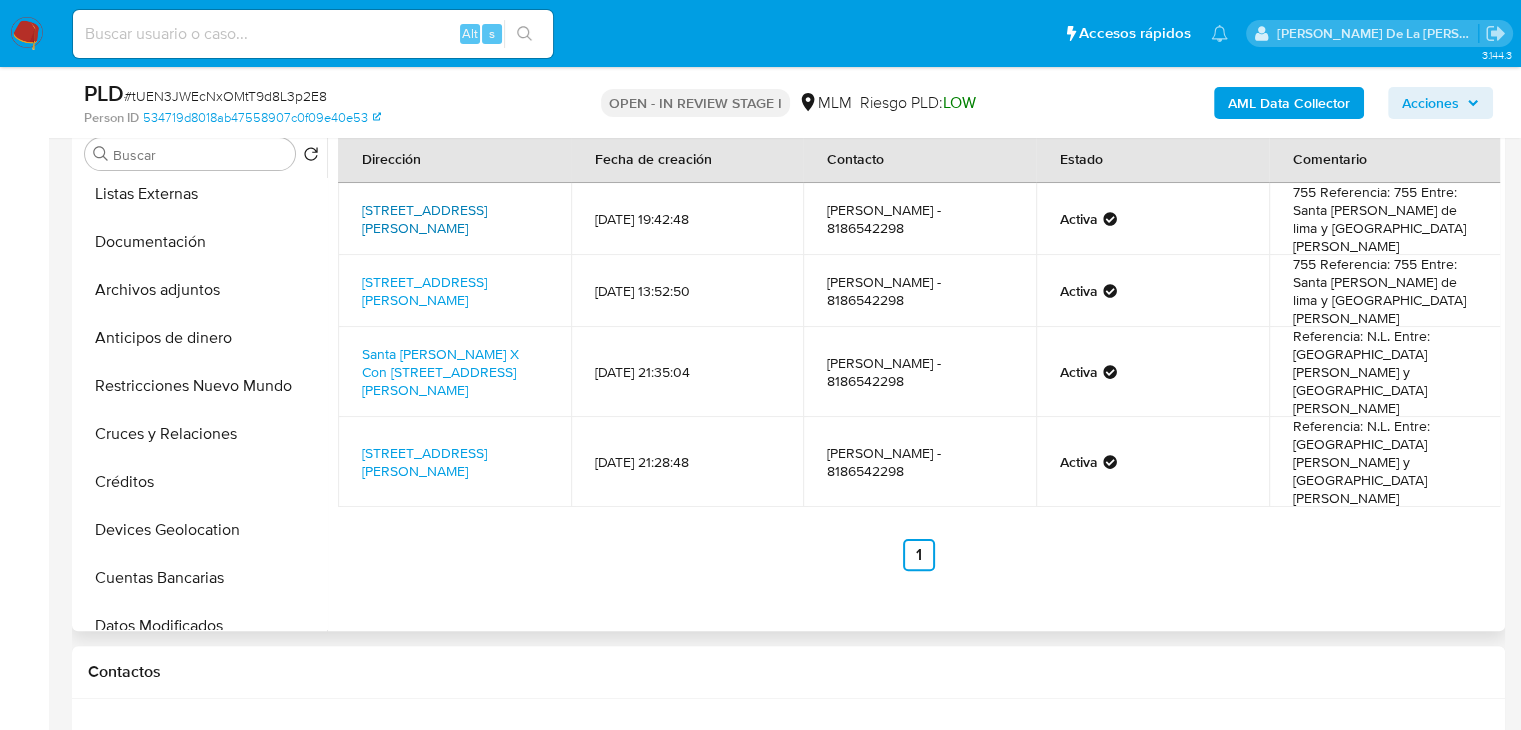 scroll, scrollTop: 0, scrollLeft: 0, axis: both 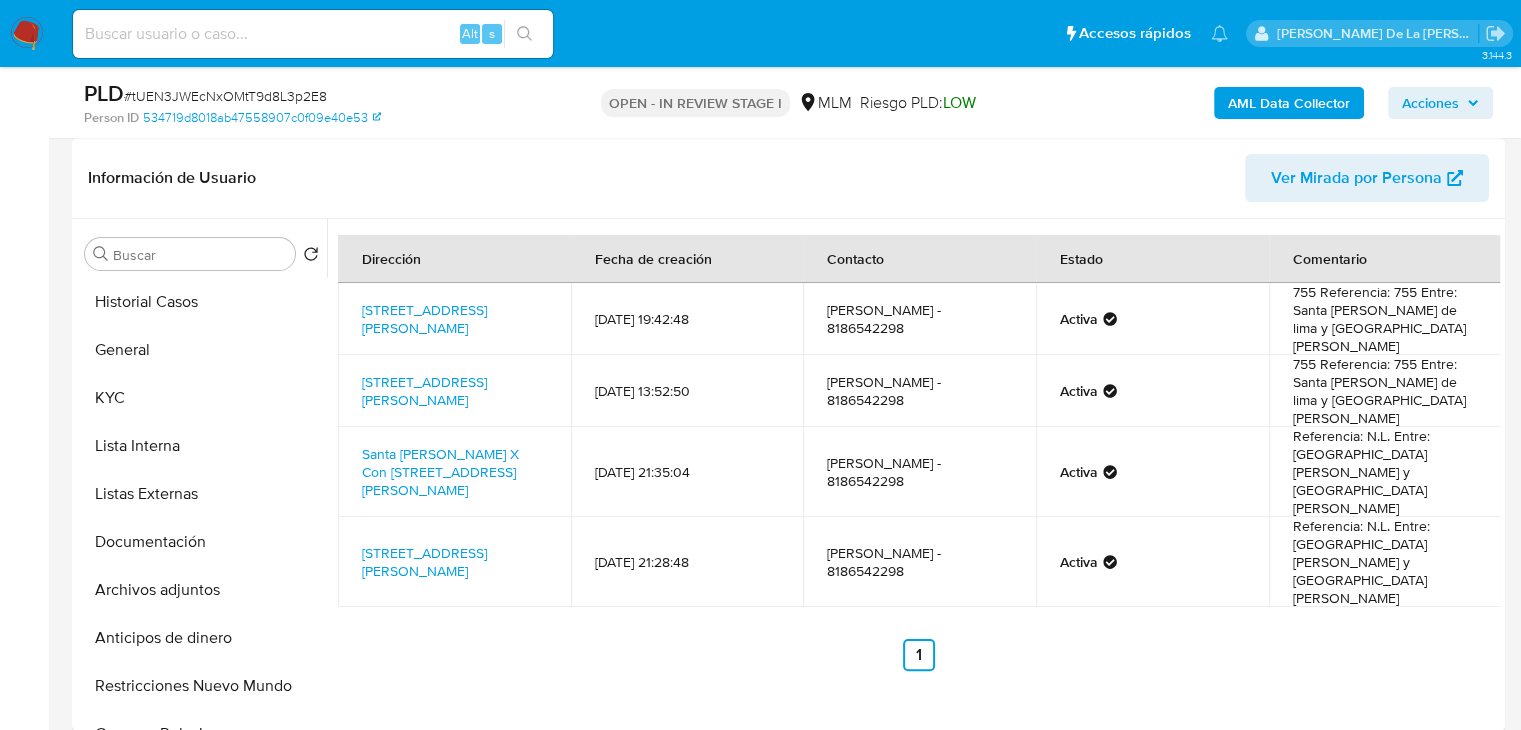 click on "Información de Usuario Ver Mirada por Persona" at bounding box center [788, 178] 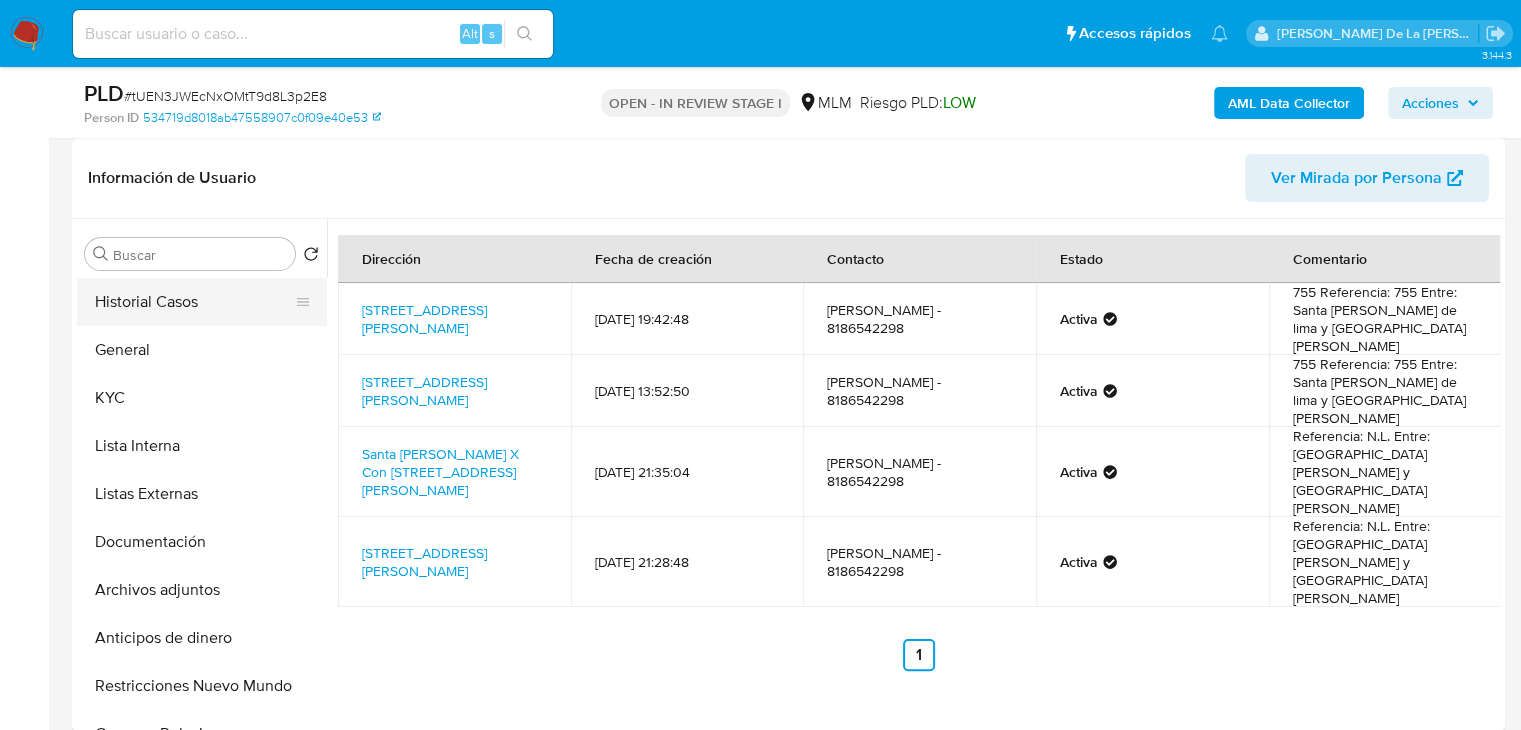 drag, startPoint x: 176, startPoint y: 277, endPoint x: 170, endPoint y: 315, distance: 38.470768 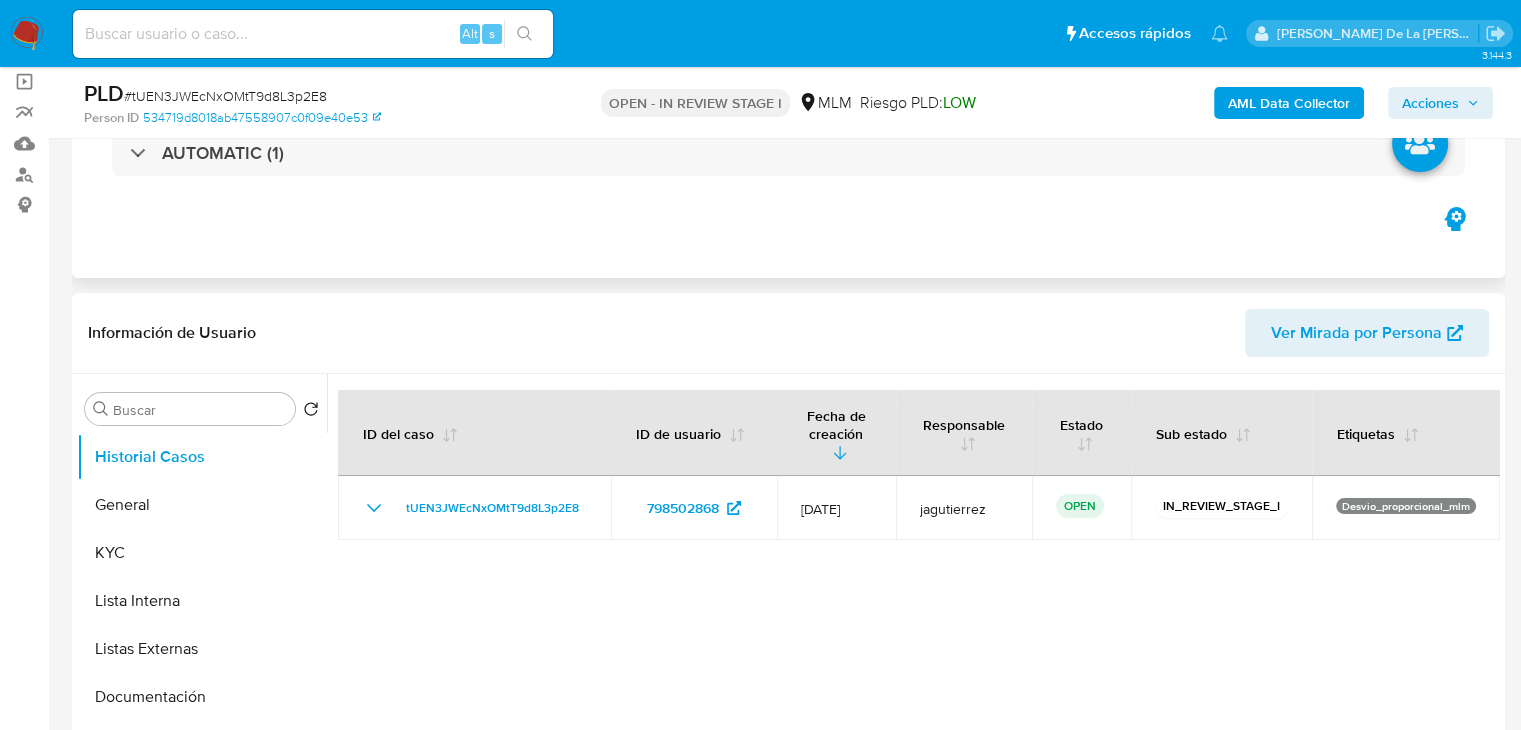 scroll, scrollTop: 0, scrollLeft: 0, axis: both 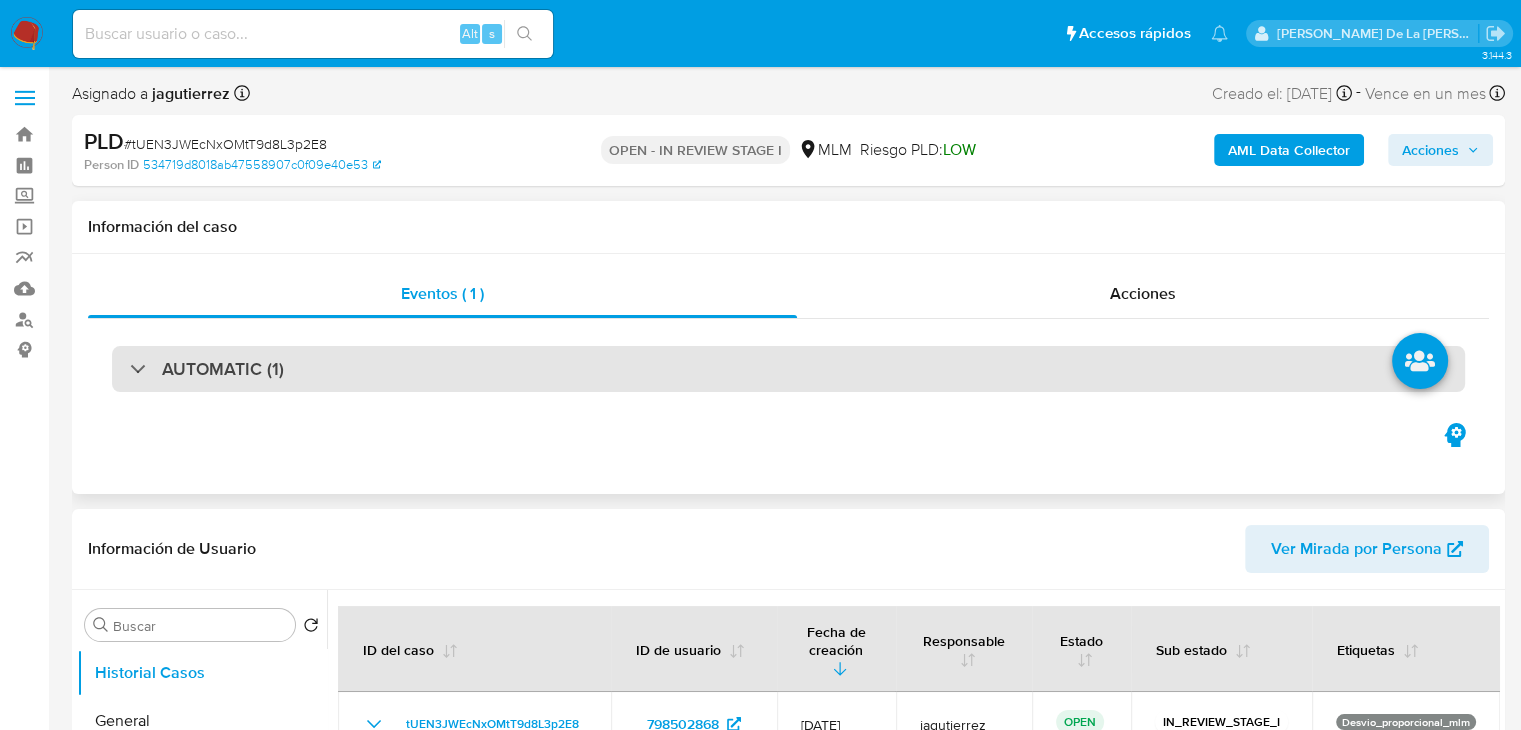 drag, startPoint x: 113, startPoint y: 378, endPoint x: 136, endPoint y: 373, distance: 23.537205 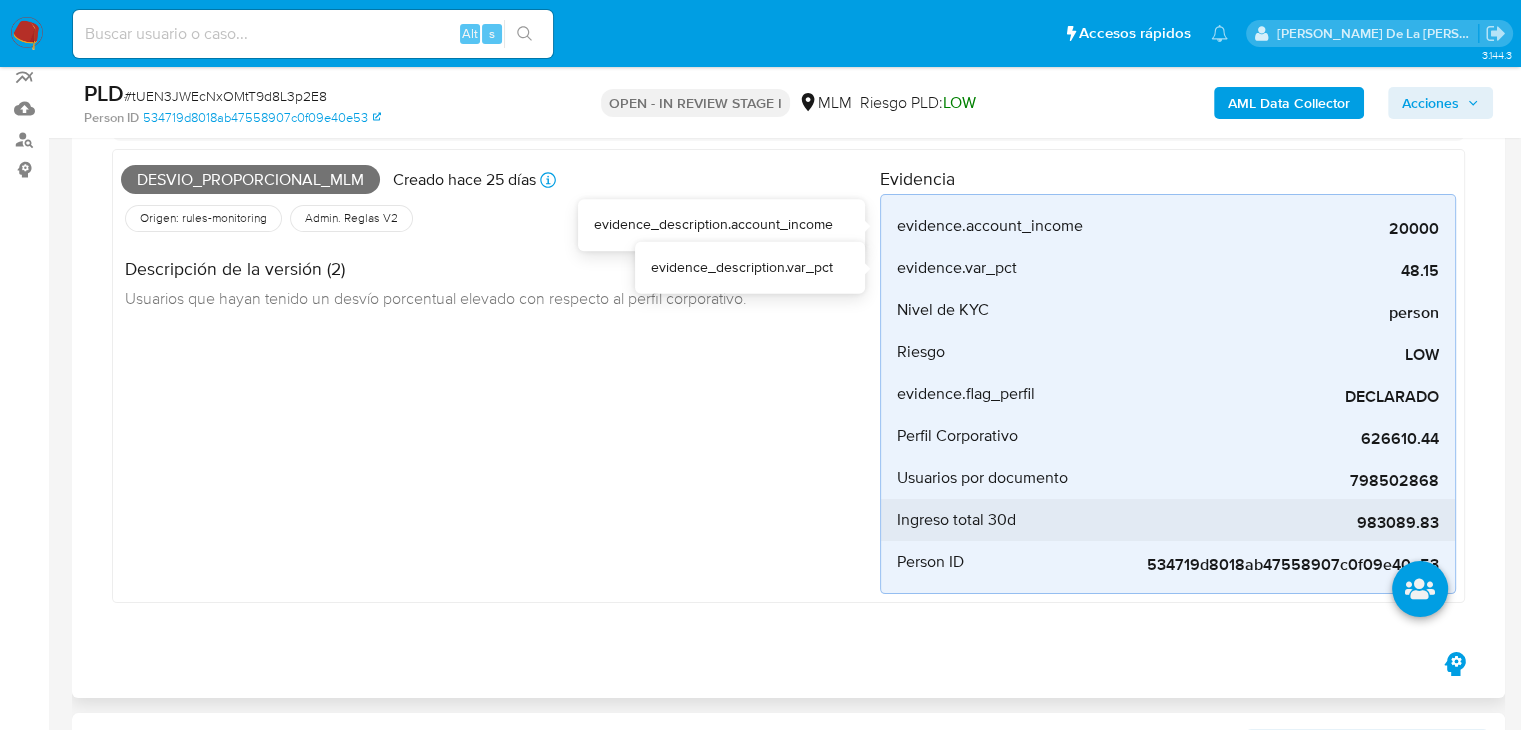 scroll, scrollTop: 200, scrollLeft: 0, axis: vertical 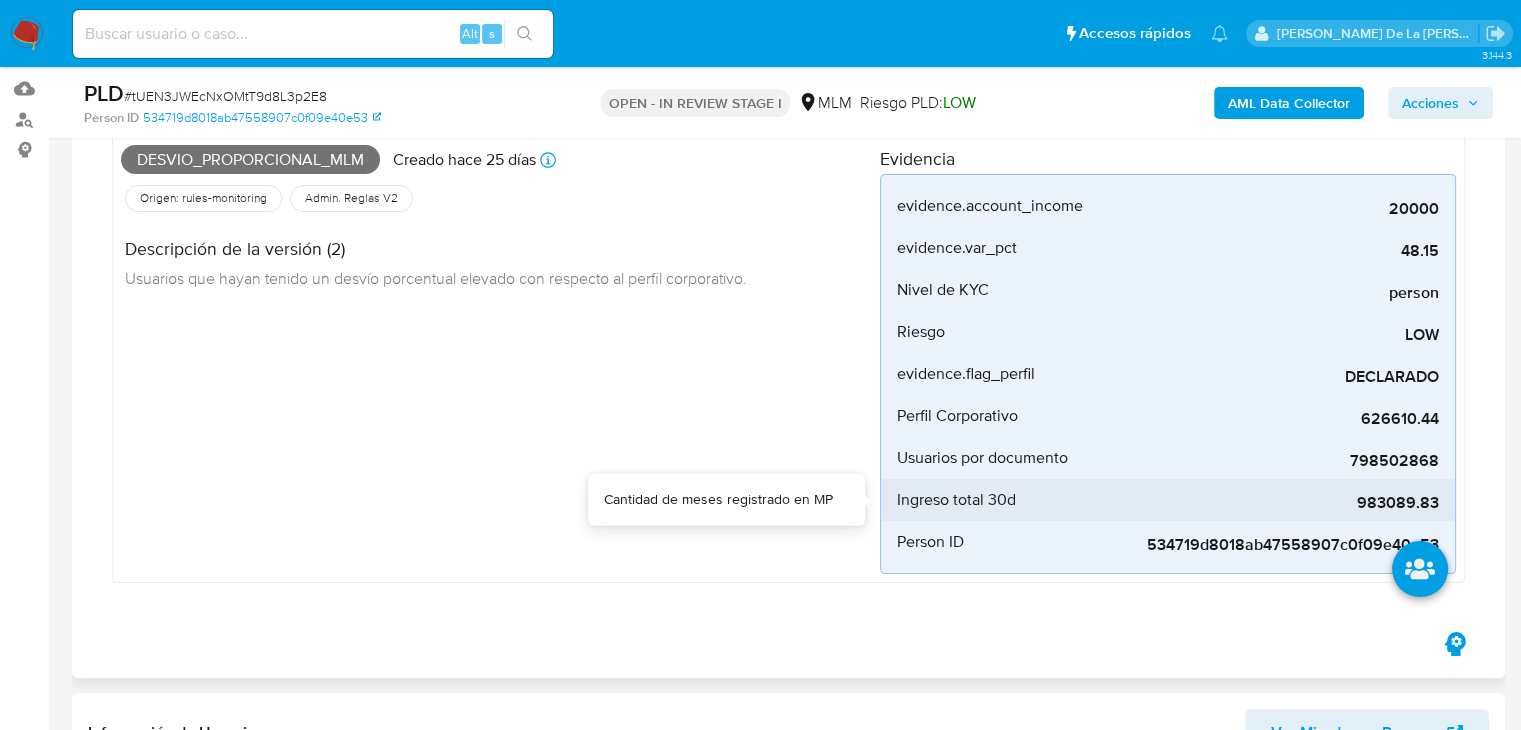 click on "983089.83" at bounding box center (1289, 503) 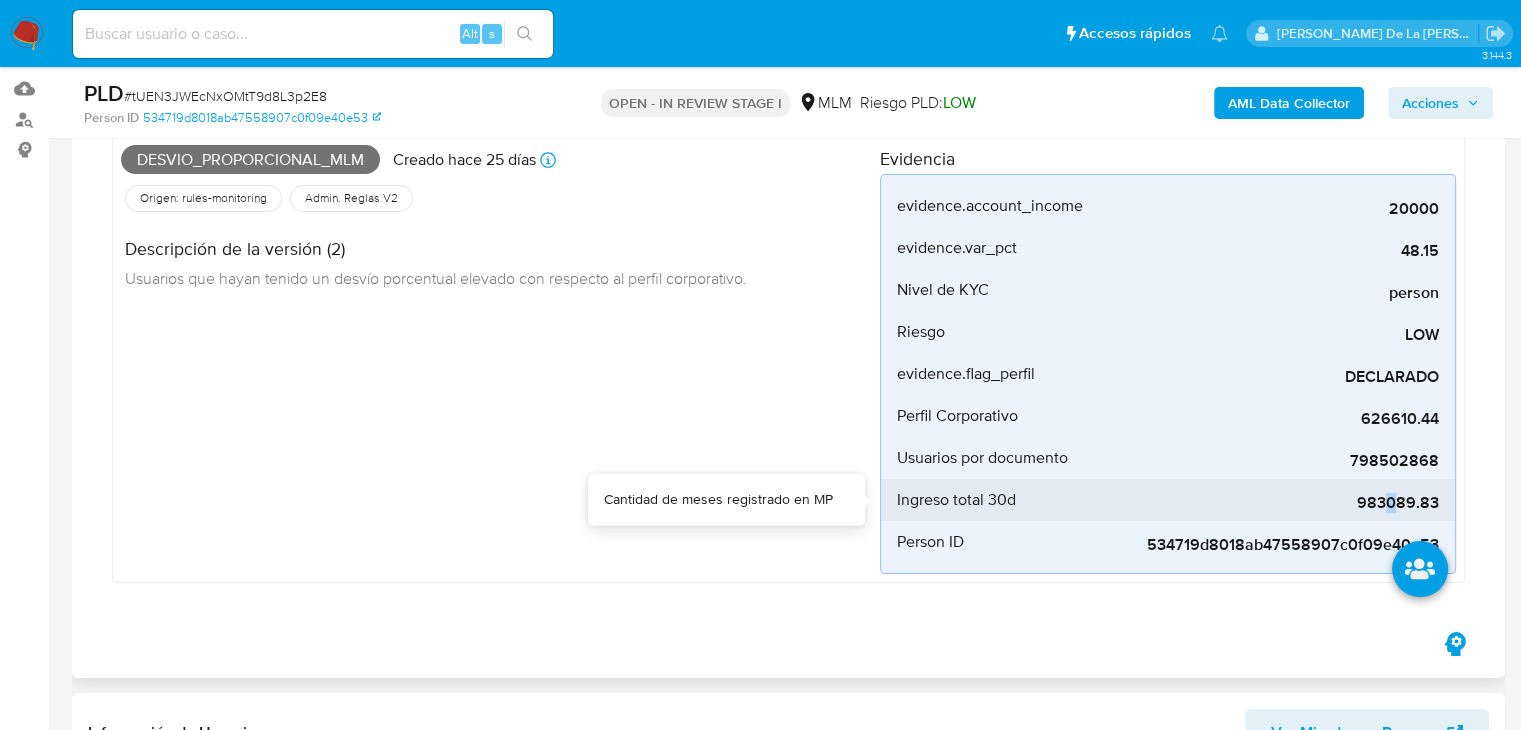click on "983089.83" at bounding box center (1289, 503) 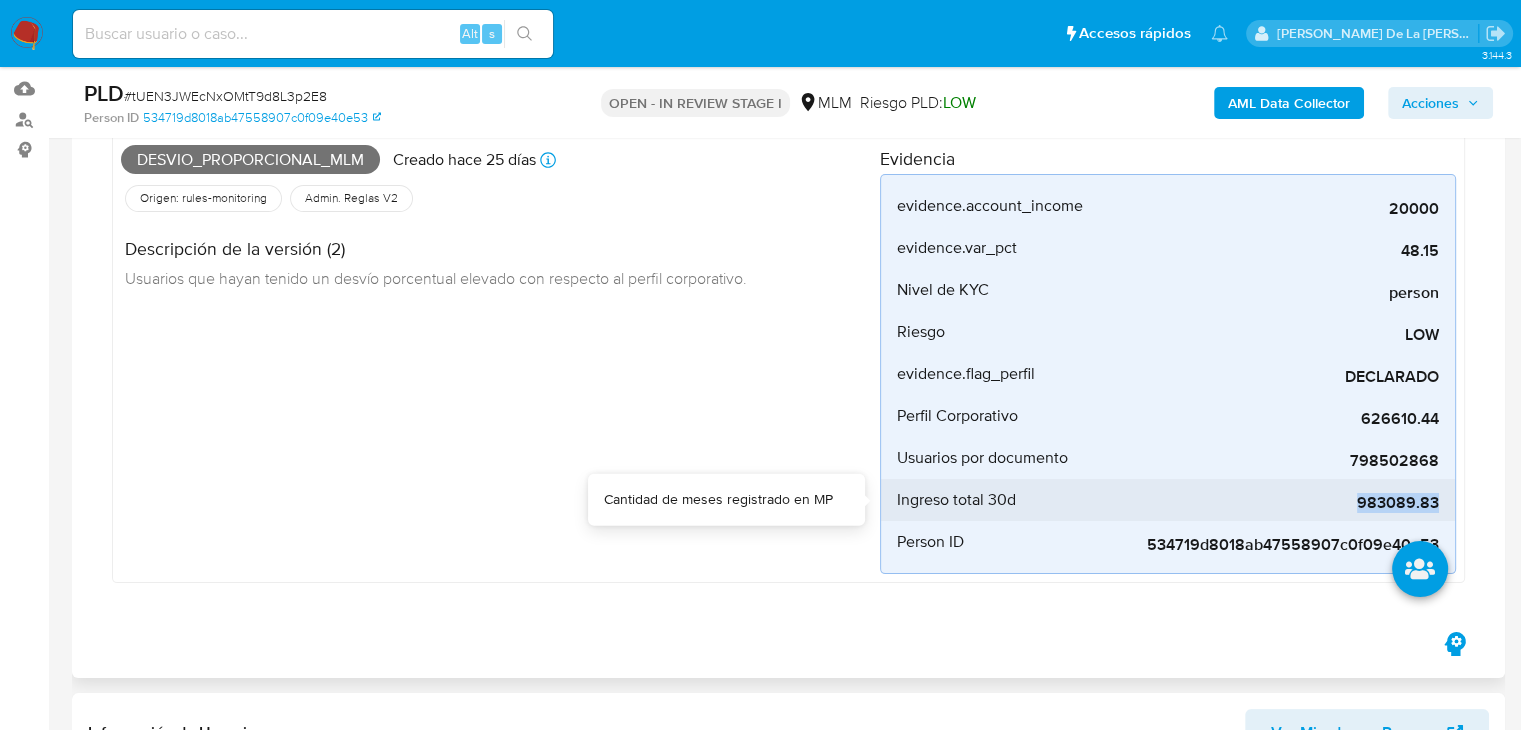 click on "983089.83" at bounding box center (1289, 503) 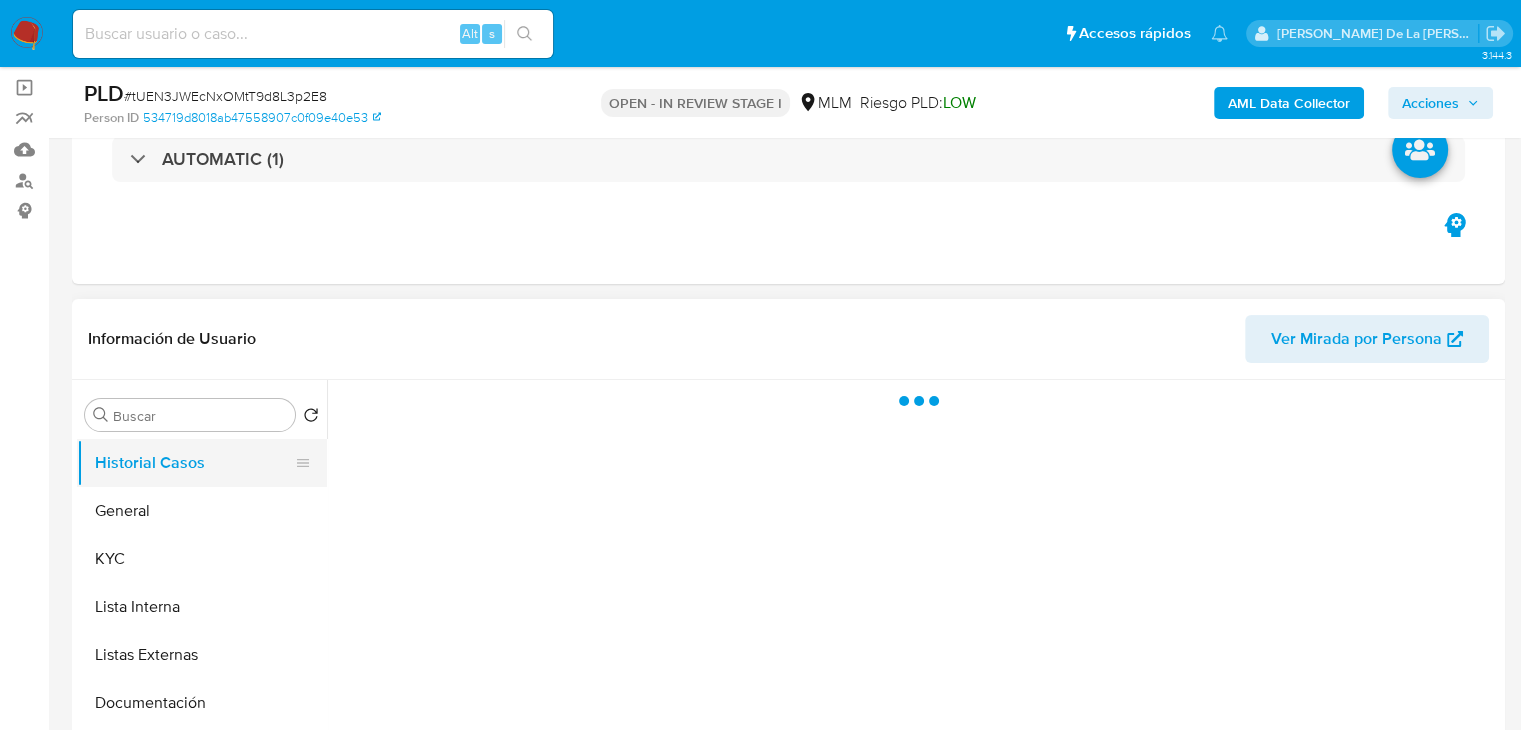 scroll, scrollTop: 400, scrollLeft: 0, axis: vertical 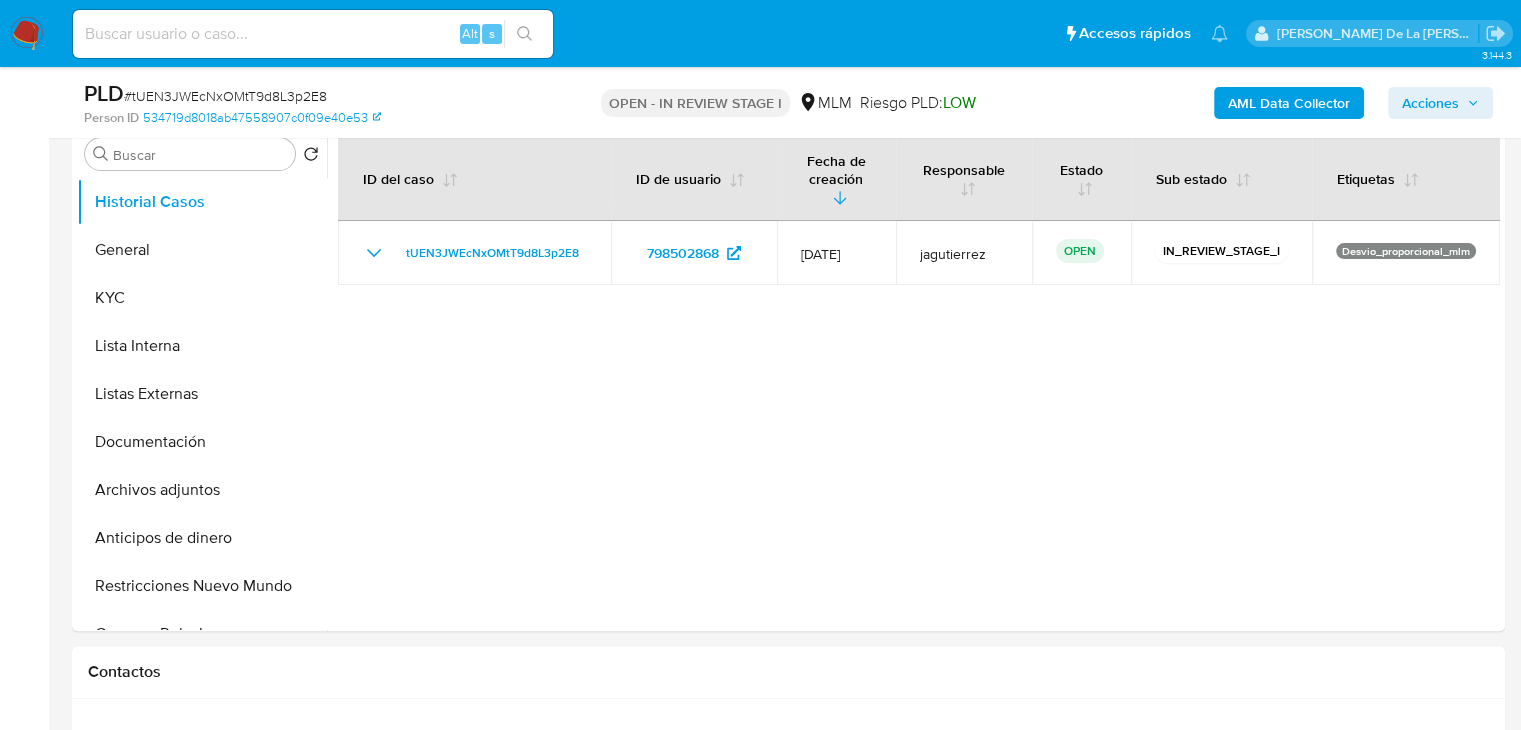 select on "10" 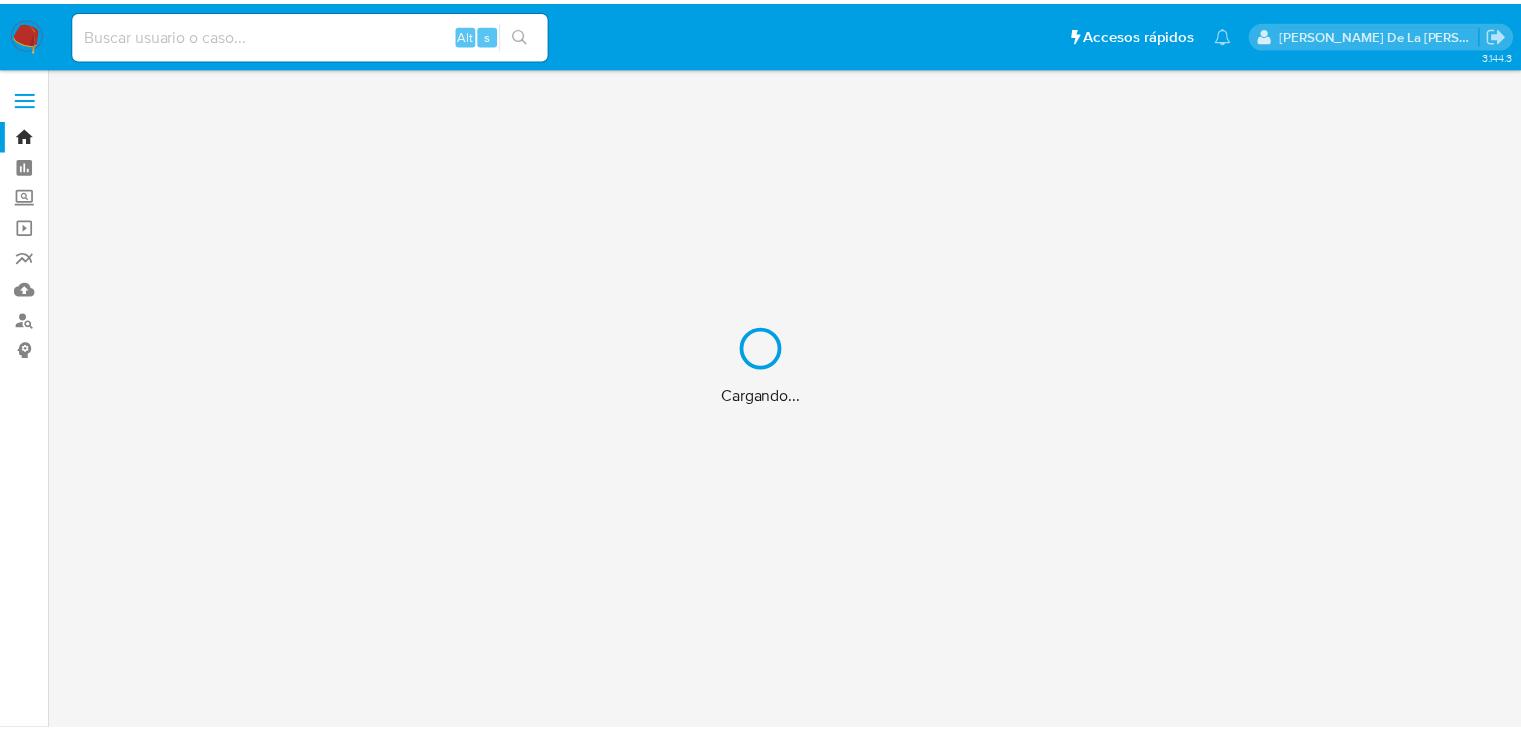 scroll, scrollTop: 0, scrollLeft: 0, axis: both 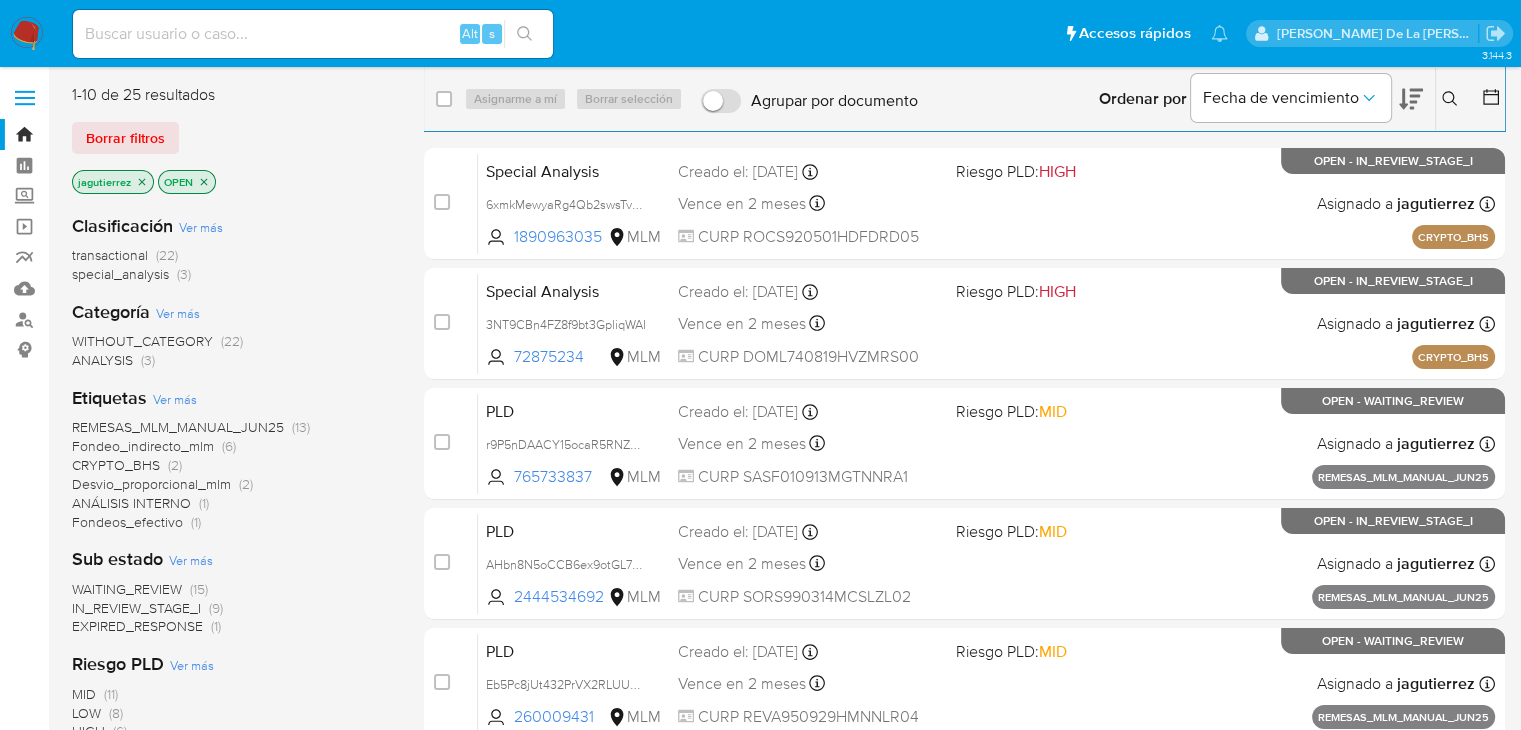 click on "jagutierrez" at bounding box center (113, 182) 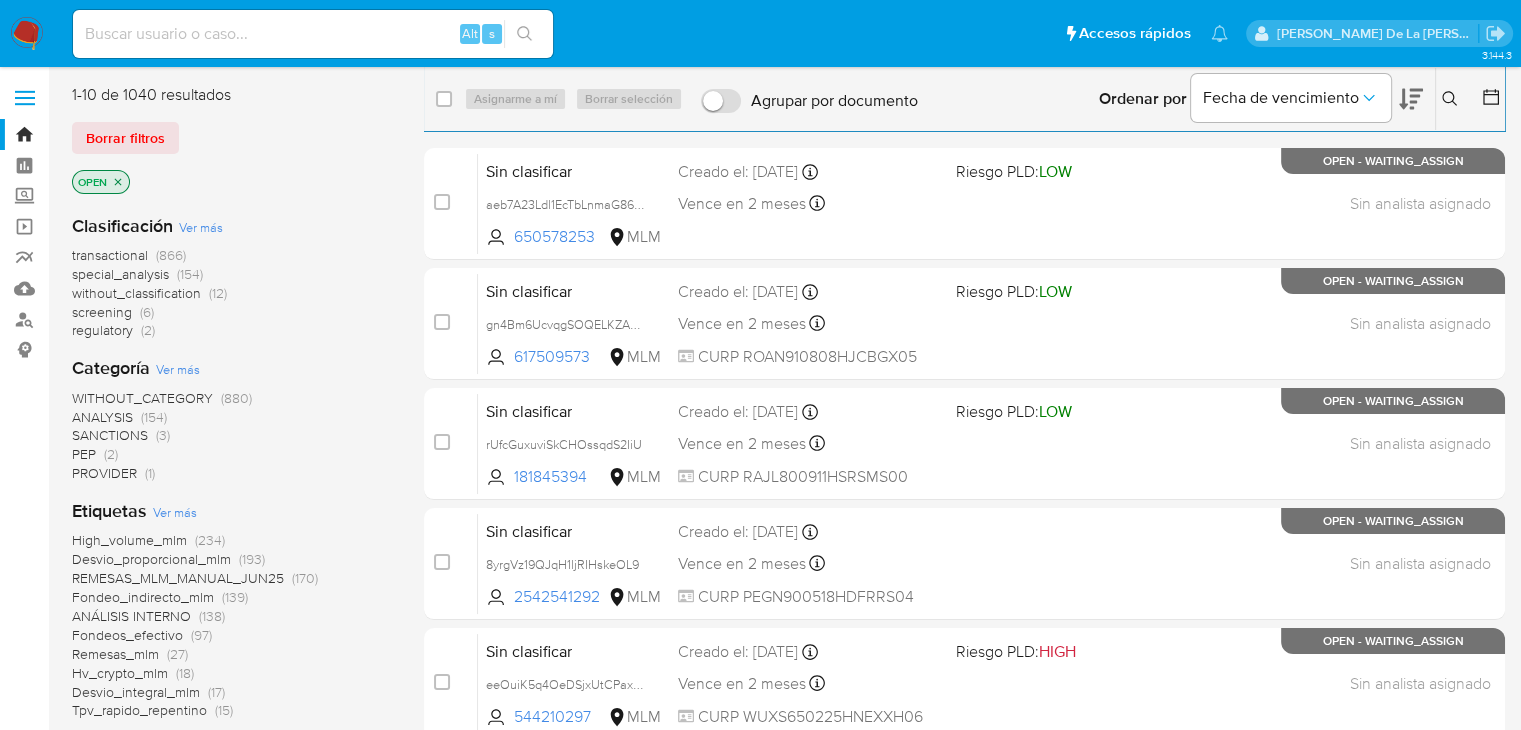 click on "screening" at bounding box center (102, 312) 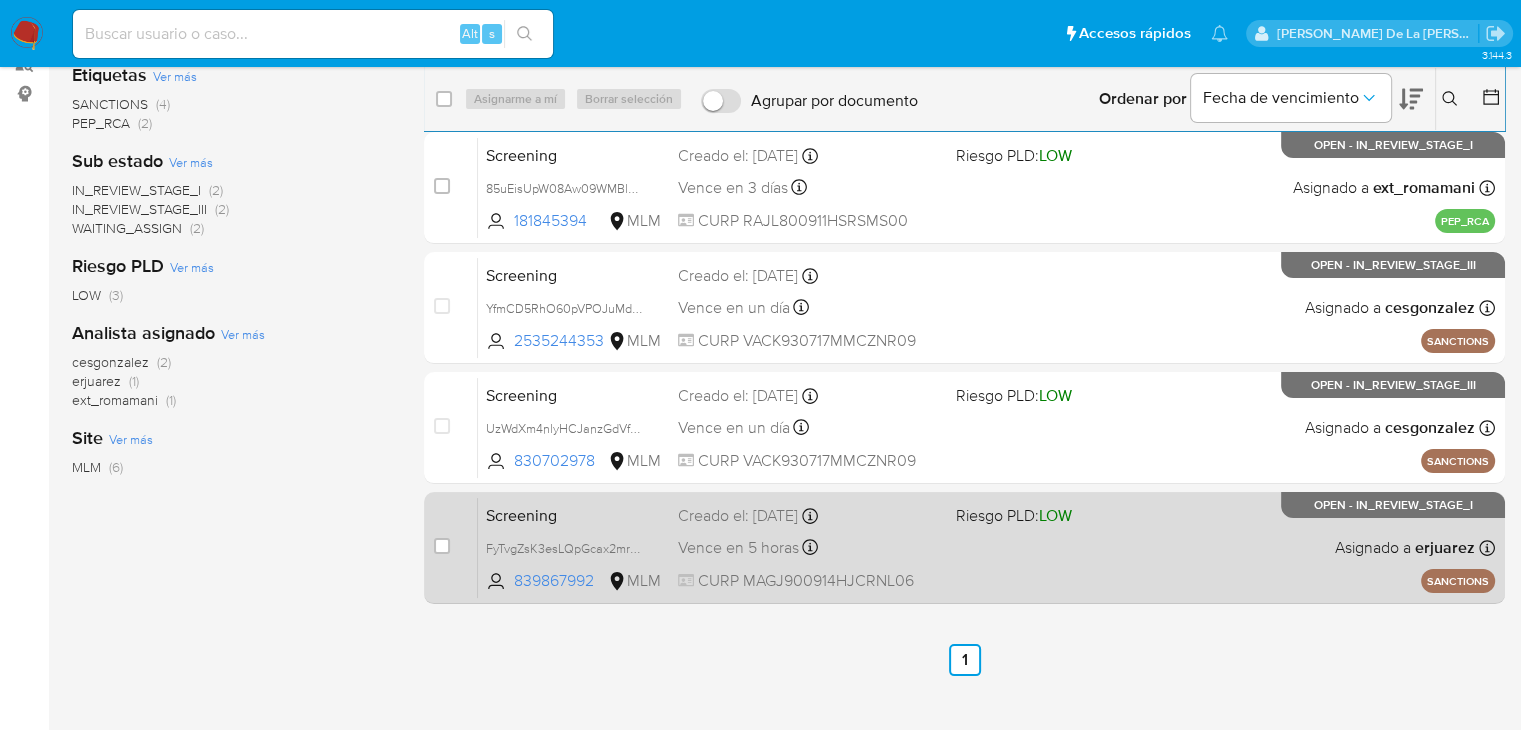 scroll, scrollTop: 256, scrollLeft: 0, axis: vertical 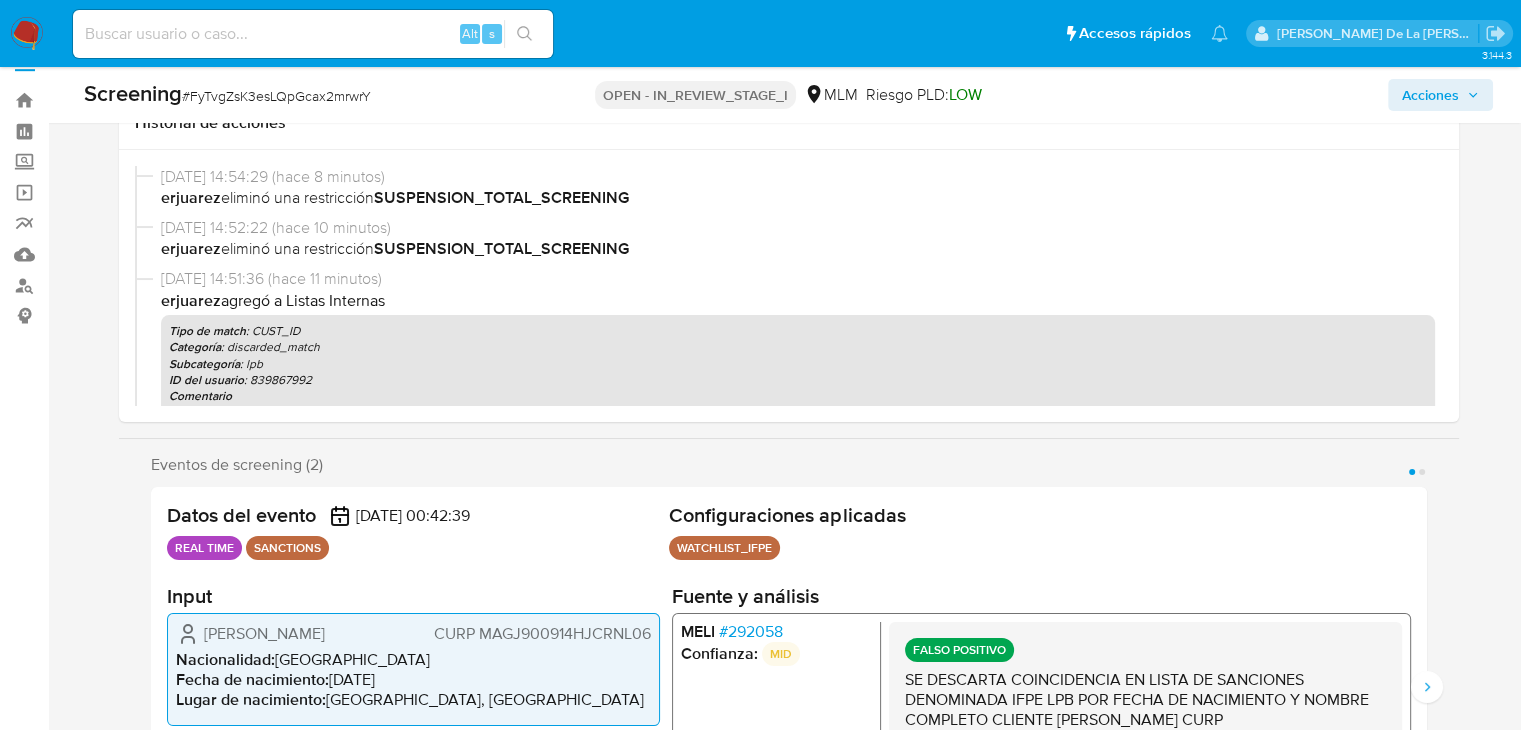 select on "10" 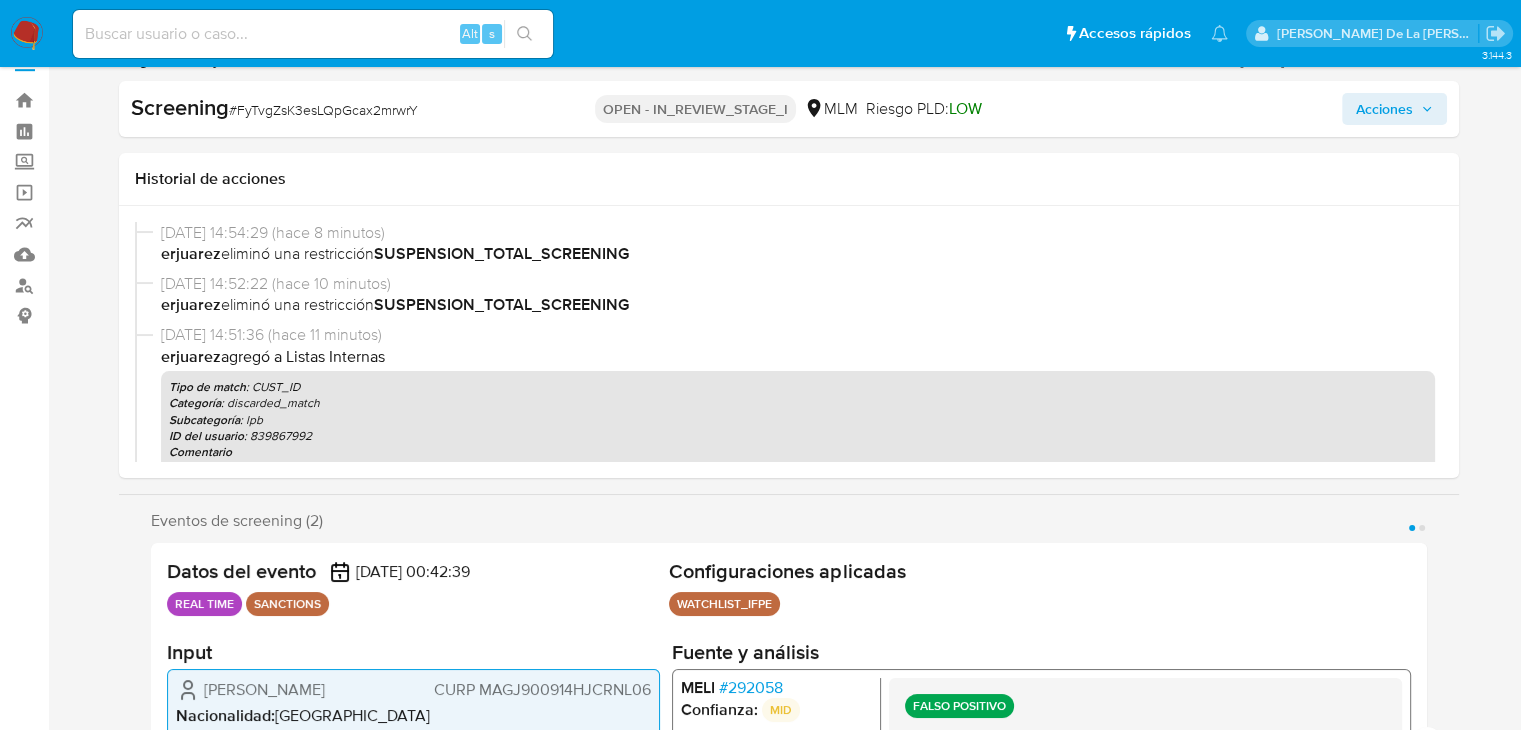 scroll, scrollTop: 0, scrollLeft: 0, axis: both 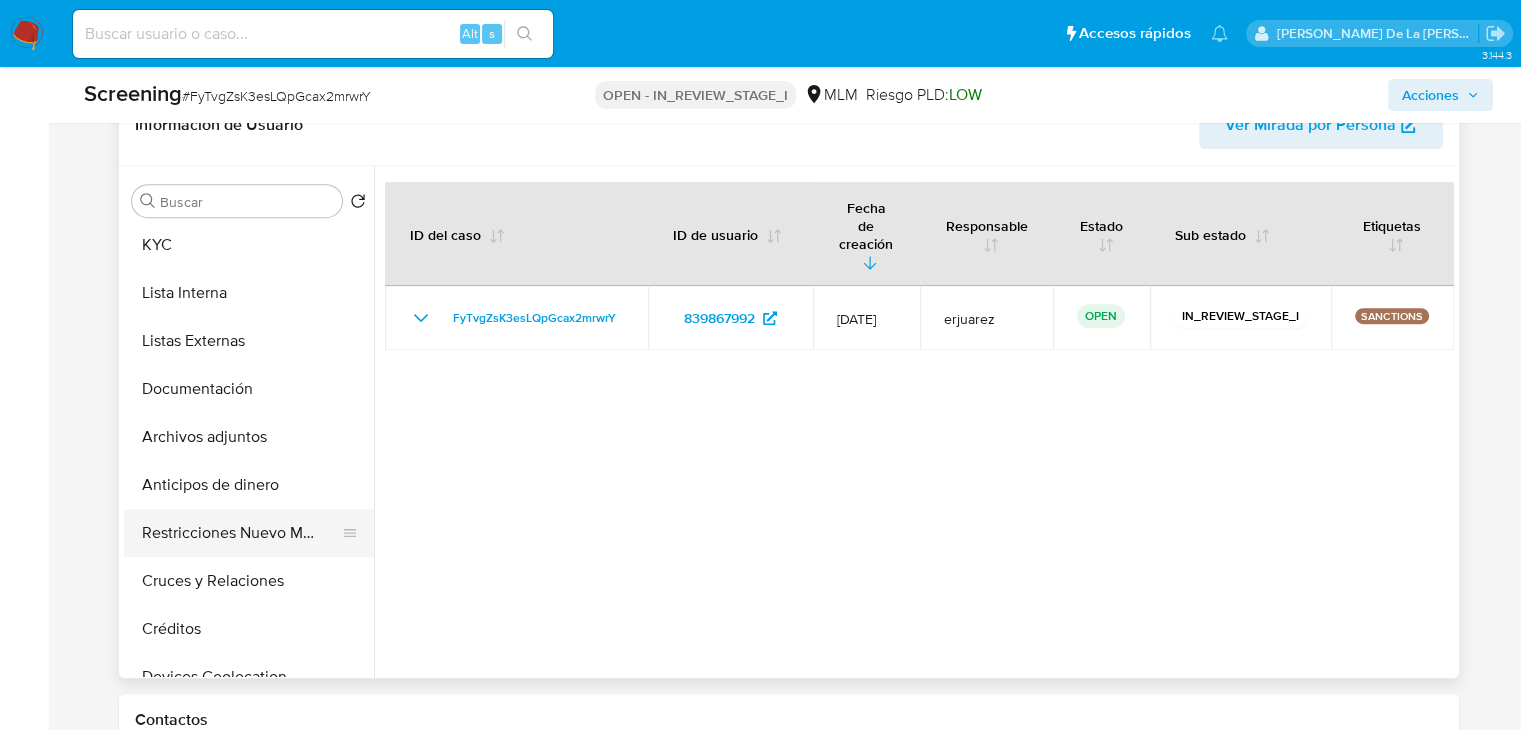 click on "Restricciones Nuevo Mundo" at bounding box center [241, 533] 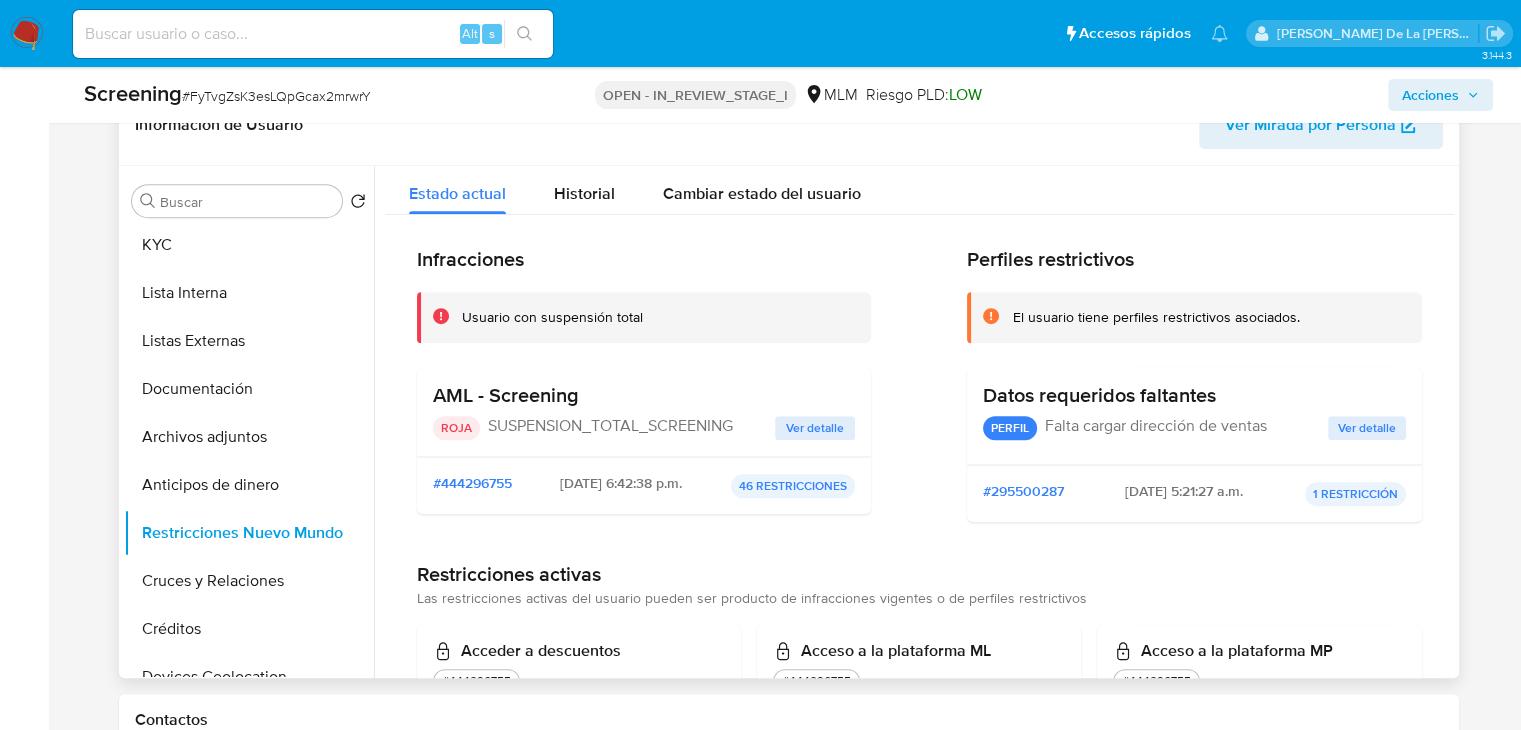 scroll, scrollTop: 0, scrollLeft: 0, axis: both 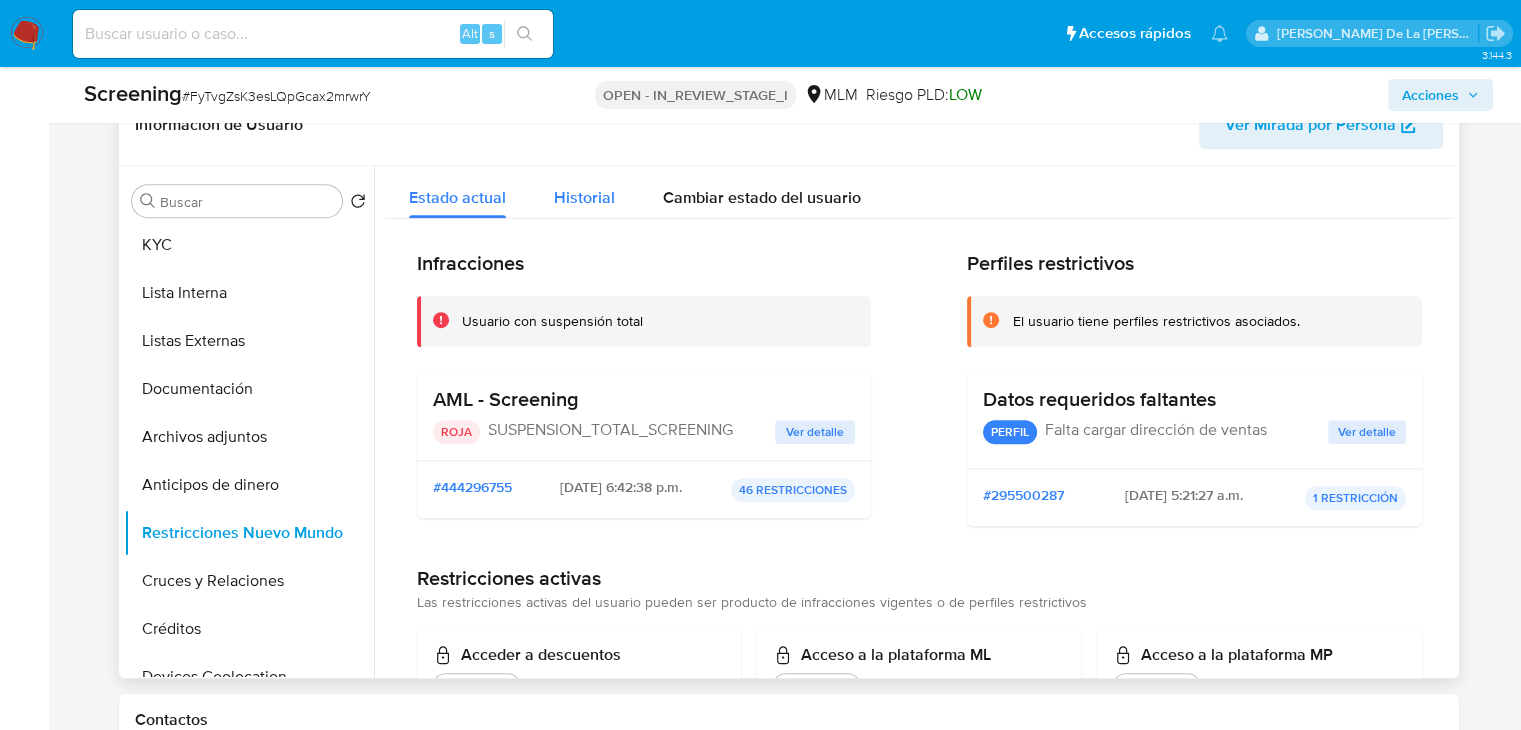 click on "Historial" at bounding box center [584, 197] 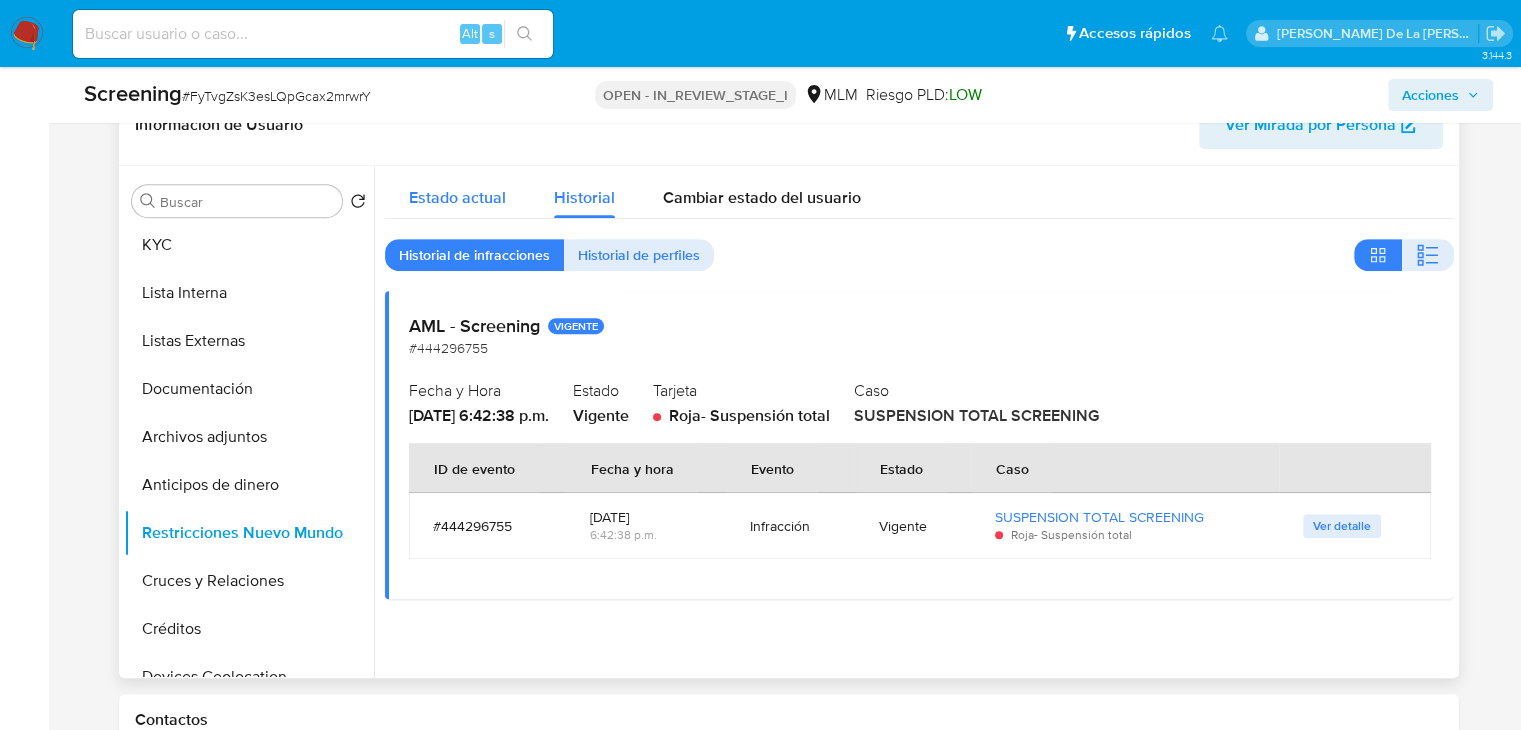 click on "Estado actual" at bounding box center (457, 192) 